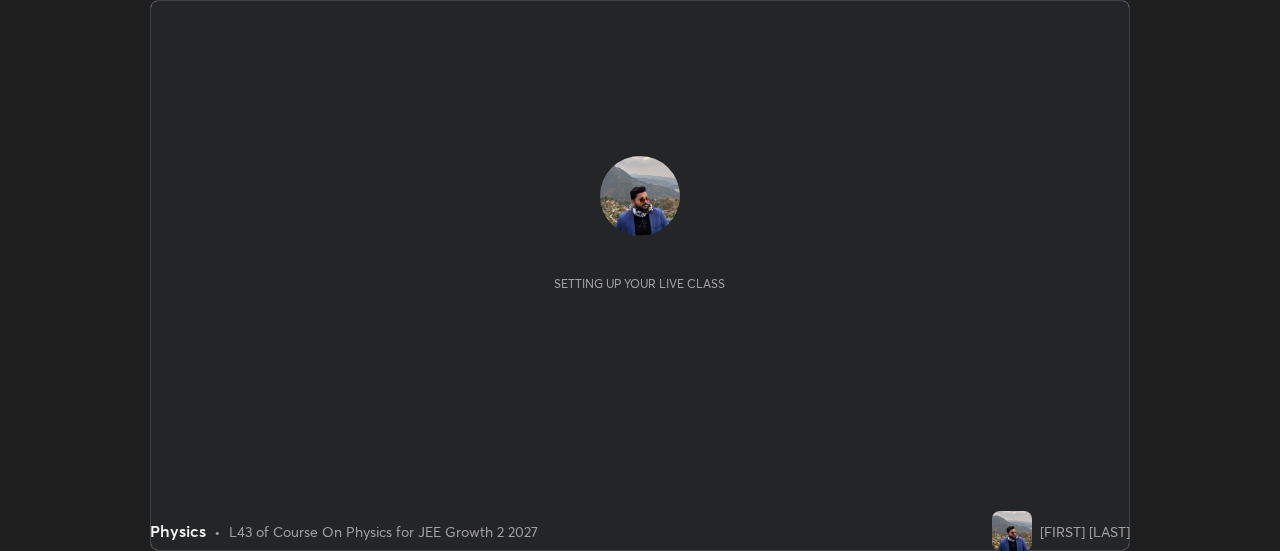 scroll, scrollTop: 0, scrollLeft: 0, axis: both 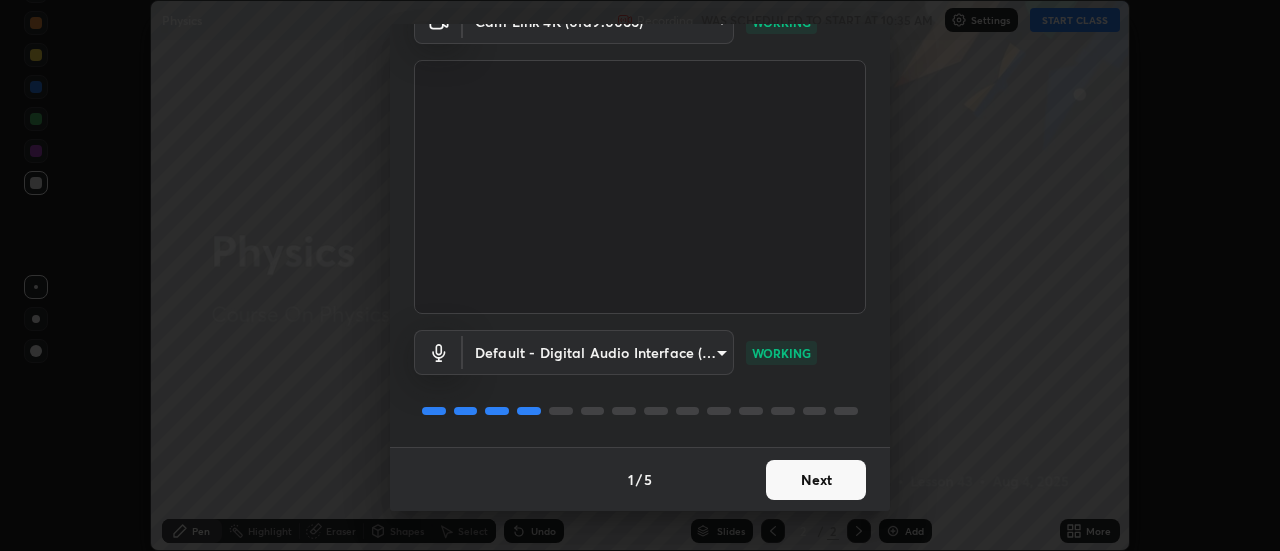 click on "Next" at bounding box center (816, 480) 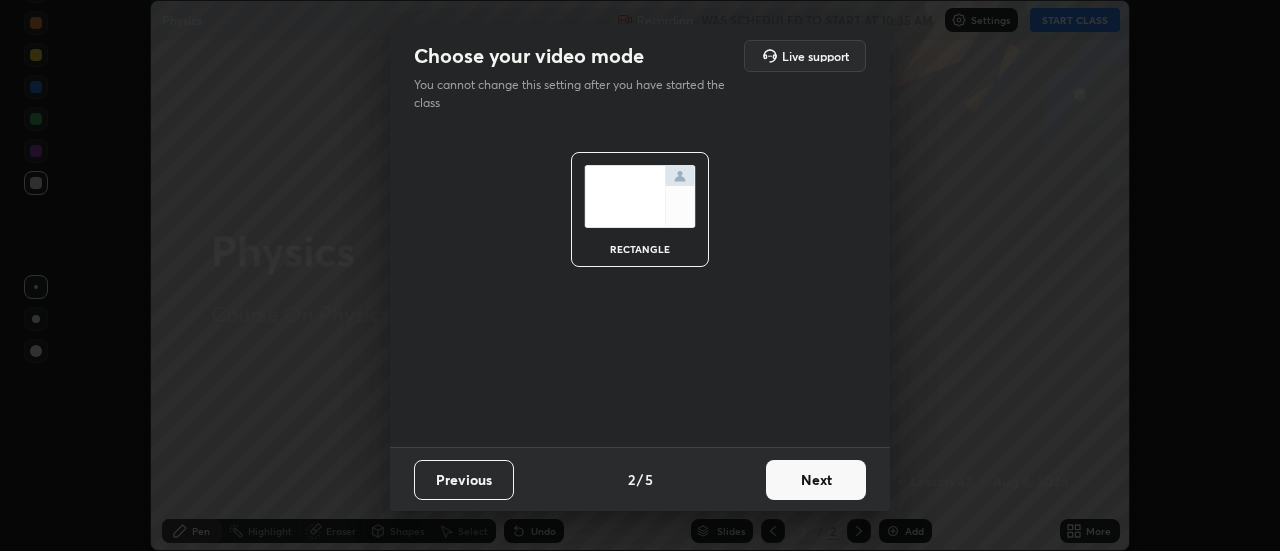 scroll, scrollTop: 0, scrollLeft: 0, axis: both 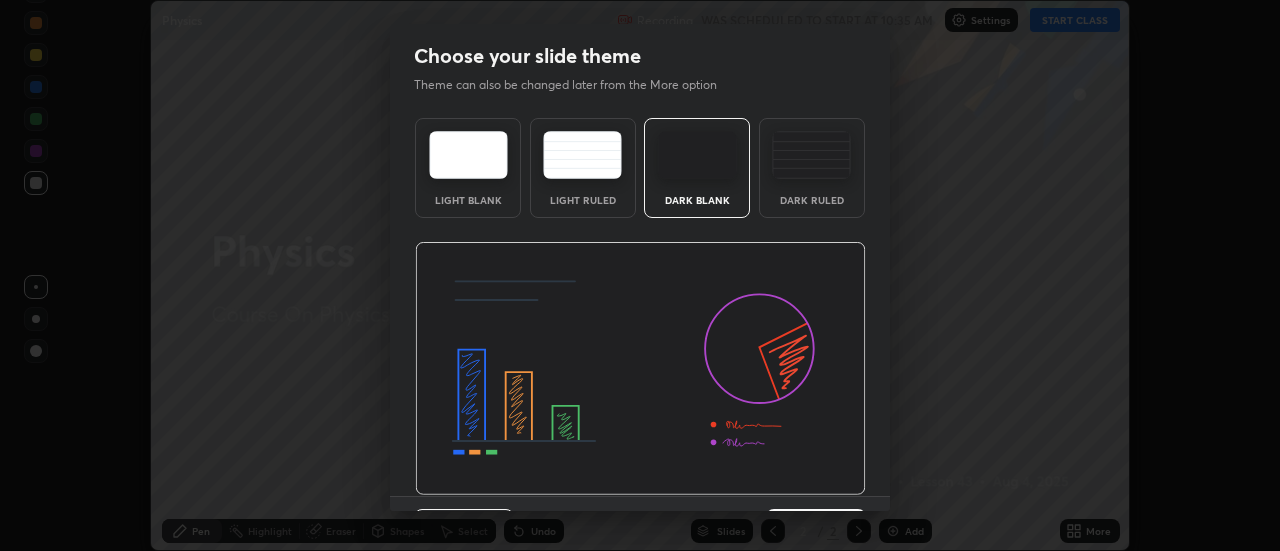 click at bounding box center (640, 369) 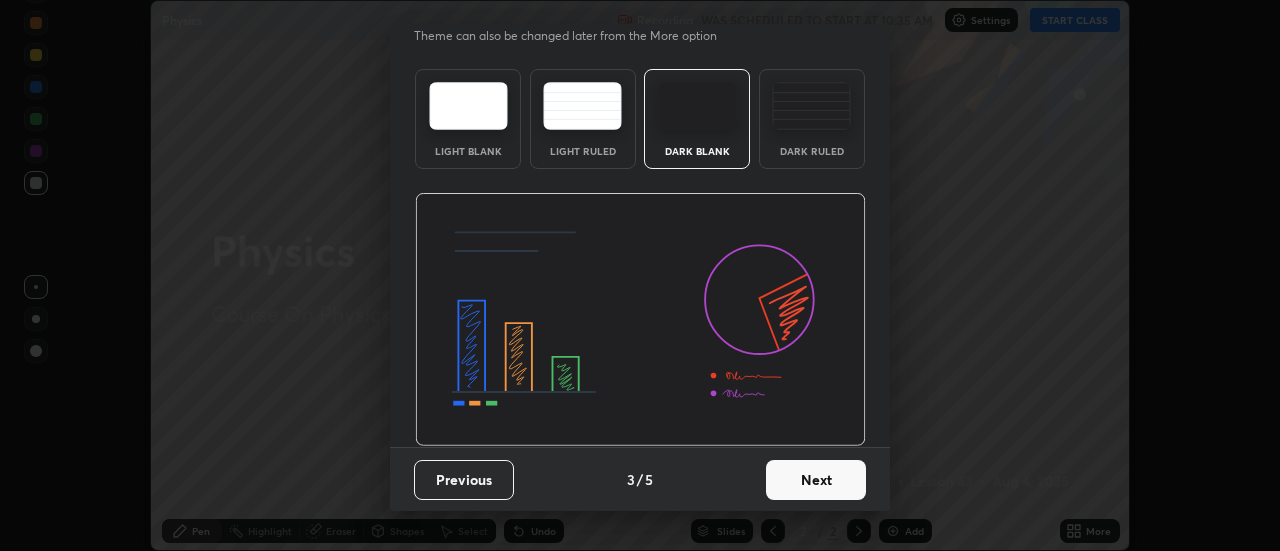 click on "Next" at bounding box center (816, 480) 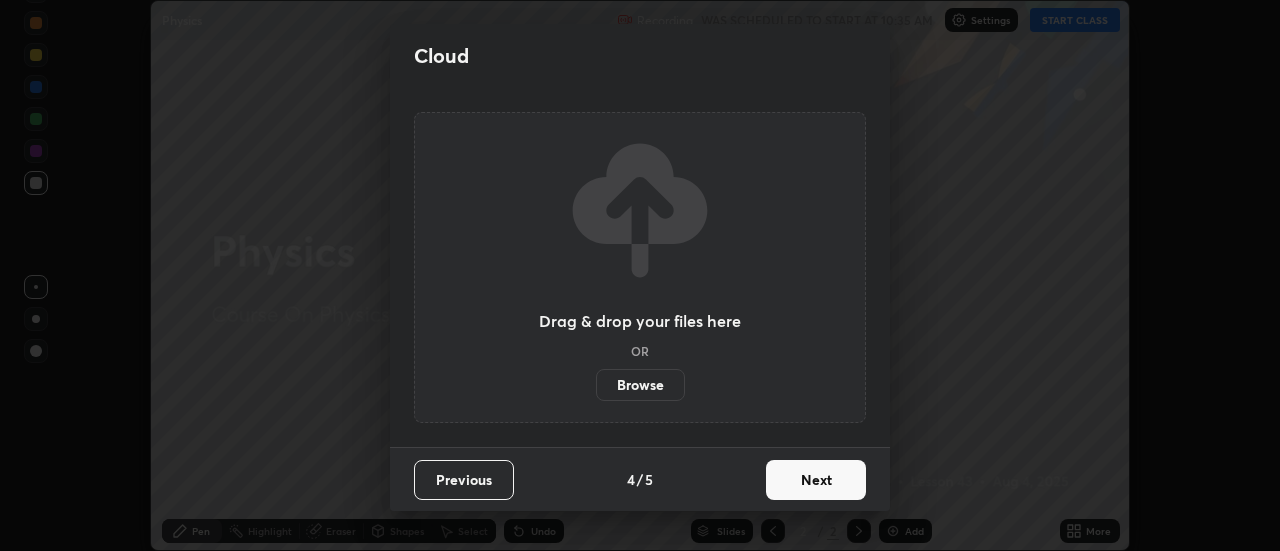 scroll, scrollTop: 0, scrollLeft: 0, axis: both 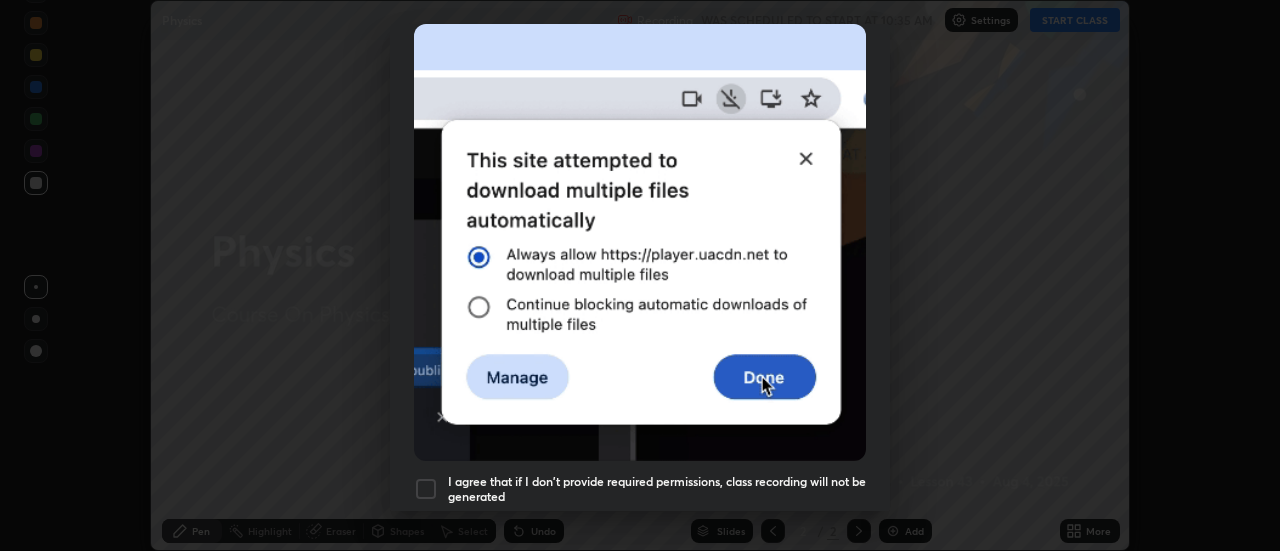 click at bounding box center [426, 489] 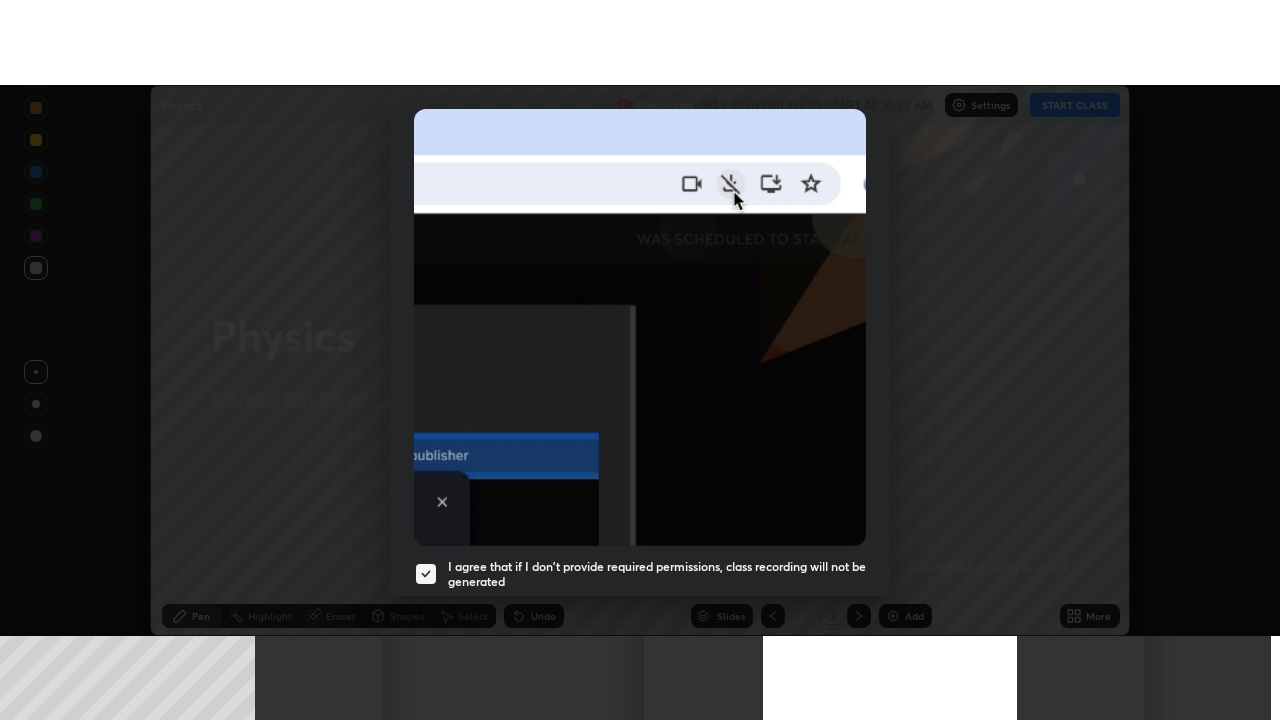 scroll, scrollTop: 513, scrollLeft: 0, axis: vertical 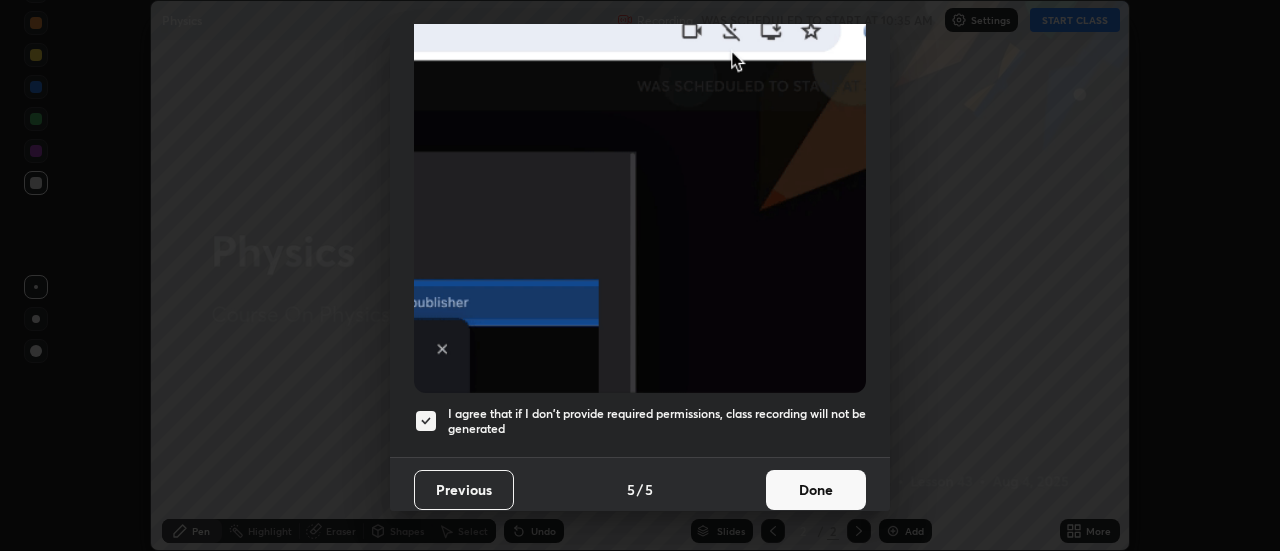 click on "Done" at bounding box center [816, 490] 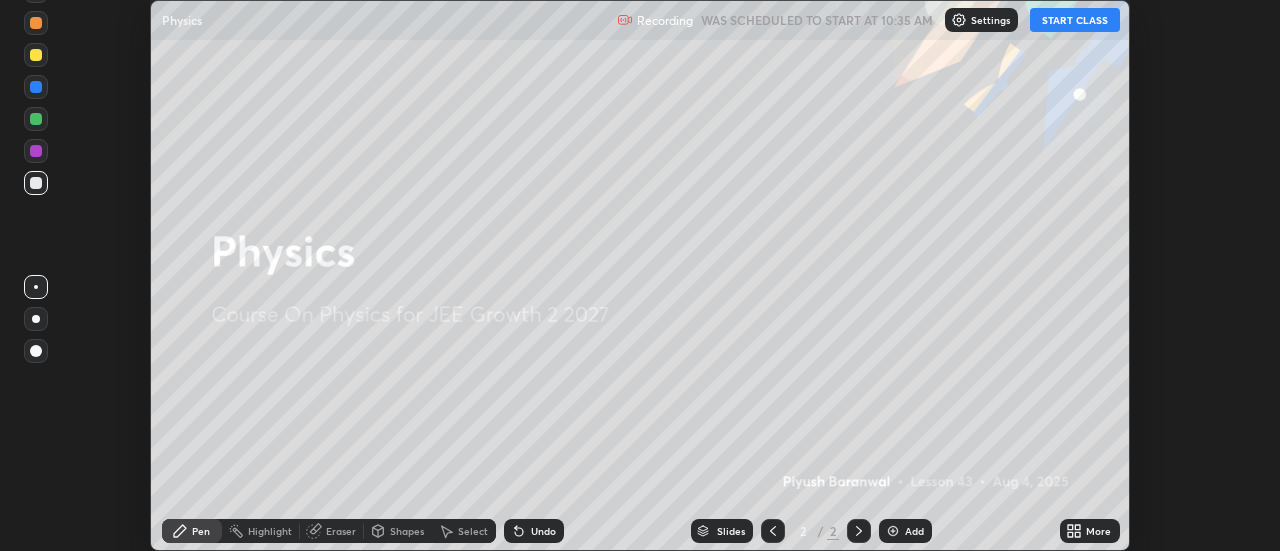 click on "START CLASS" at bounding box center (1075, 20) 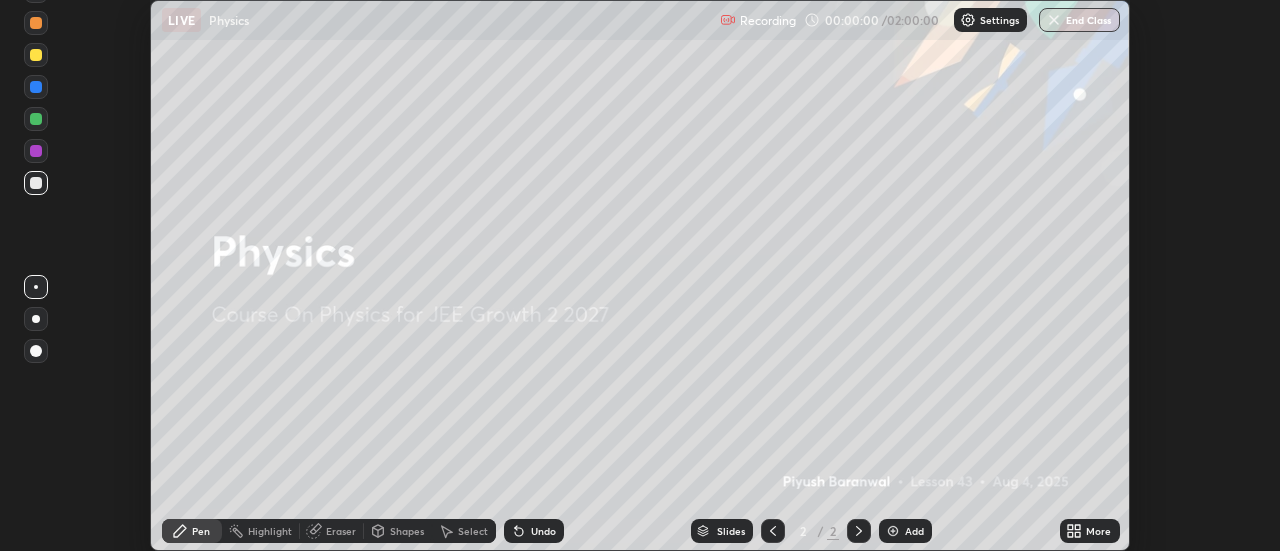 click 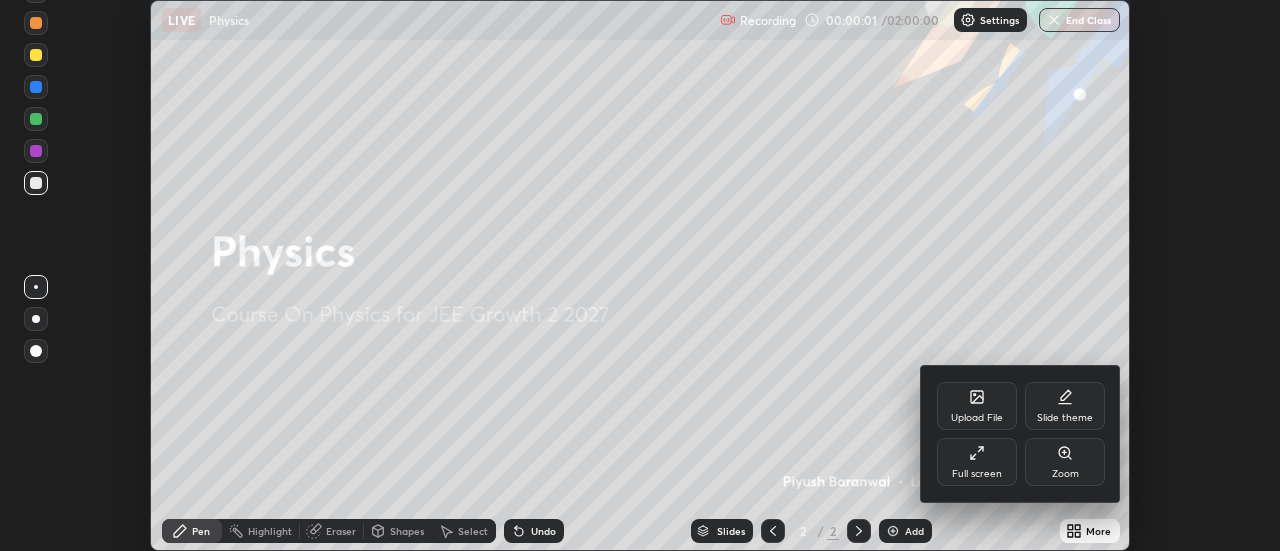 click on "Full screen" at bounding box center [977, 474] 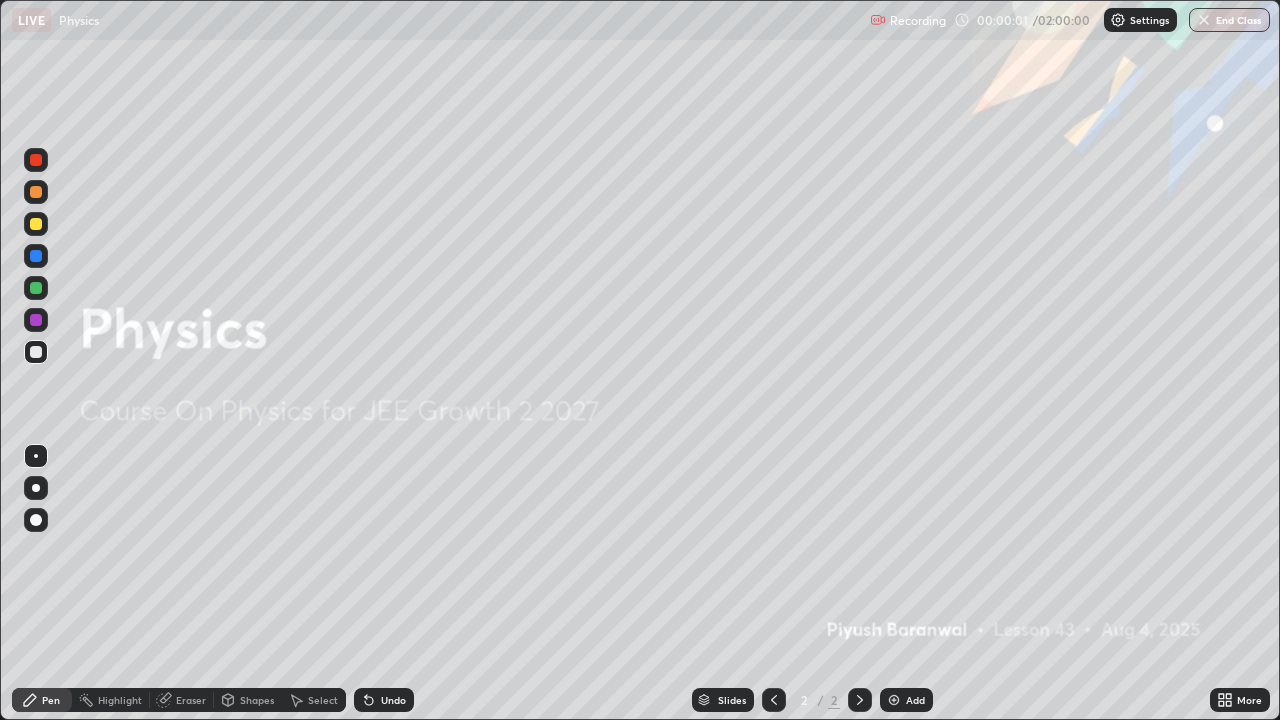 scroll, scrollTop: 99280, scrollLeft: 98720, axis: both 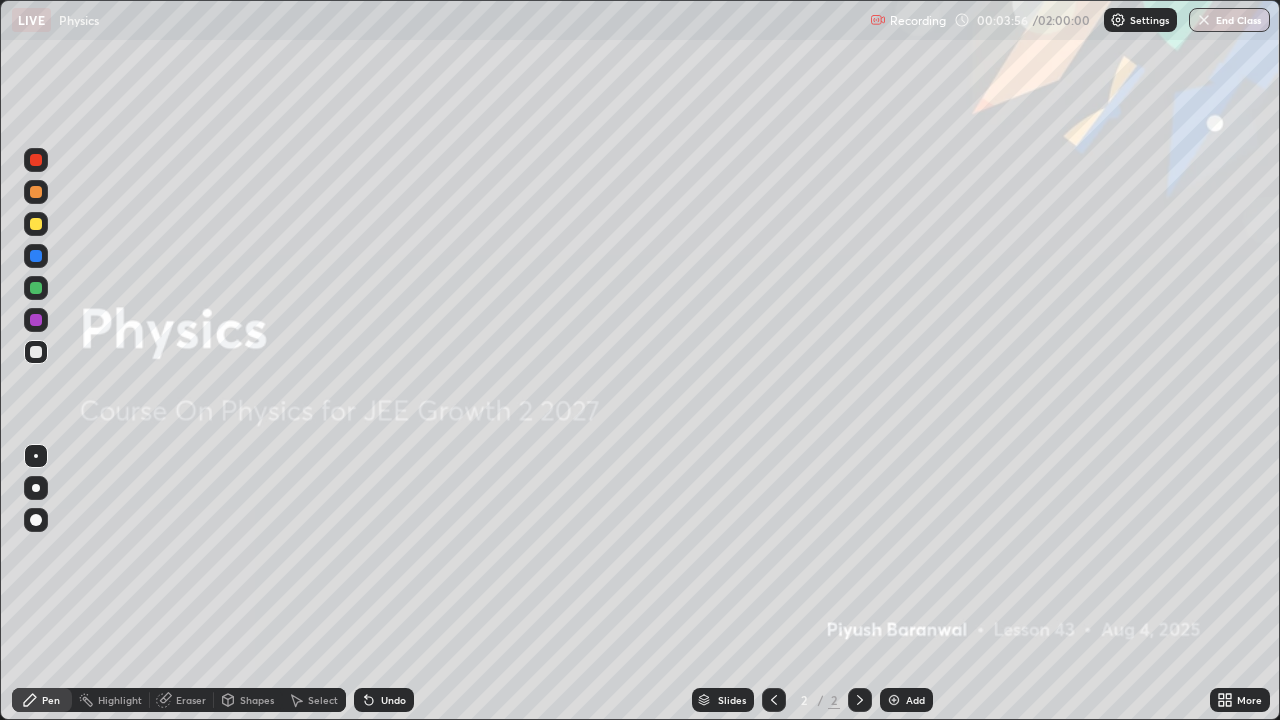 click at bounding box center [894, 700] 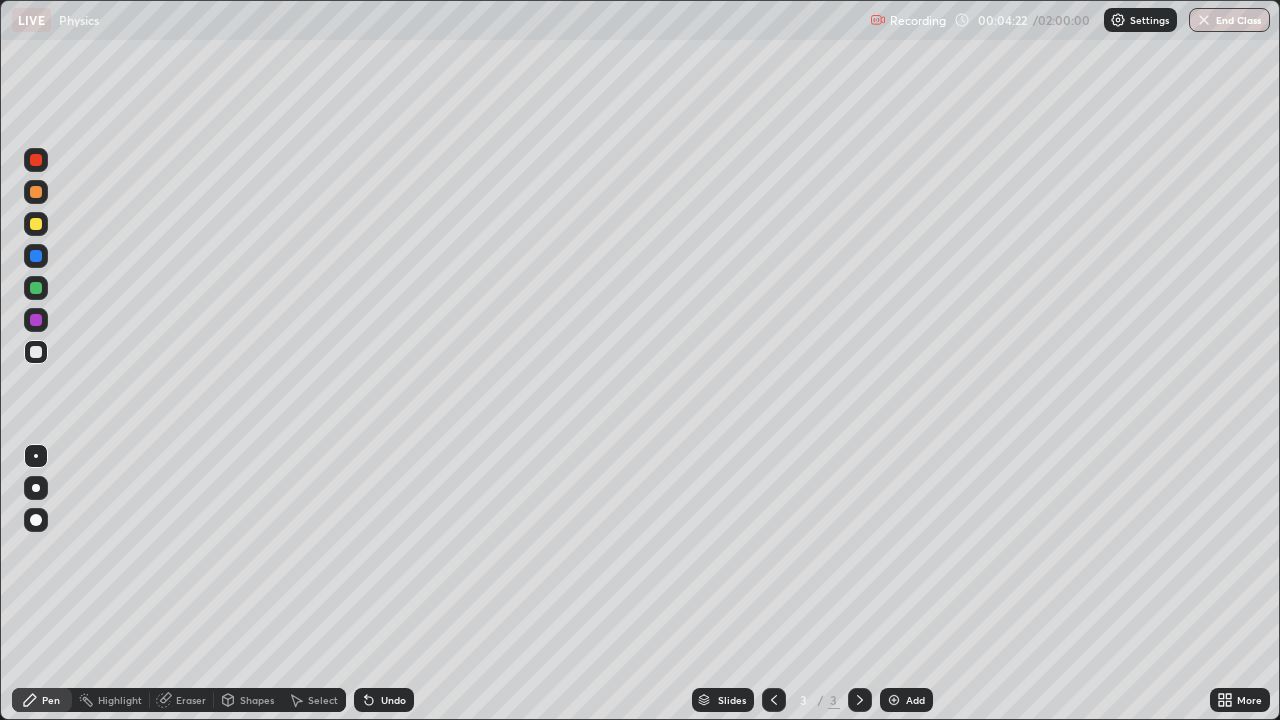 click on "Shapes" at bounding box center (248, 700) 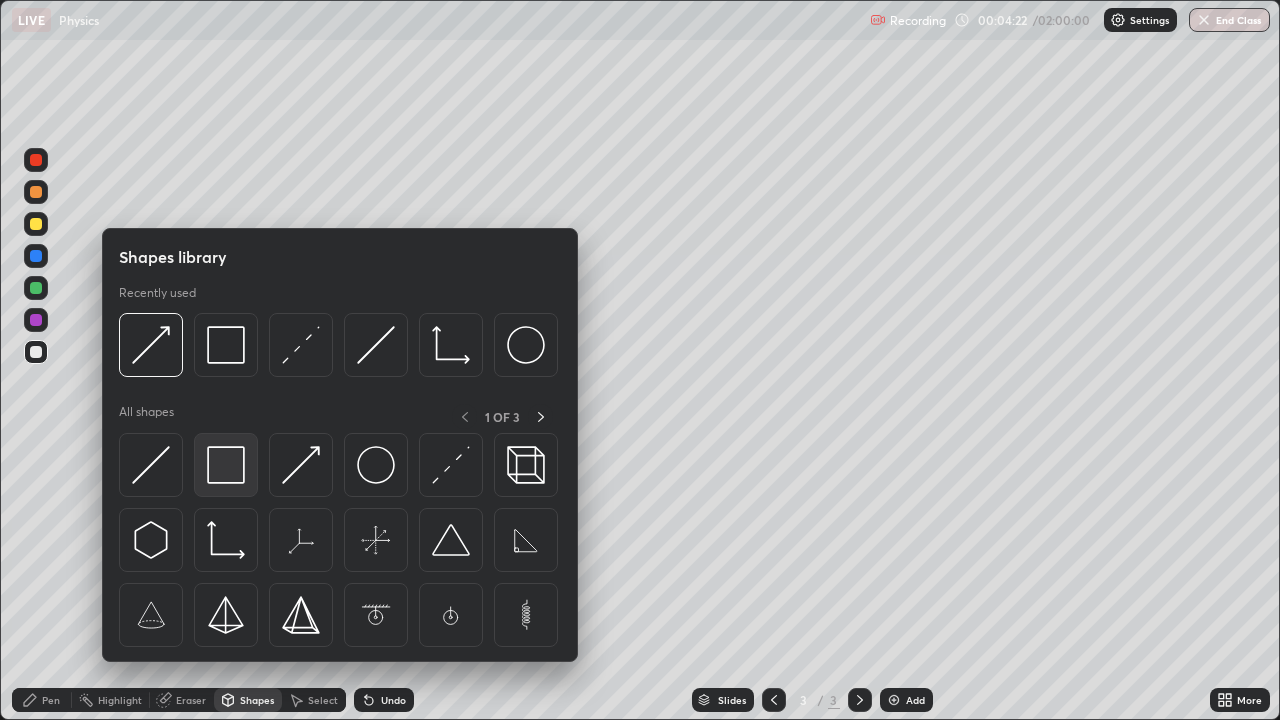 click at bounding box center [226, 465] 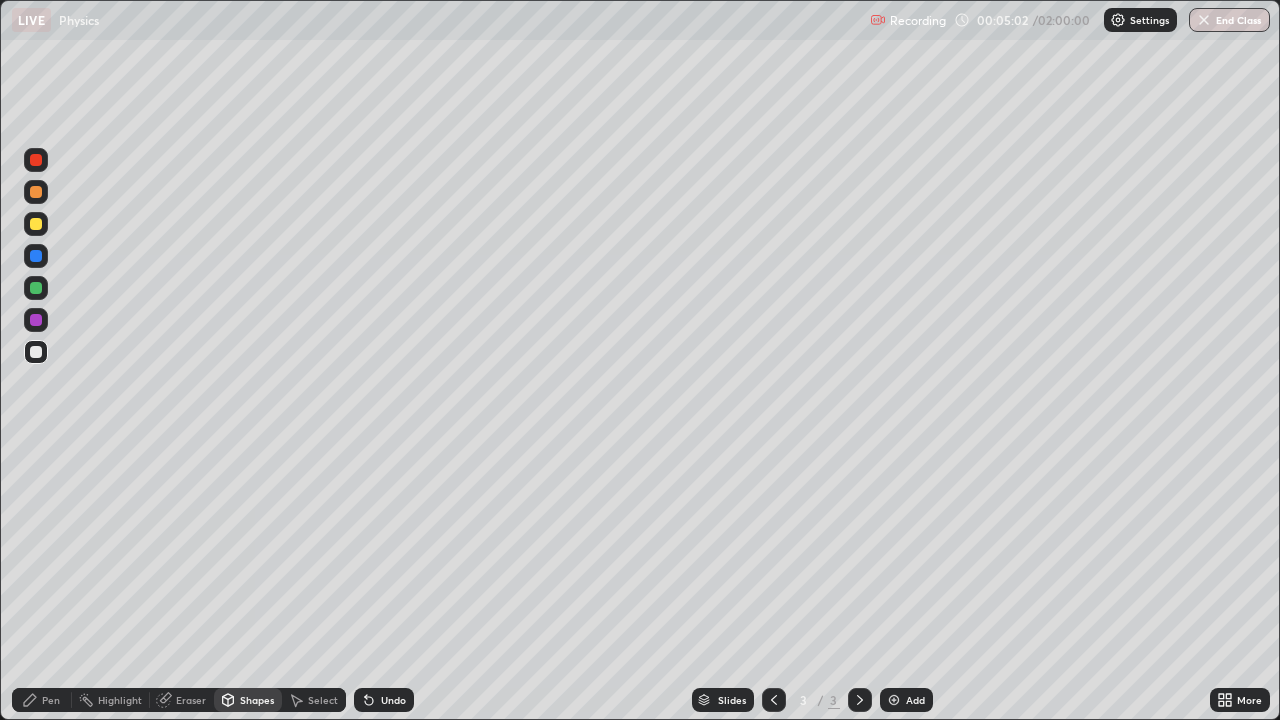 click on "Select" at bounding box center [323, 700] 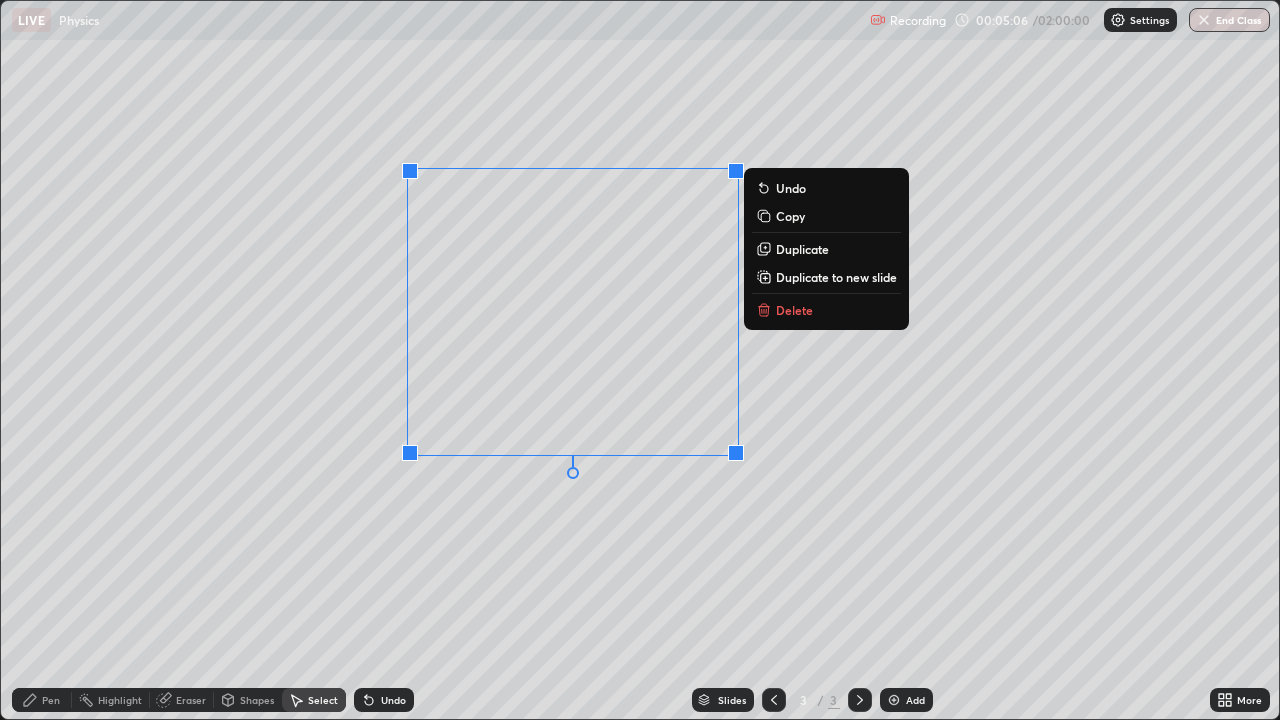 click on "0 ° Undo Copy Duplicate Duplicate to new slide Delete" at bounding box center [640, 360] 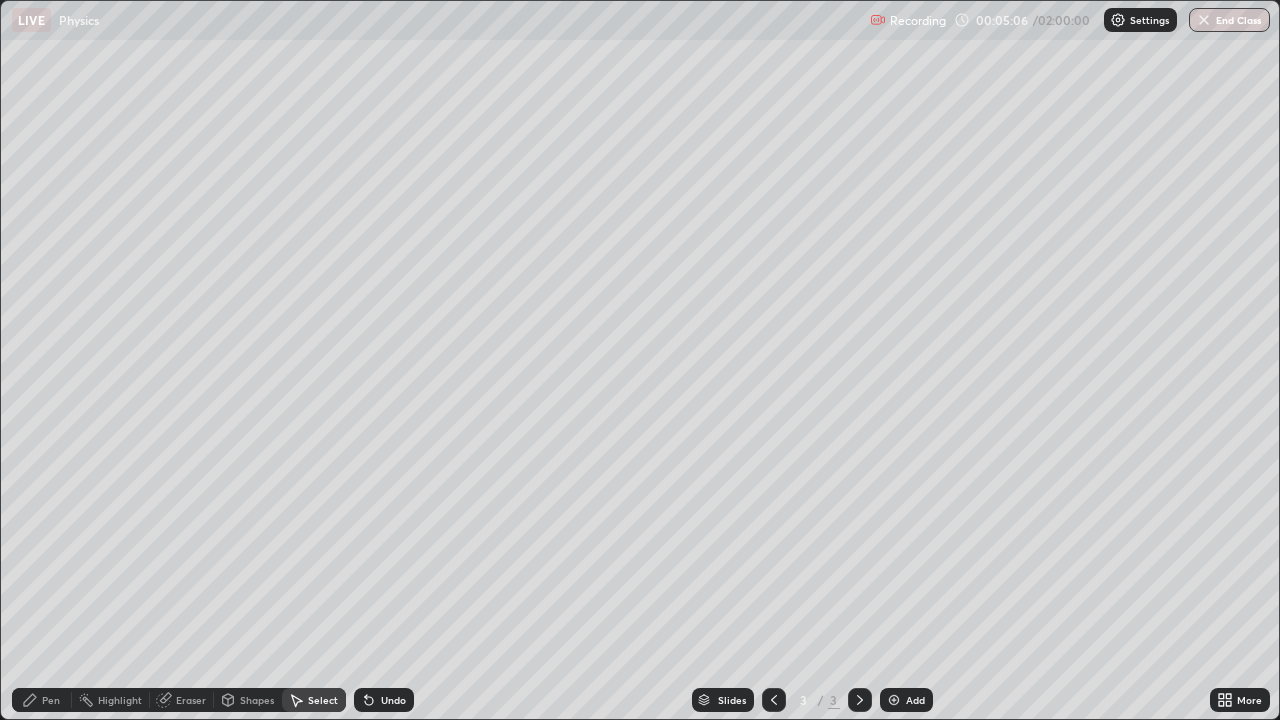 click on "Pen" at bounding box center (42, 700) 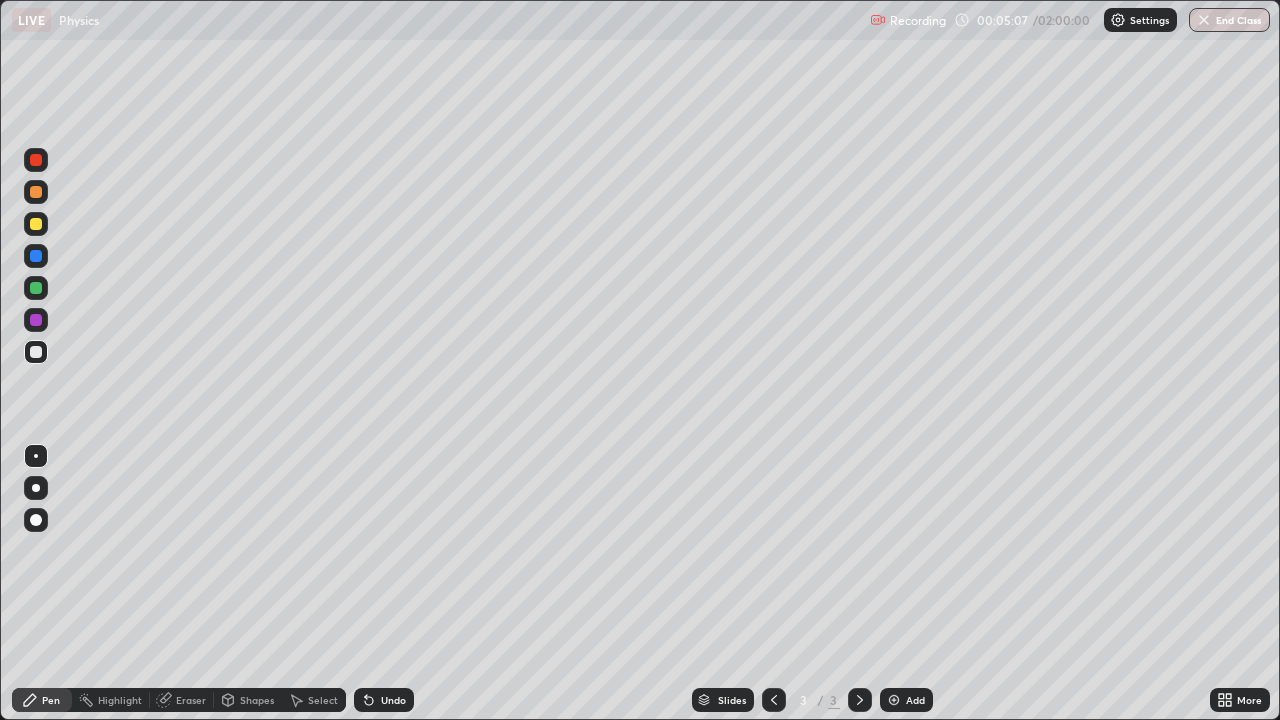 click at bounding box center [36, 224] 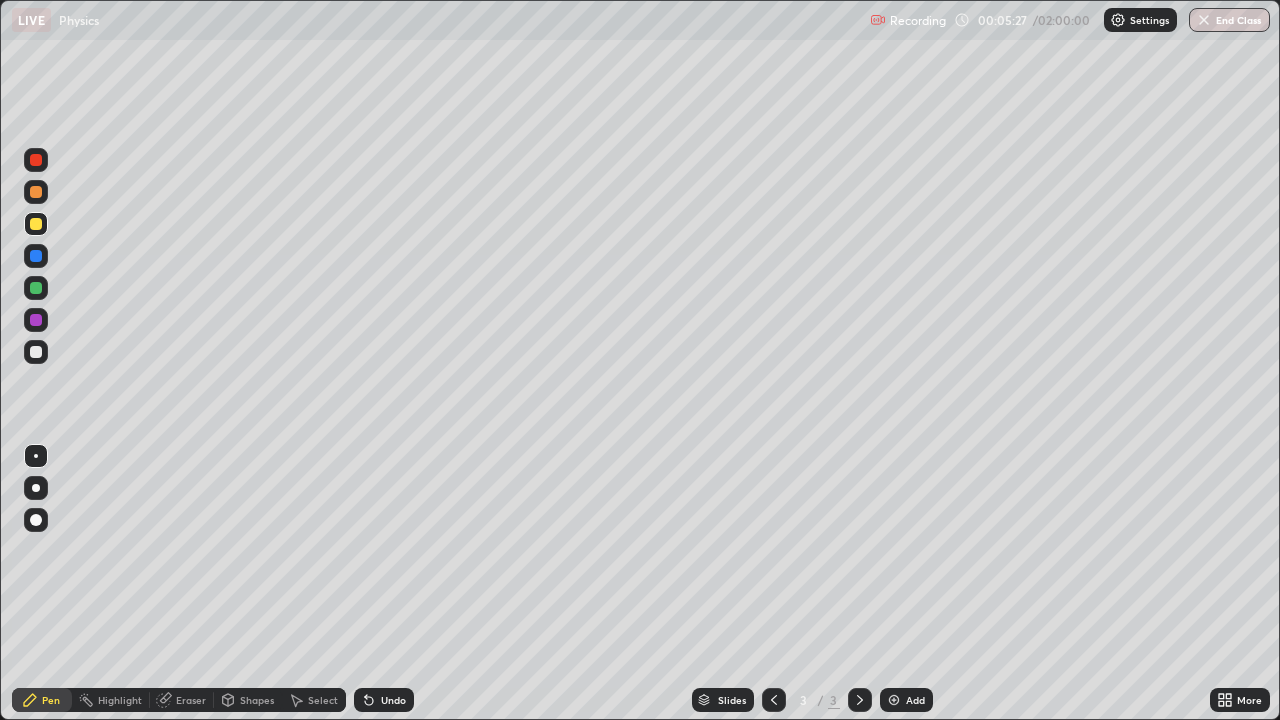 click on "Select" at bounding box center (323, 700) 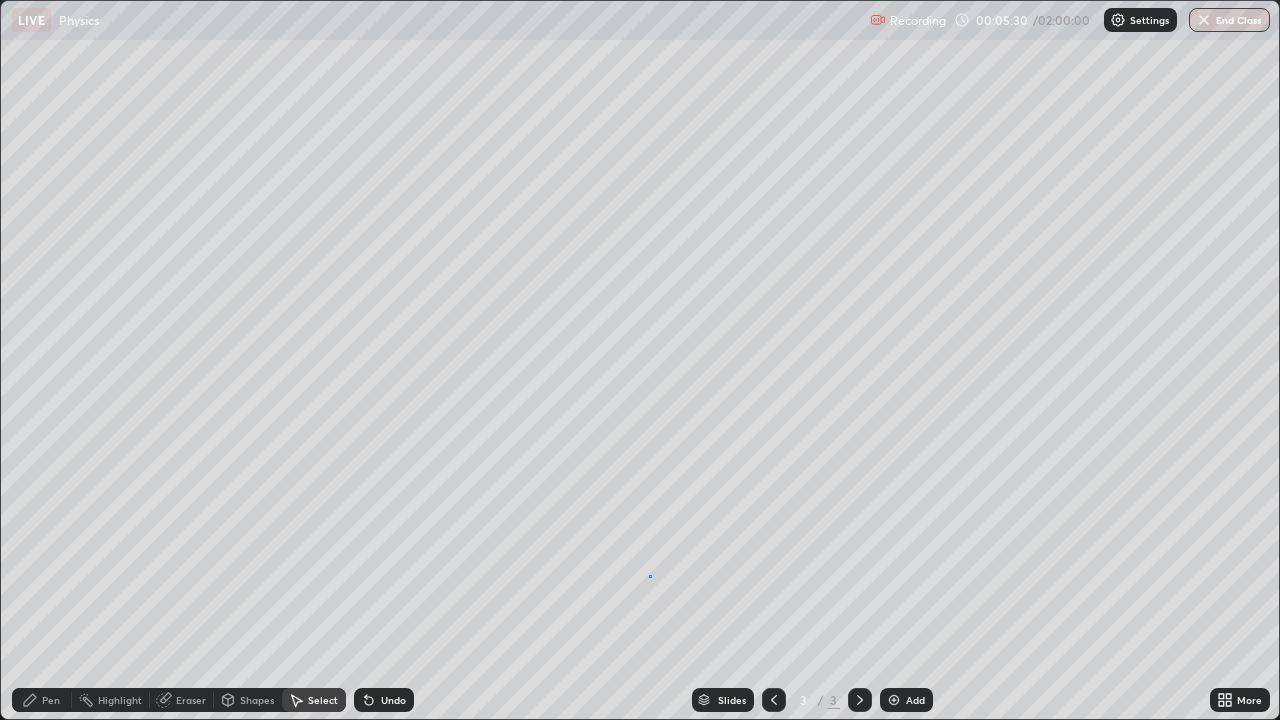 click on "0 ° Undo Copy Duplicate Duplicate to new slide Delete" at bounding box center [640, 360] 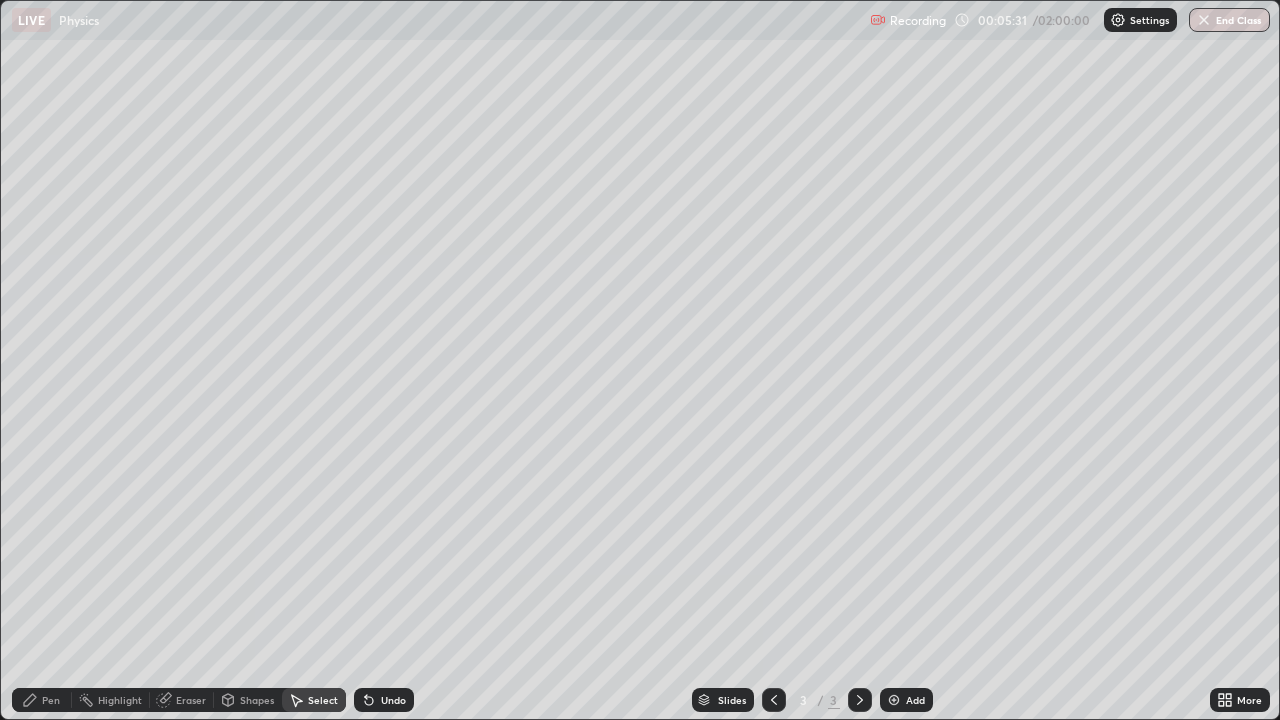 click on "Pen" at bounding box center (51, 700) 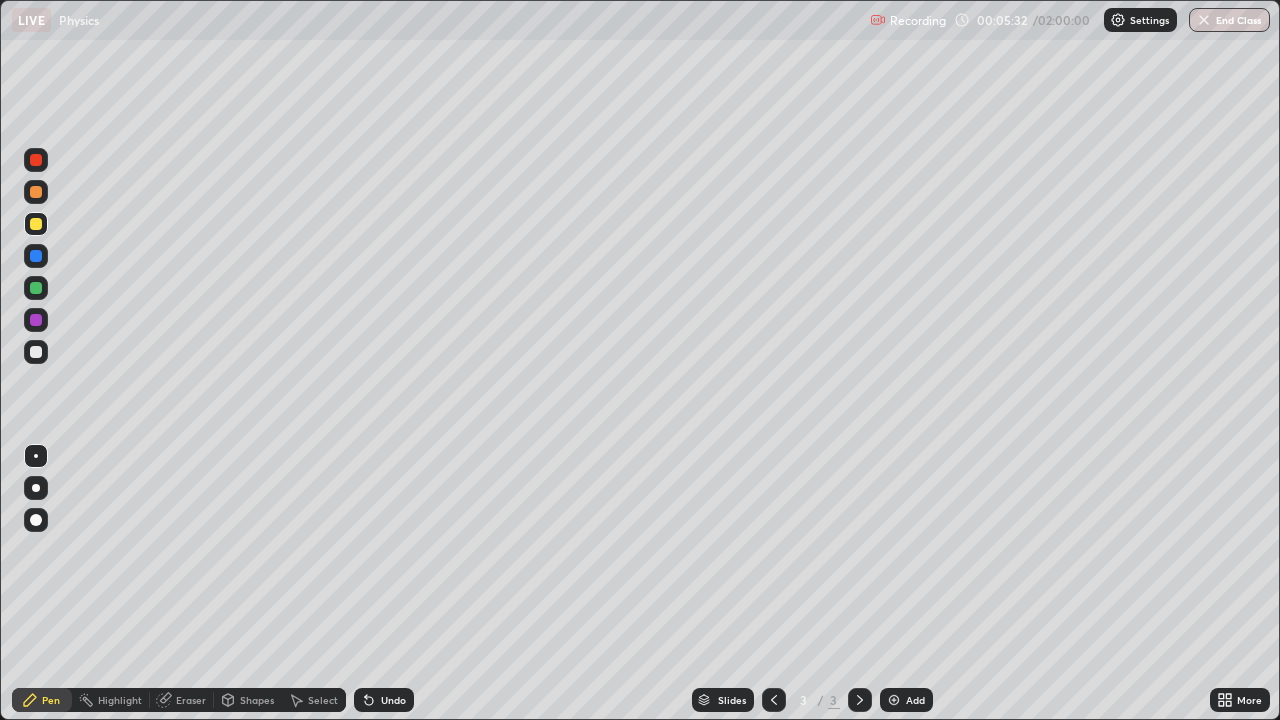 click at bounding box center (36, 192) 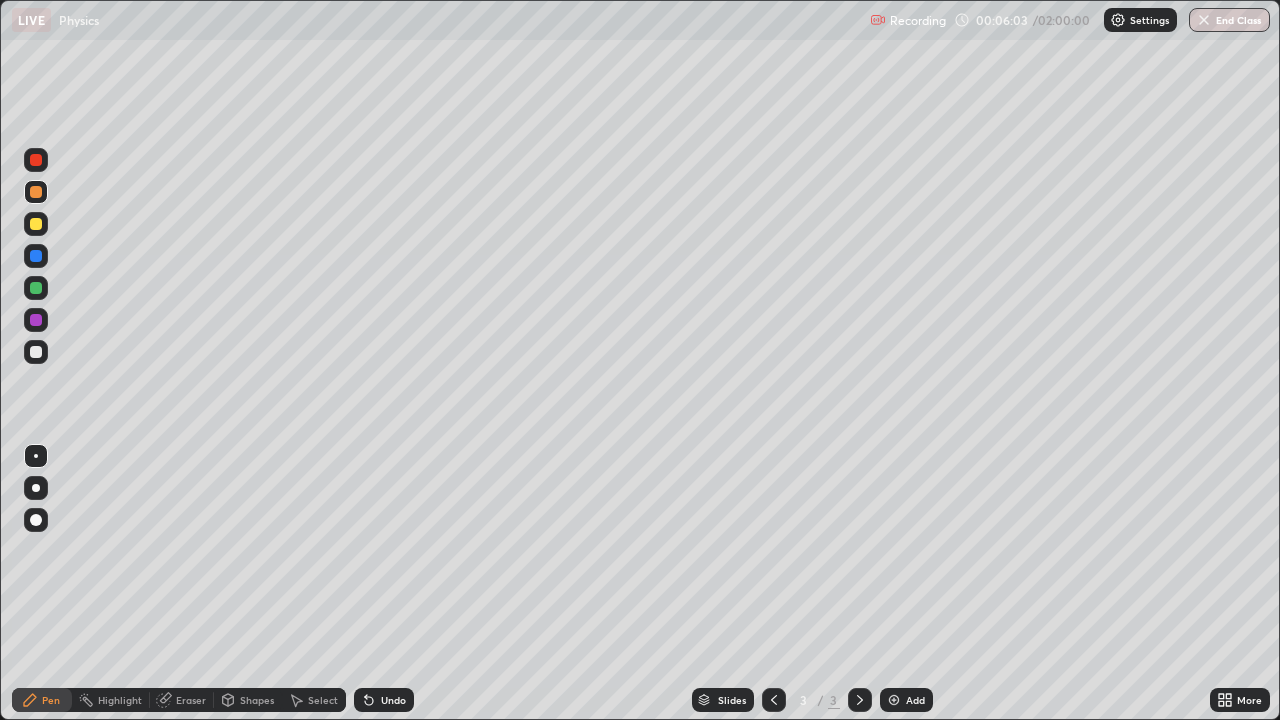 click at bounding box center [36, 224] 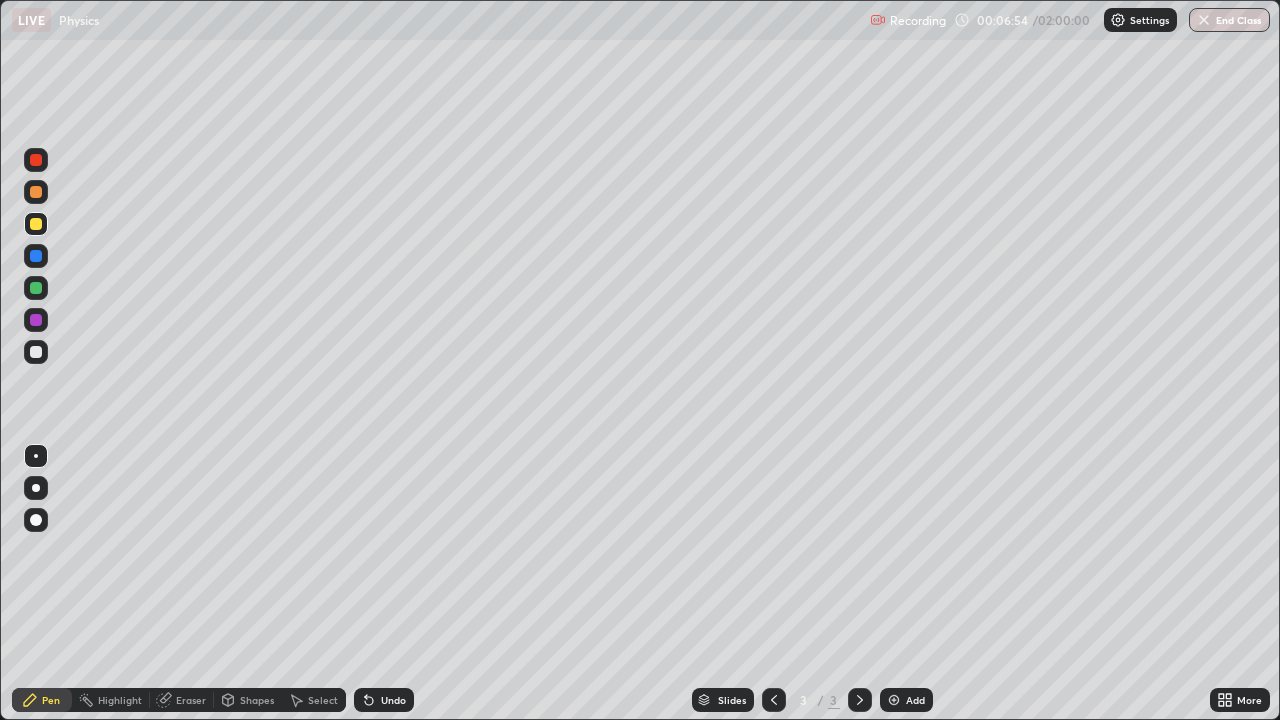 click on "Undo" at bounding box center [393, 700] 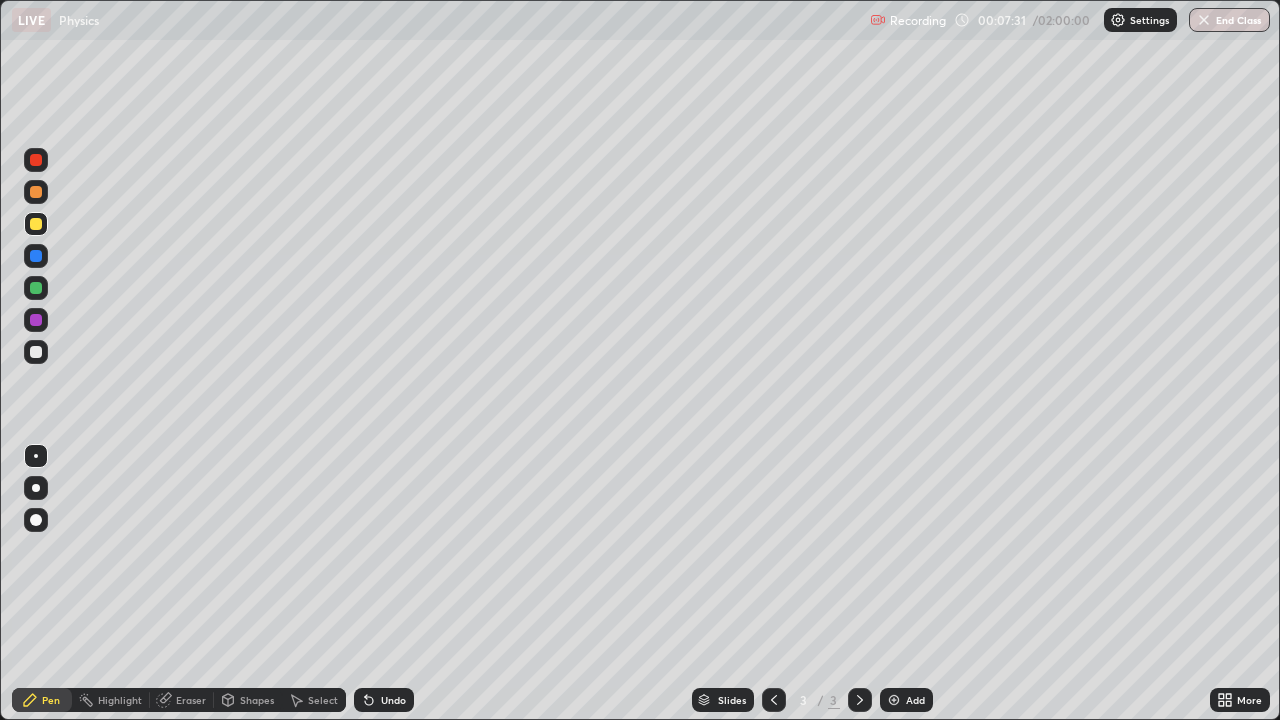 click on "Undo" at bounding box center (393, 700) 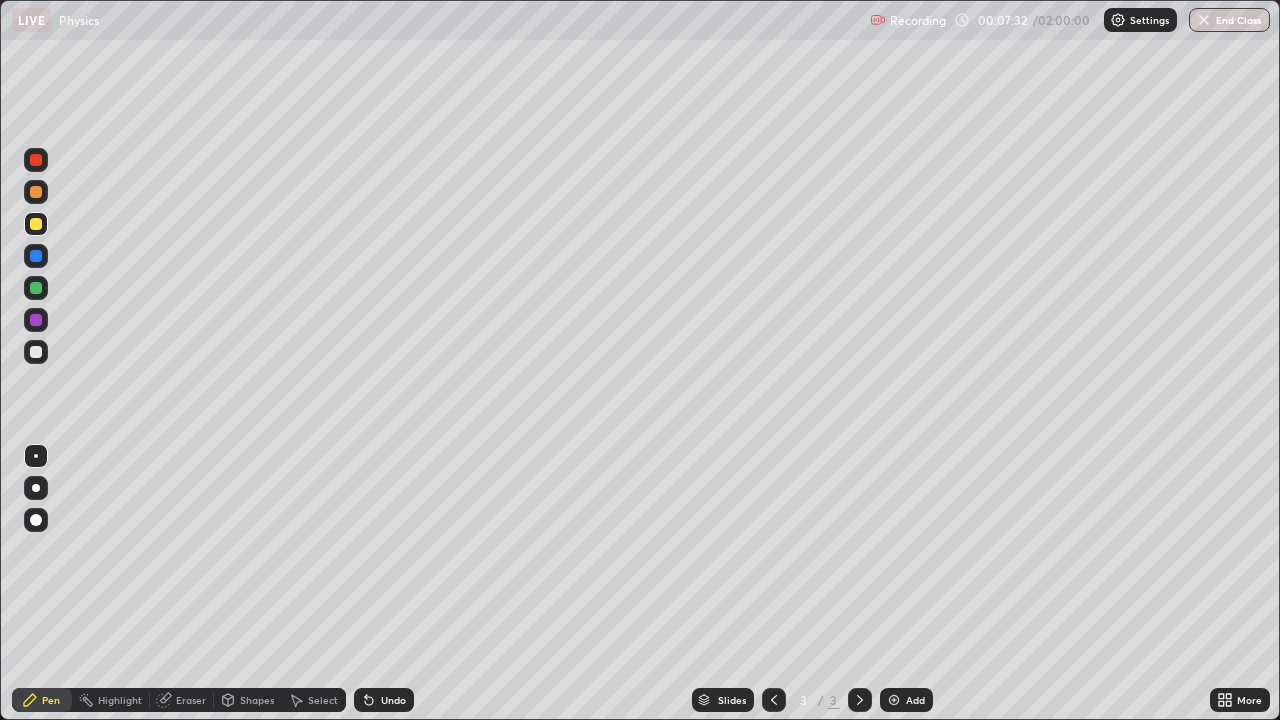 click on "Undo" at bounding box center (384, 700) 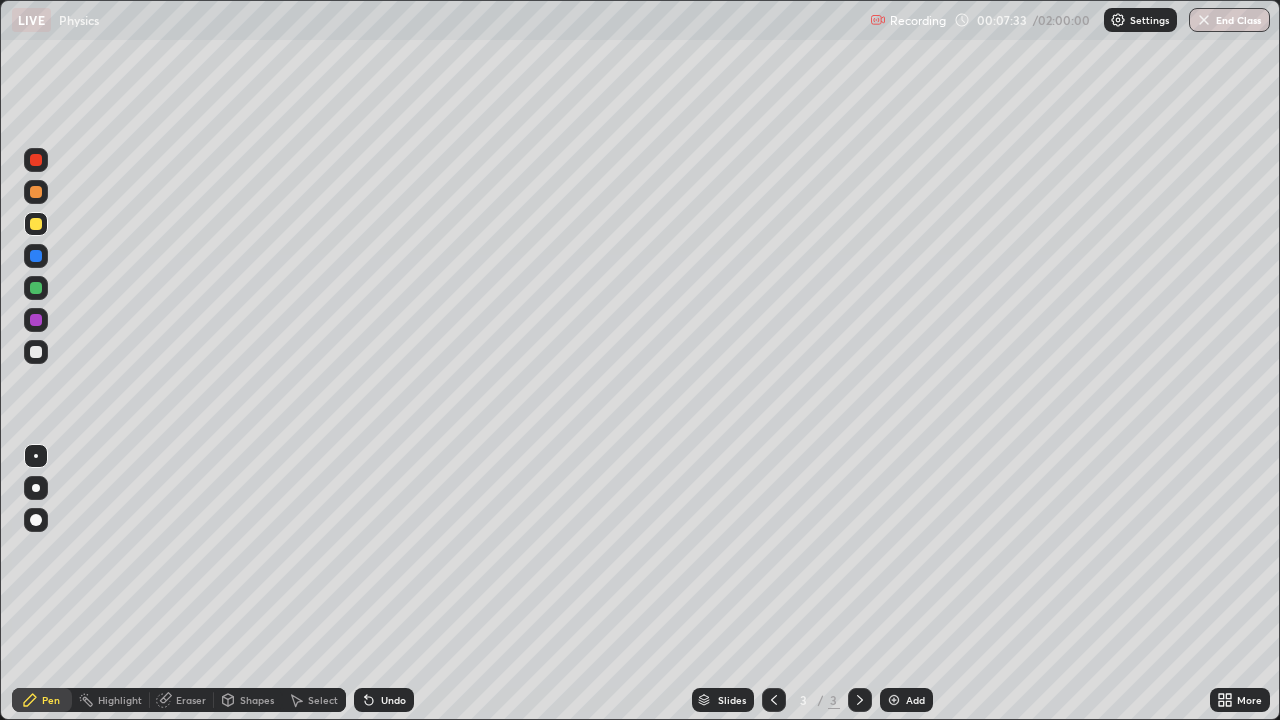 click on "Undo" at bounding box center (384, 700) 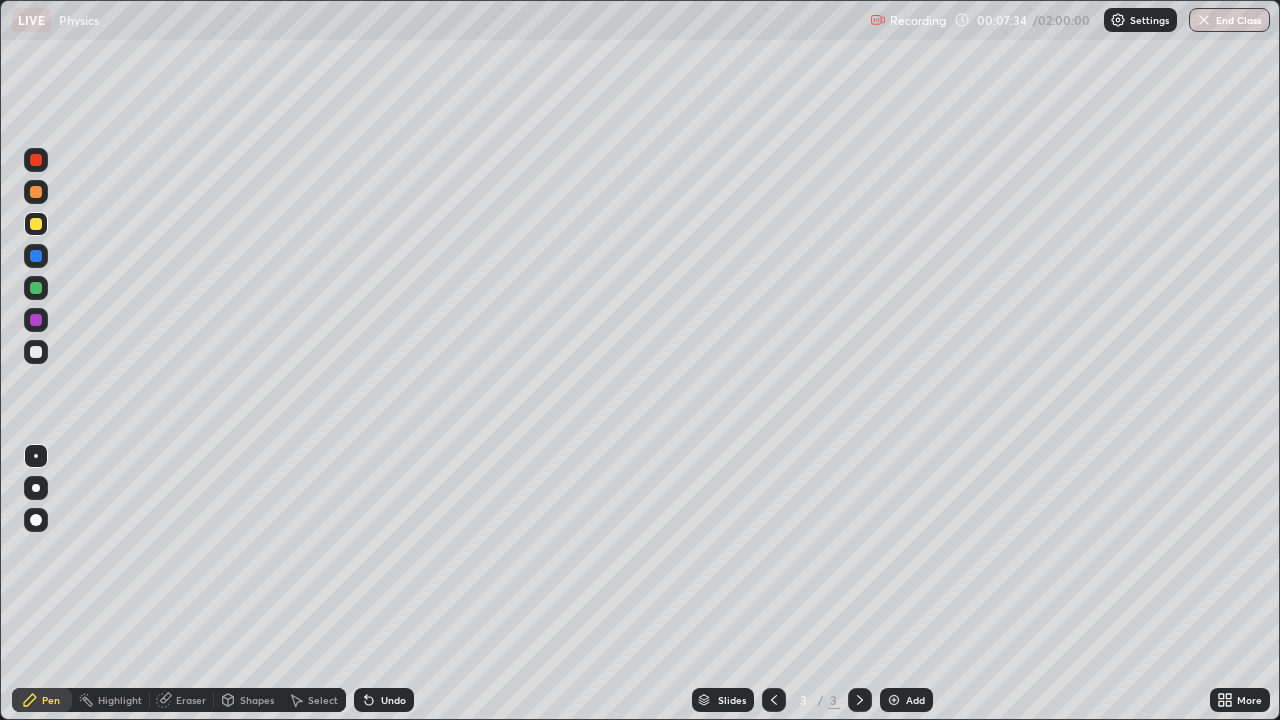 click on "Undo" at bounding box center [384, 700] 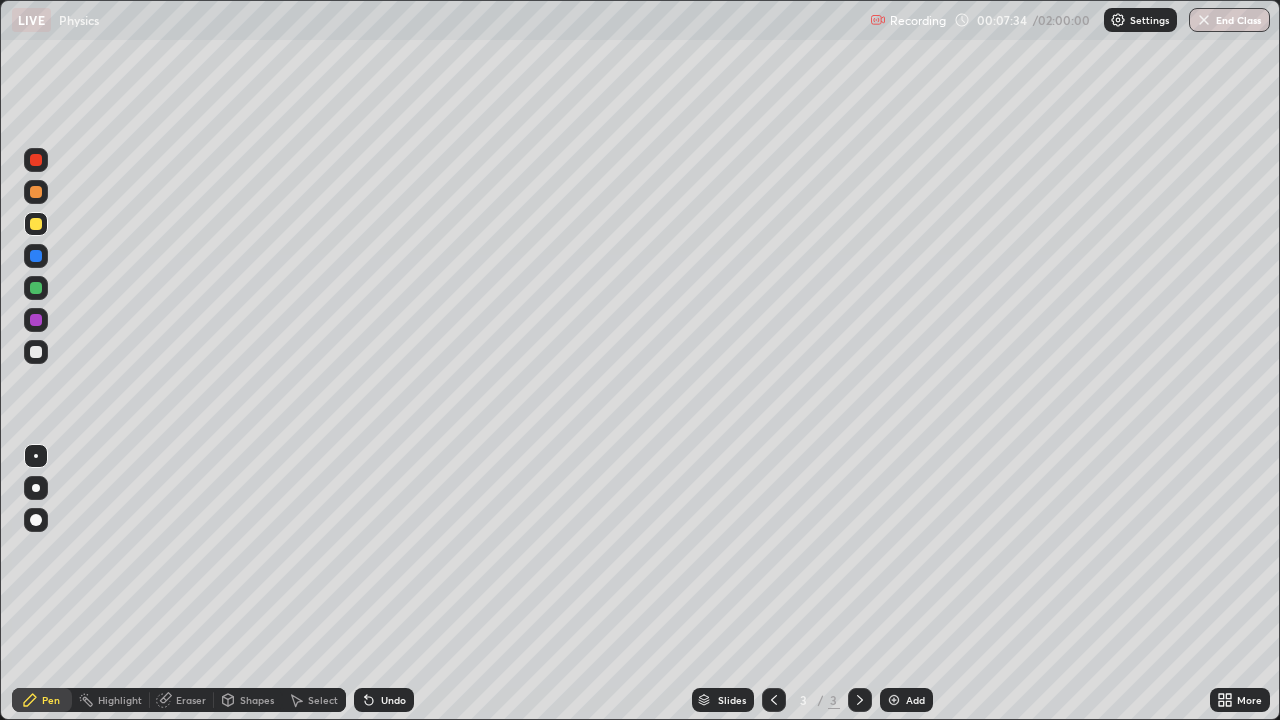 click on "Undo" at bounding box center [384, 700] 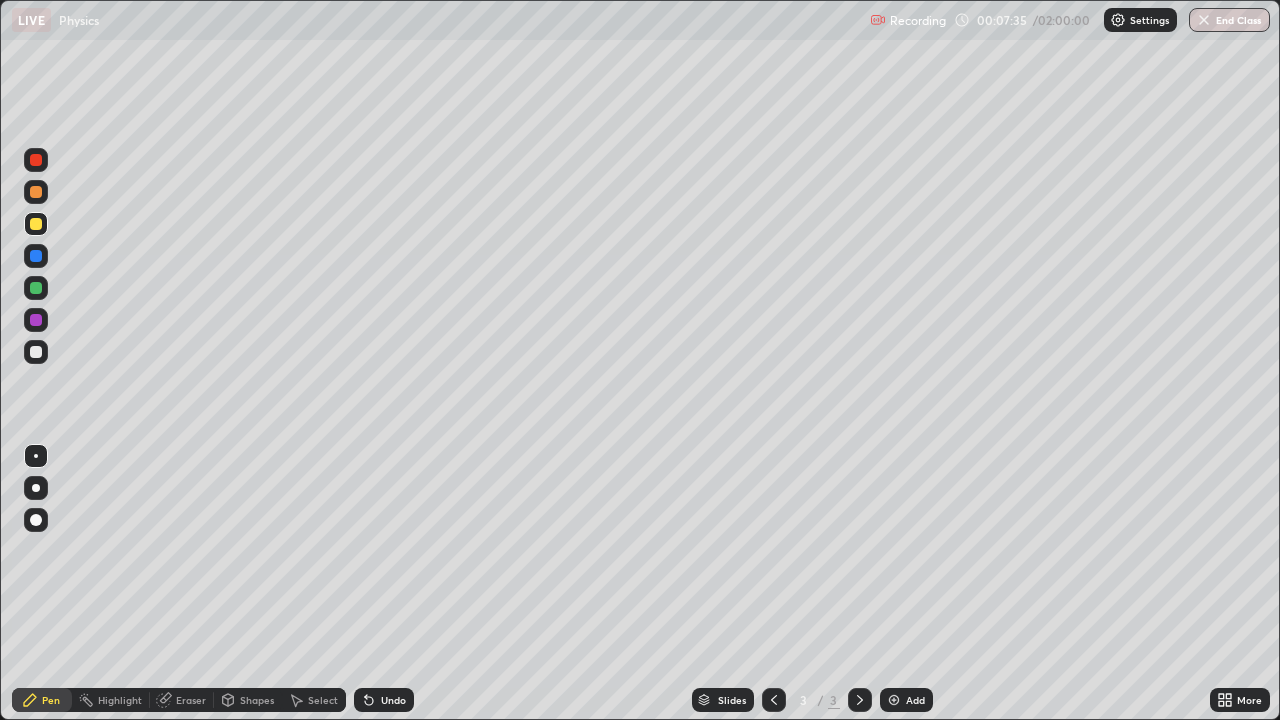 click on "Undo" at bounding box center [384, 700] 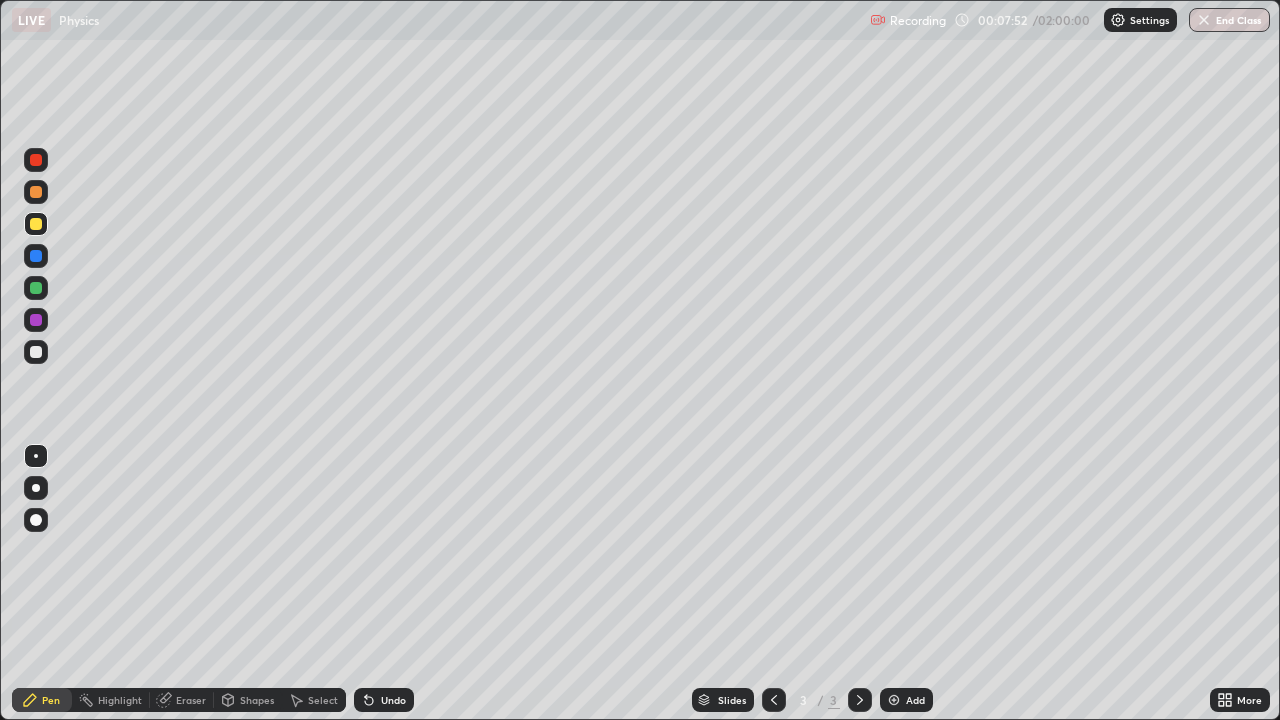 click at bounding box center [36, 192] 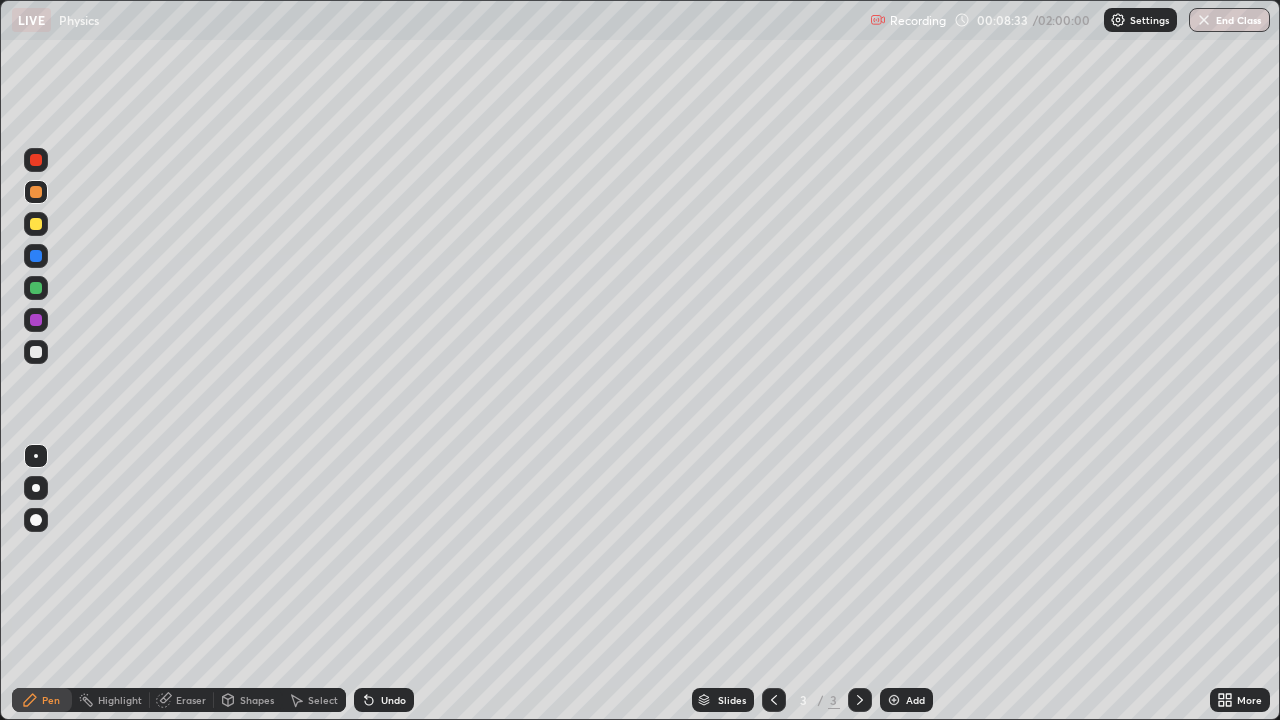 click on "Undo" at bounding box center [384, 700] 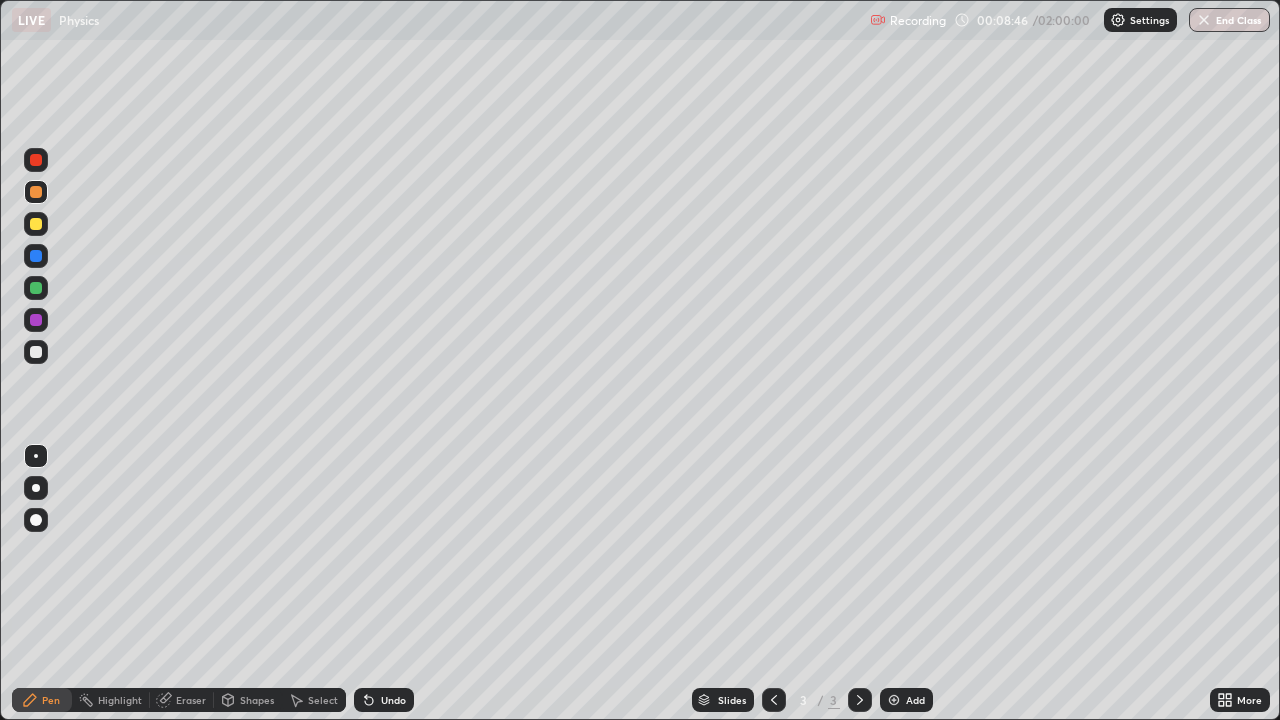click at bounding box center (36, 224) 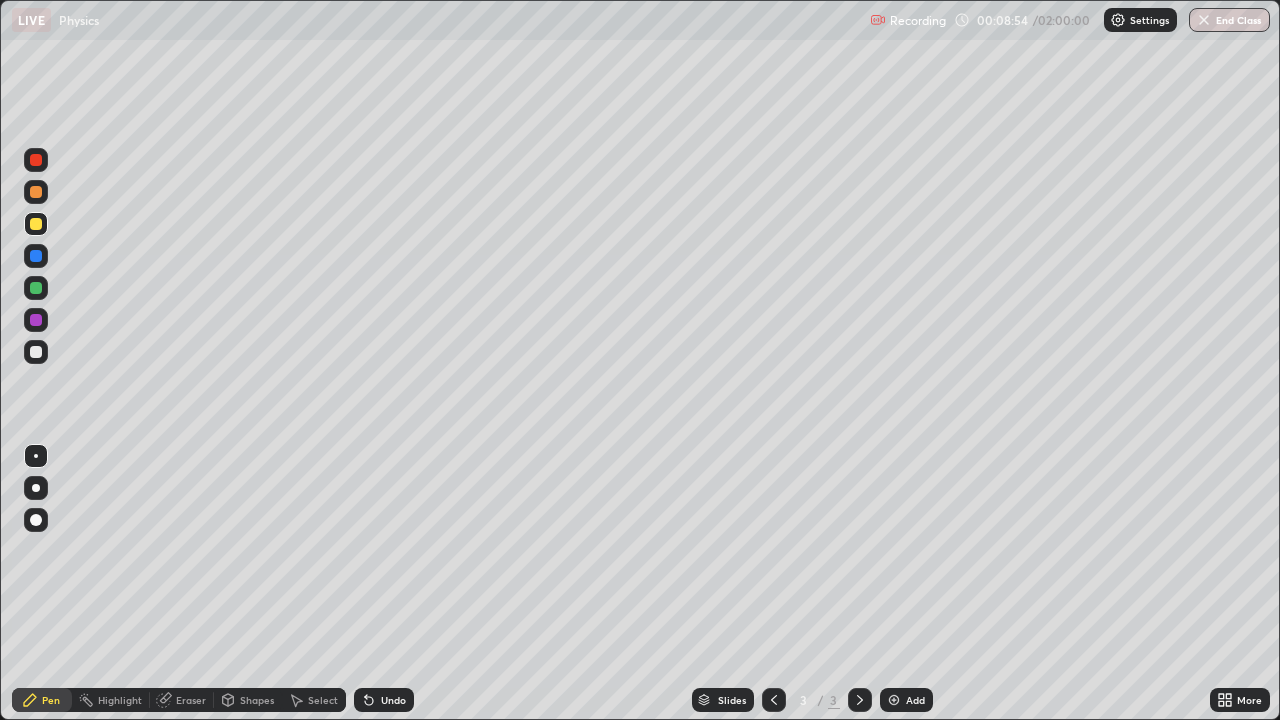 click at bounding box center [36, 352] 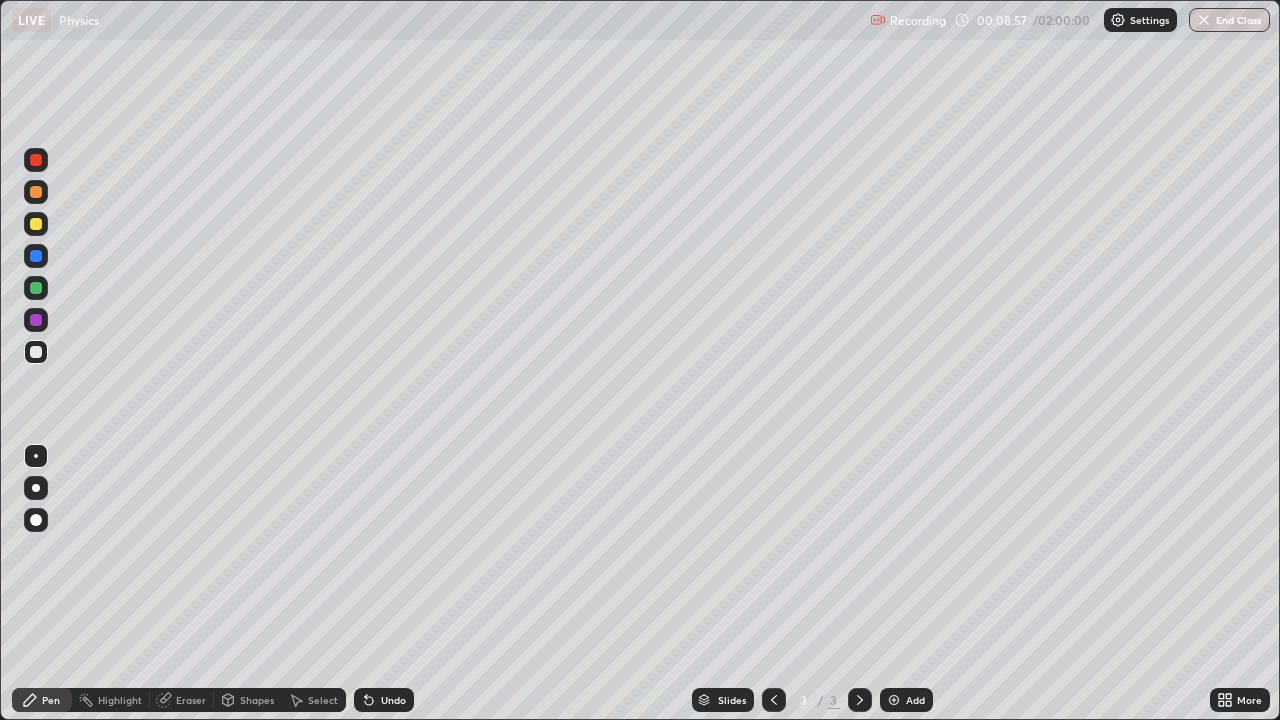 click at bounding box center [36, 224] 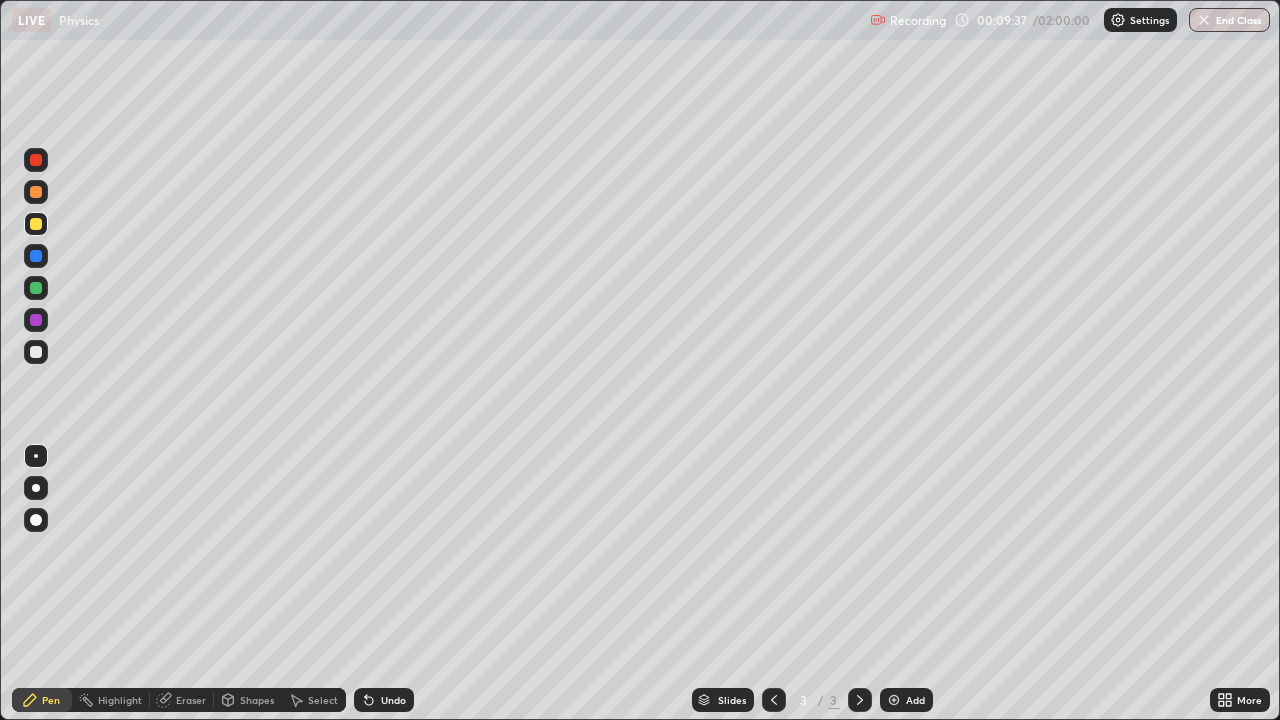 click at bounding box center (36, 288) 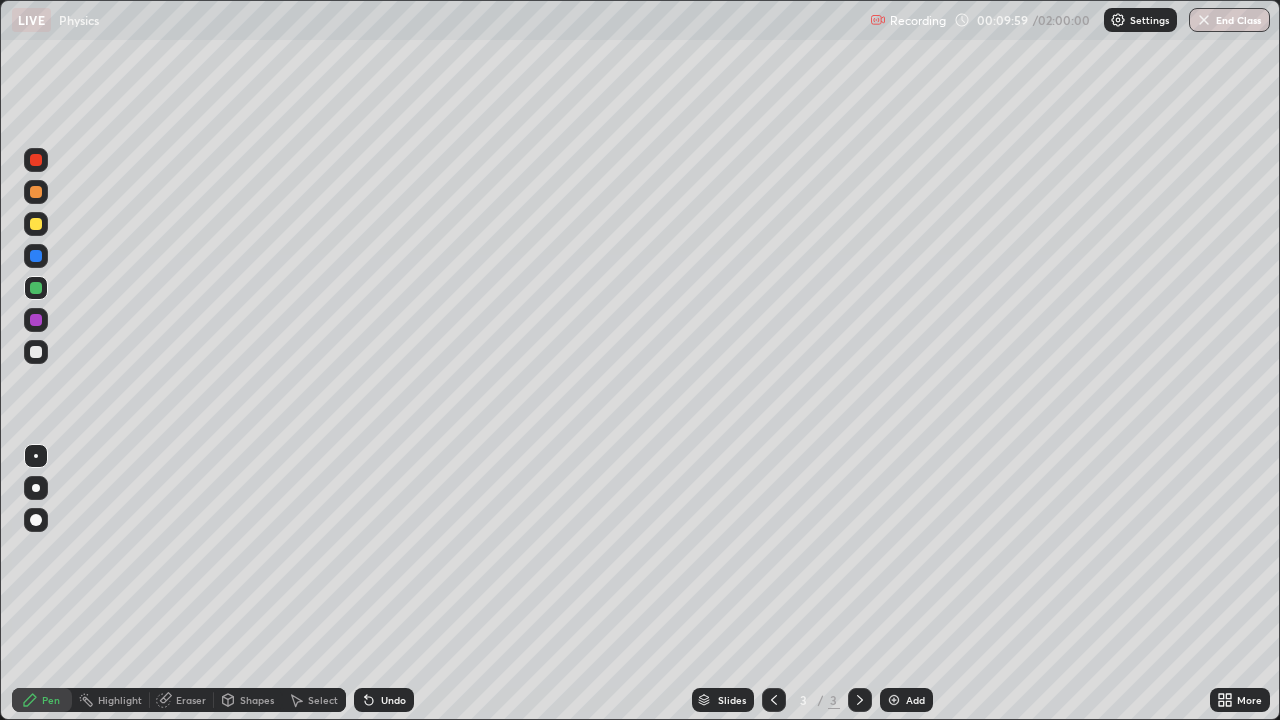 click 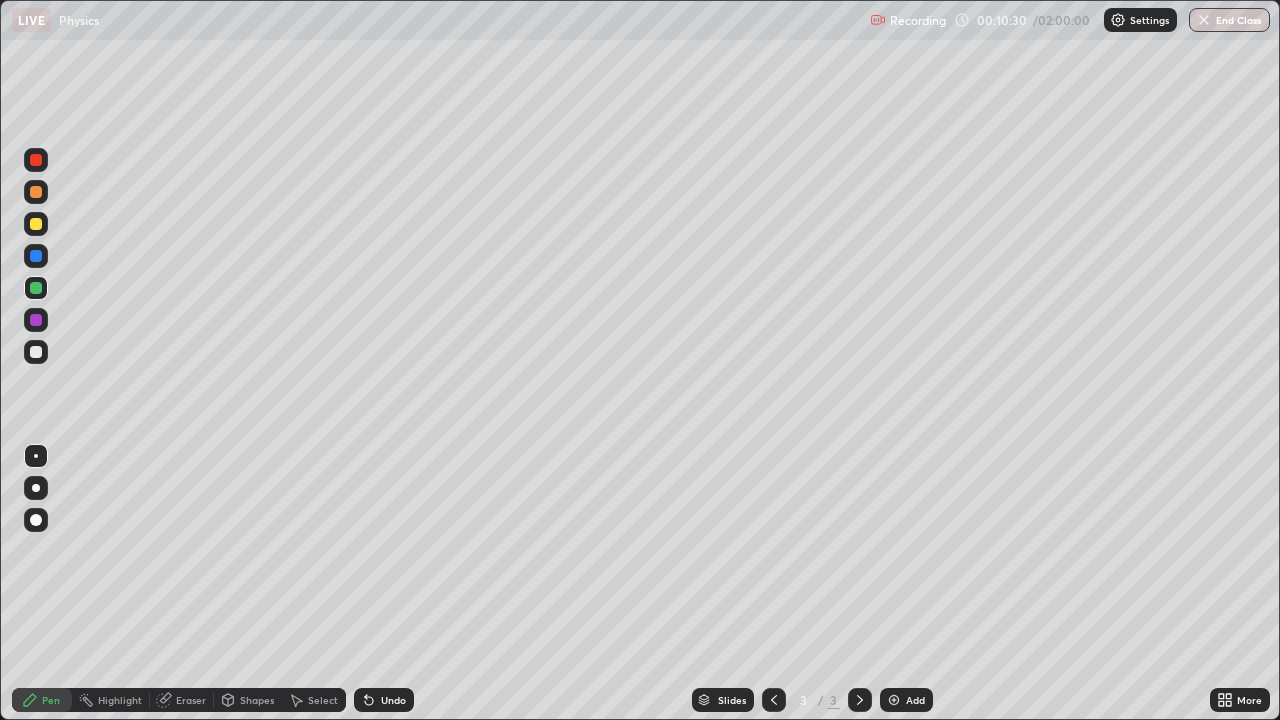 click on "Undo" at bounding box center [393, 700] 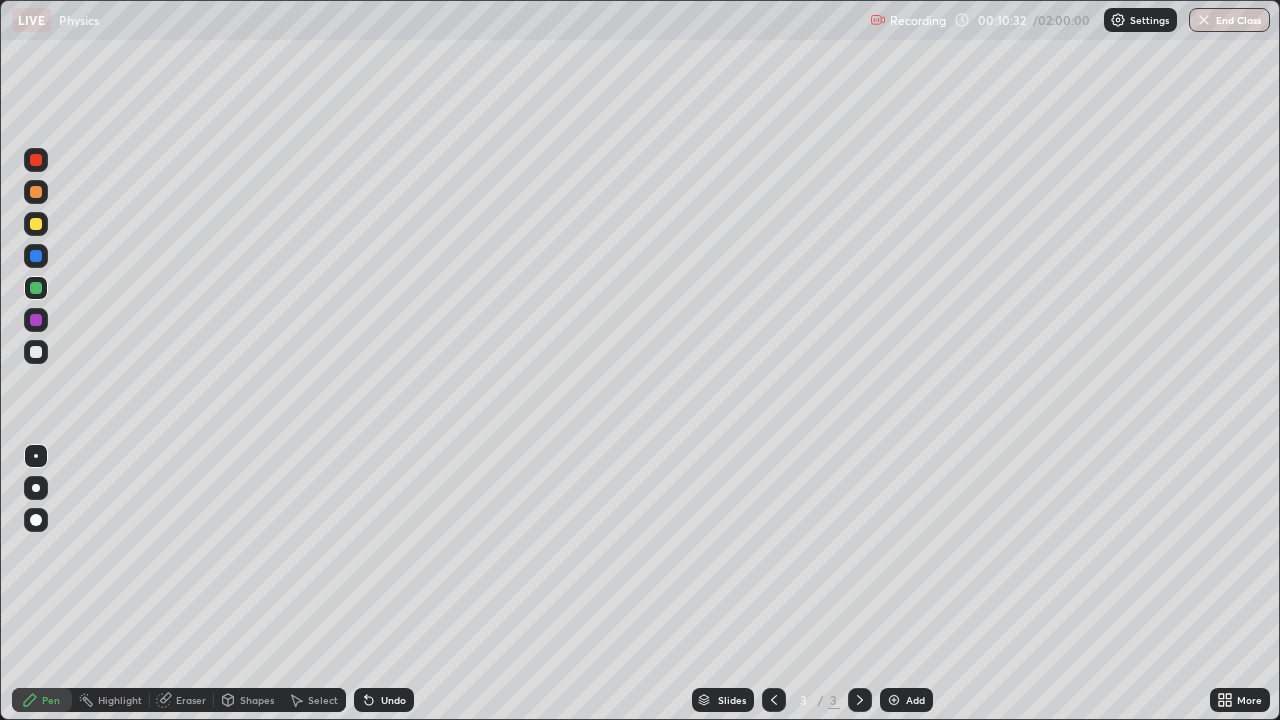 click on "Undo" at bounding box center [393, 700] 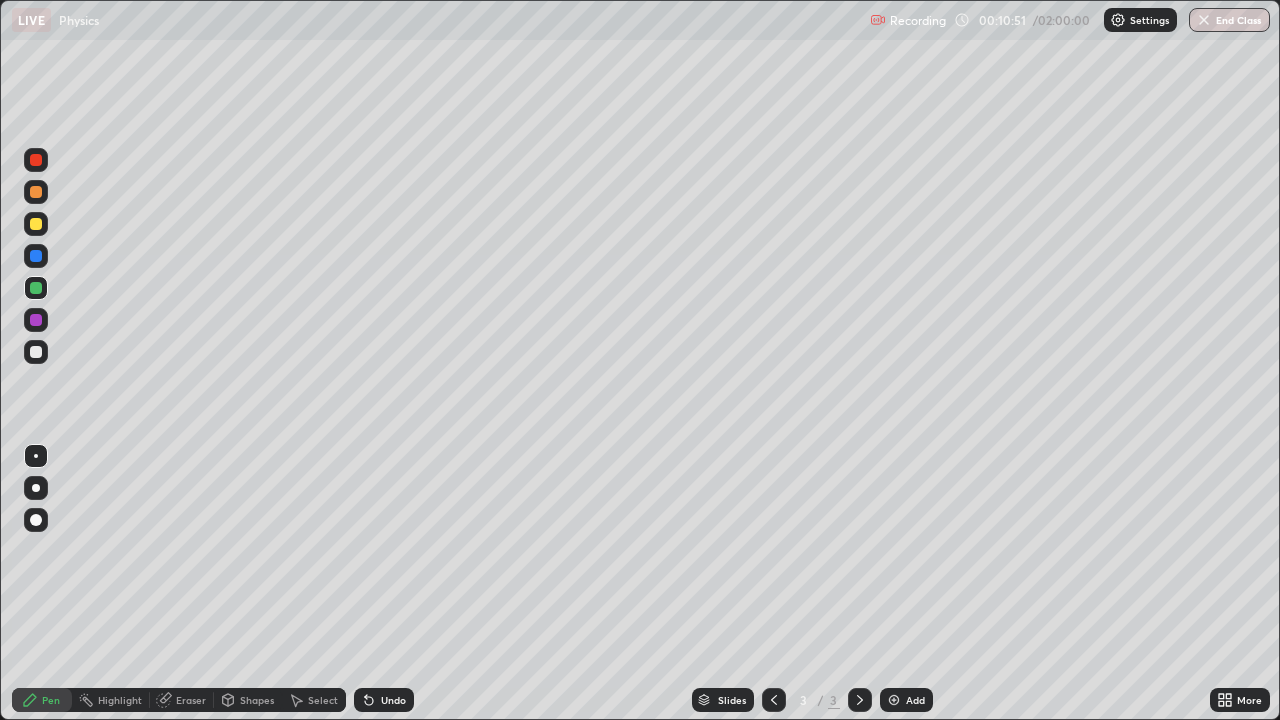 click on "Eraser" at bounding box center (191, 700) 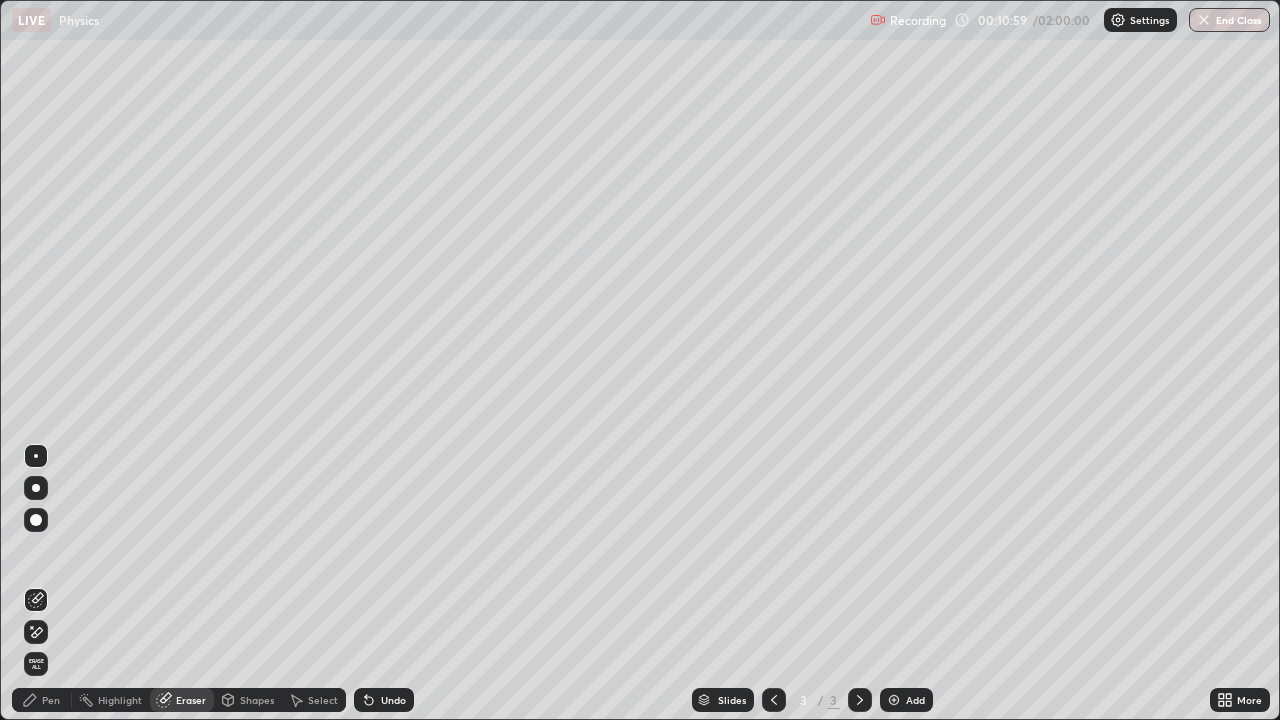 click on "Select" at bounding box center [314, 700] 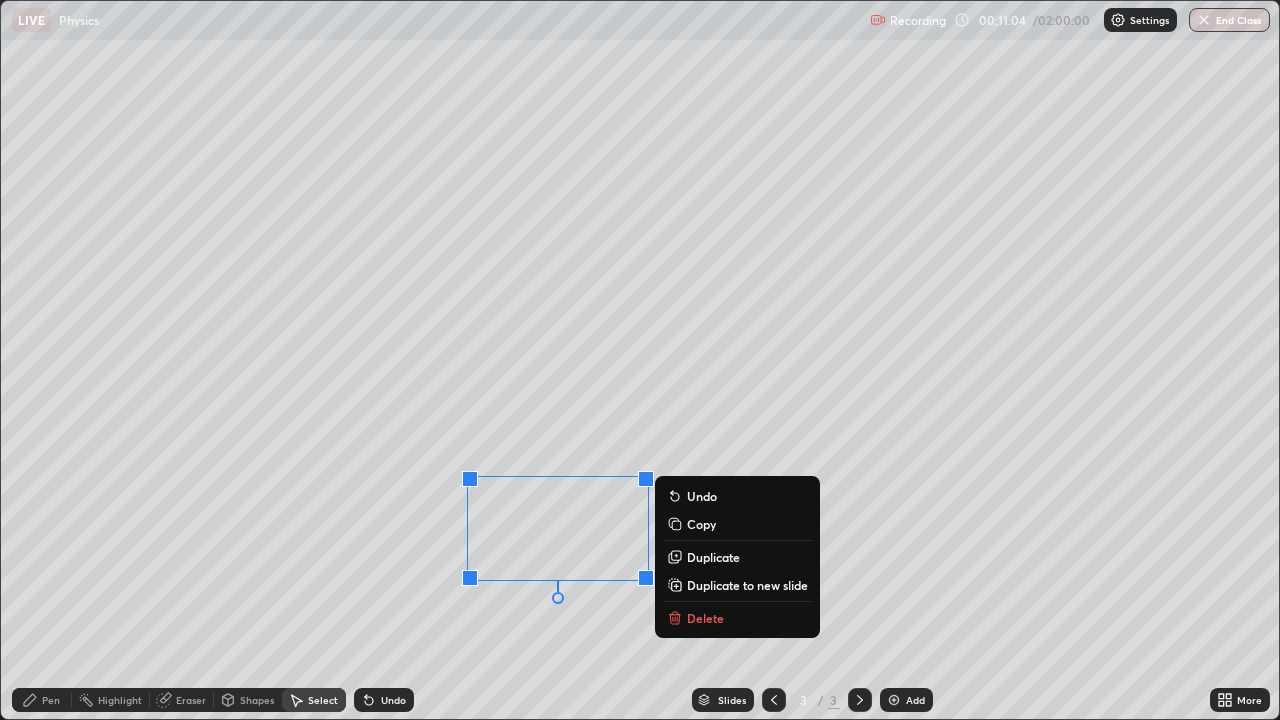click on "Delete" at bounding box center [705, 618] 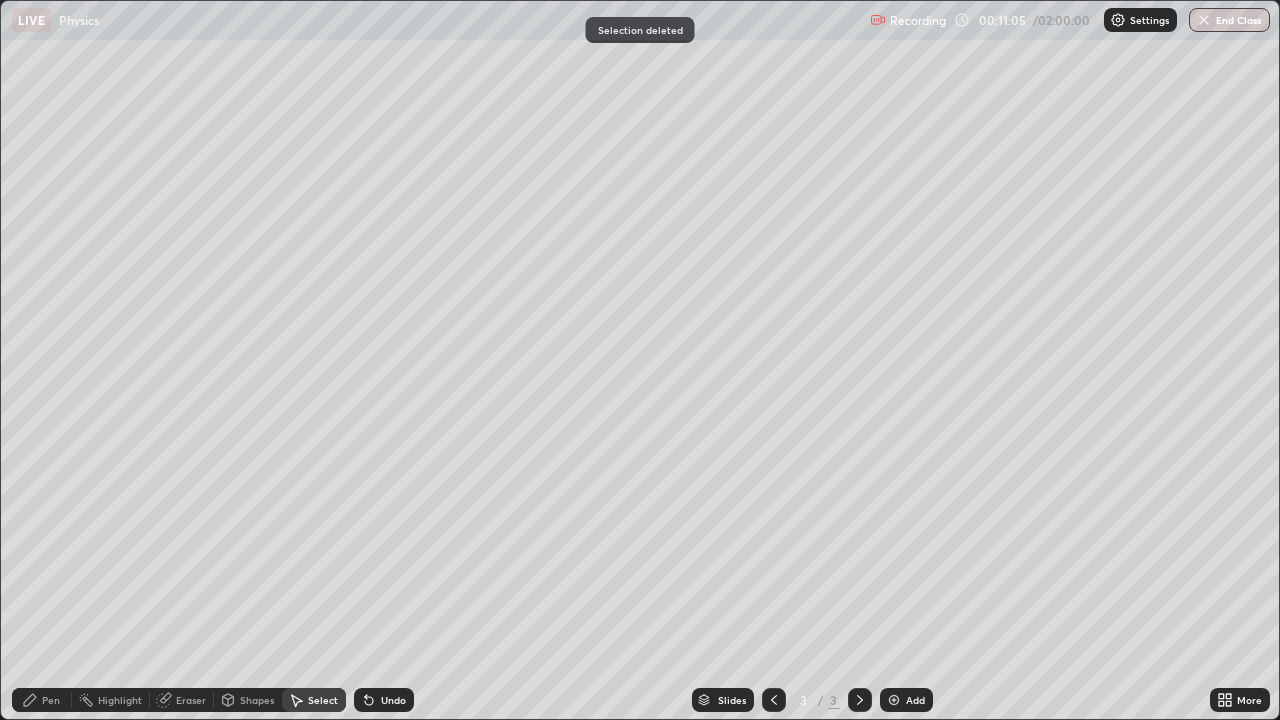 click on "Pen" at bounding box center [51, 700] 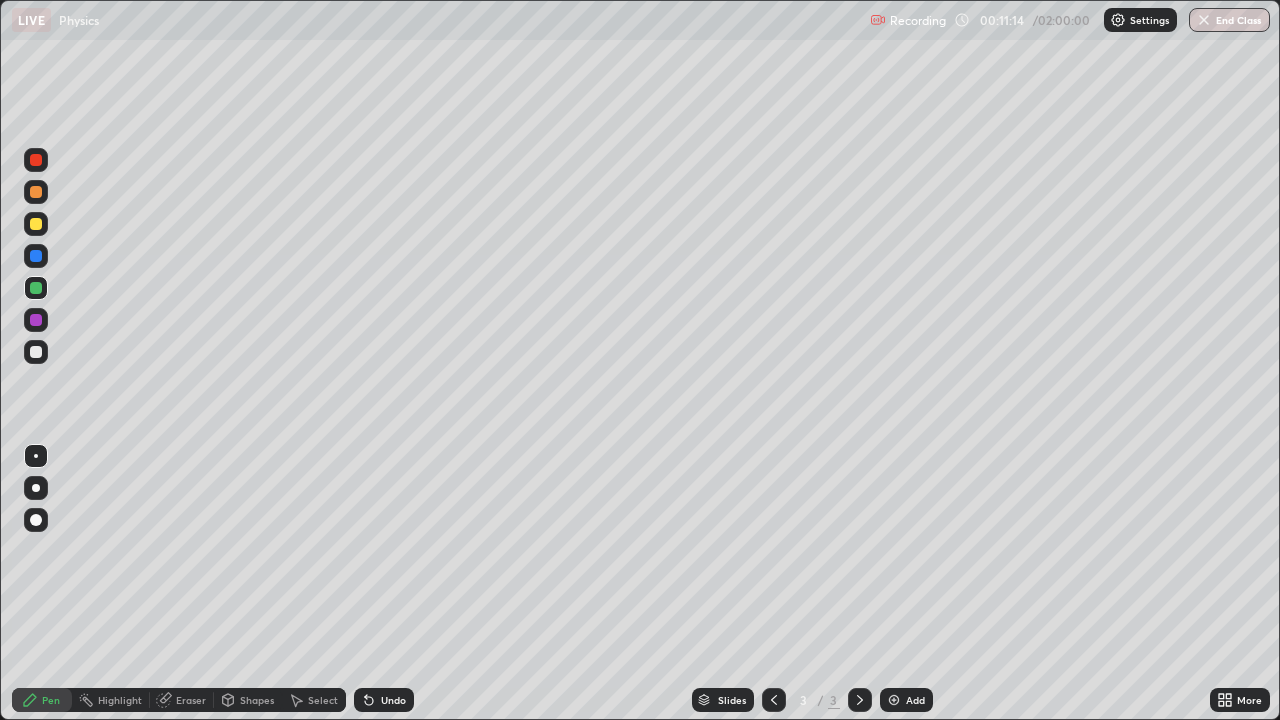 click on "Undo" at bounding box center [393, 700] 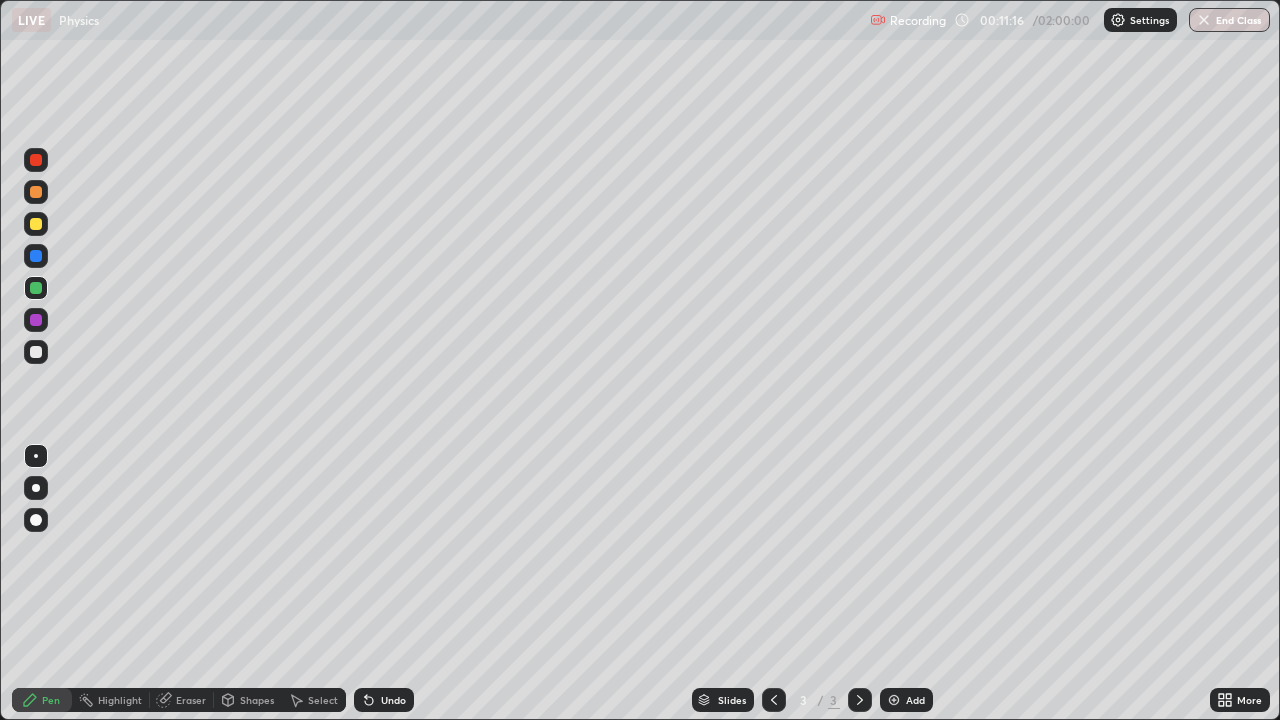 click at bounding box center (36, 352) 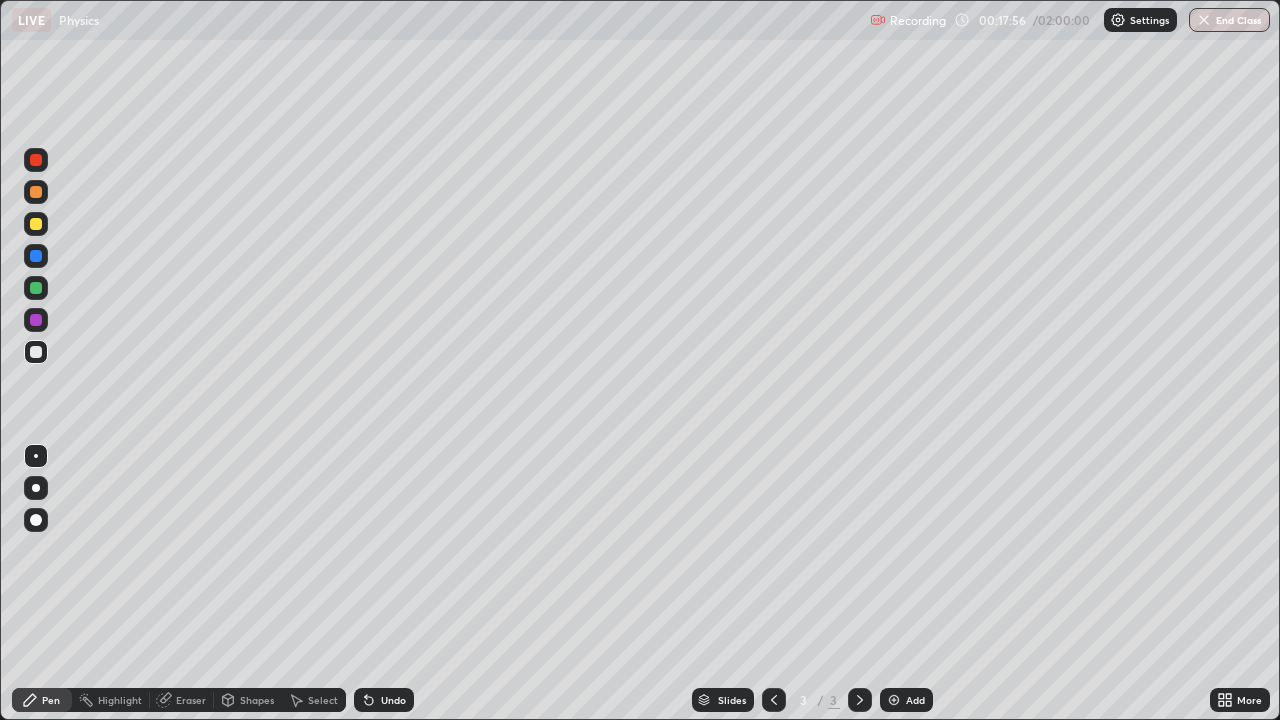 click on "Add" at bounding box center [915, 700] 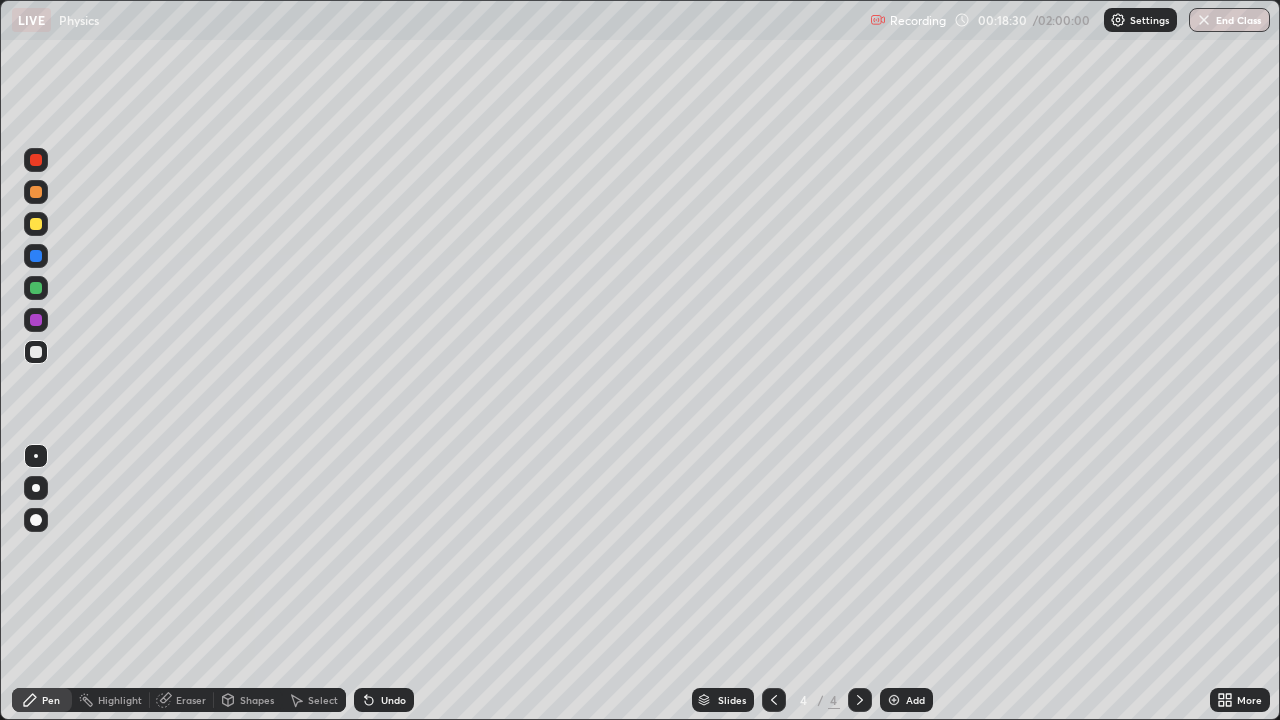 click on "Add" at bounding box center (915, 700) 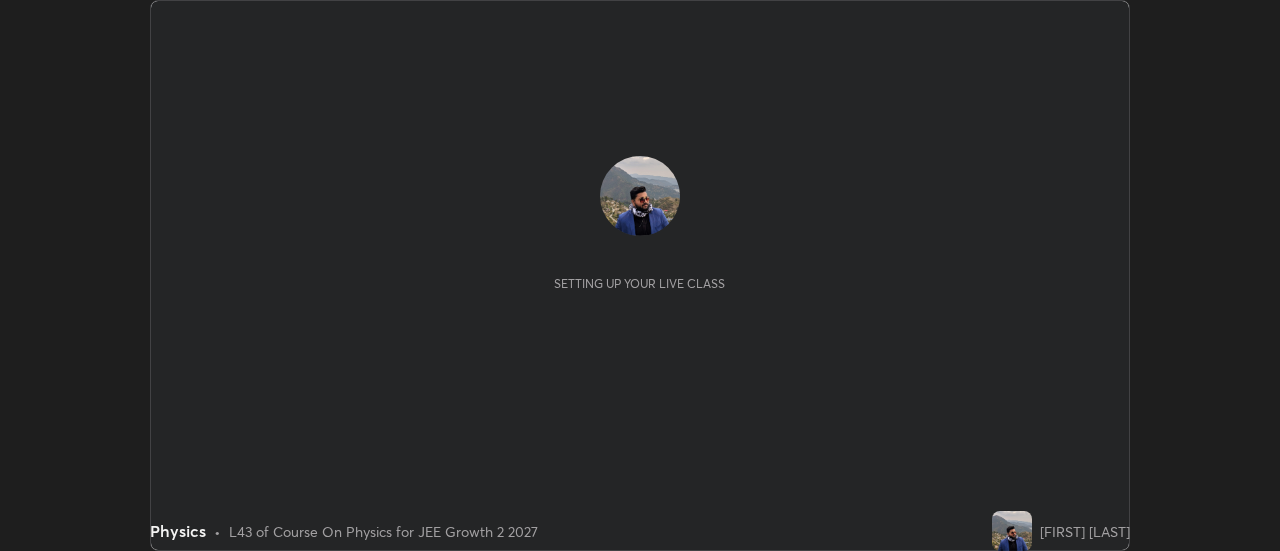 scroll, scrollTop: 0, scrollLeft: 0, axis: both 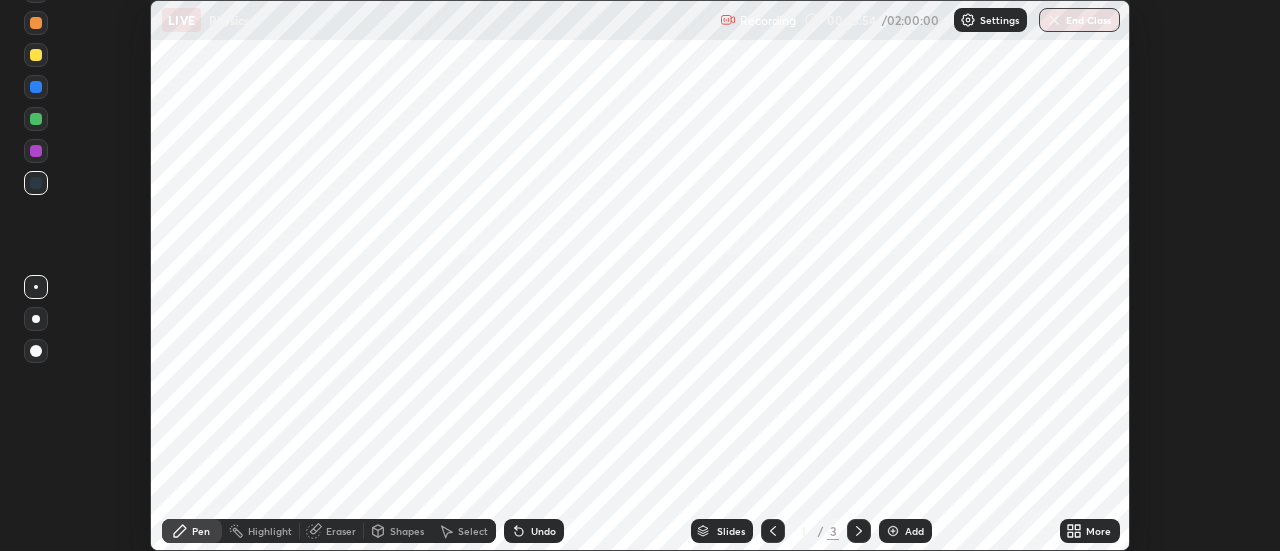 click 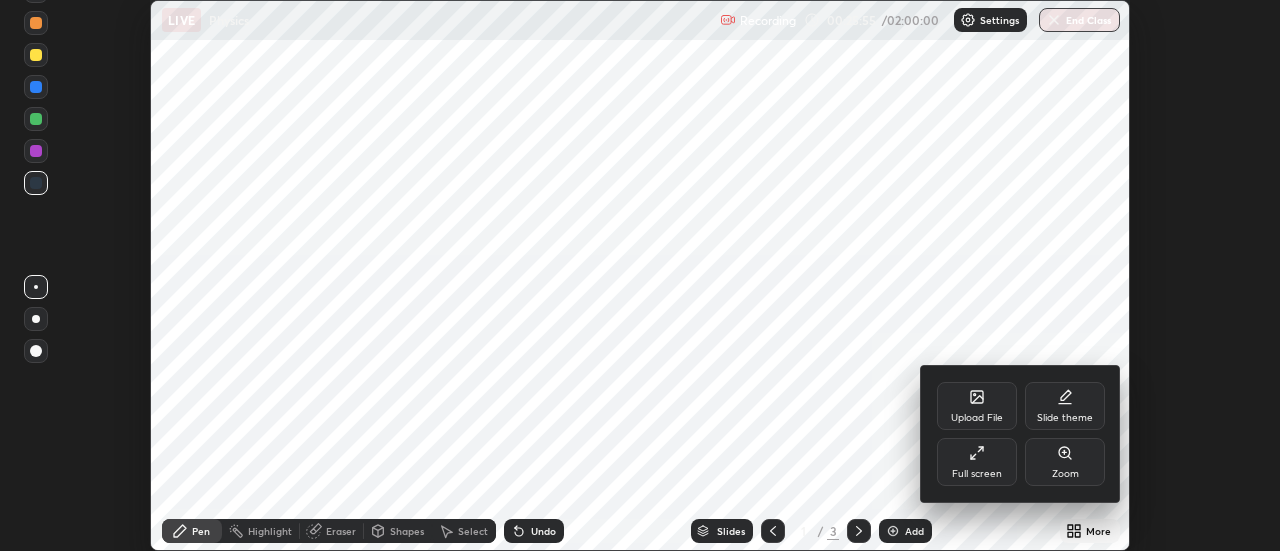 click on "Full screen" at bounding box center [977, 462] 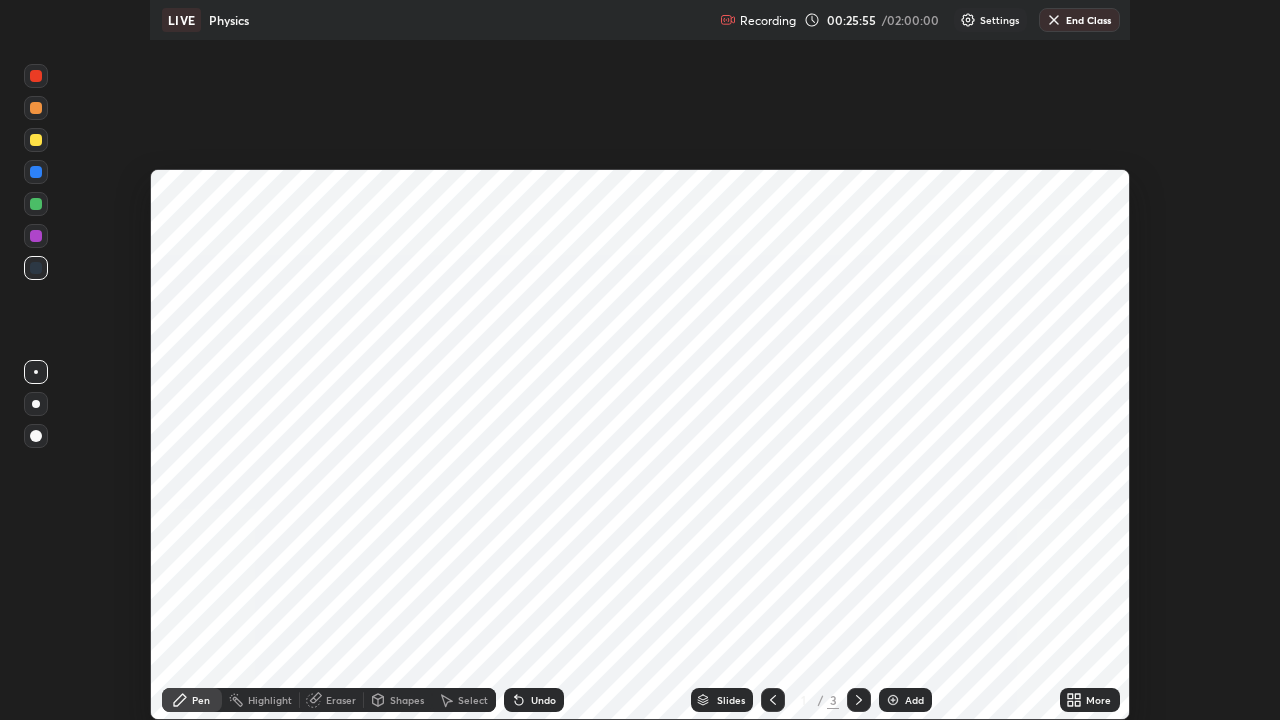 scroll, scrollTop: 99280, scrollLeft: 98720, axis: both 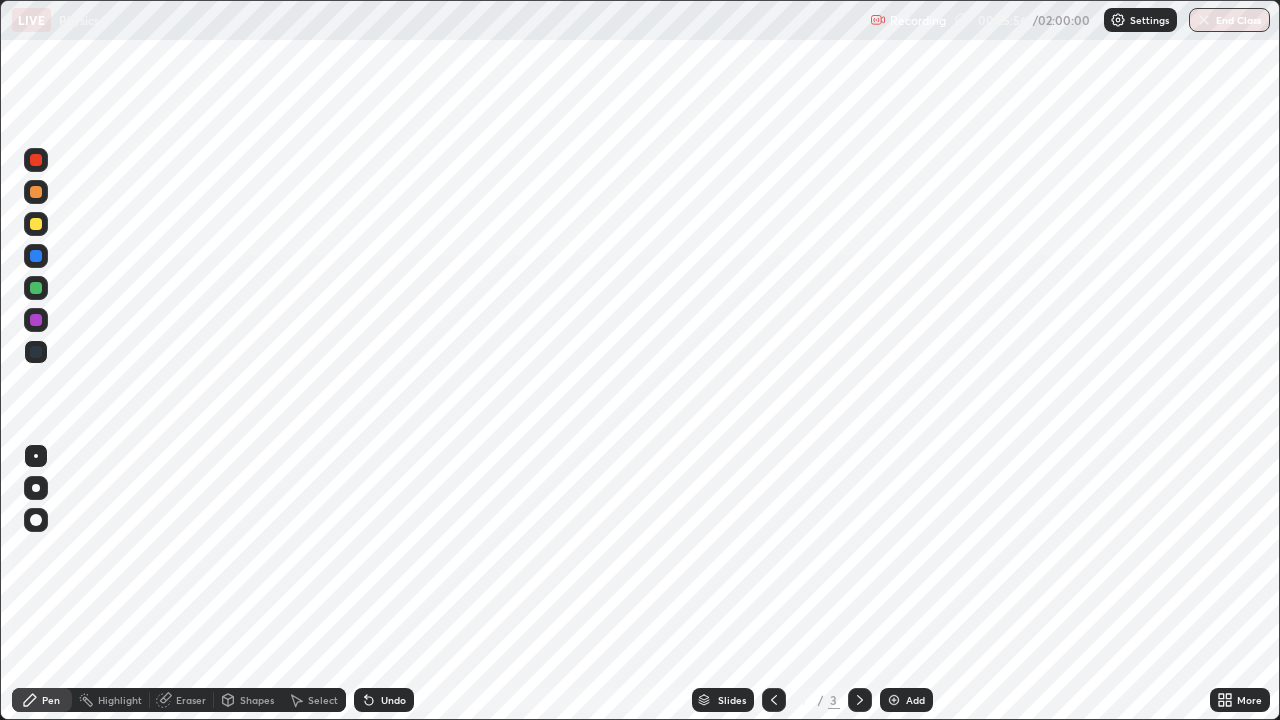 click at bounding box center (894, 700) 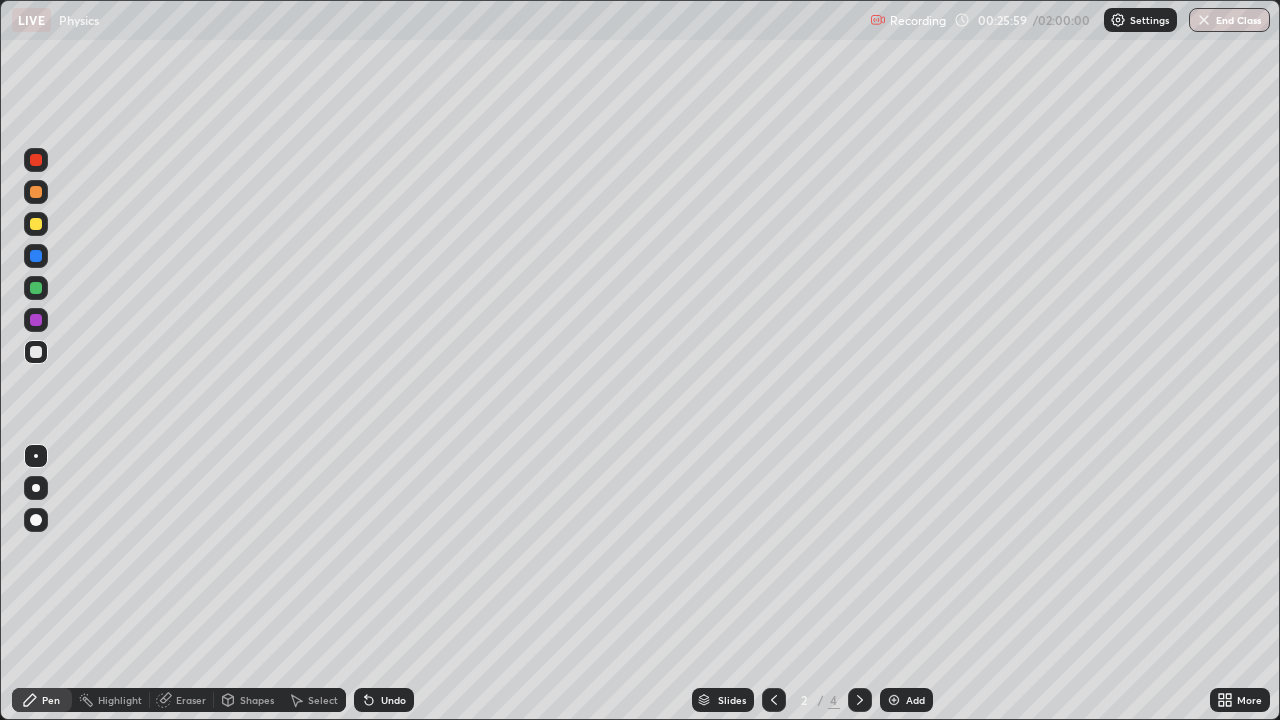 click at bounding box center [36, 224] 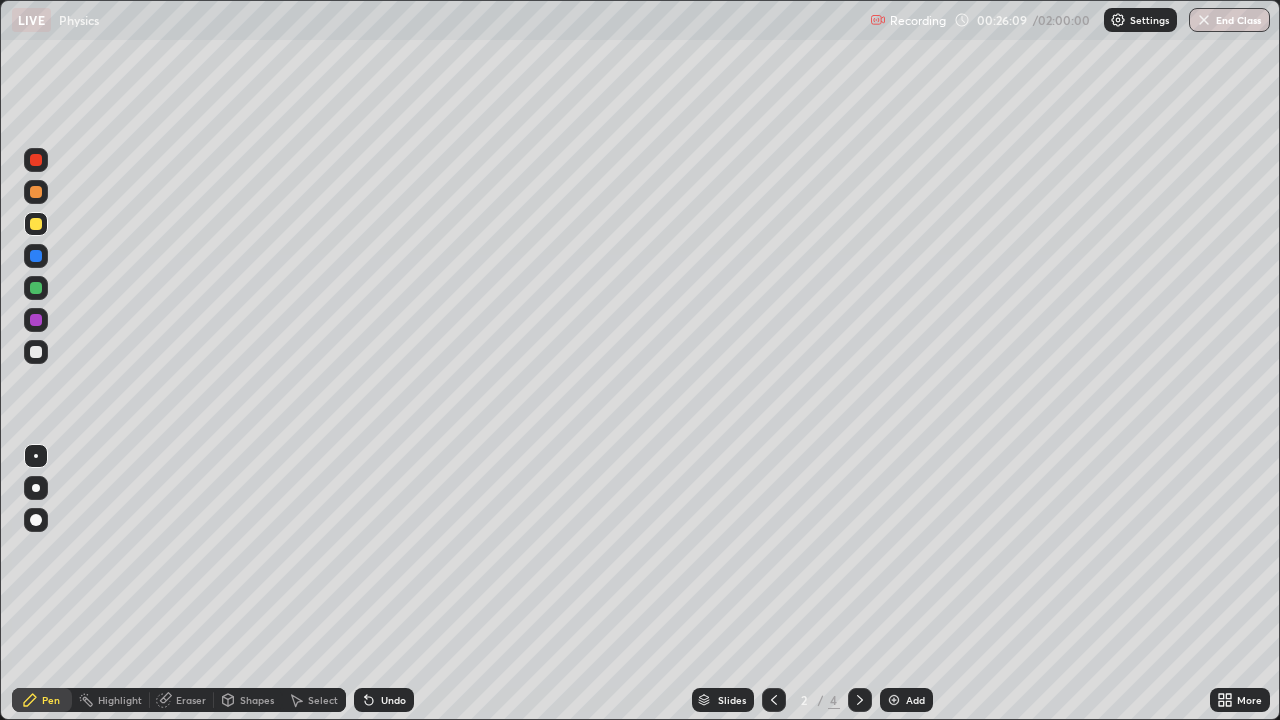 click on "Shapes" at bounding box center [257, 700] 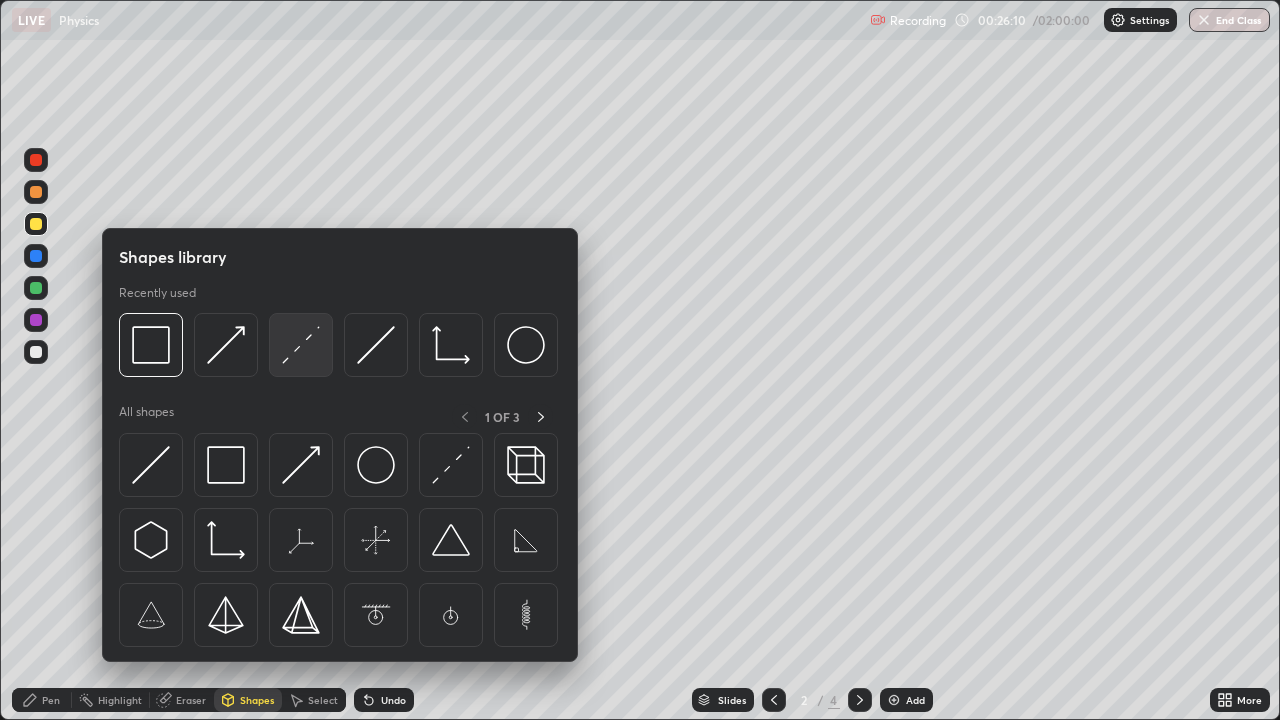 click at bounding box center [301, 345] 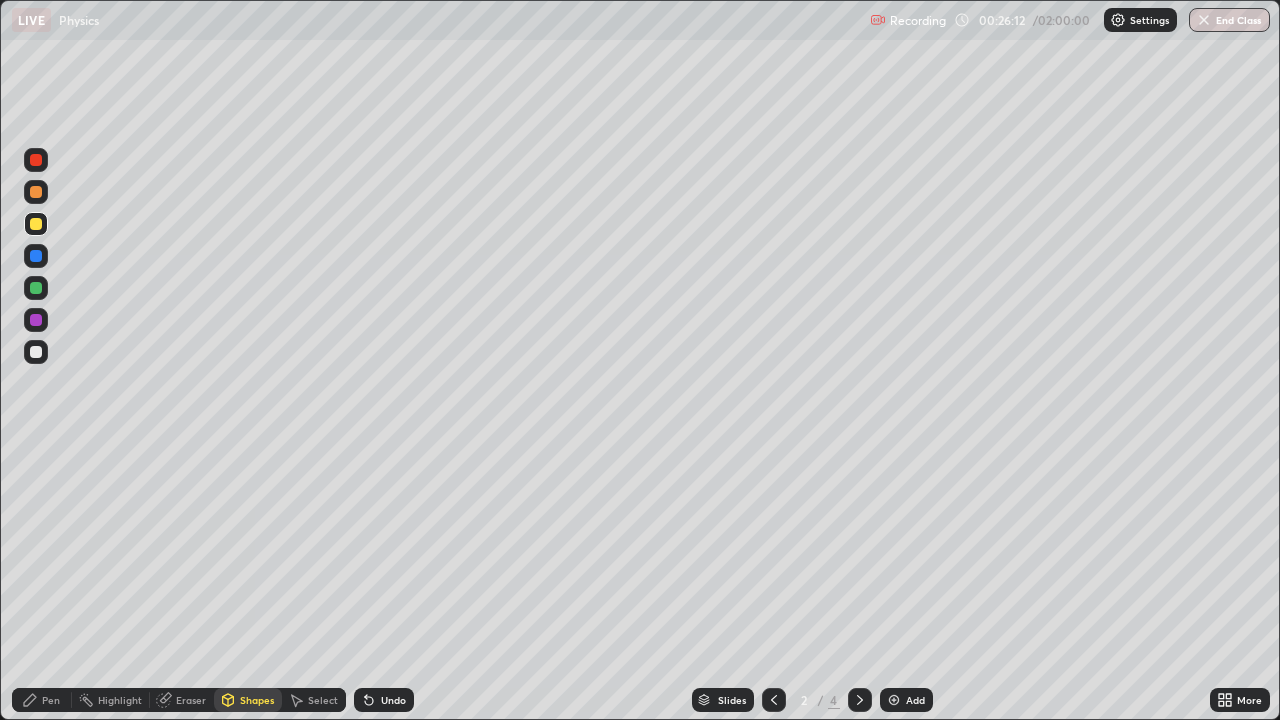click on "Select" at bounding box center [323, 700] 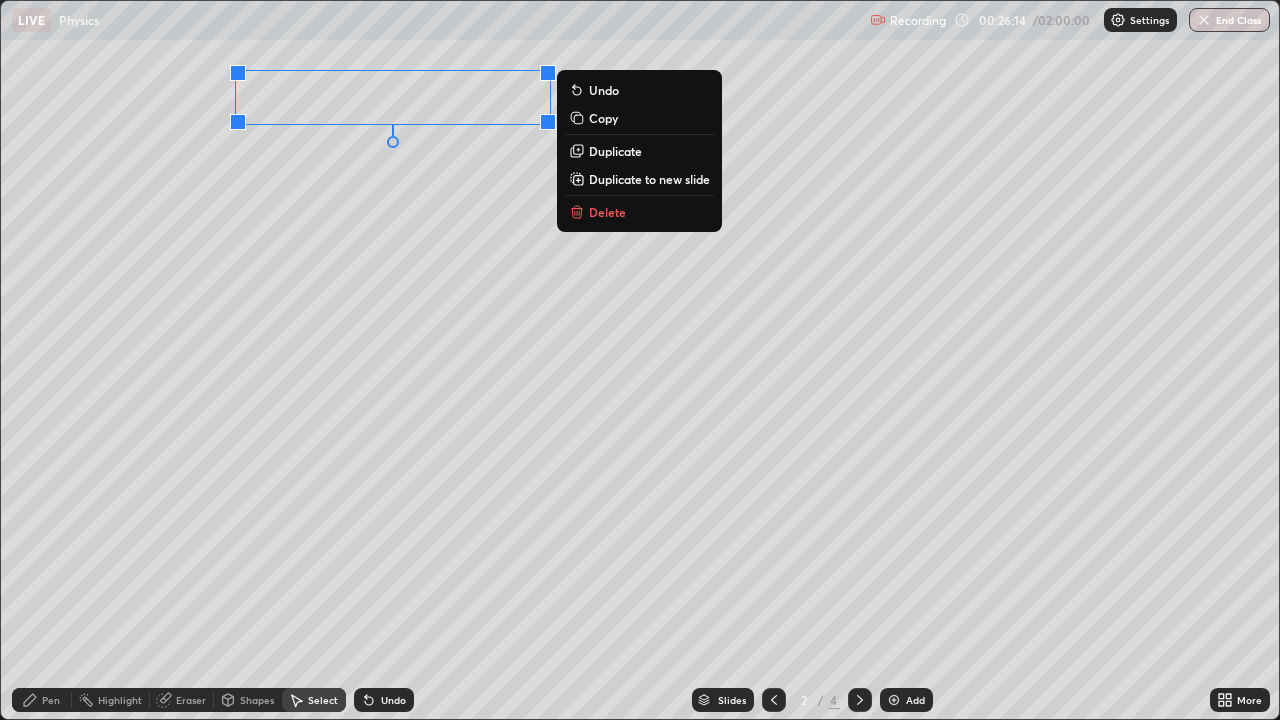 click on "0 ° Undo Copy Duplicate Duplicate to new slide Delete" at bounding box center (640, 360) 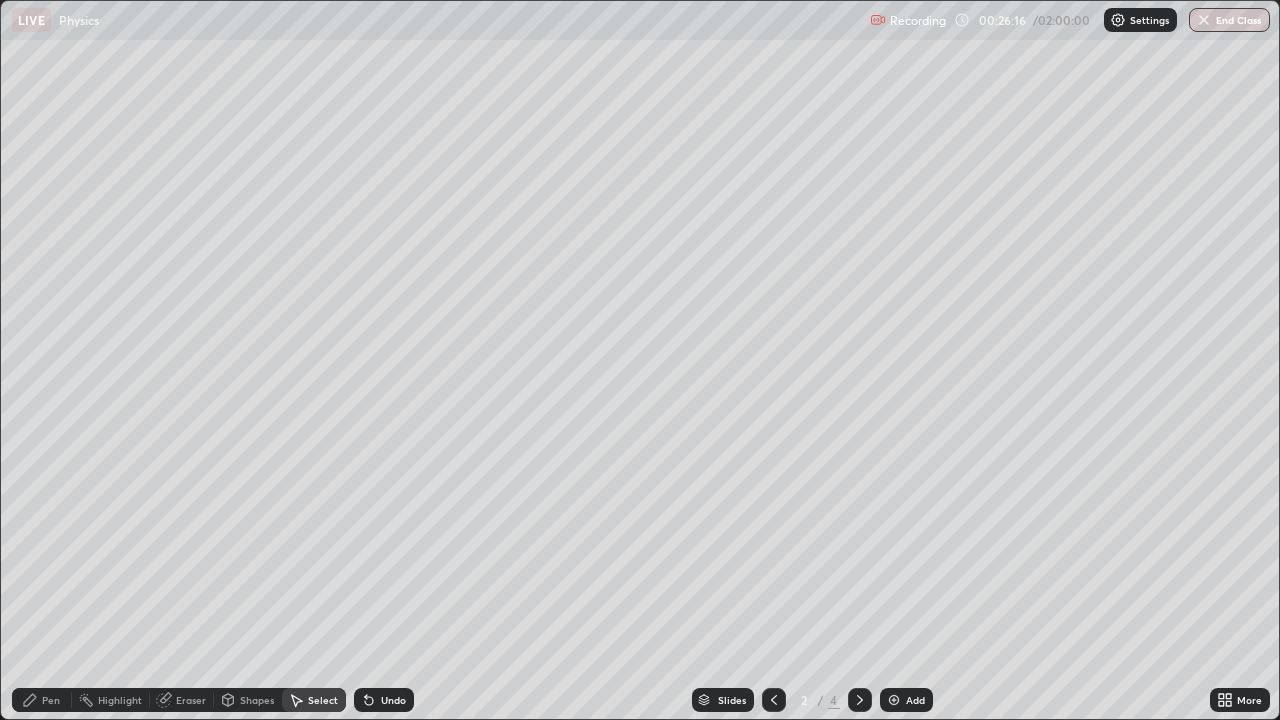 click on "Pen" at bounding box center (51, 700) 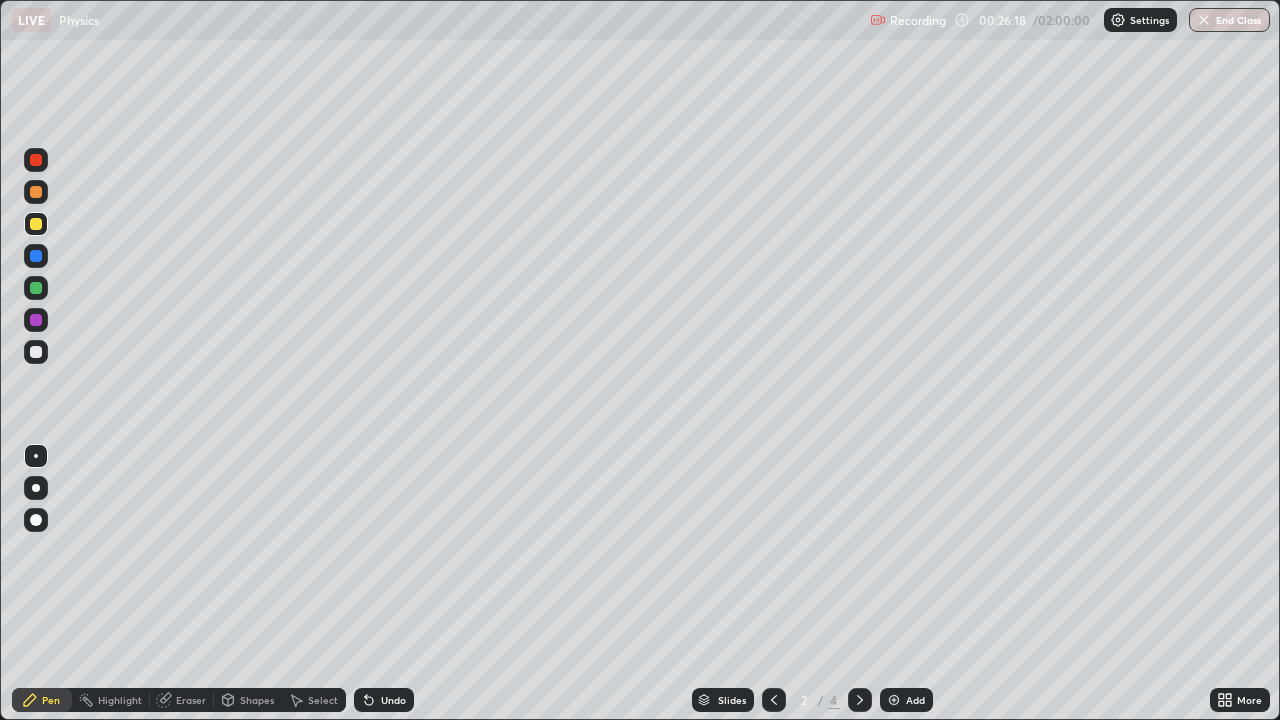 click at bounding box center [36, 192] 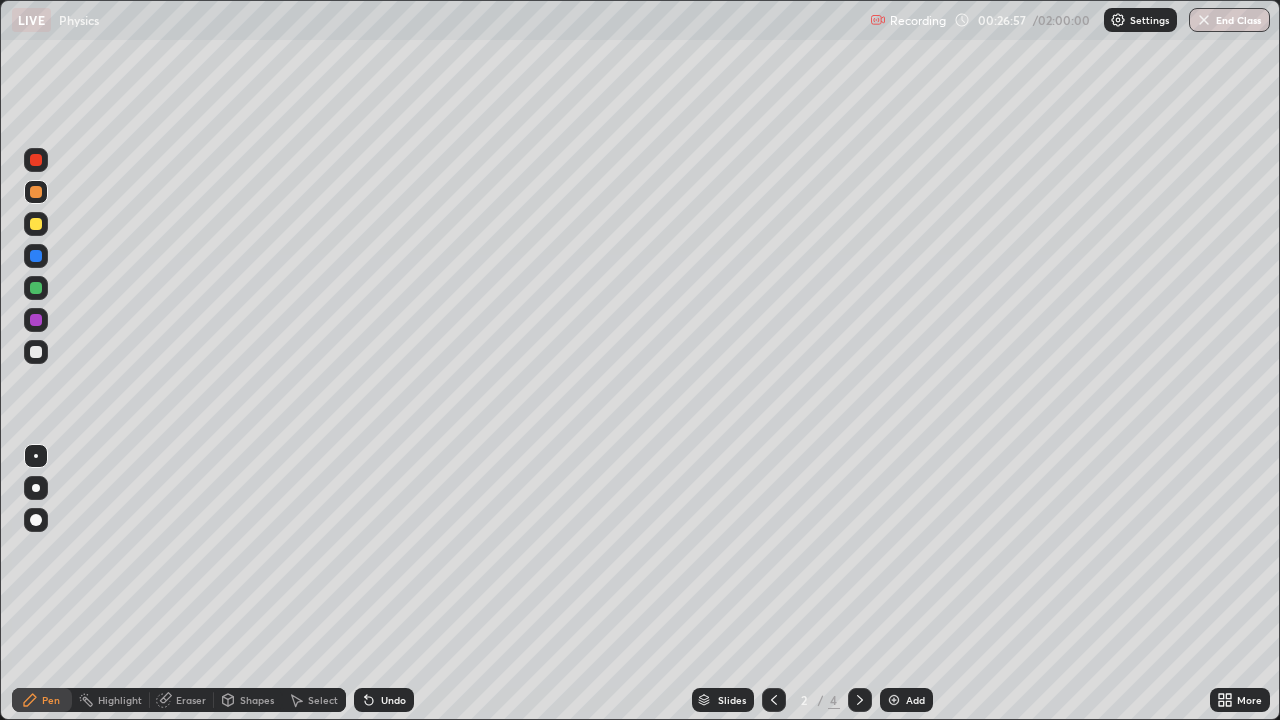 click at bounding box center (36, 224) 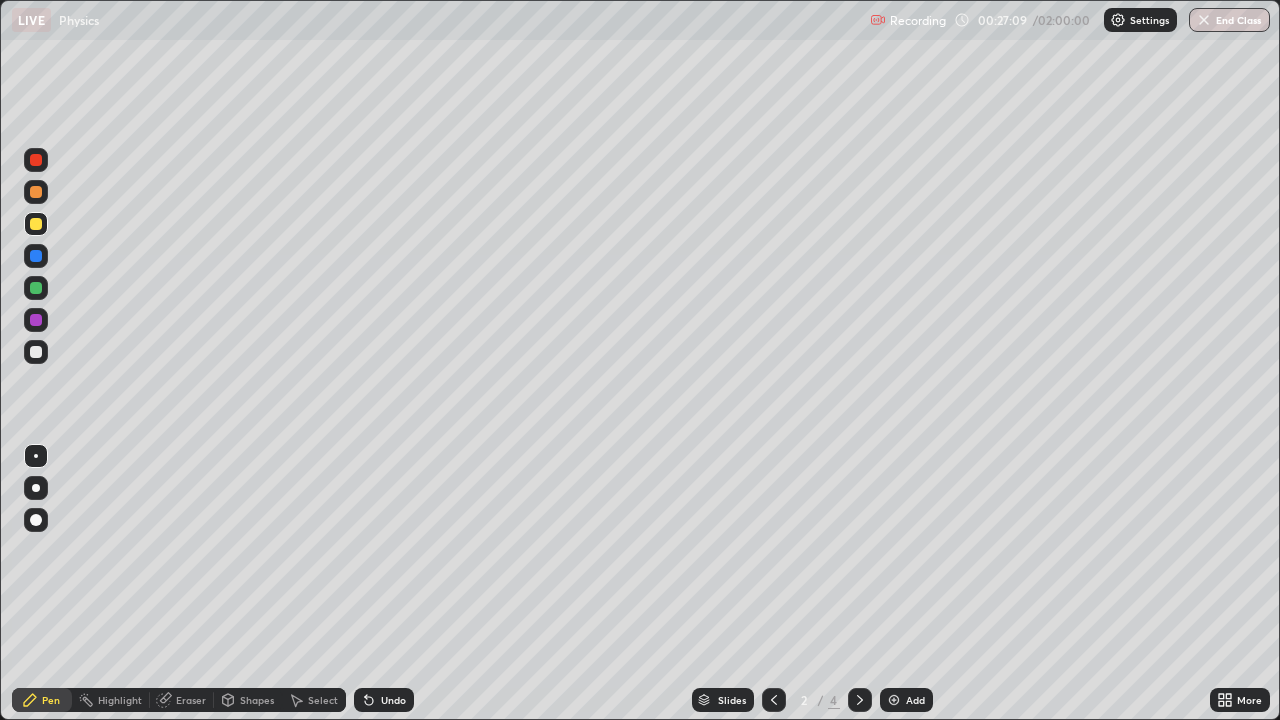 click at bounding box center (36, 352) 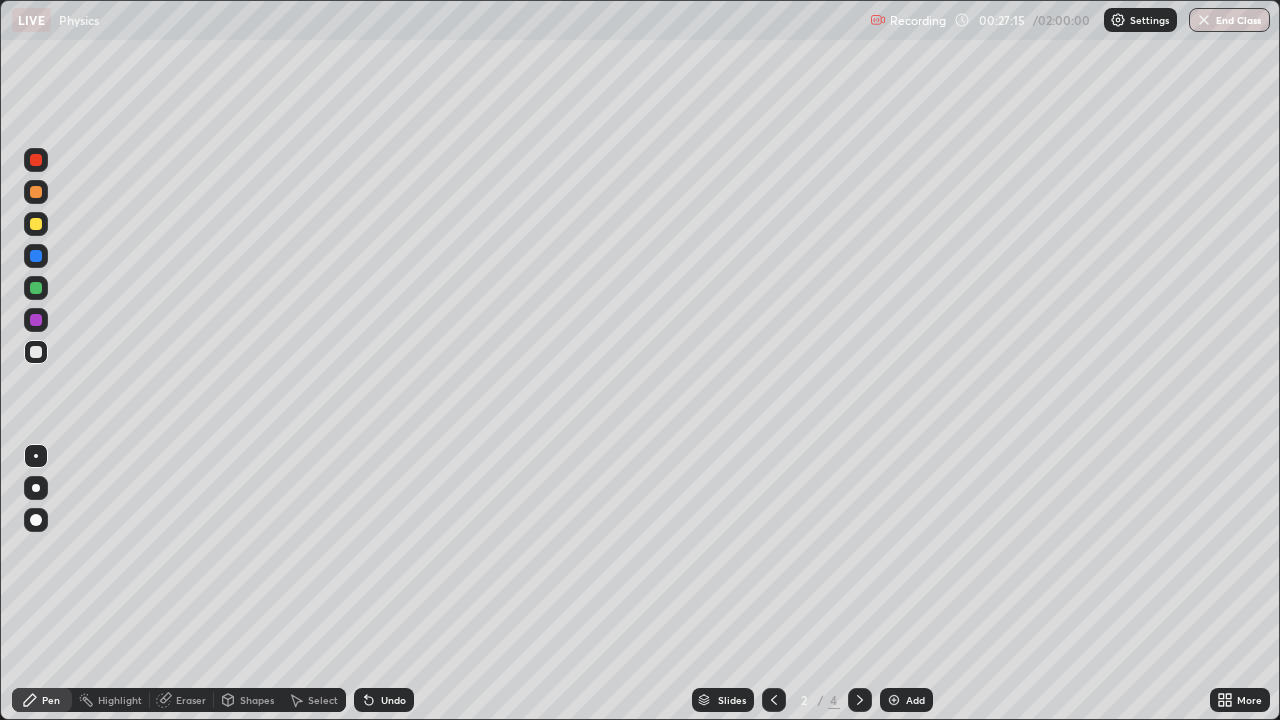 click on "Select" at bounding box center [323, 700] 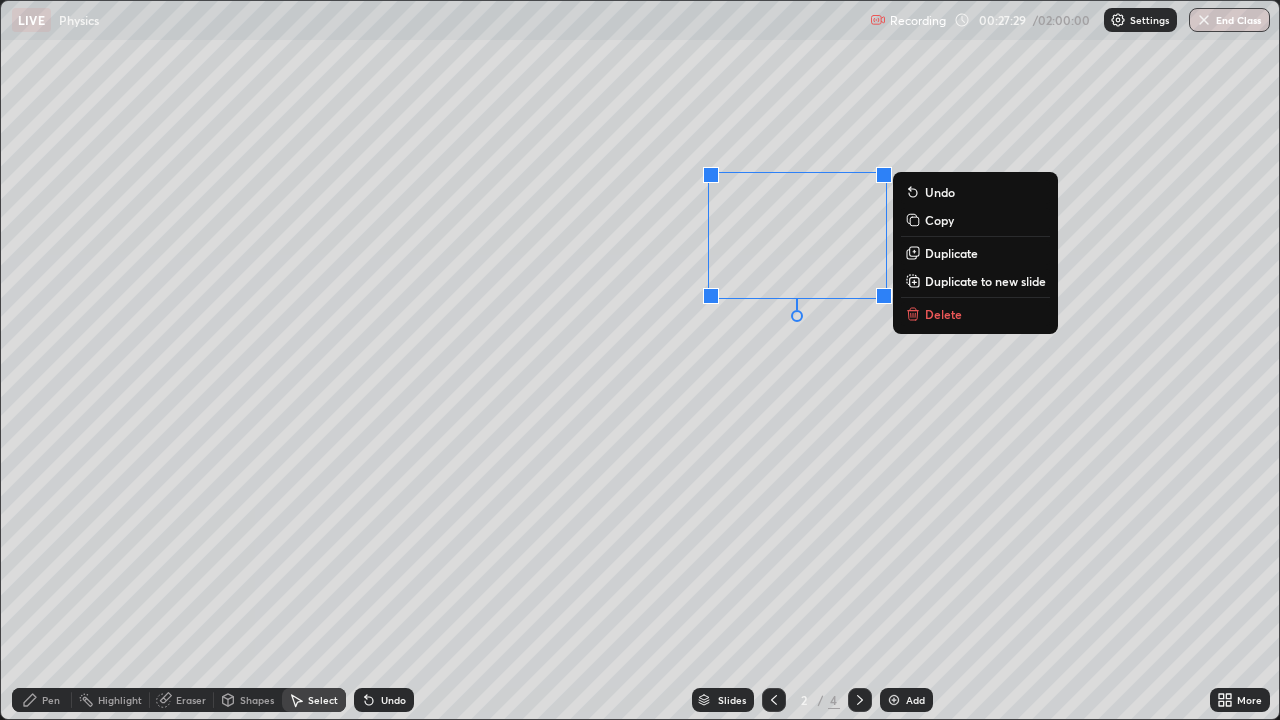 click on "0 ° Undo Copy Duplicate Duplicate to new slide Delete" at bounding box center (640, 360) 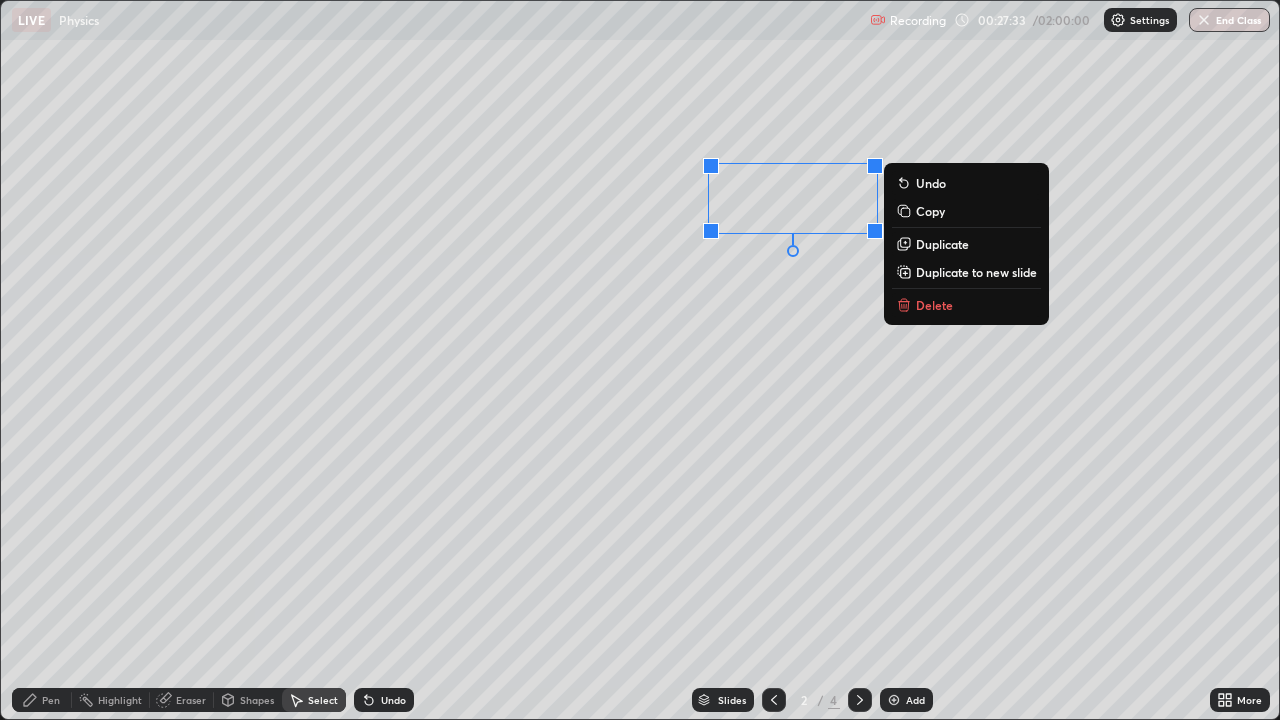click on "0 ° Undo Copy Duplicate Duplicate to new slide Delete" at bounding box center [640, 360] 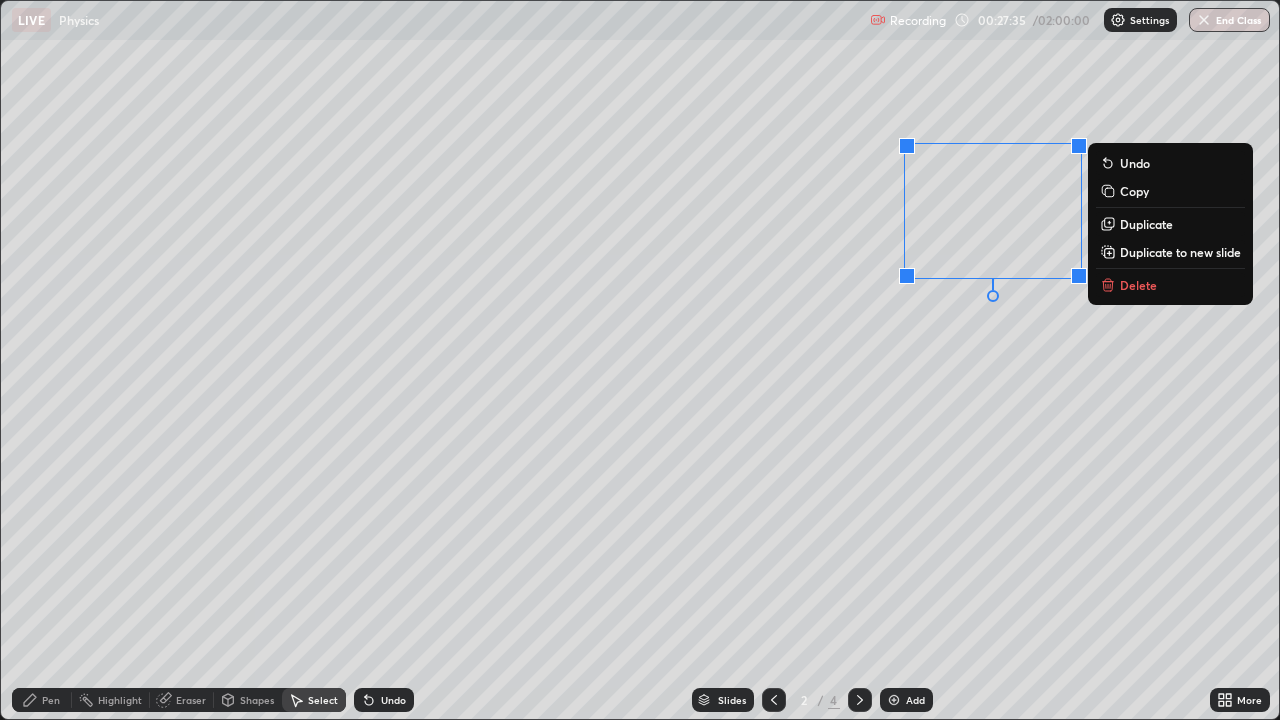 click on "0 ° Undo Copy Duplicate Duplicate to new slide Delete" at bounding box center (640, 360) 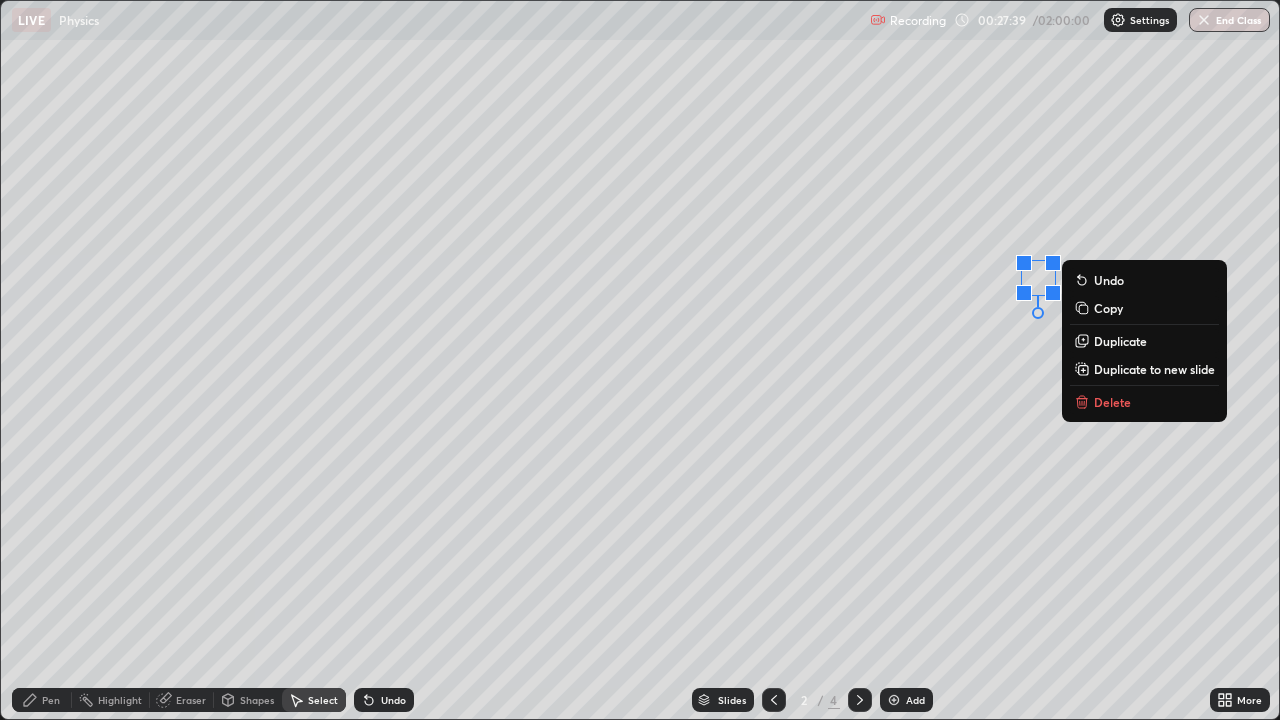 click on "0 ° Undo Copy Duplicate Duplicate to new slide Delete" at bounding box center [640, 360] 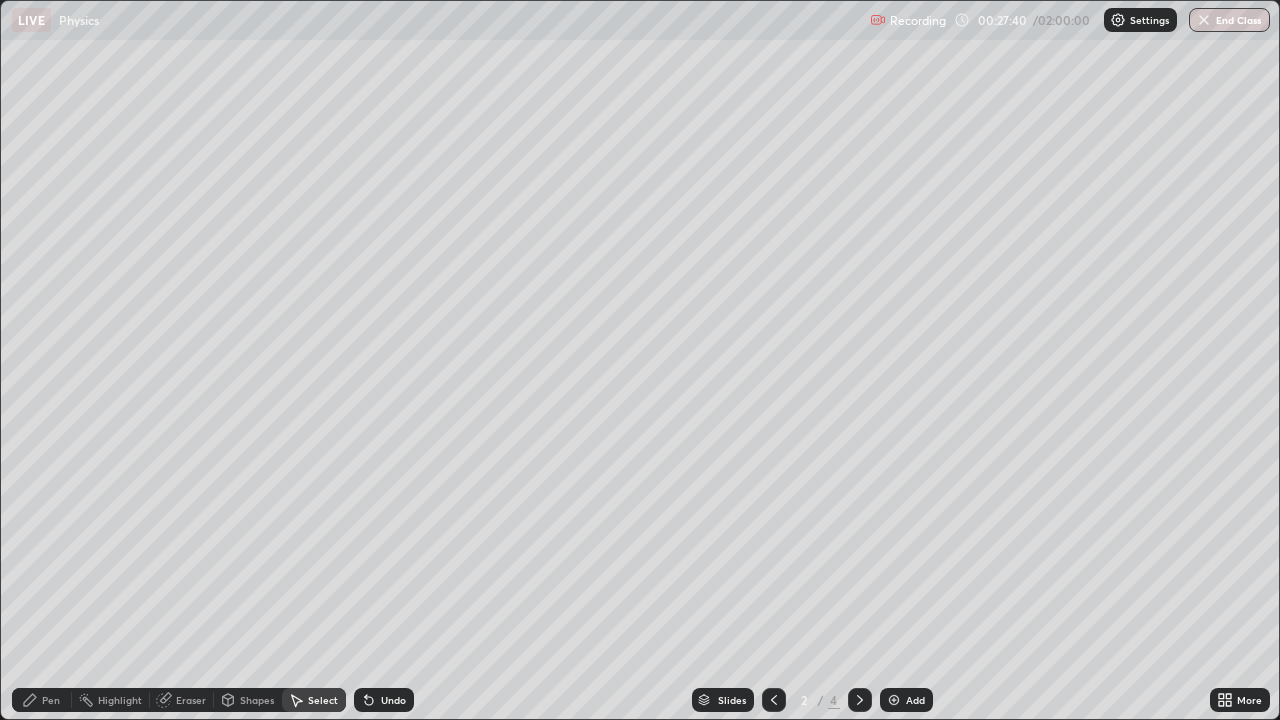 click on "Pen" at bounding box center [42, 700] 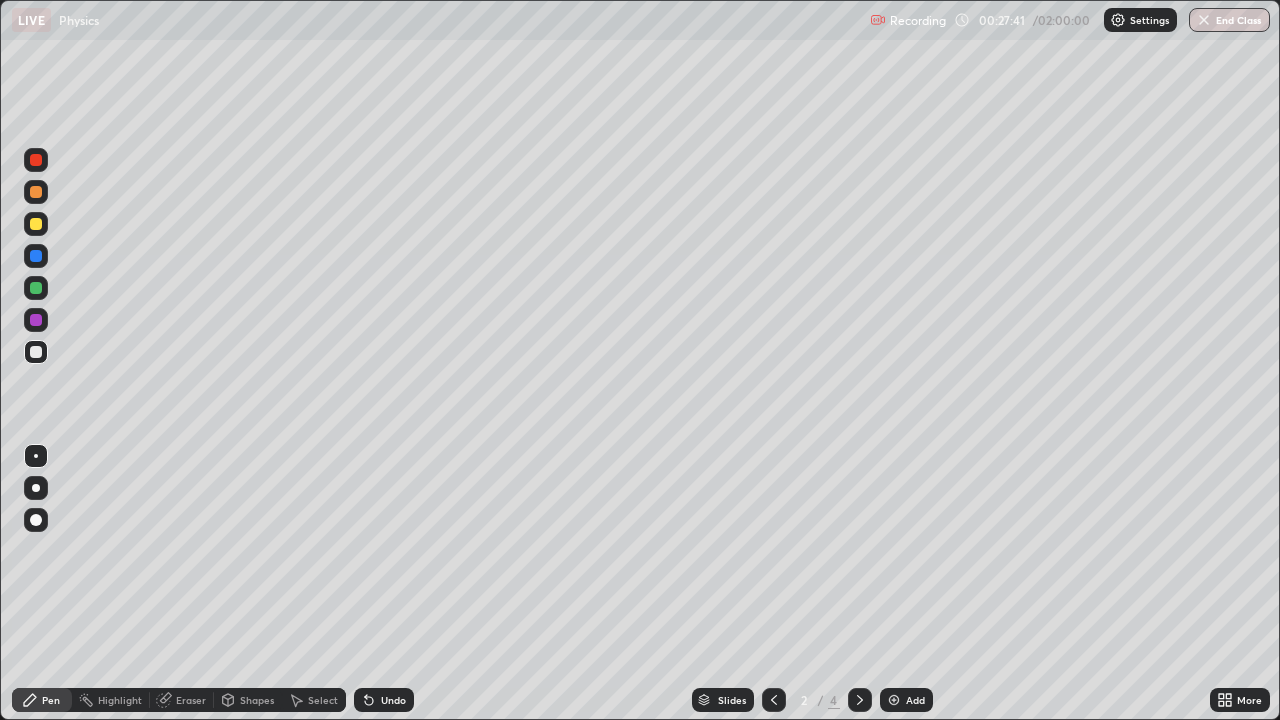 click at bounding box center [36, 224] 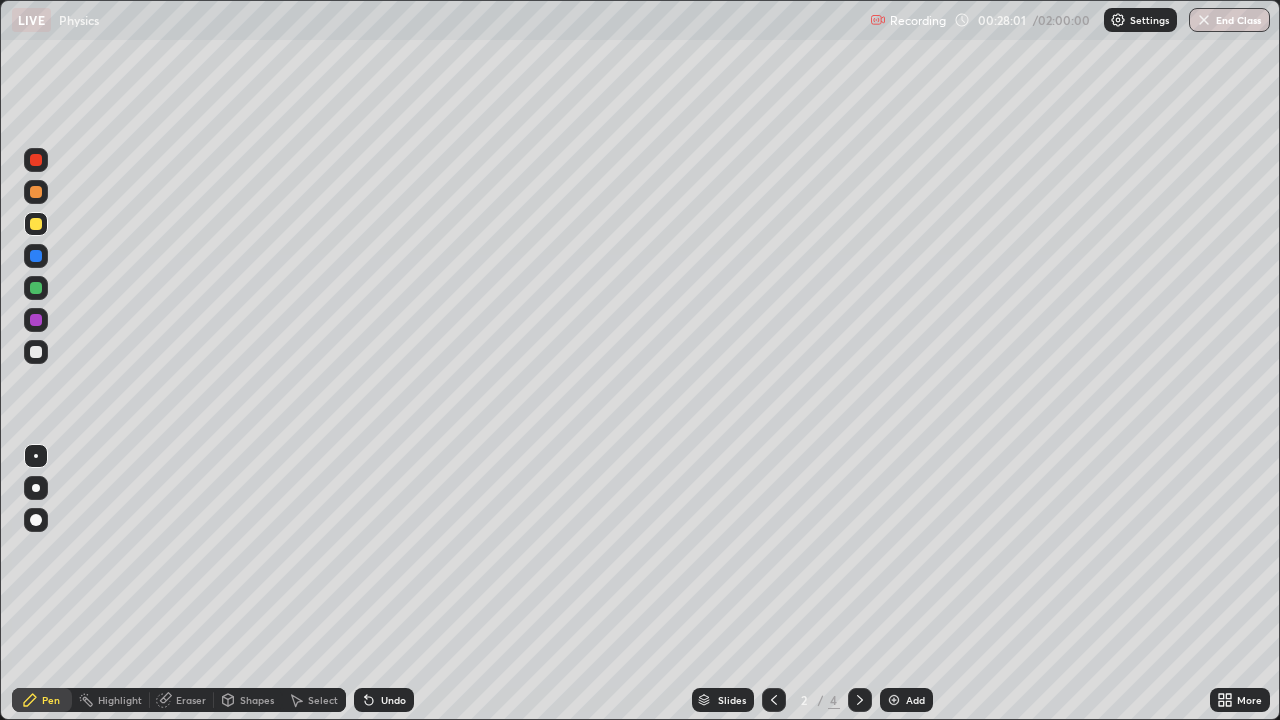 click 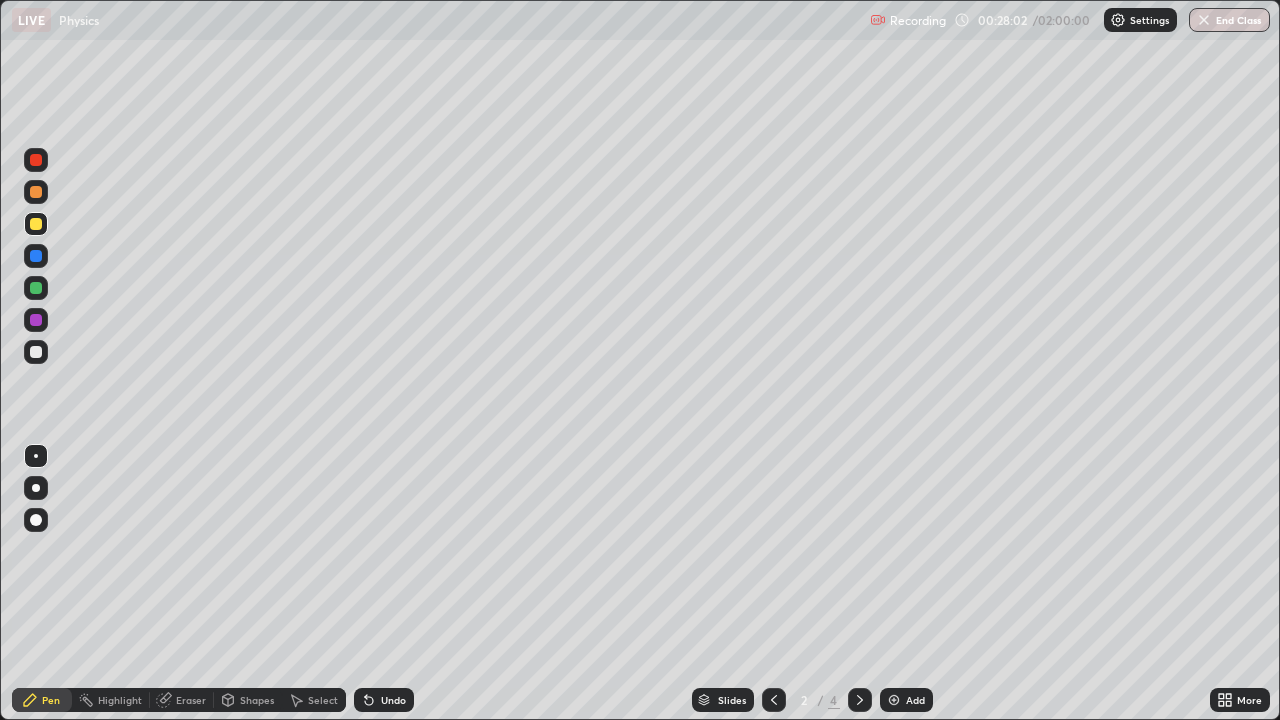 click on "Undo" at bounding box center [384, 700] 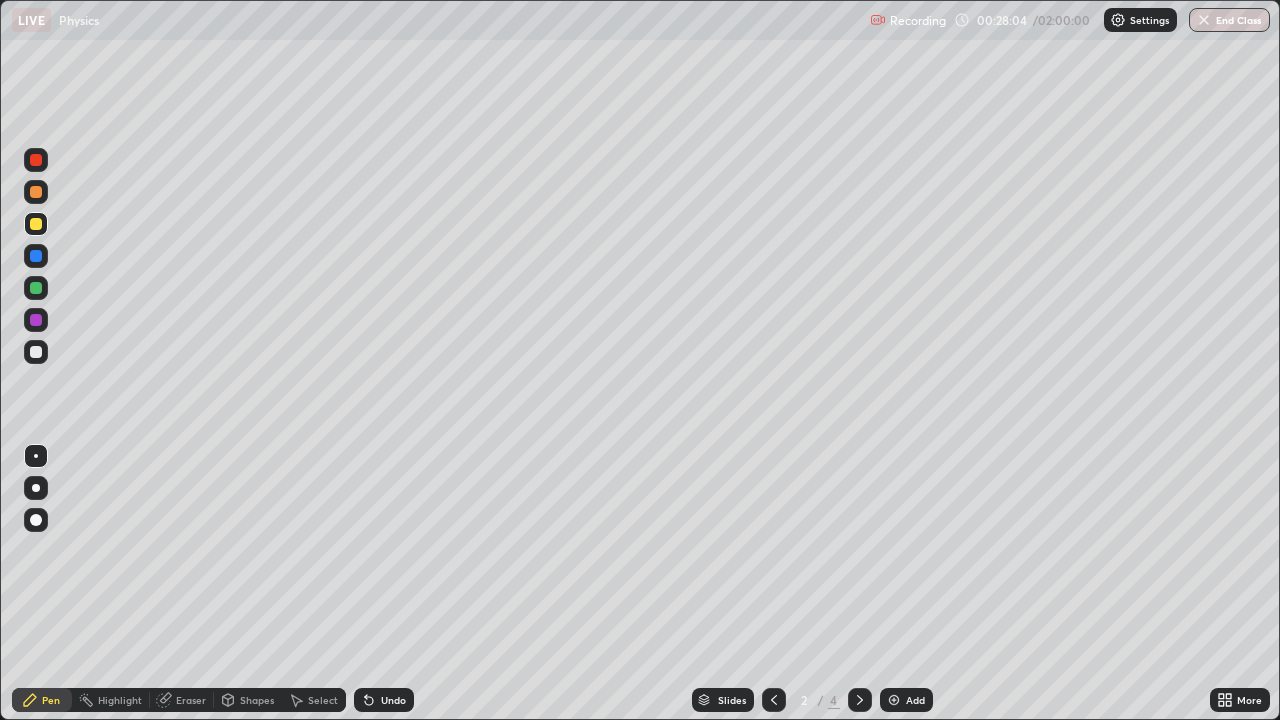 click on "Undo" at bounding box center [384, 700] 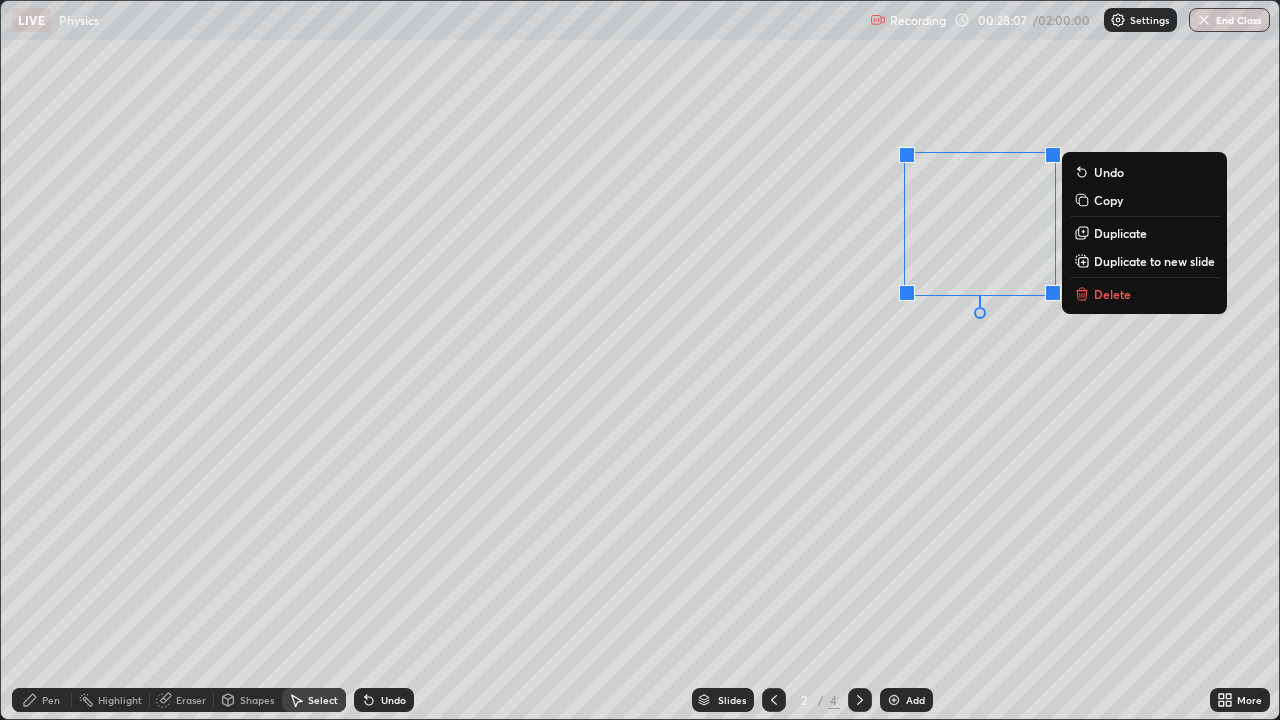 click on "Duplicate" at bounding box center (1120, 233) 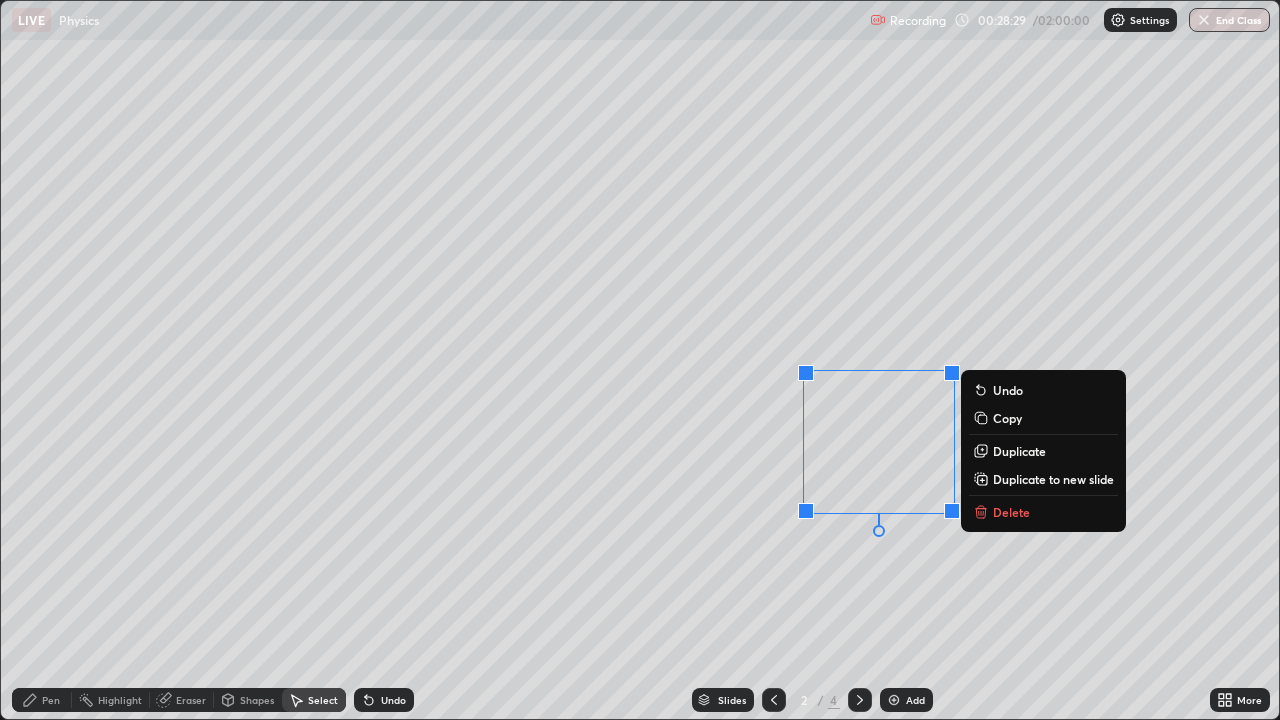 click on "0 ° Undo Copy Duplicate Duplicate to new slide Delete" at bounding box center [640, 360] 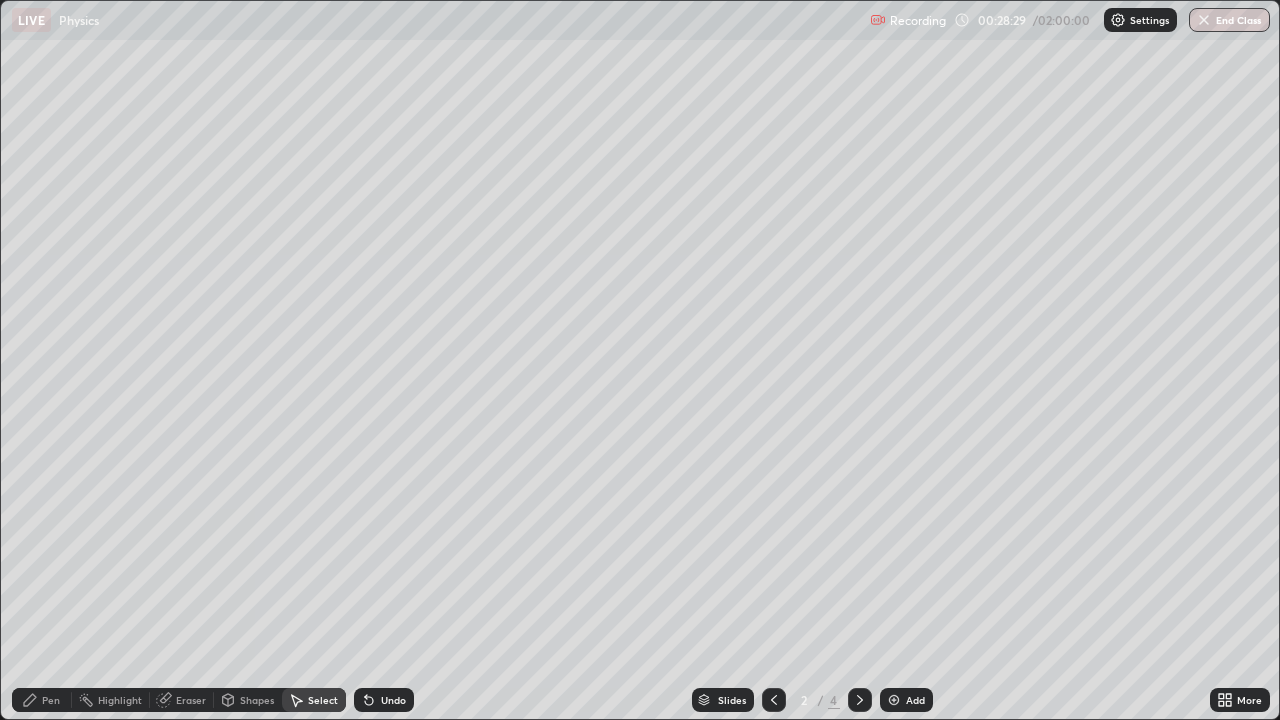 click on "Pen" at bounding box center [51, 700] 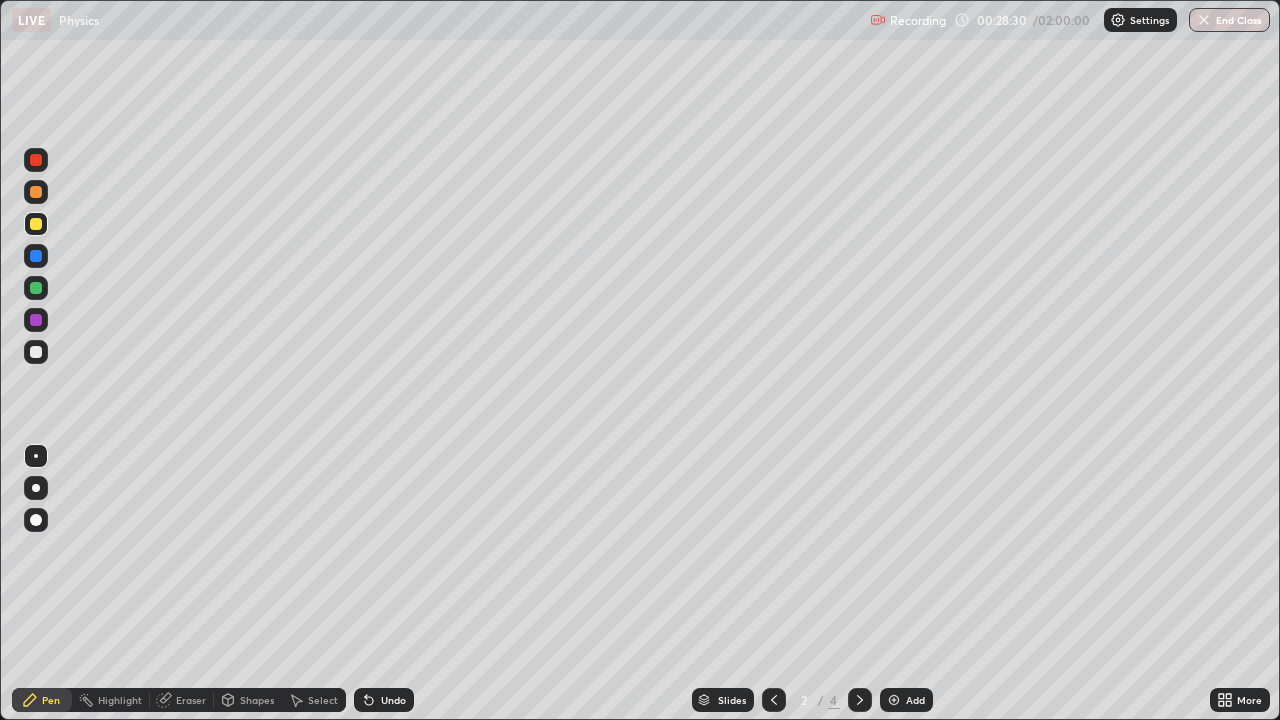 click at bounding box center [36, 288] 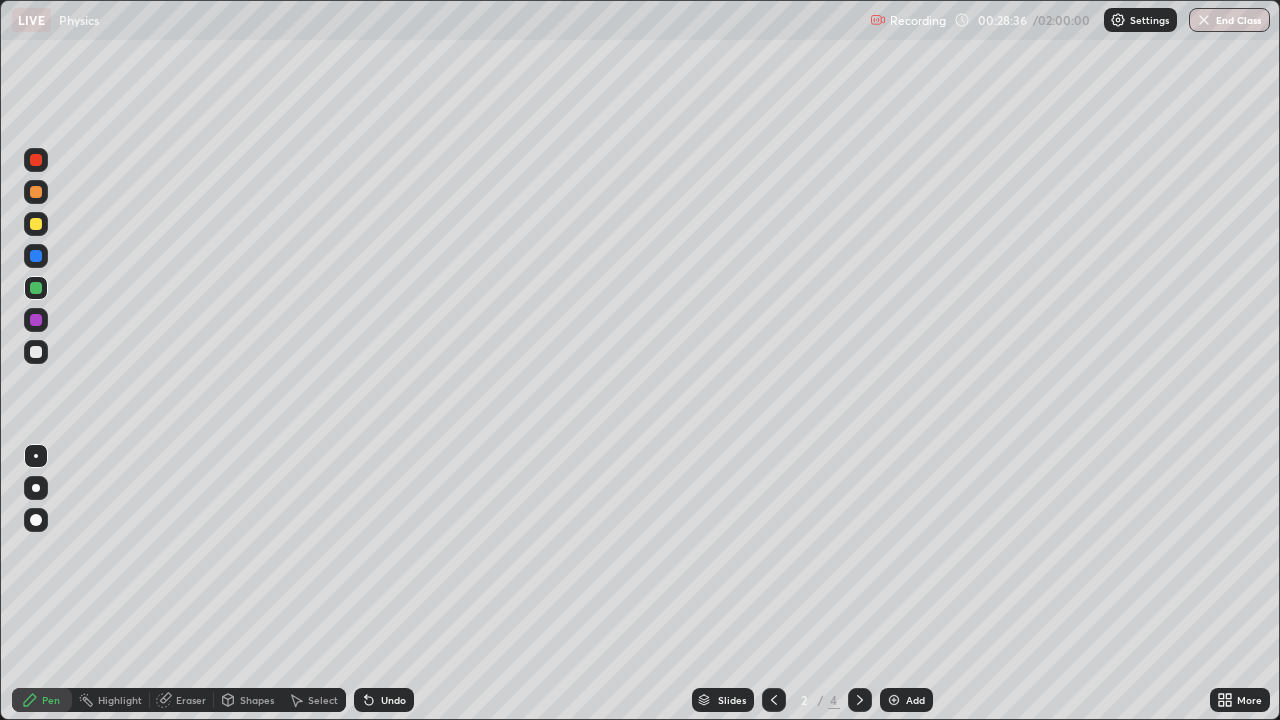 click at bounding box center (36, 224) 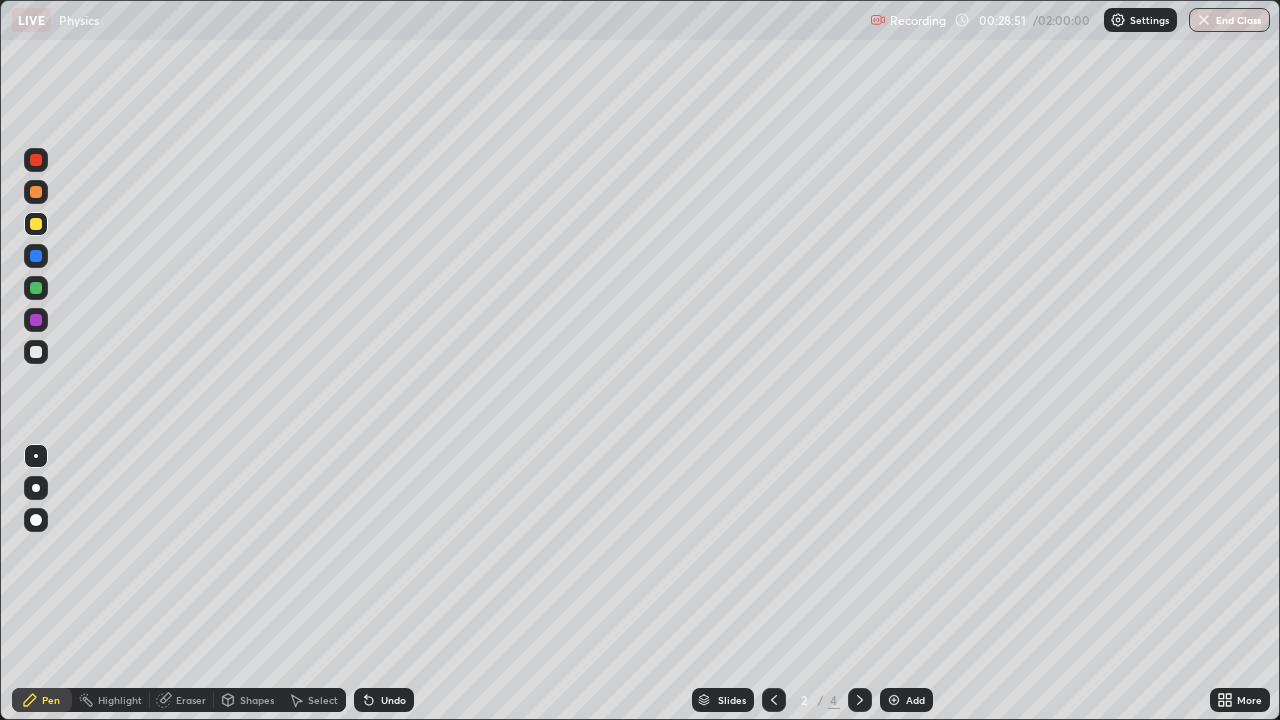 click on "Undo" at bounding box center (384, 700) 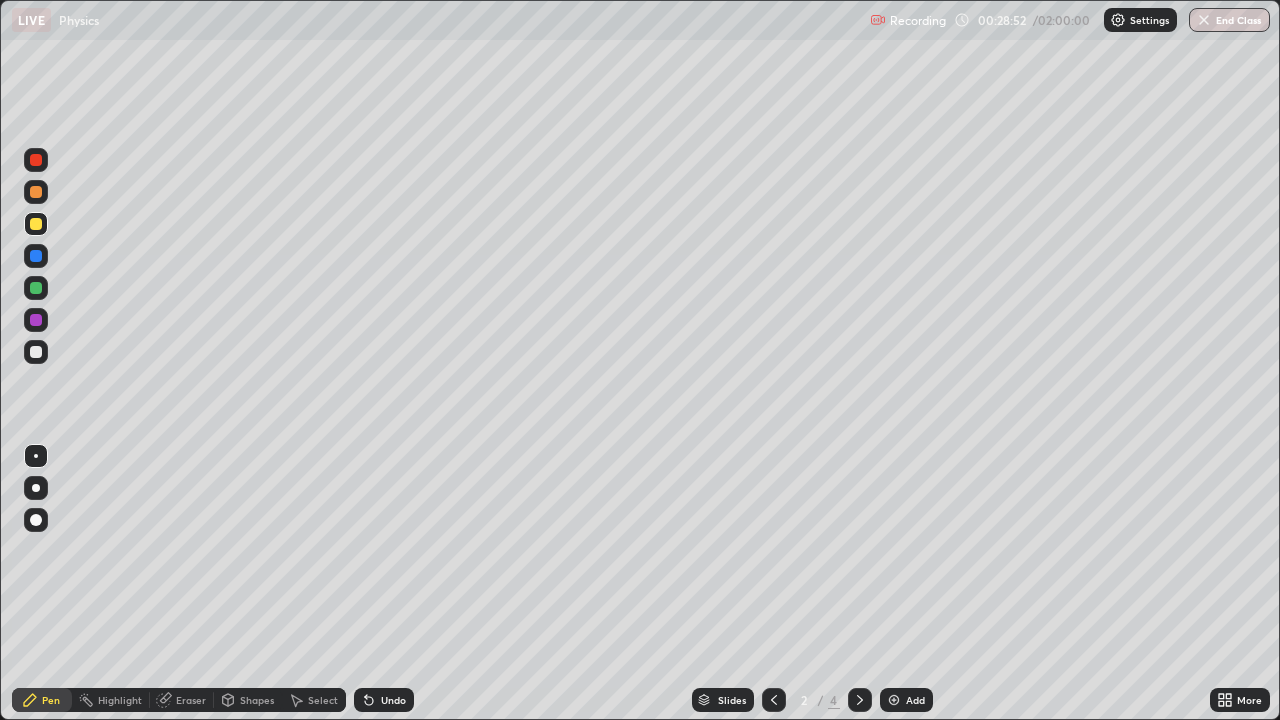 click on "Undo" at bounding box center [393, 700] 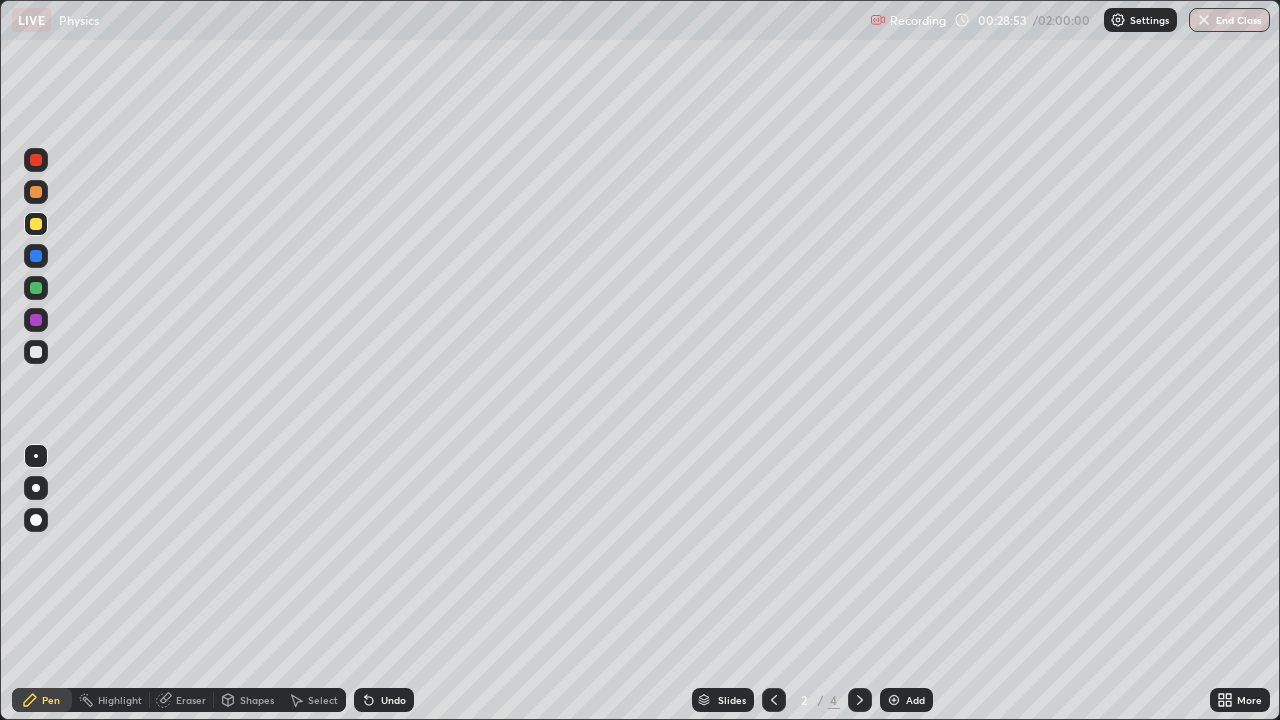 click on "Undo" at bounding box center (393, 700) 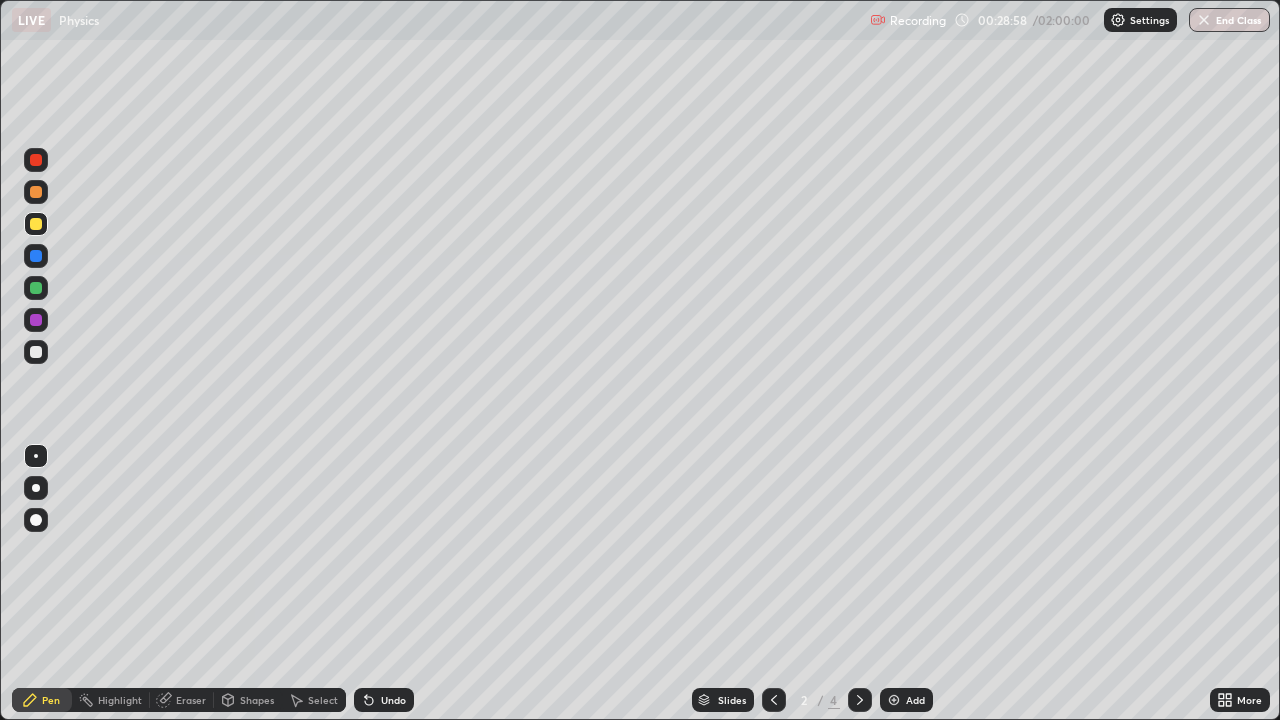 click on "Shapes" at bounding box center (257, 700) 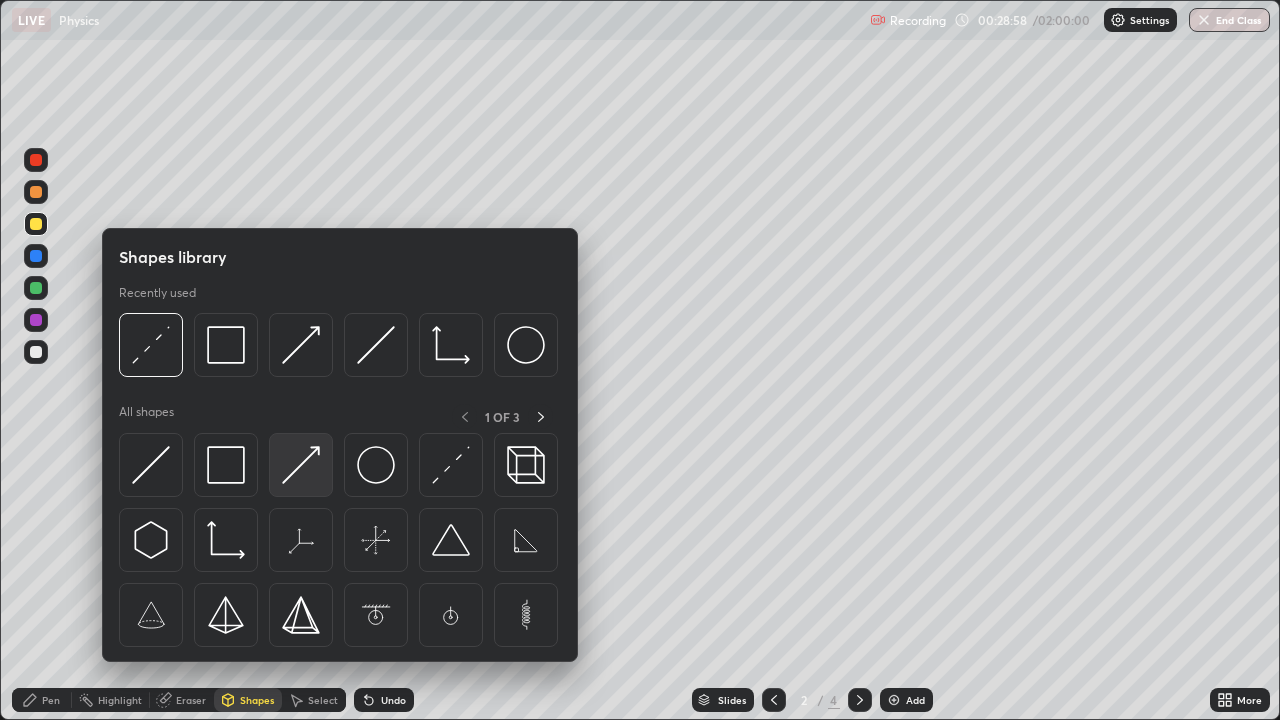 click at bounding box center (301, 465) 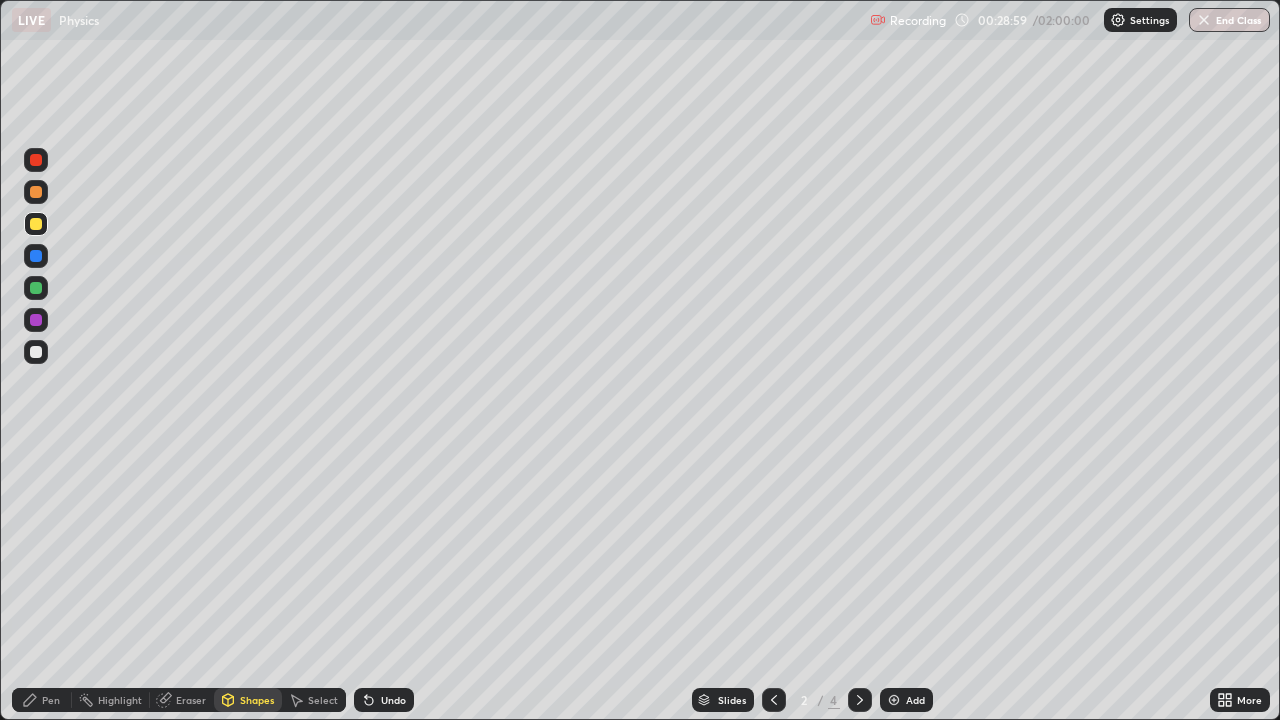 click at bounding box center [36, 288] 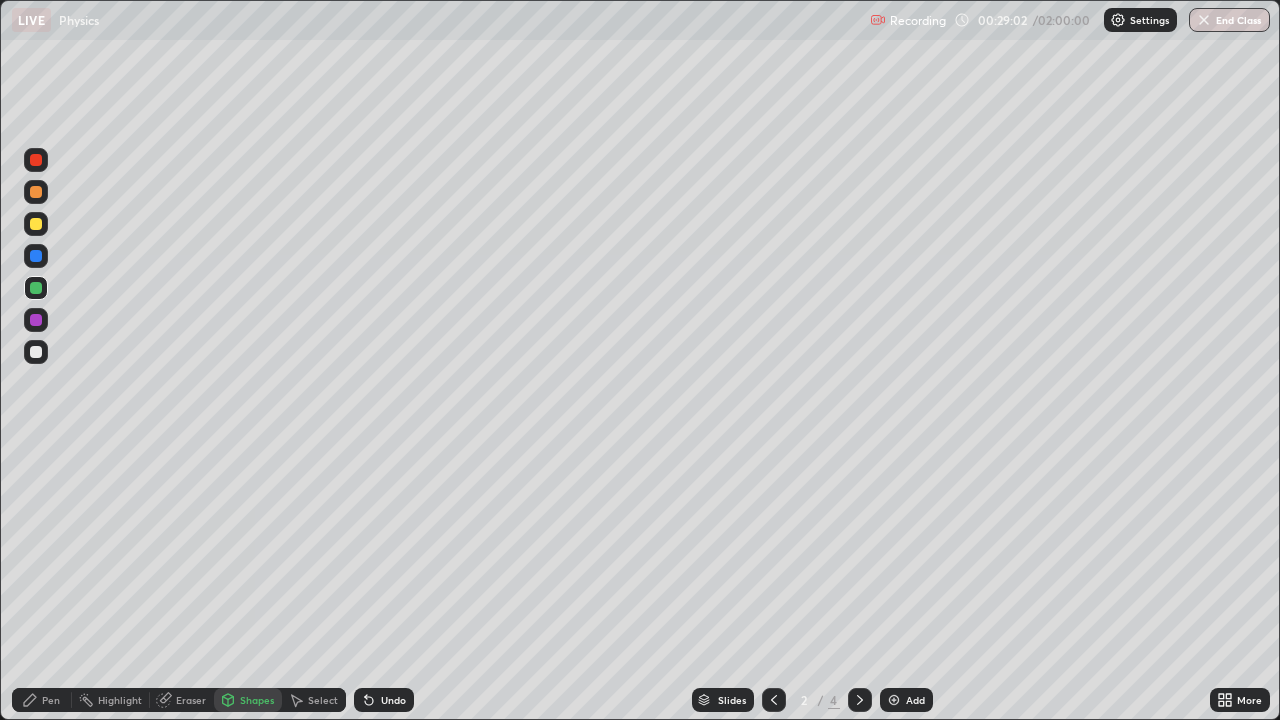 click on "Pen" at bounding box center [42, 700] 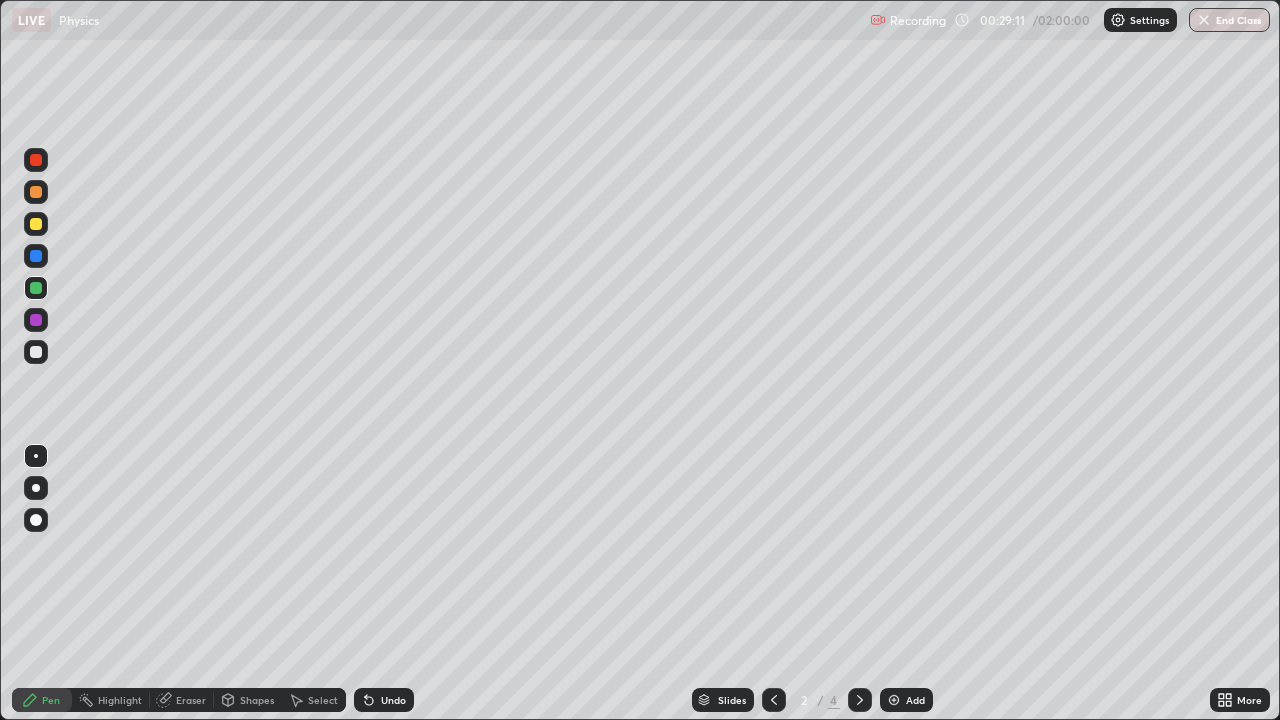 click on "Select" at bounding box center [323, 700] 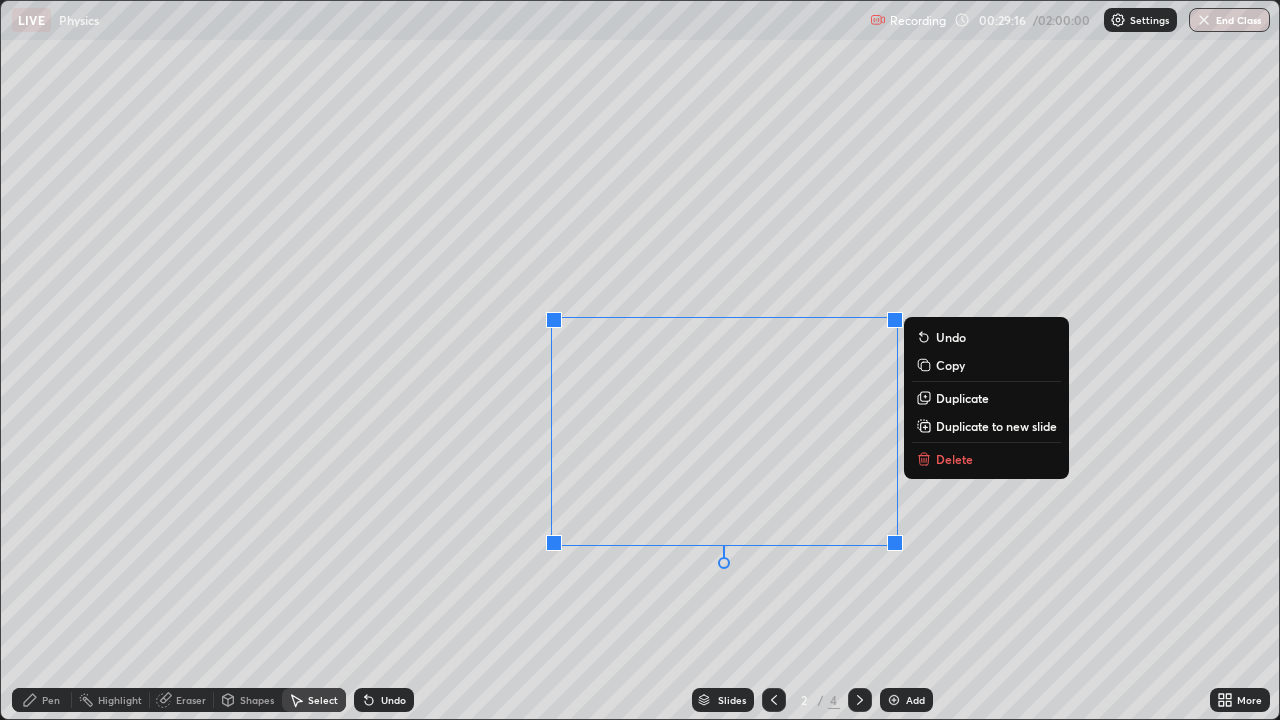click on "0 ° Undo Copy Duplicate Duplicate to new slide Delete" at bounding box center [640, 360] 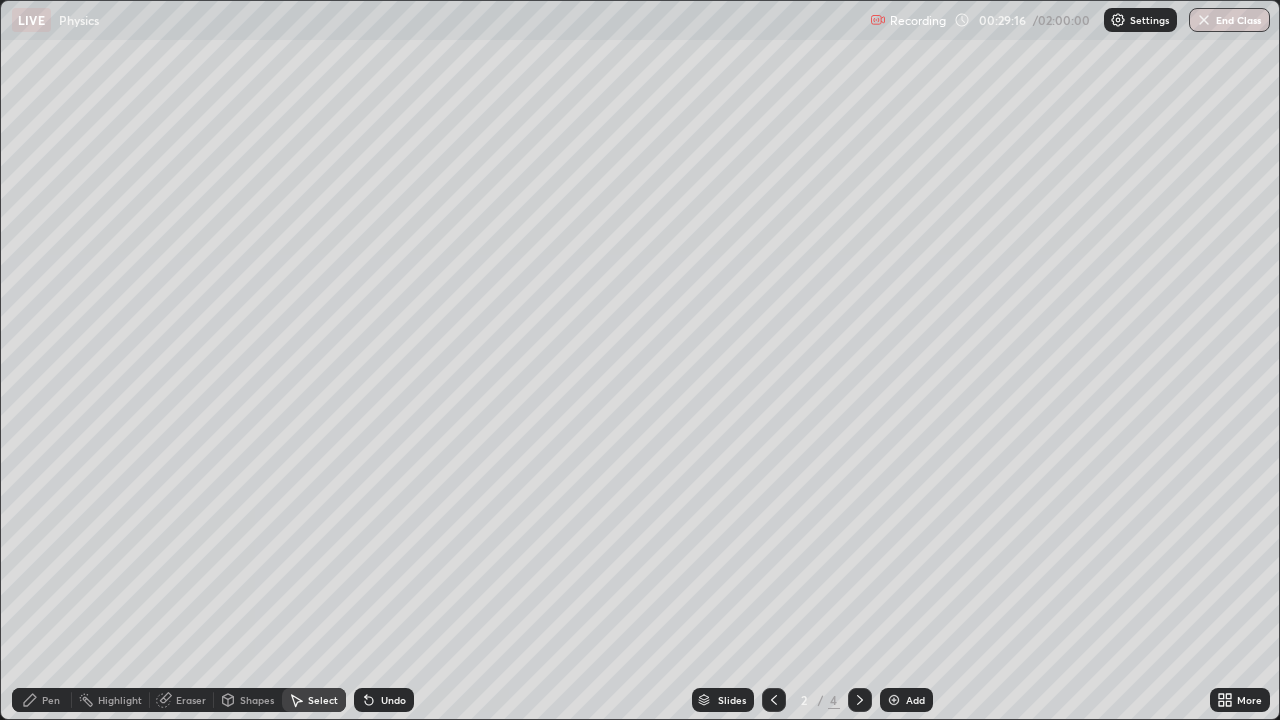 click on "Pen" at bounding box center (51, 700) 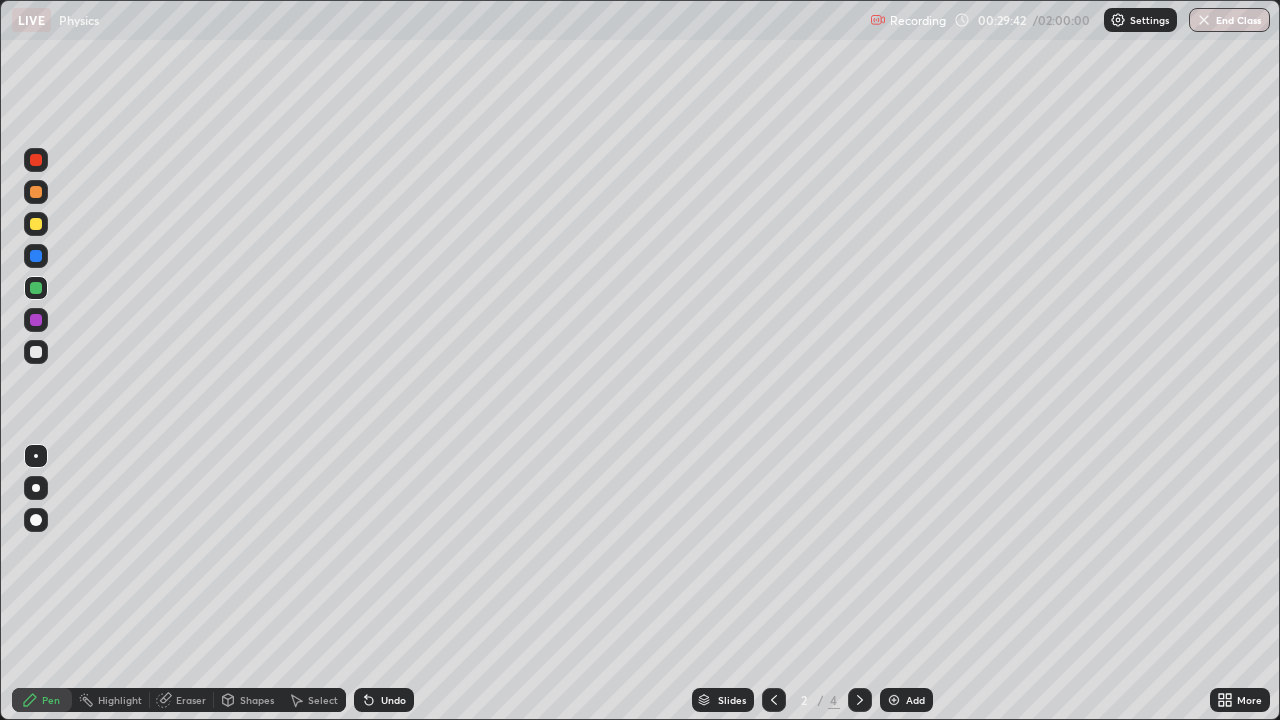 click at bounding box center [36, 352] 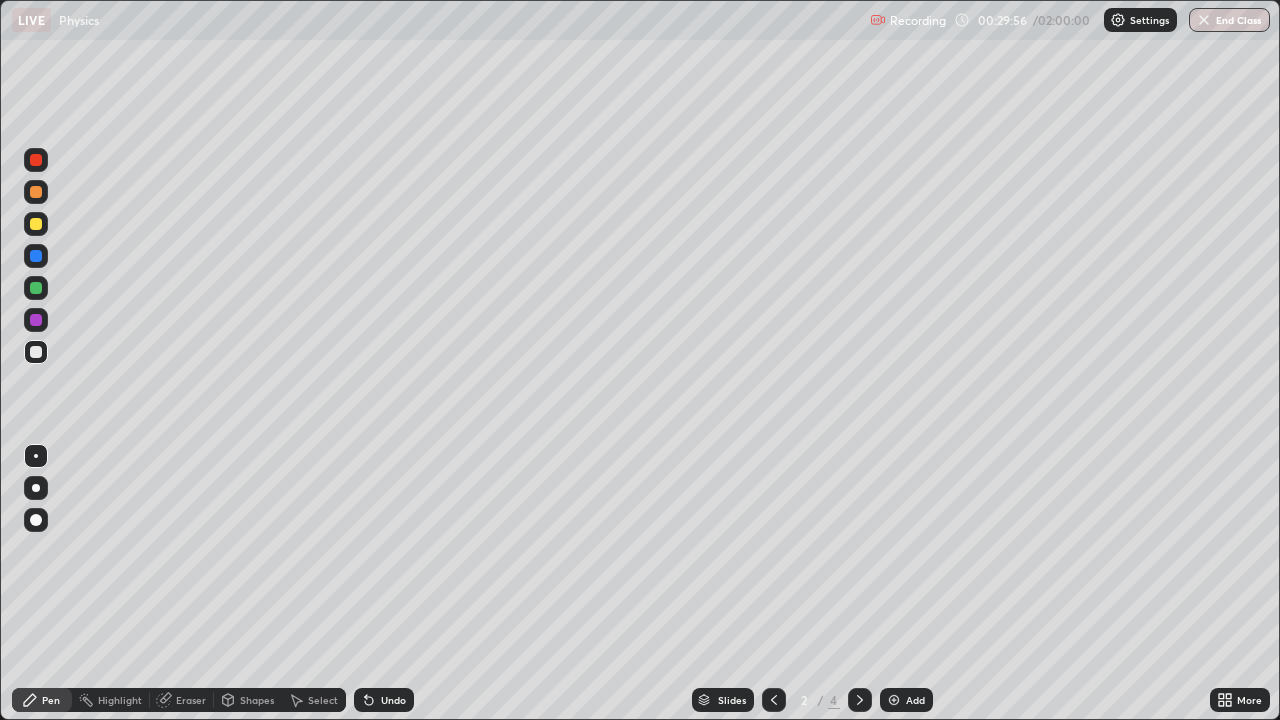 click on "Shapes" at bounding box center [257, 700] 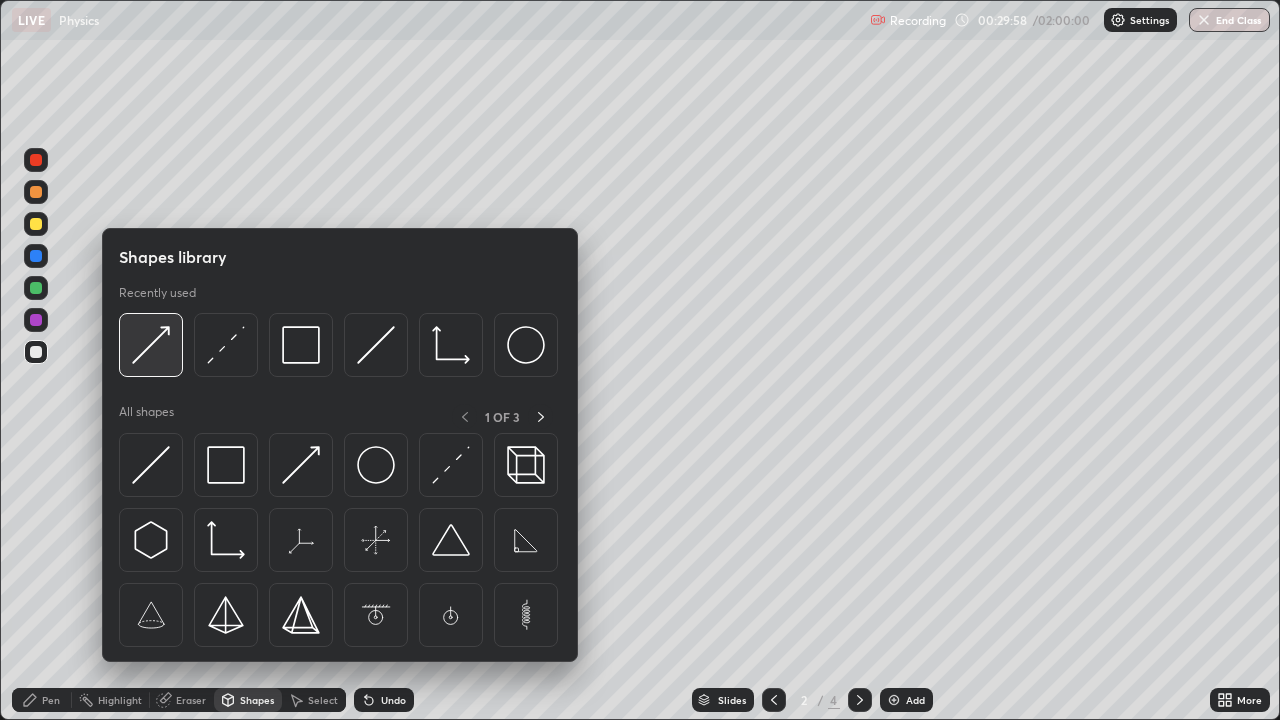 click at bounding box center (151, 345) 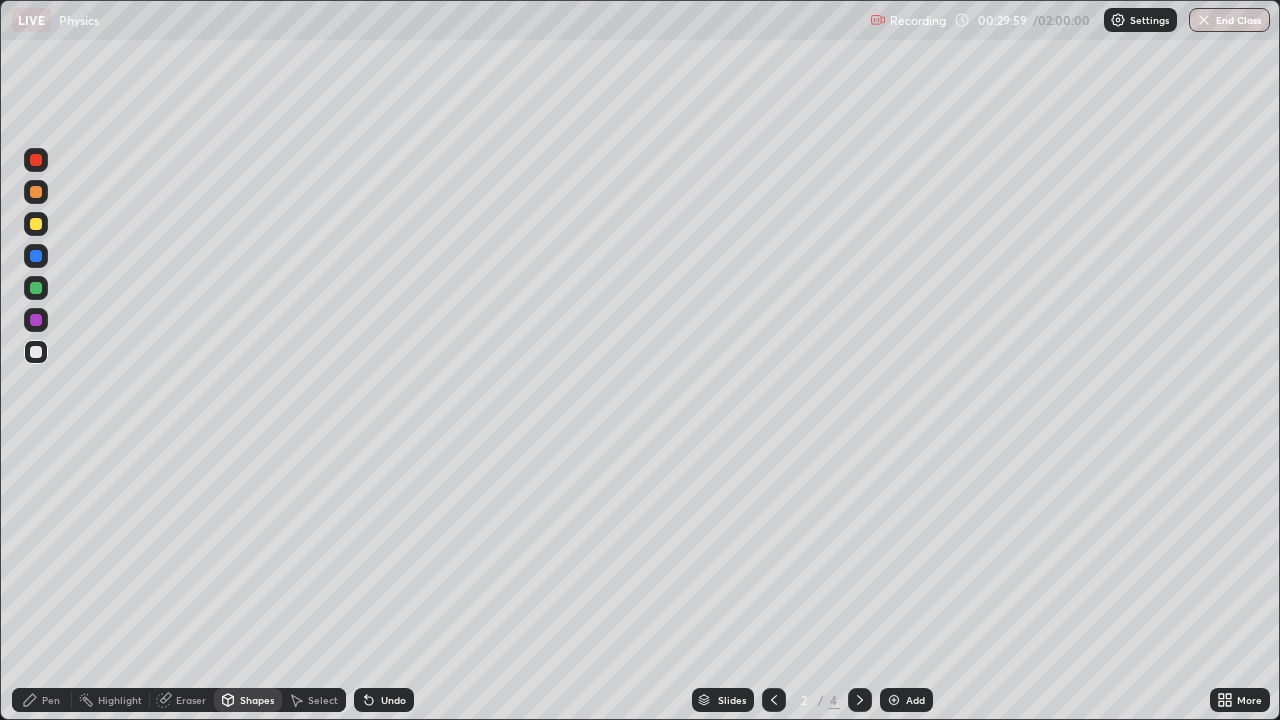 click at bounding box center (36, 224) 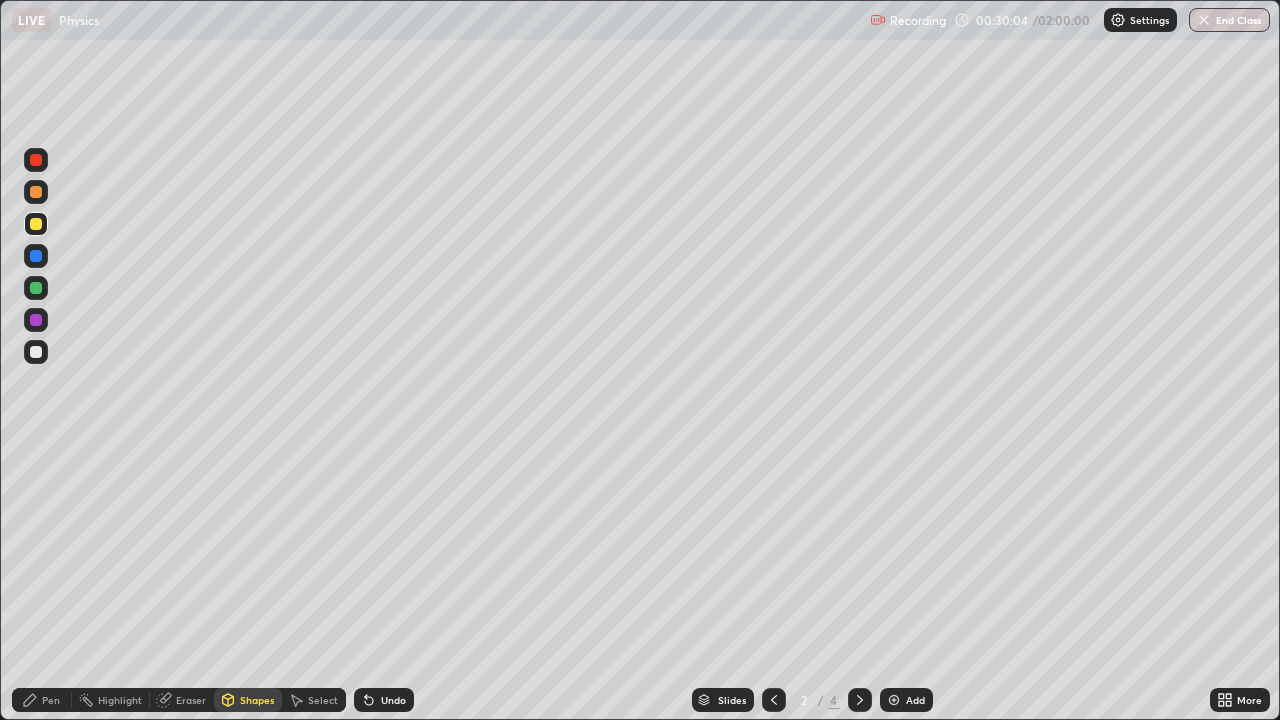 click on "Pen" at bounding box center (42, 700) 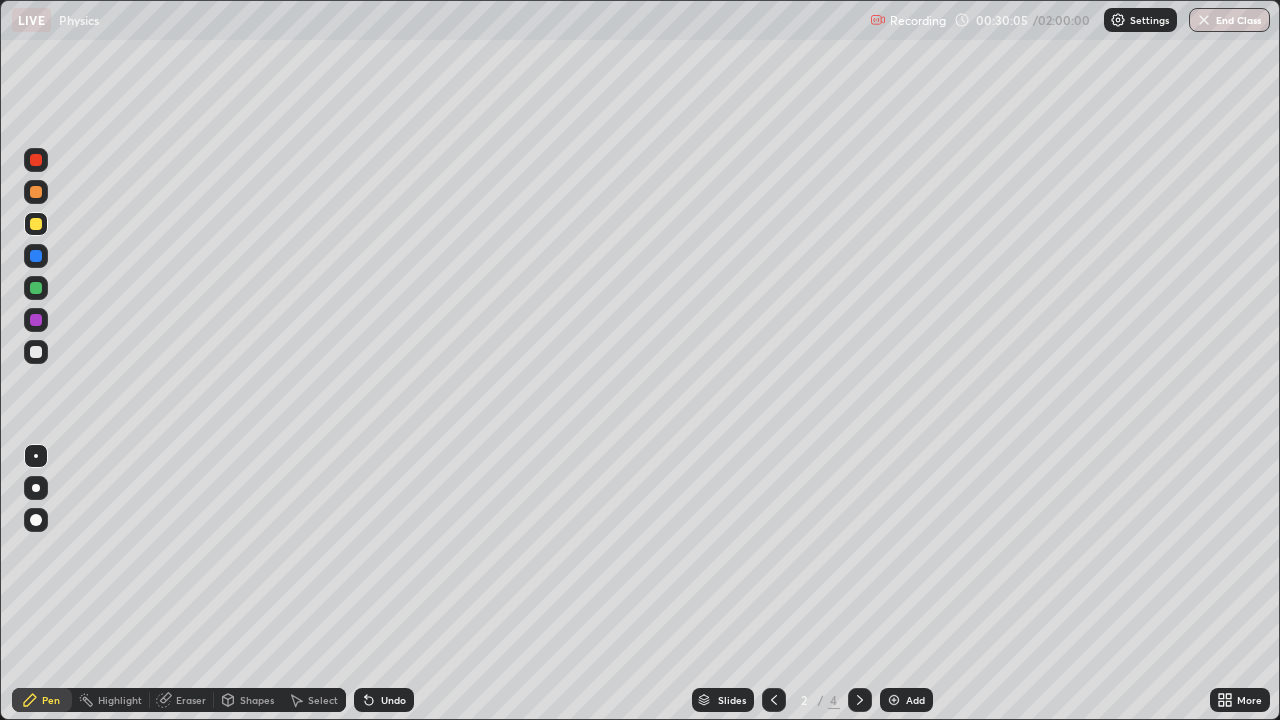click at bounding box center (36, 352) 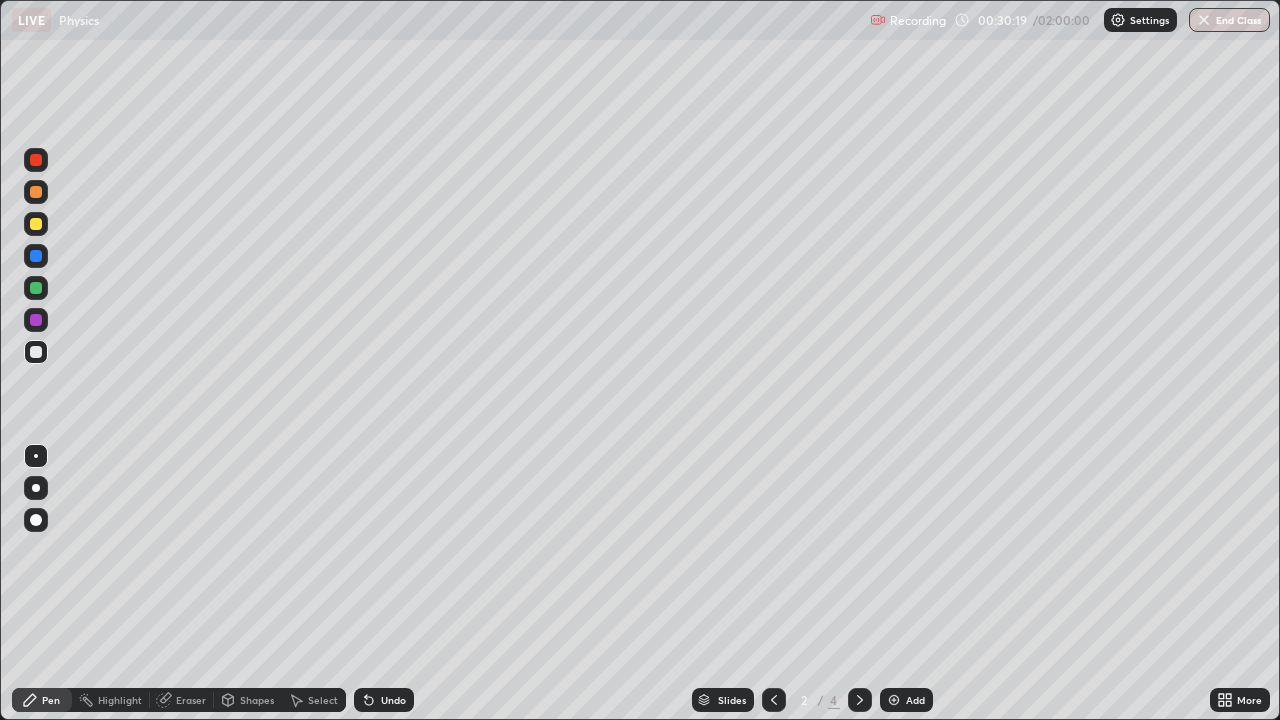 click 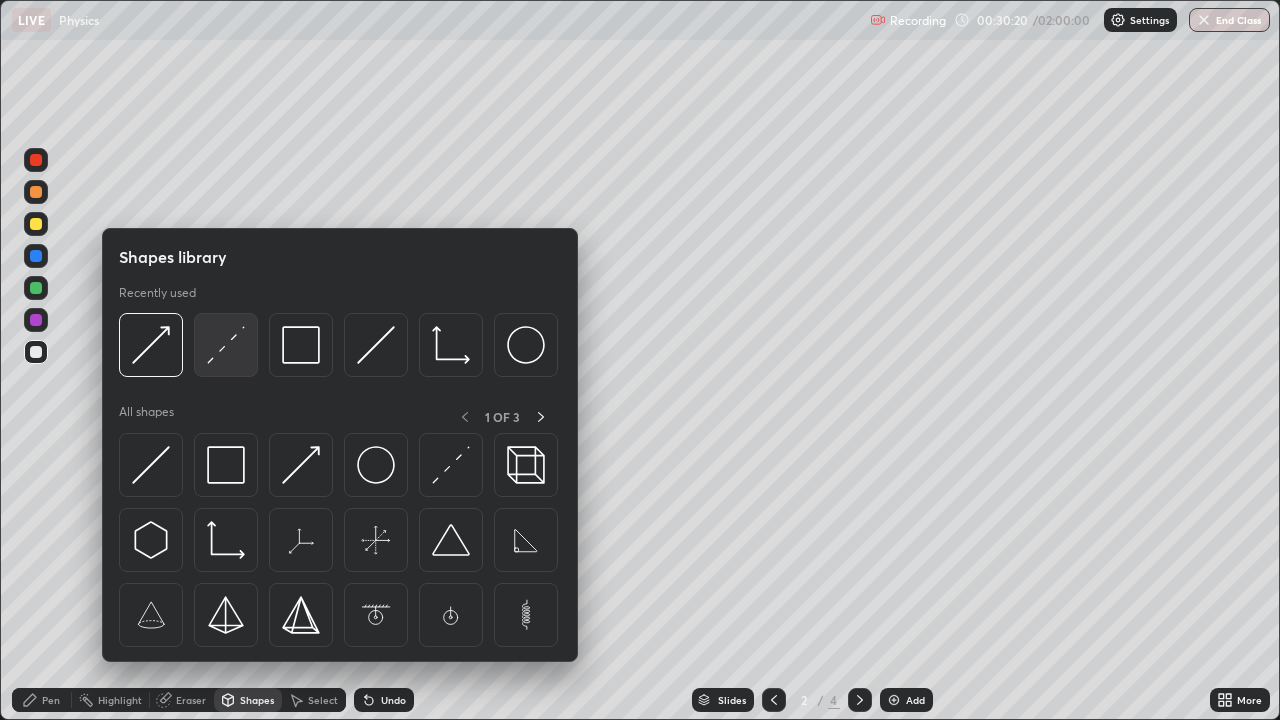 click at bounding box center [226, 345] 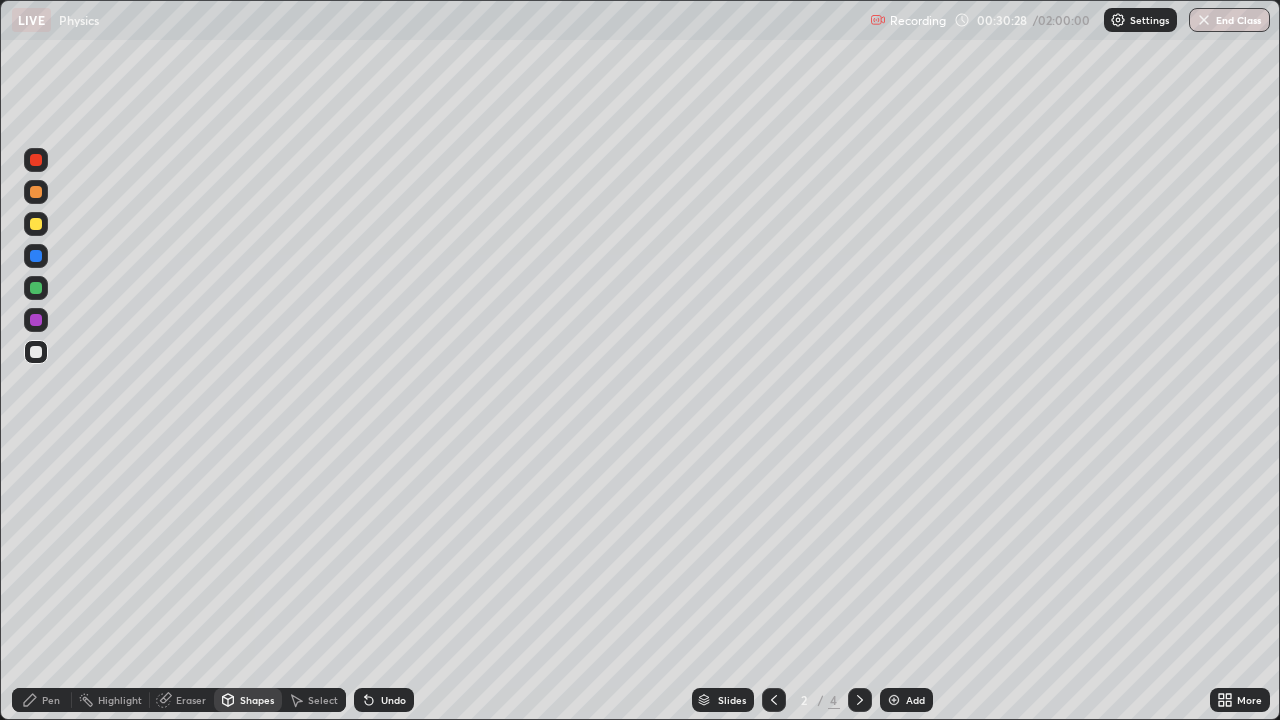 click at bounding box center (36, 224) 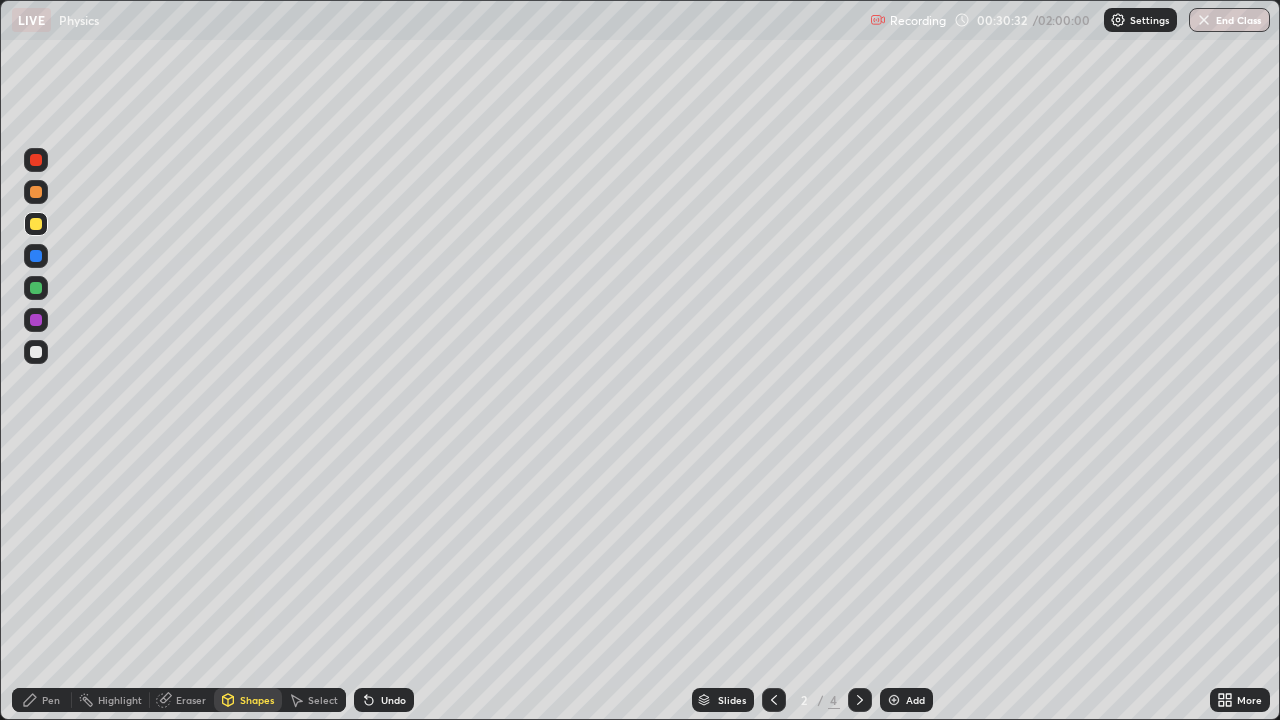 click on "Undo" at bounding box center (384, 700) 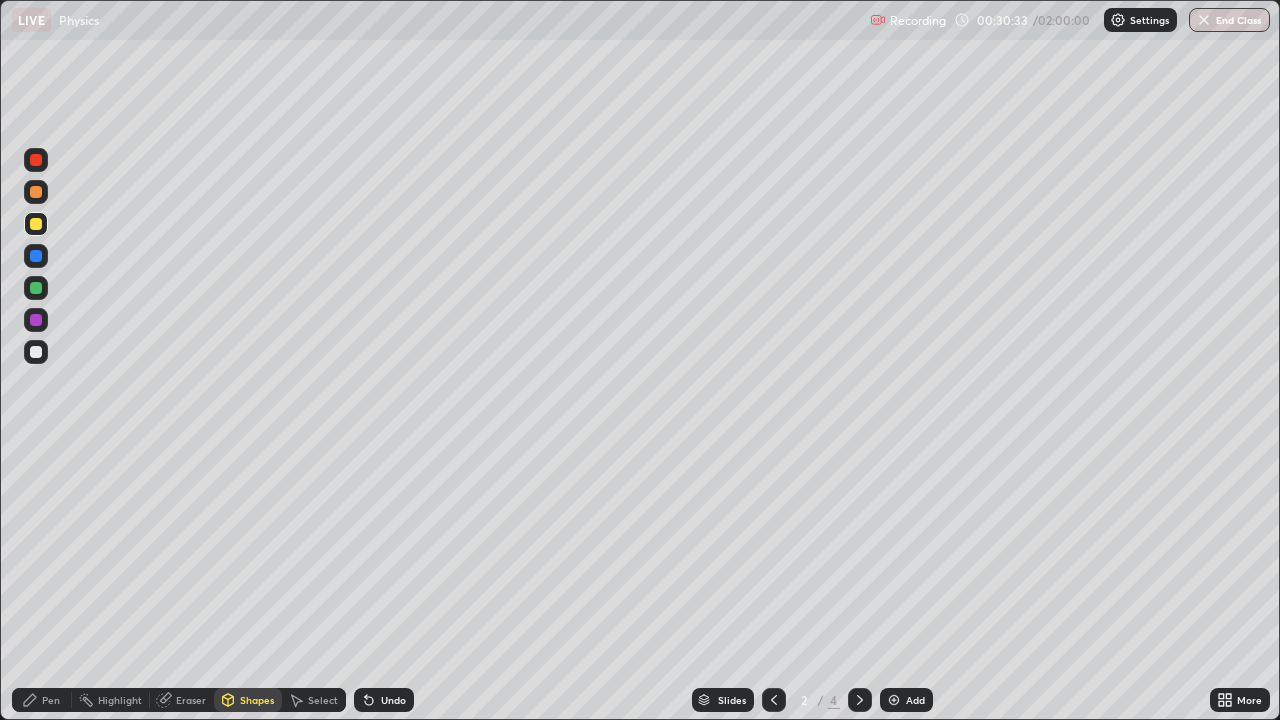 click at bounding box center (36, 352) 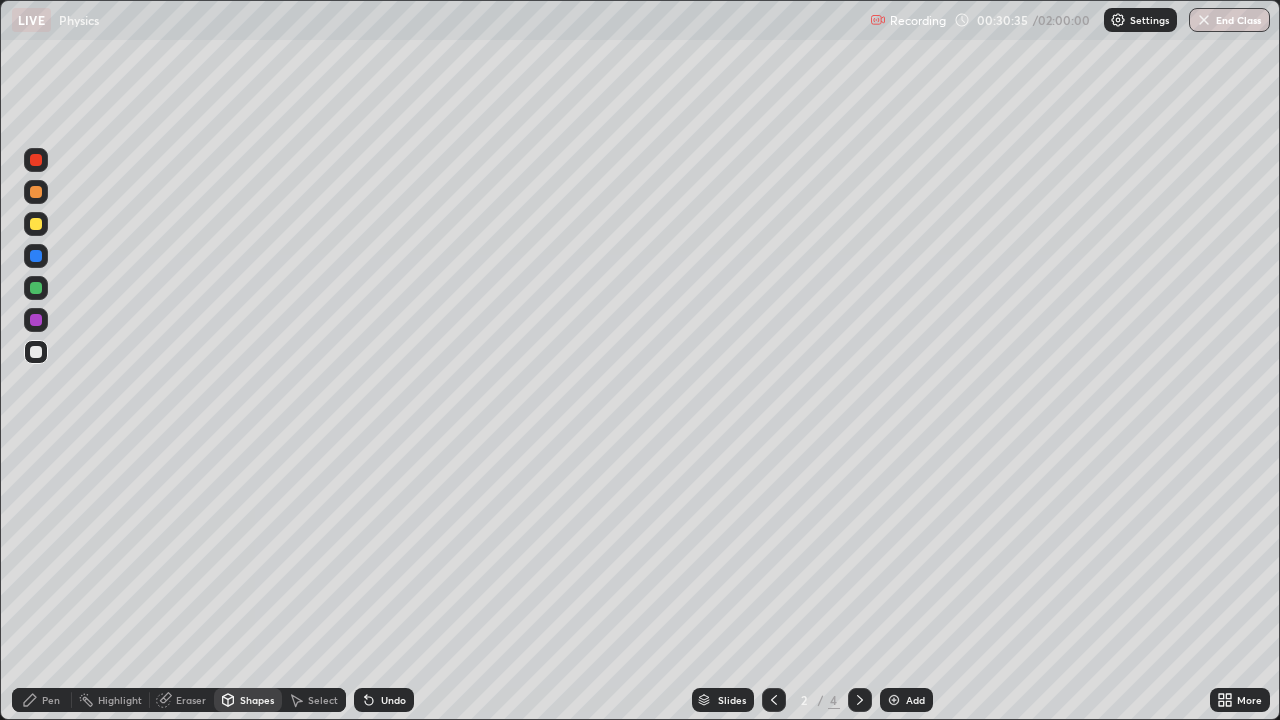 click 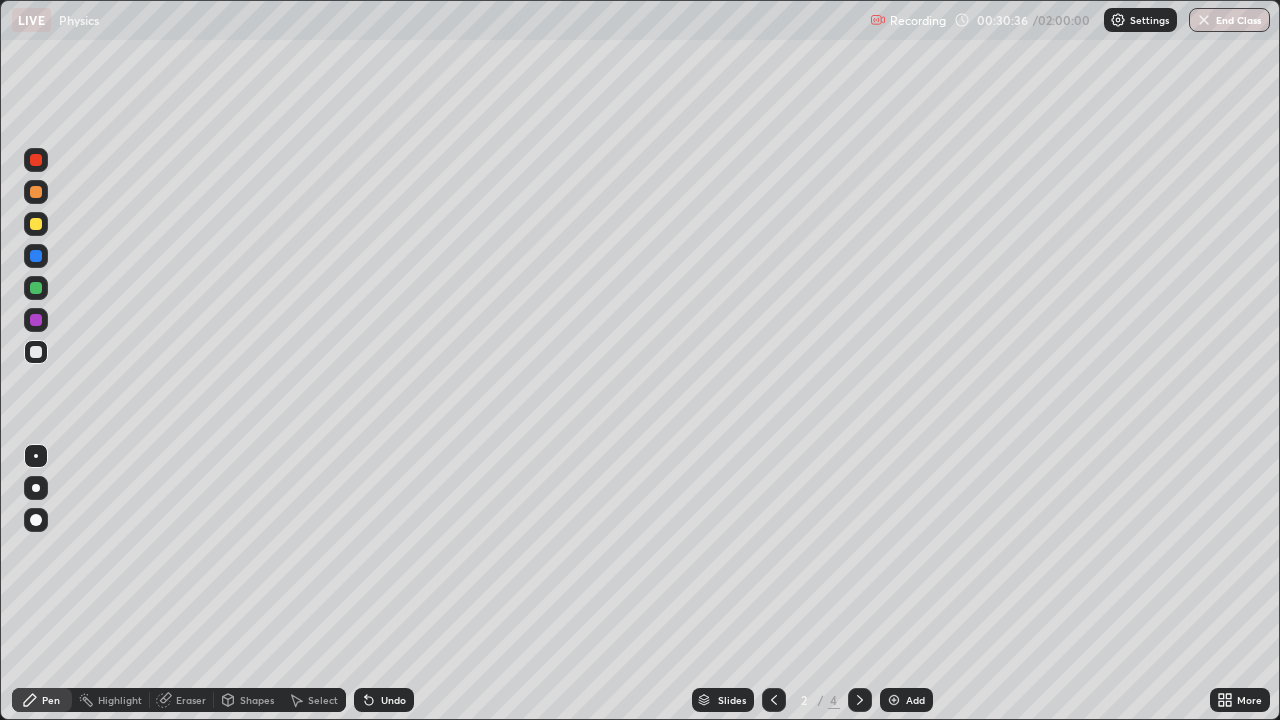click on "Undo" at bounding box center (393, 700) 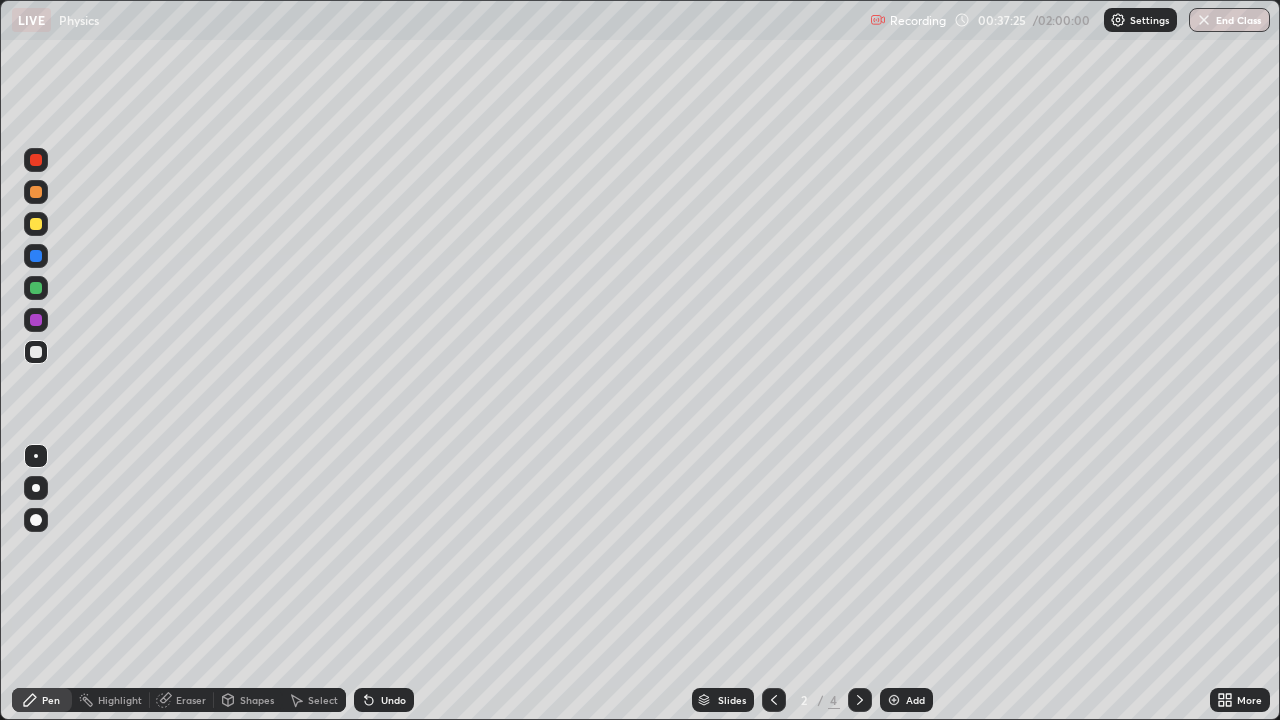 click on "Undo" at bounding box center (393, 700) 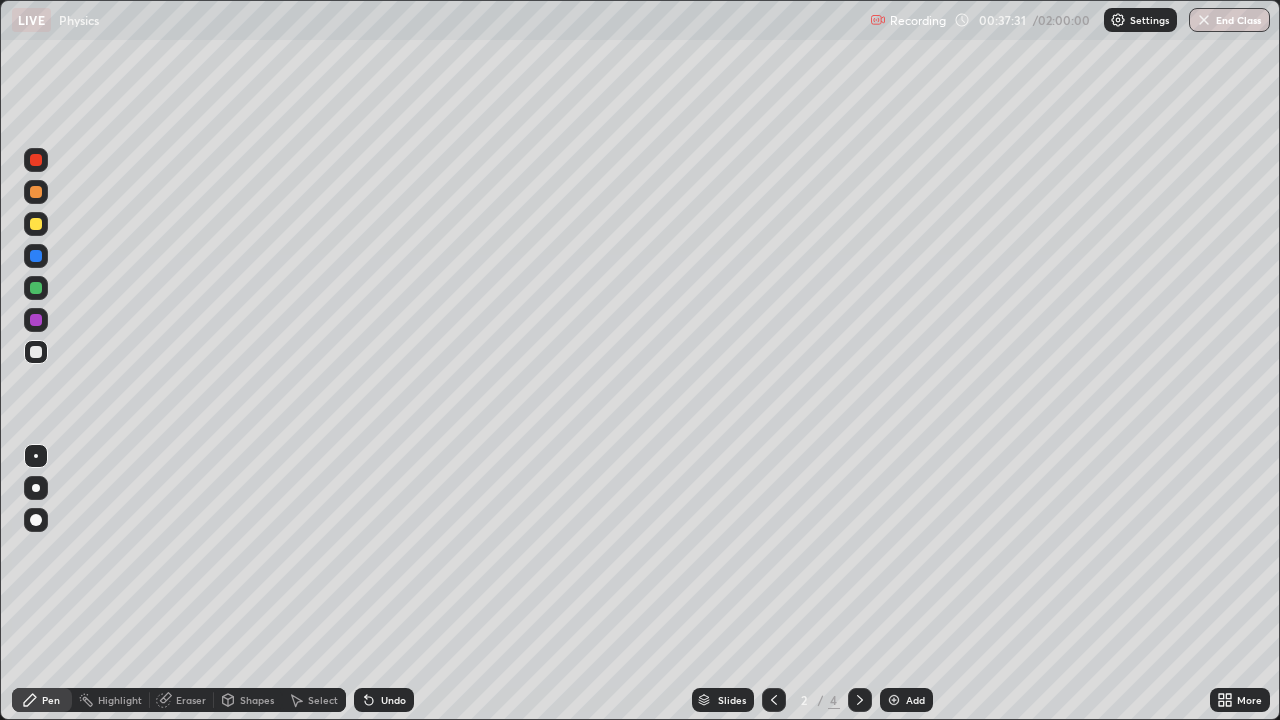 click at bounding box center (36, 320) 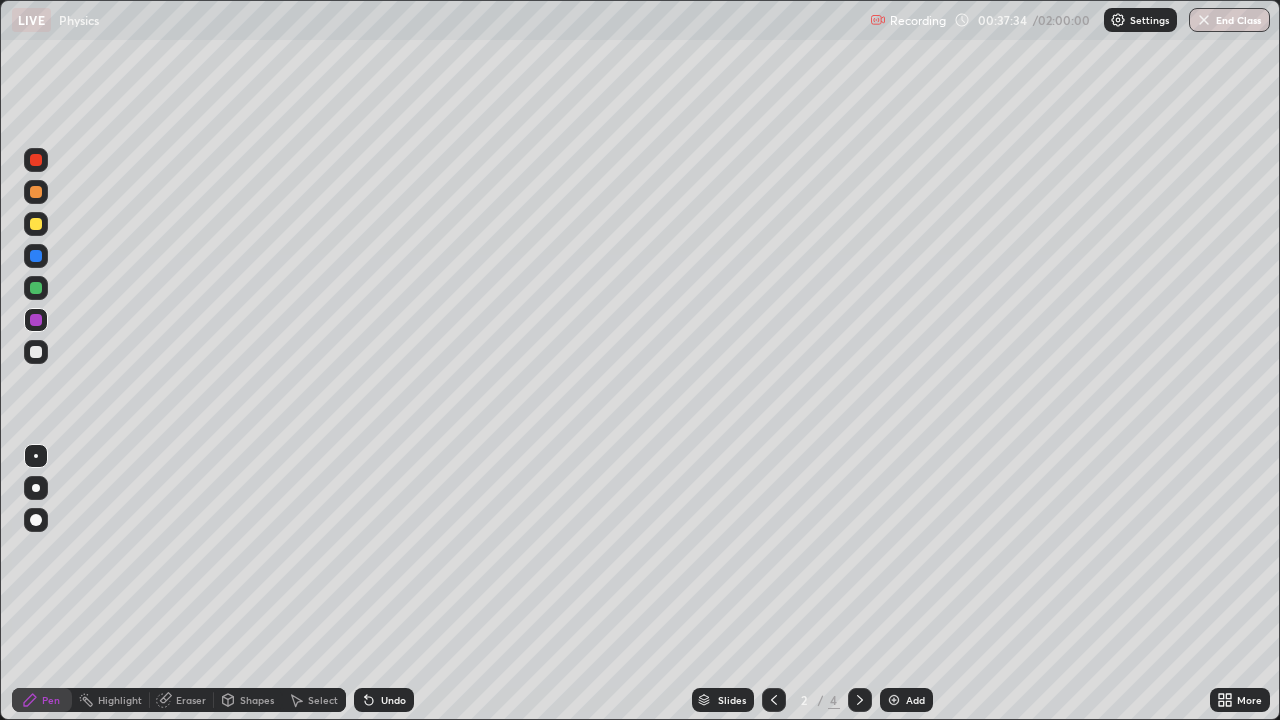 click on "Undo" at bounding box center [384, 700] 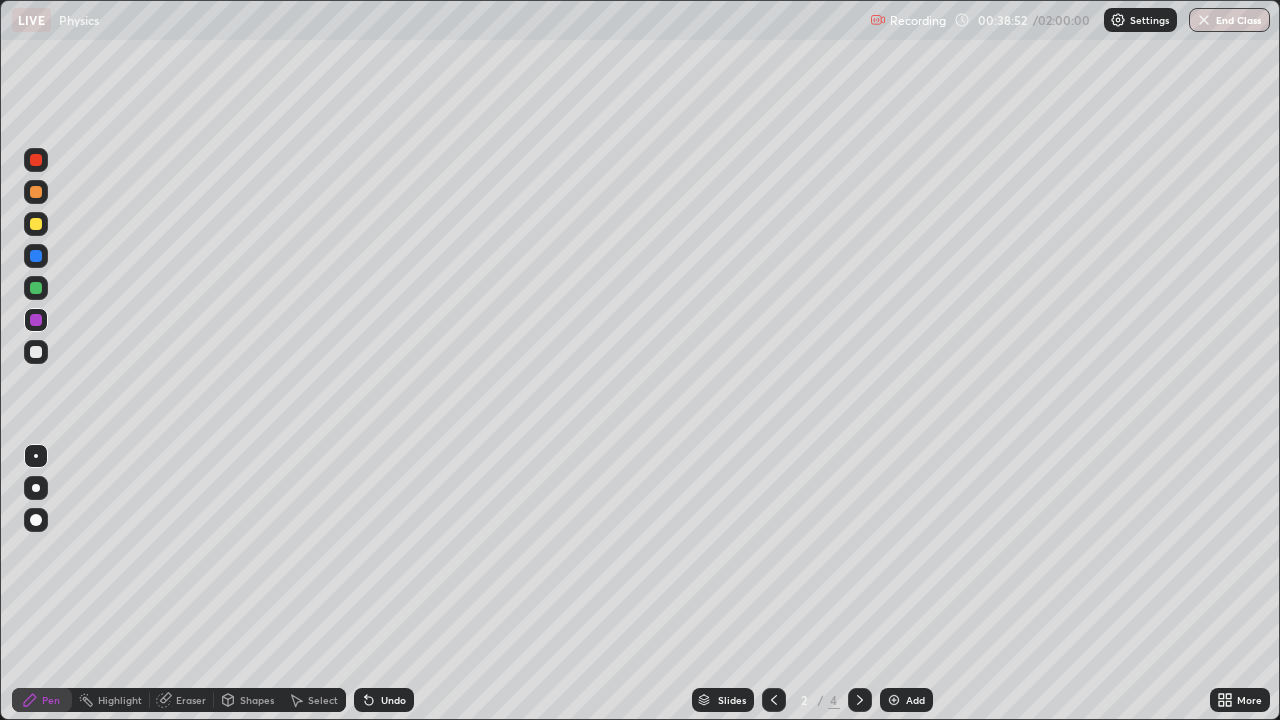 click on "Add" at bounding box center [915, 700] 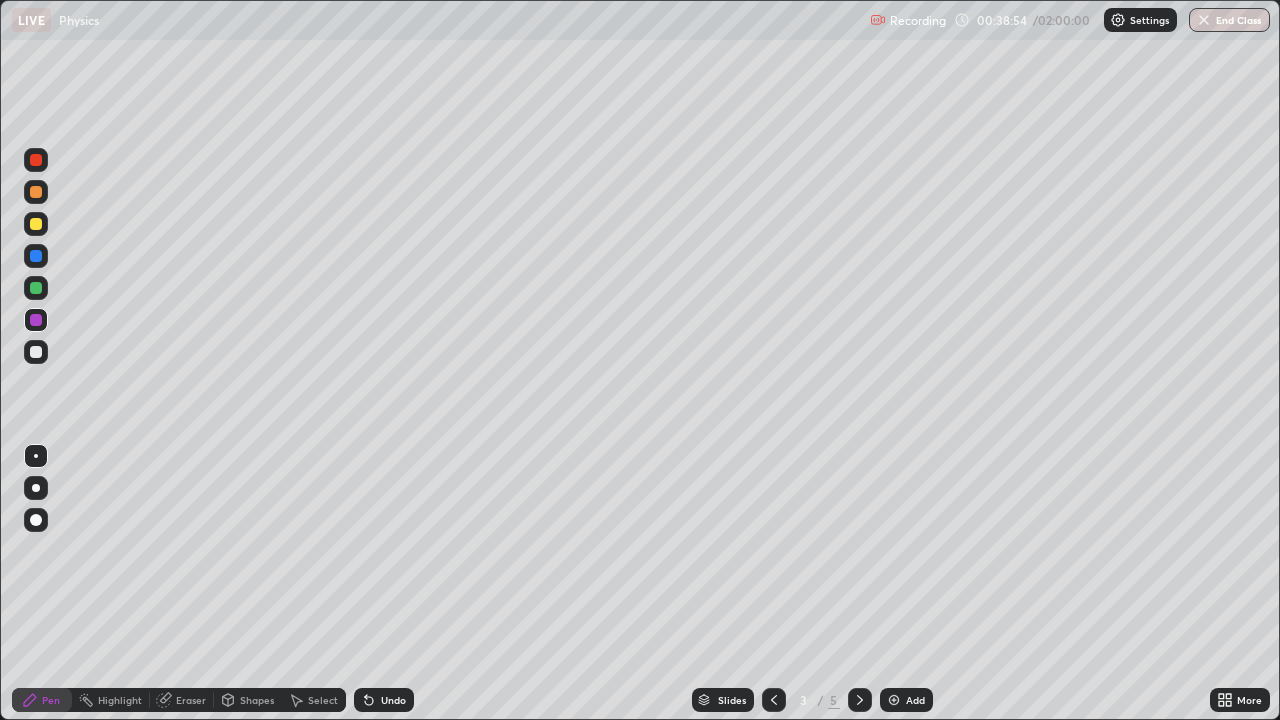 click at bounding box center (36, 224) 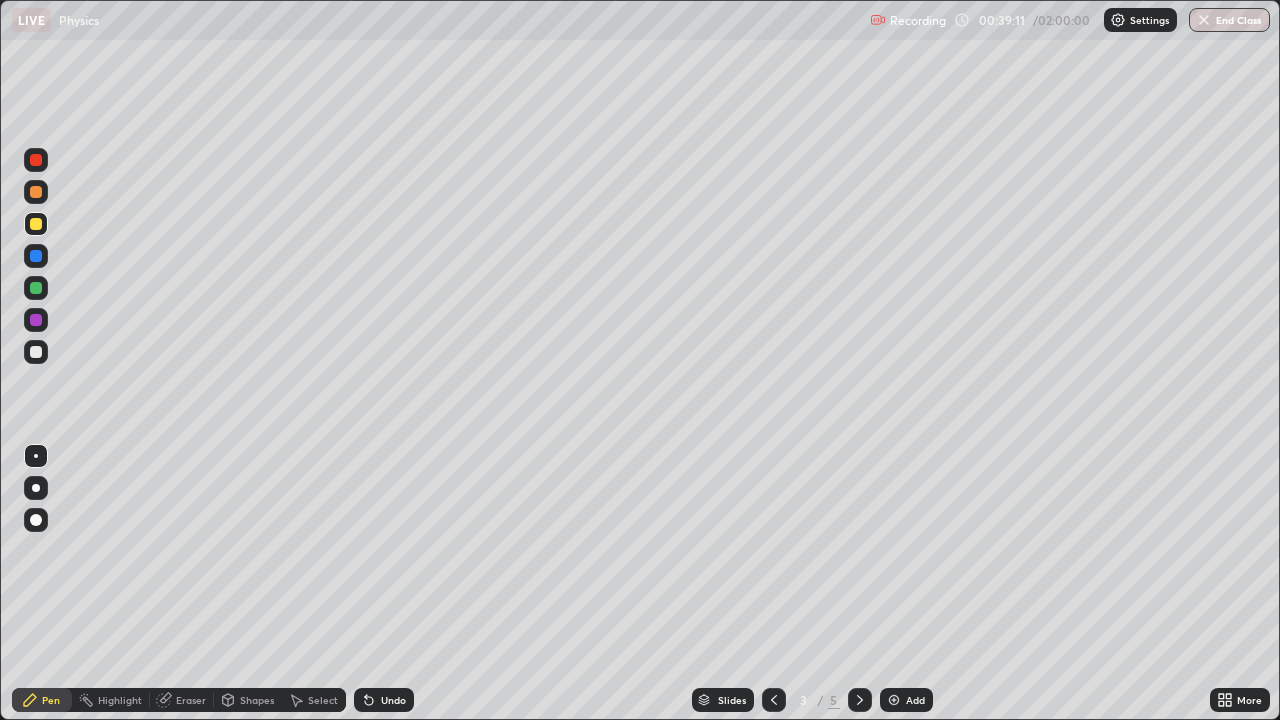 click at bounding box center [36, 320] 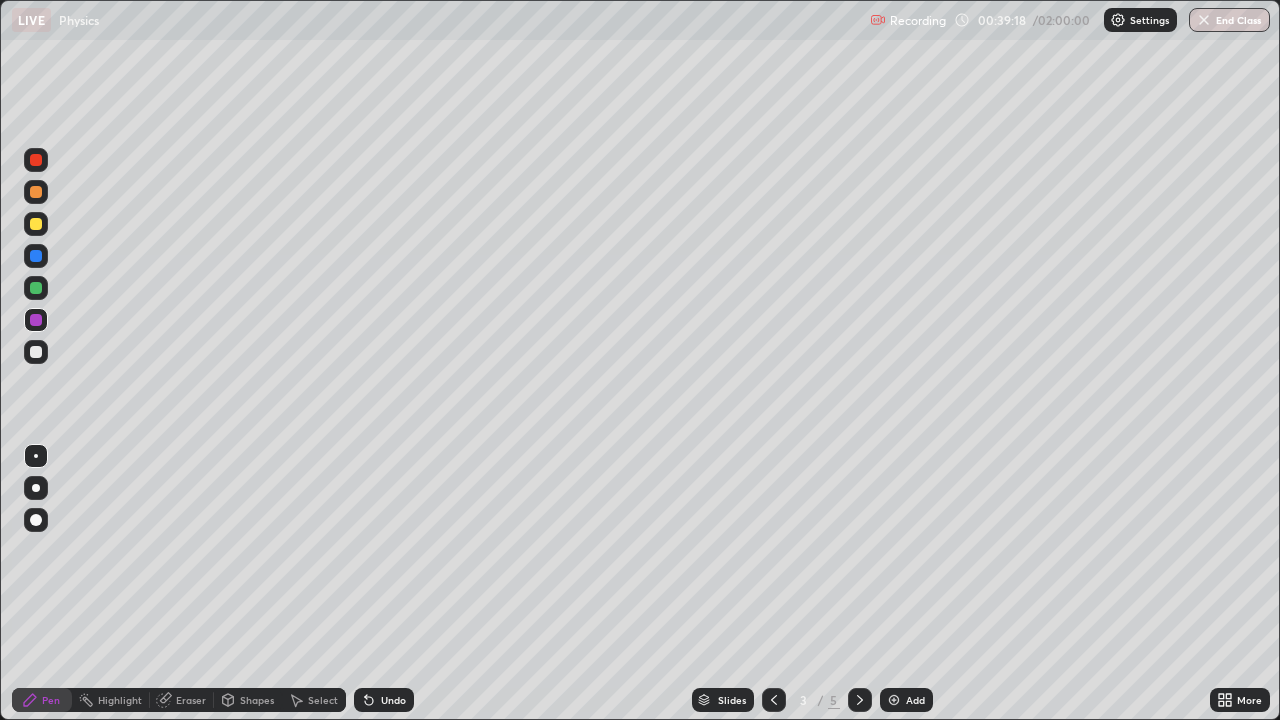 click on "Select" at bounding box center (323, 700) 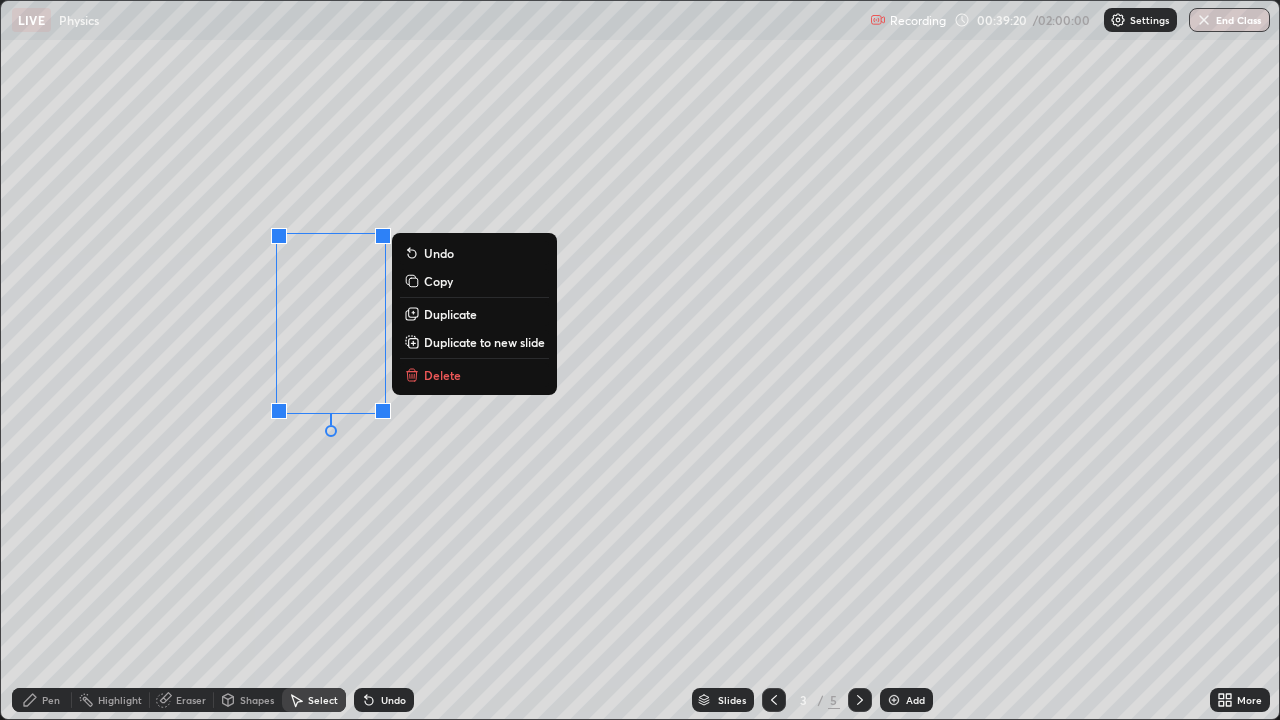 click on "Duplicate" at bounding box center (450, 314) 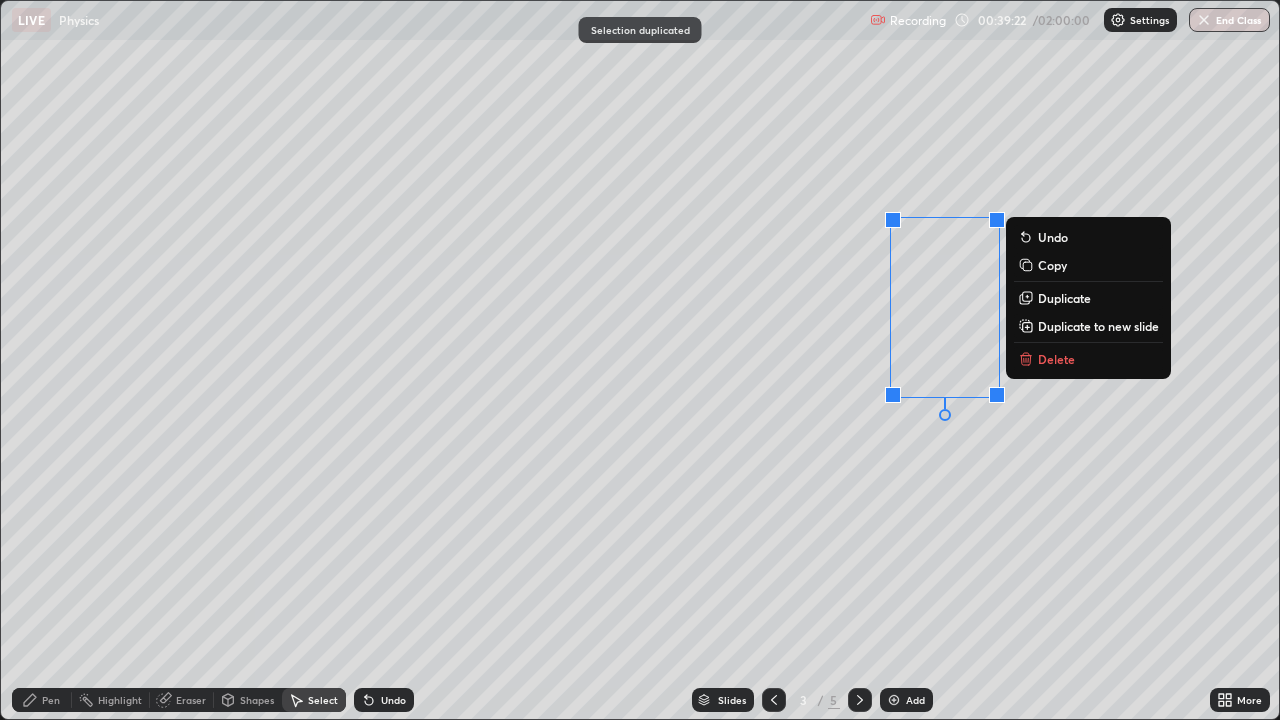 click on "0 ° Undo Copy Duplicate Duplicate to new slide Delete" at bounding box center [640, 360] 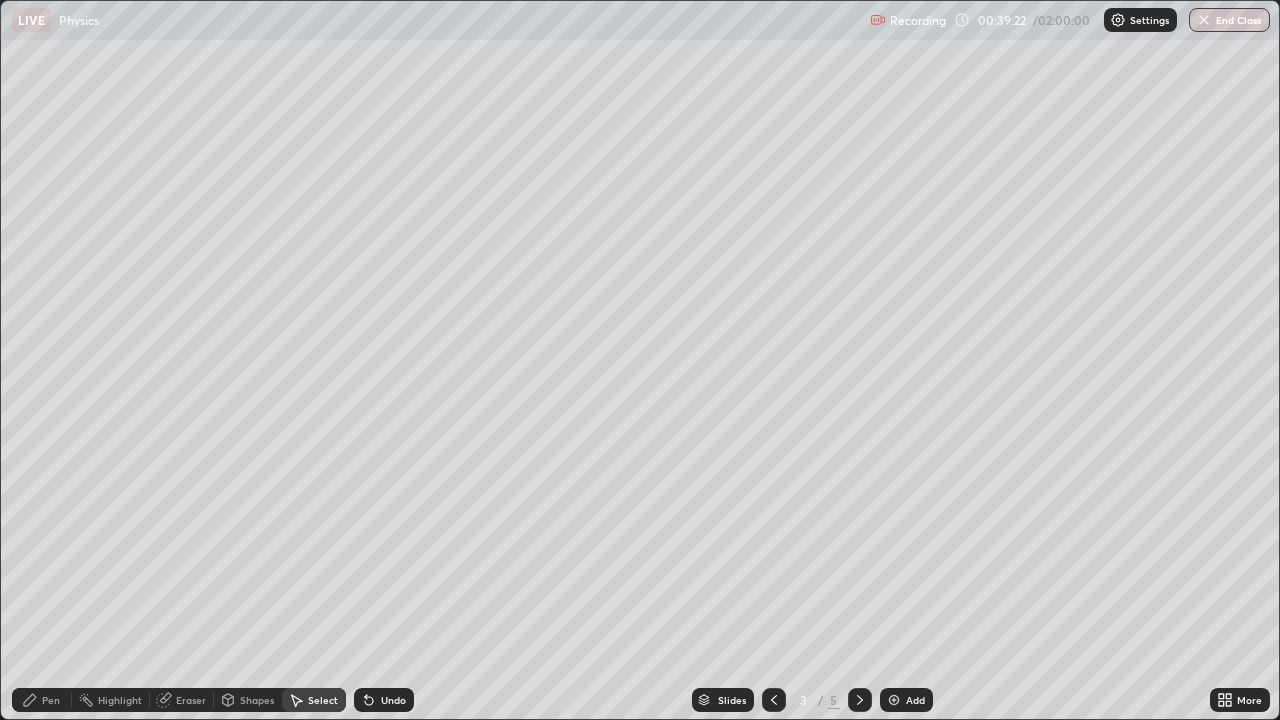 click 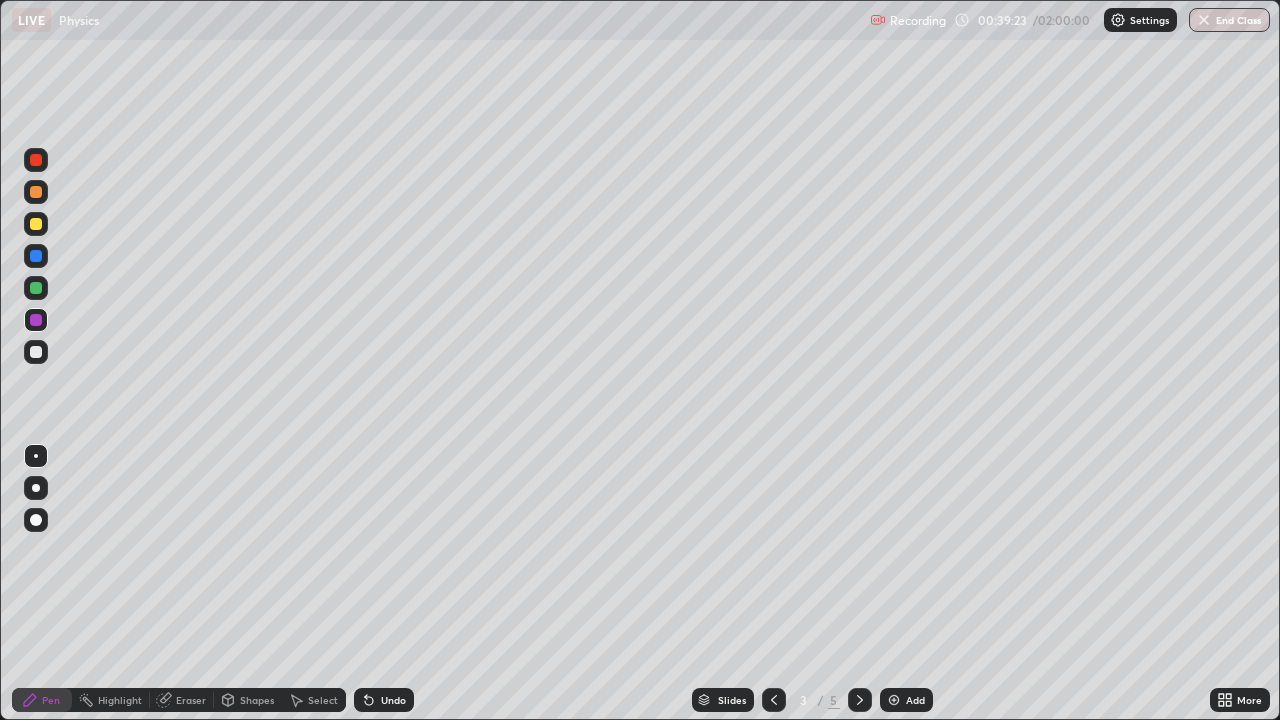 click at bounding box center (36, 192) 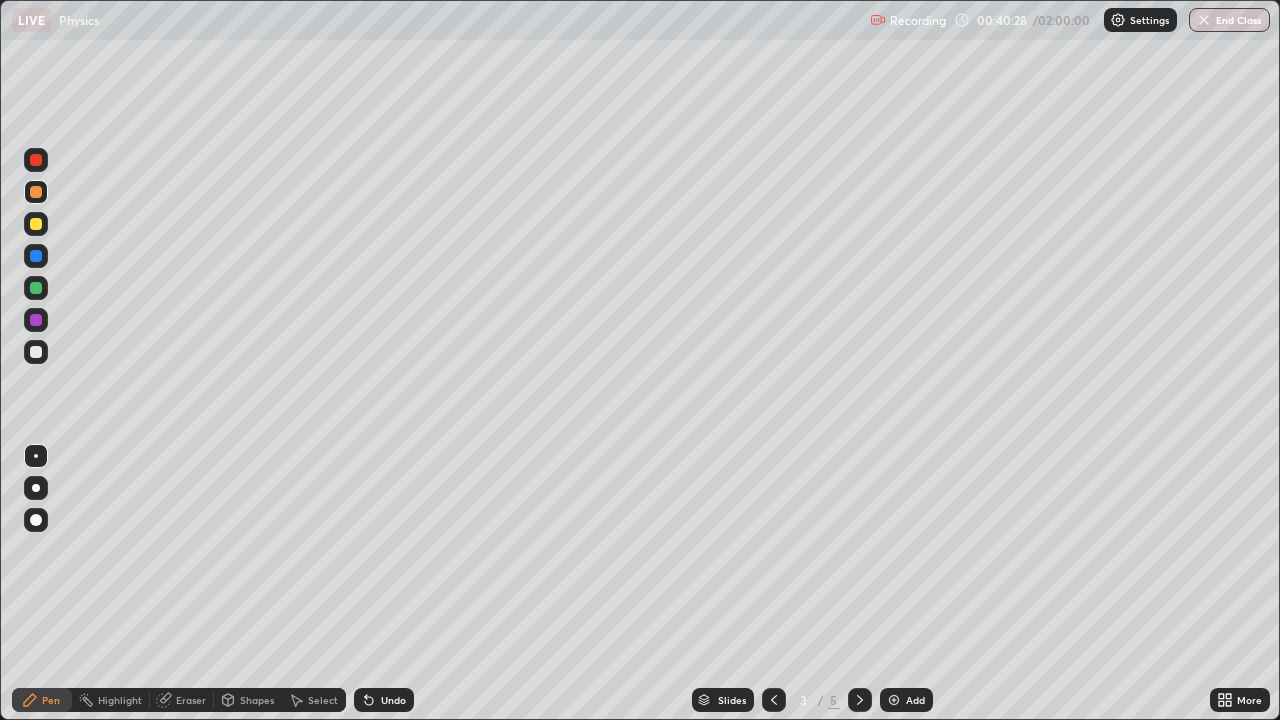 click at bounding box center (36, 224) 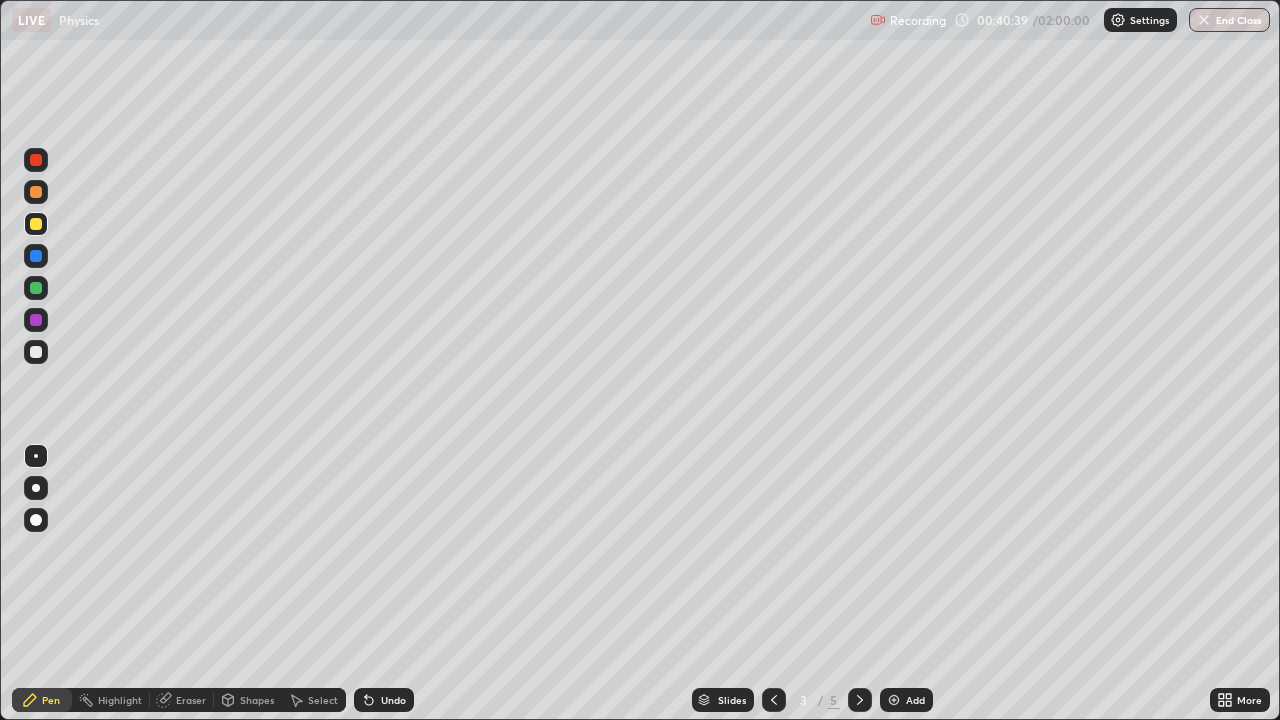 click at bounding box center (36, 288) 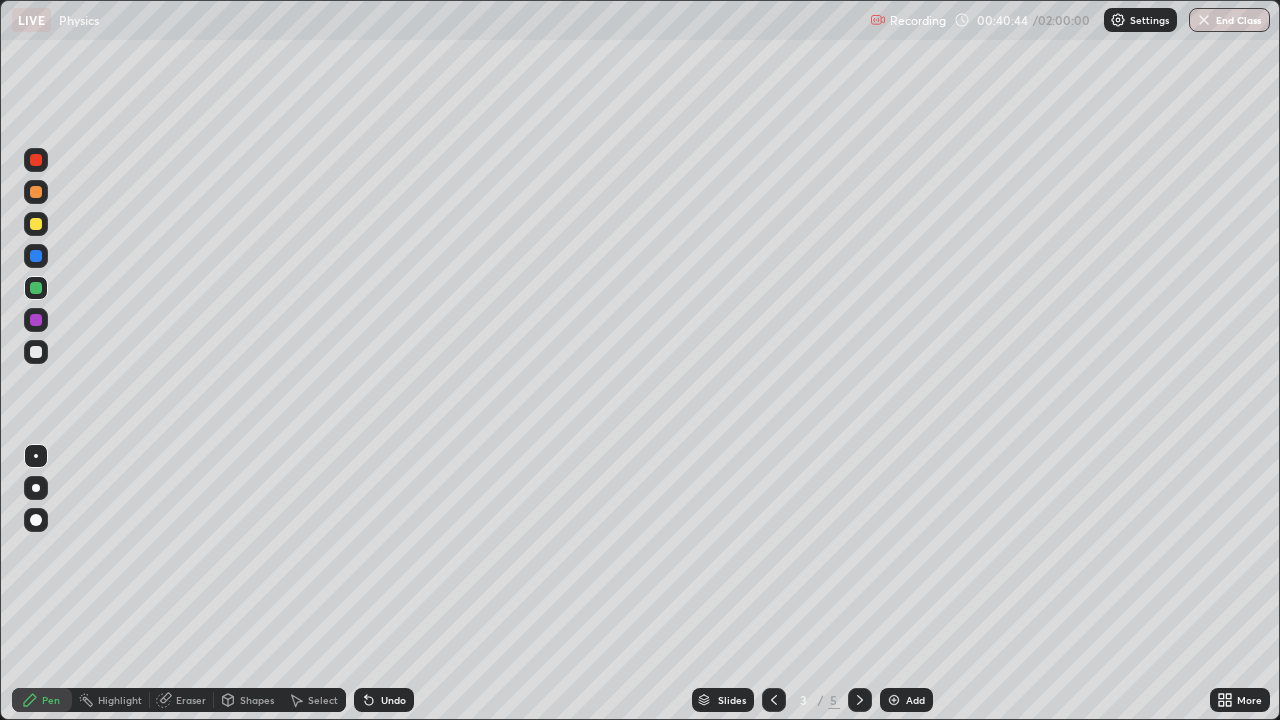 click on "Eraser" at bounding box center [191, 700] 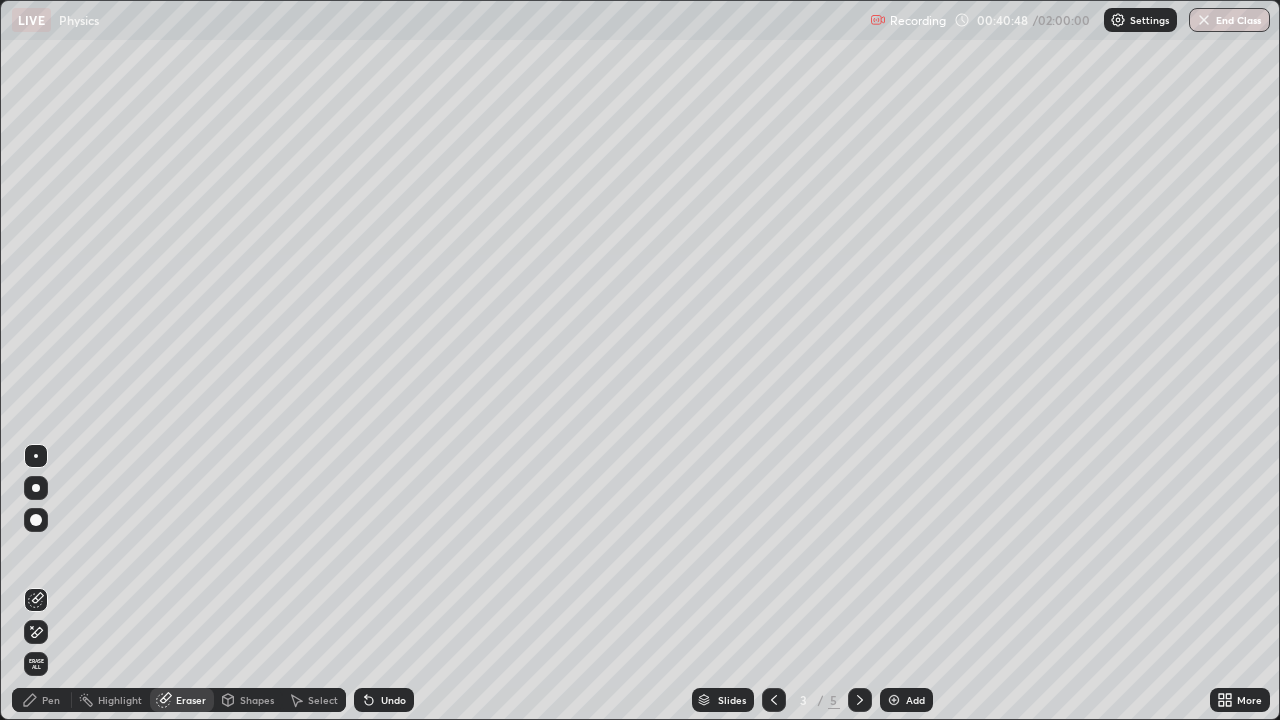 click on "Pen" at bounding box center (51, 700) 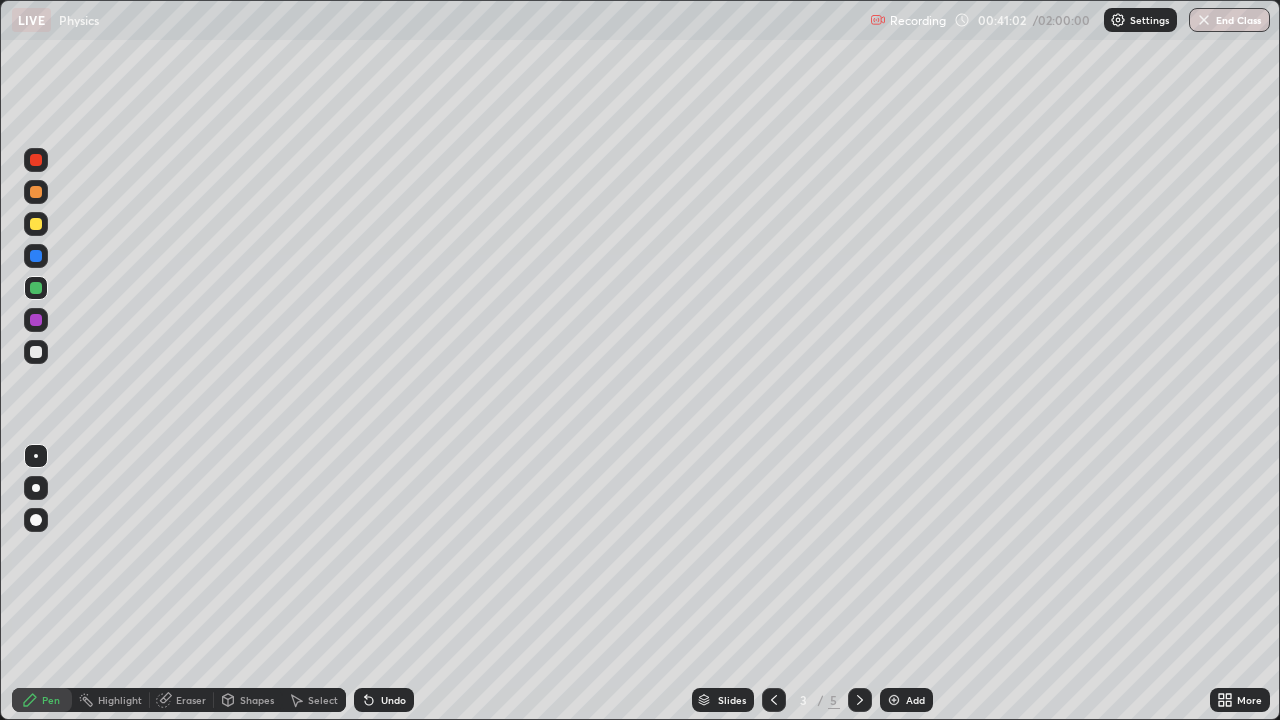 click at bounding box center [36, 352] 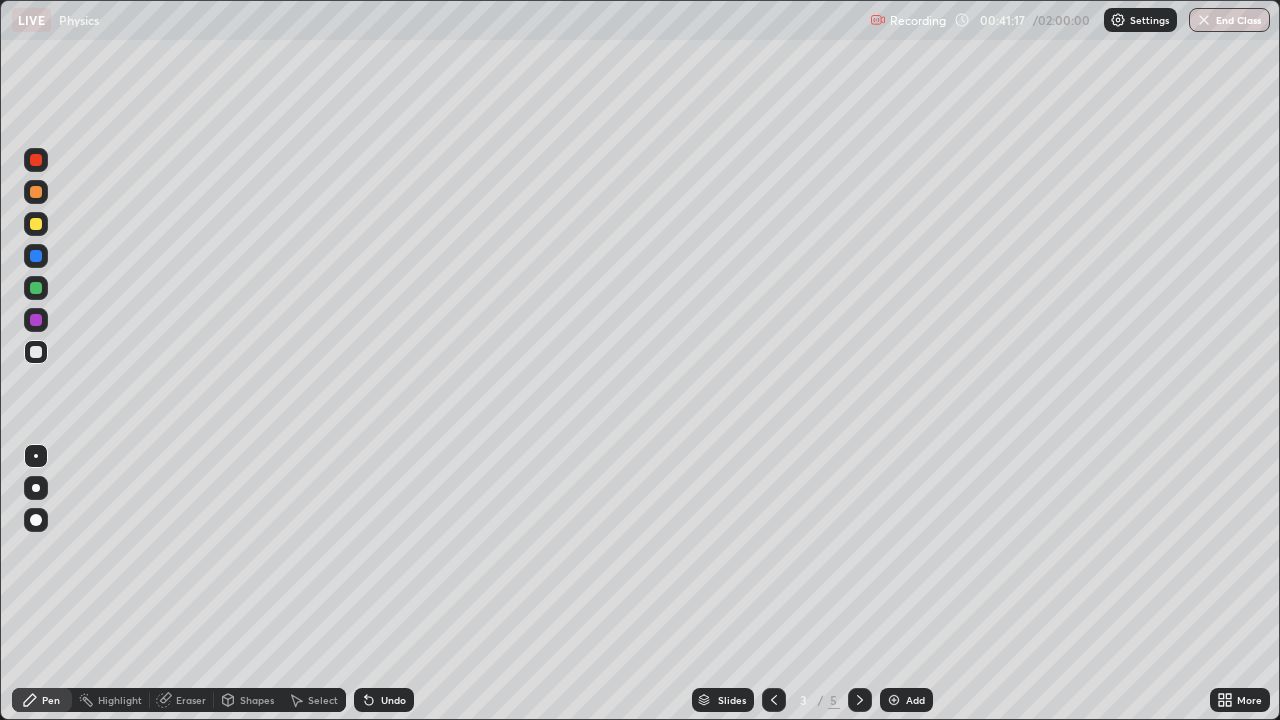 click on "Highlight" at bounding box center [120, 700] 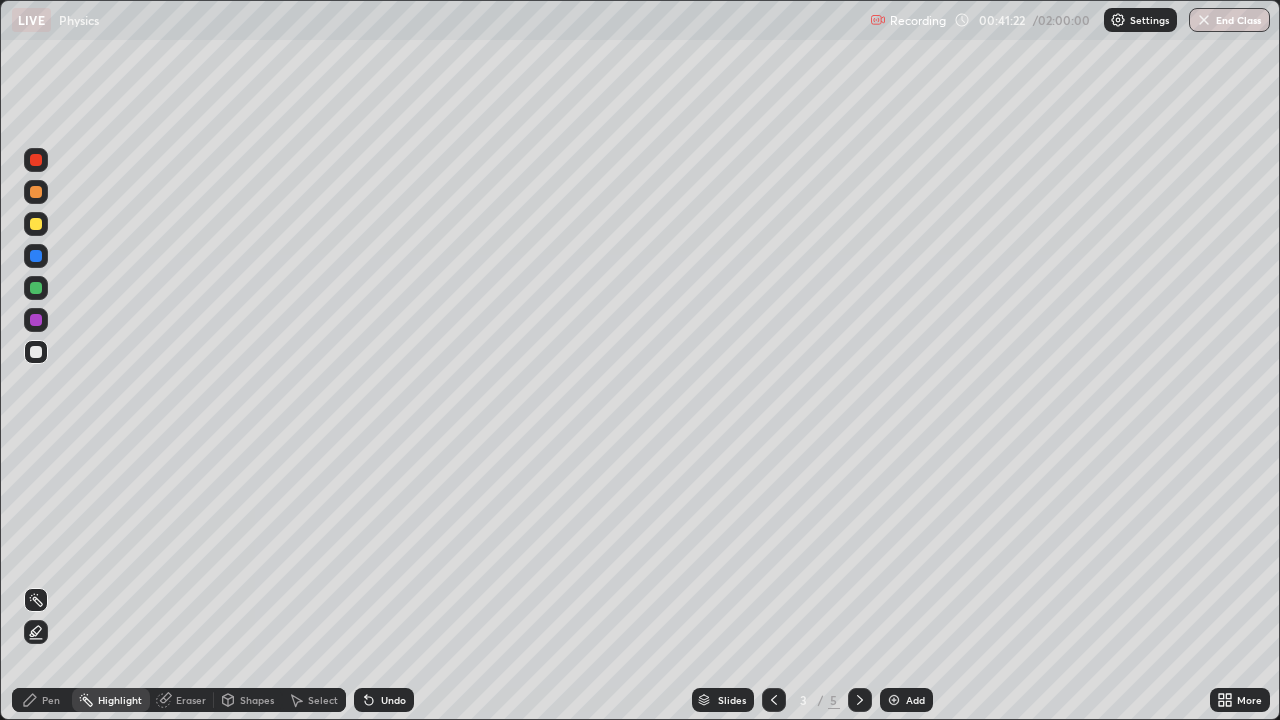 click on "Undo" at bounding box center (384, 700) 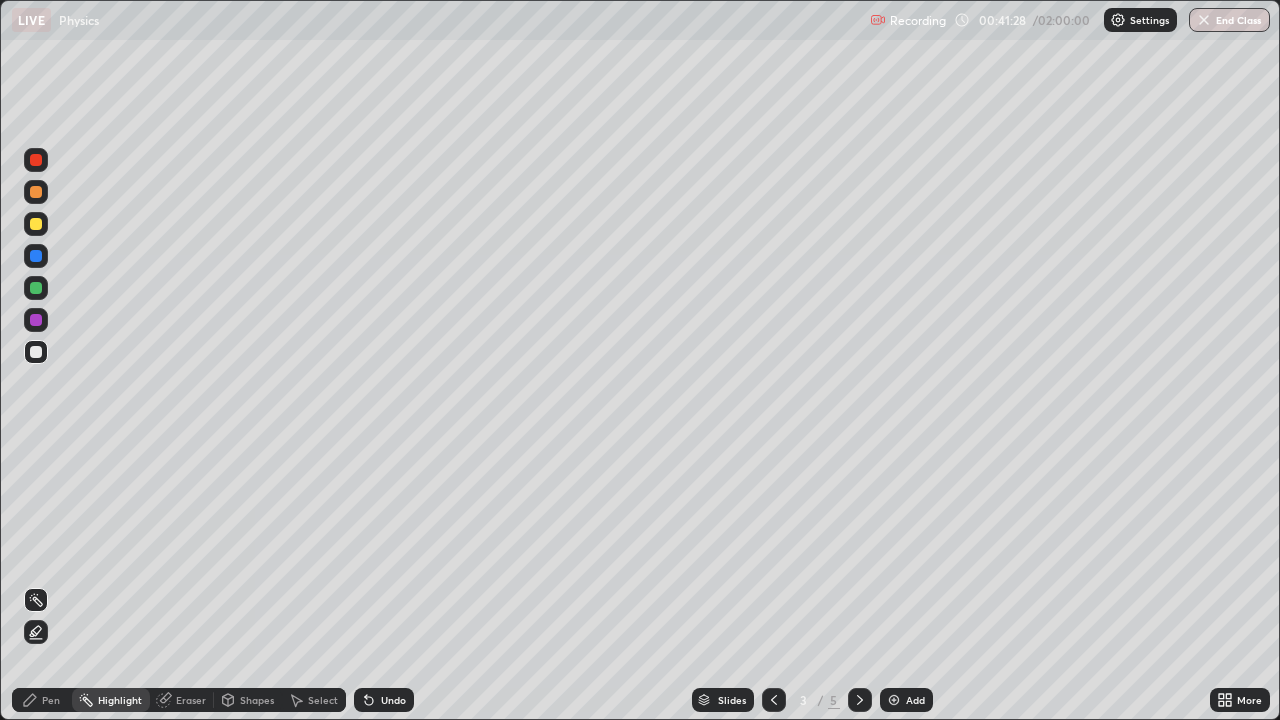 click on "Pen" at bounding box center [42, 700] 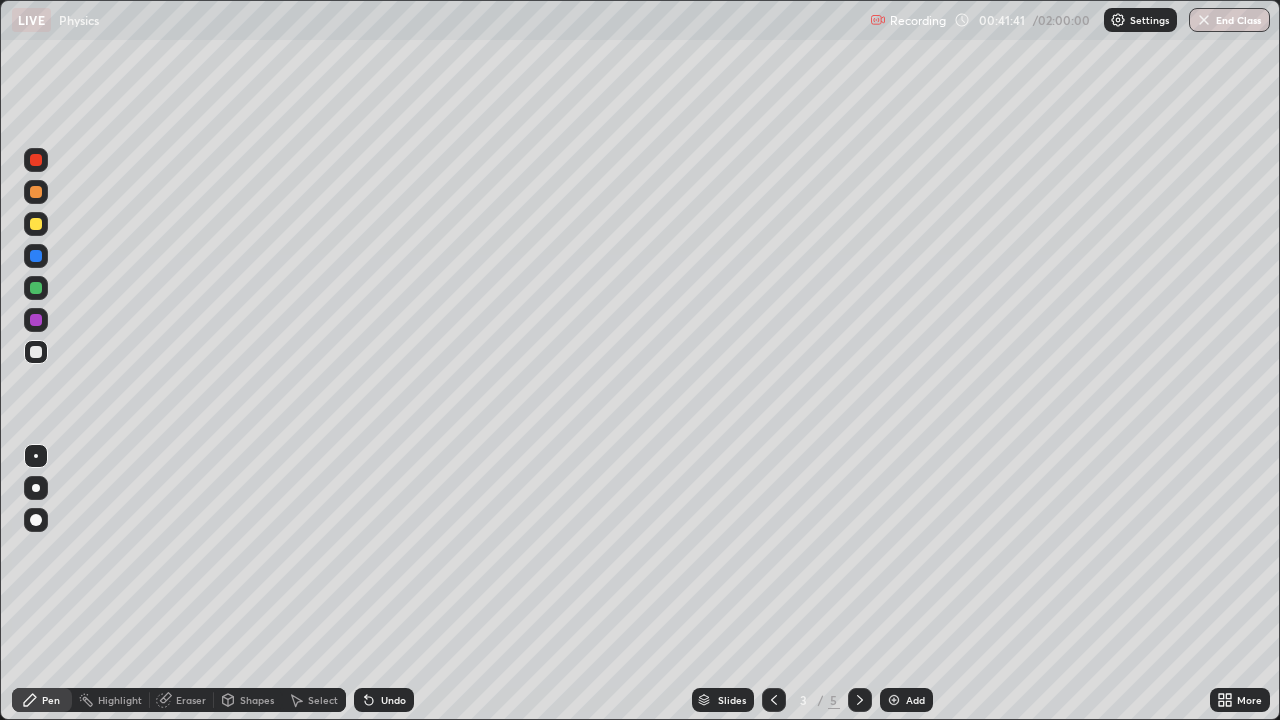 click on "Pen" at bounding box center (42, 700) 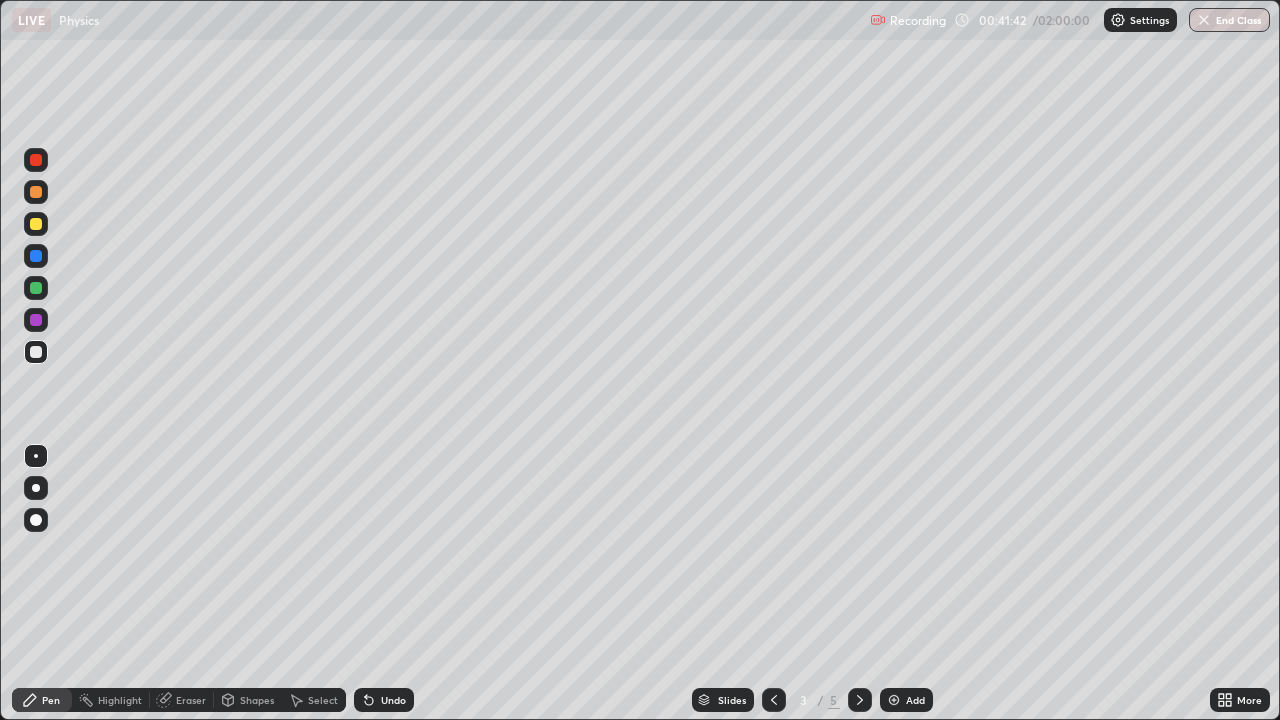 click at bounding box center [36, 224] 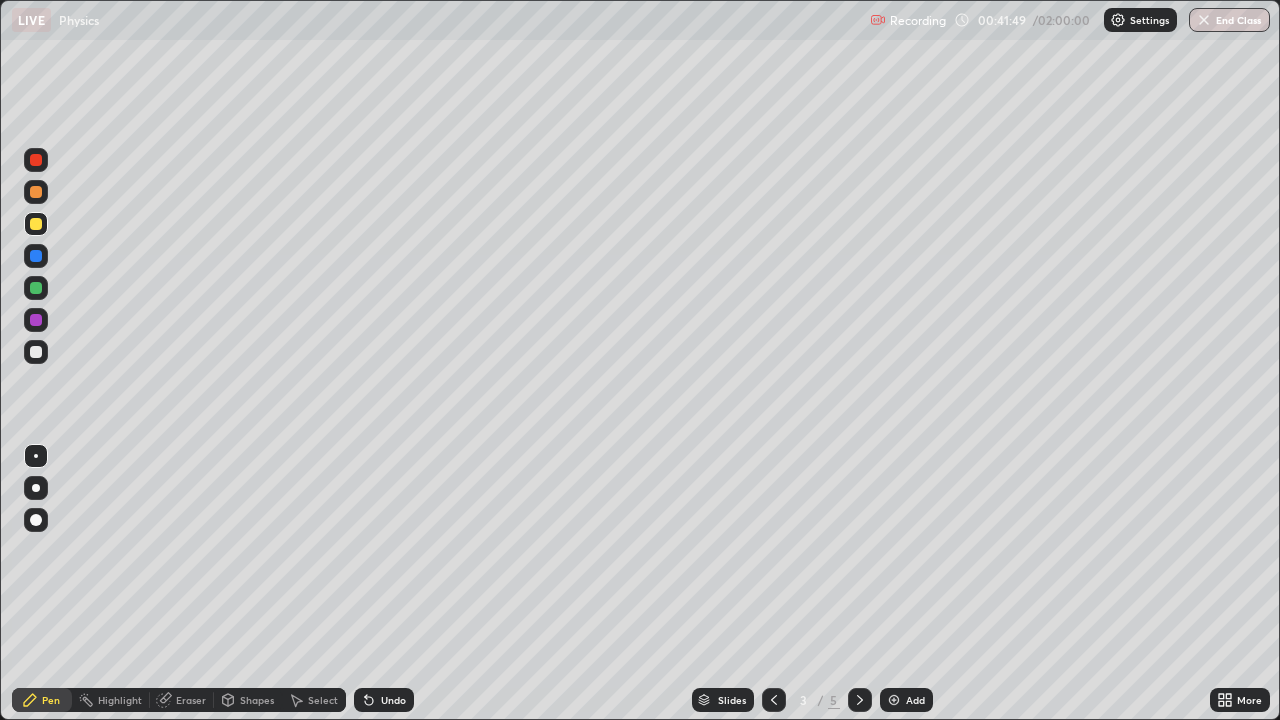 click at bounding box center (36, 192) 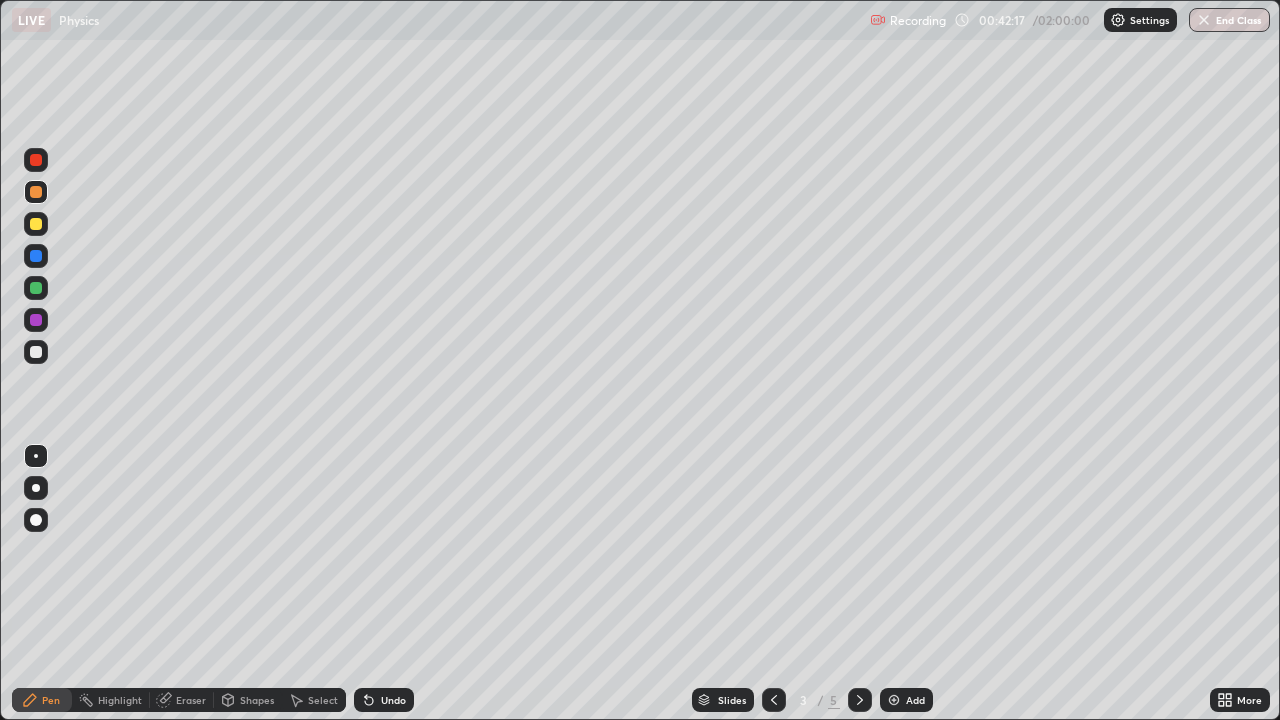 click on "Undo" at bounding box center [384, 700] 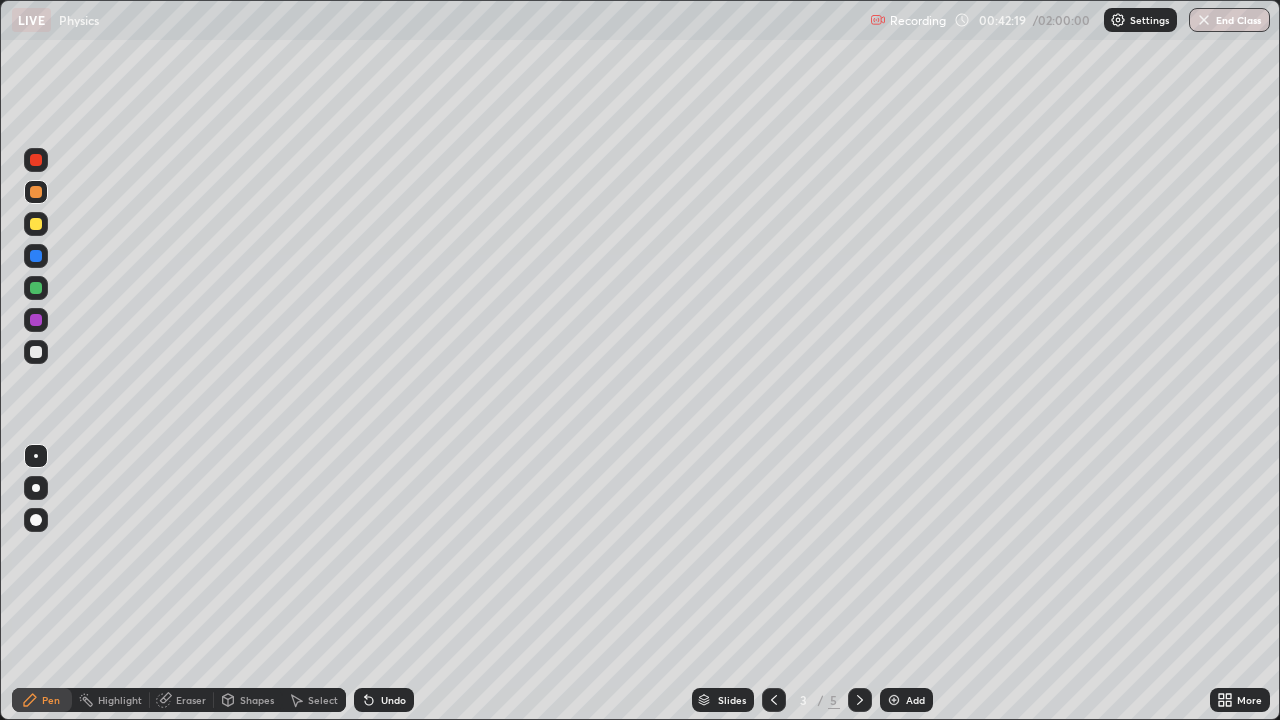 click on "Undo" at bounding box center [384, 700] 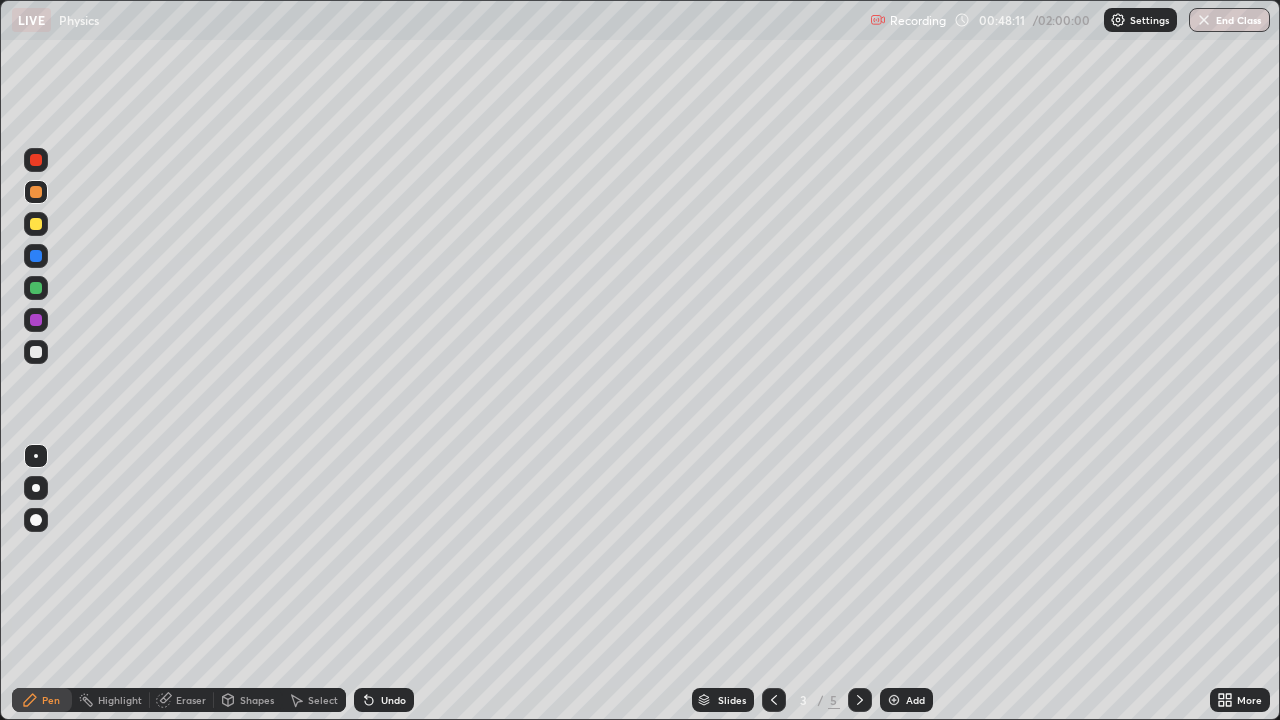 click on "Add" at bounding box center (906, 700) 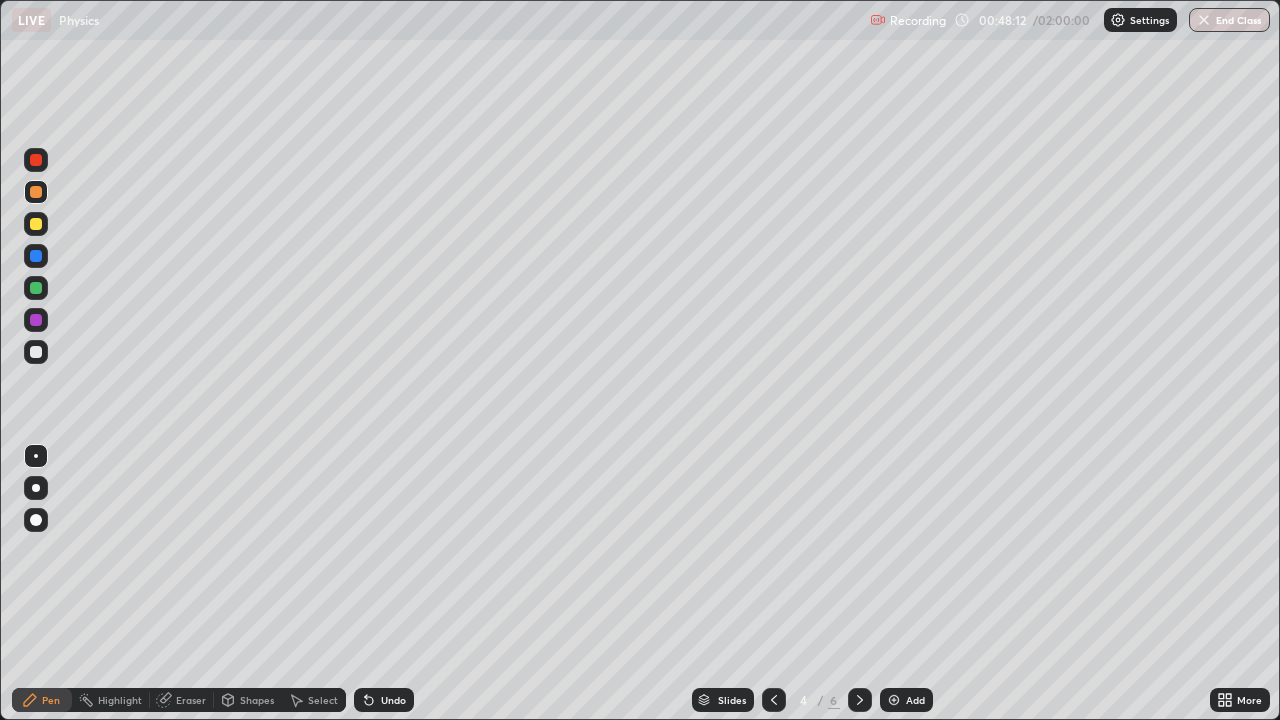 click at bounding box center [36, 352] 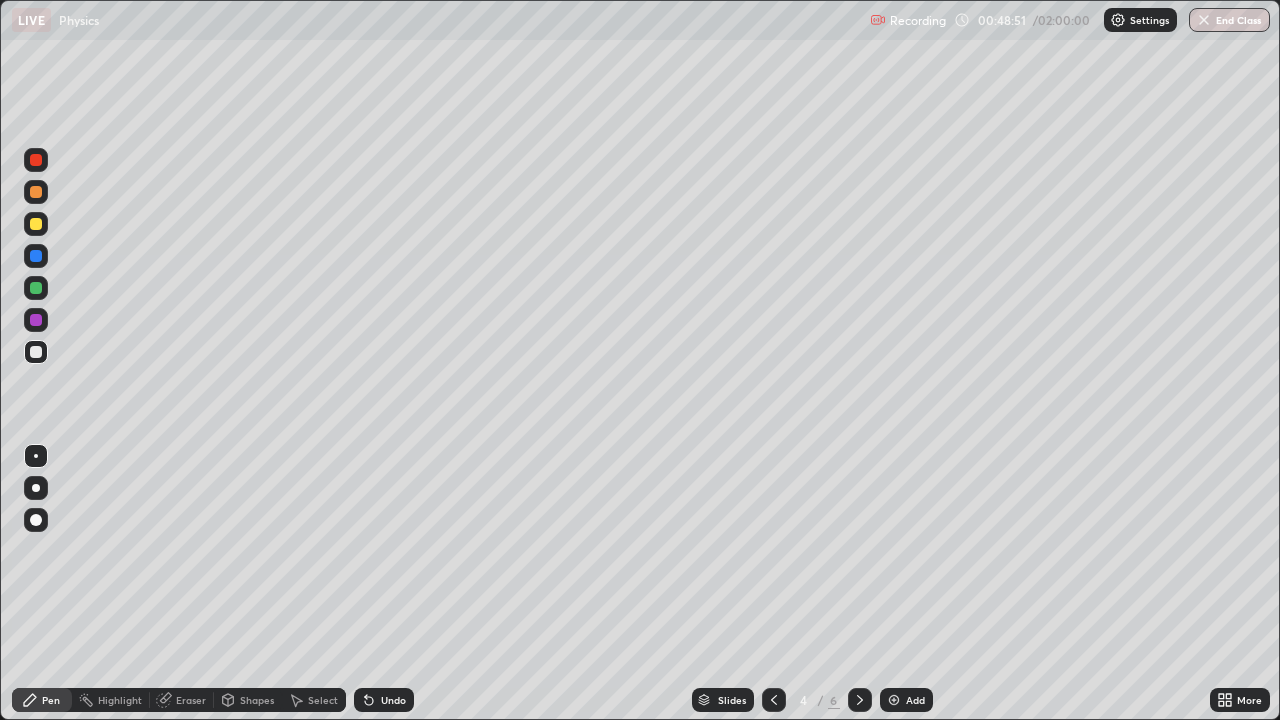 click 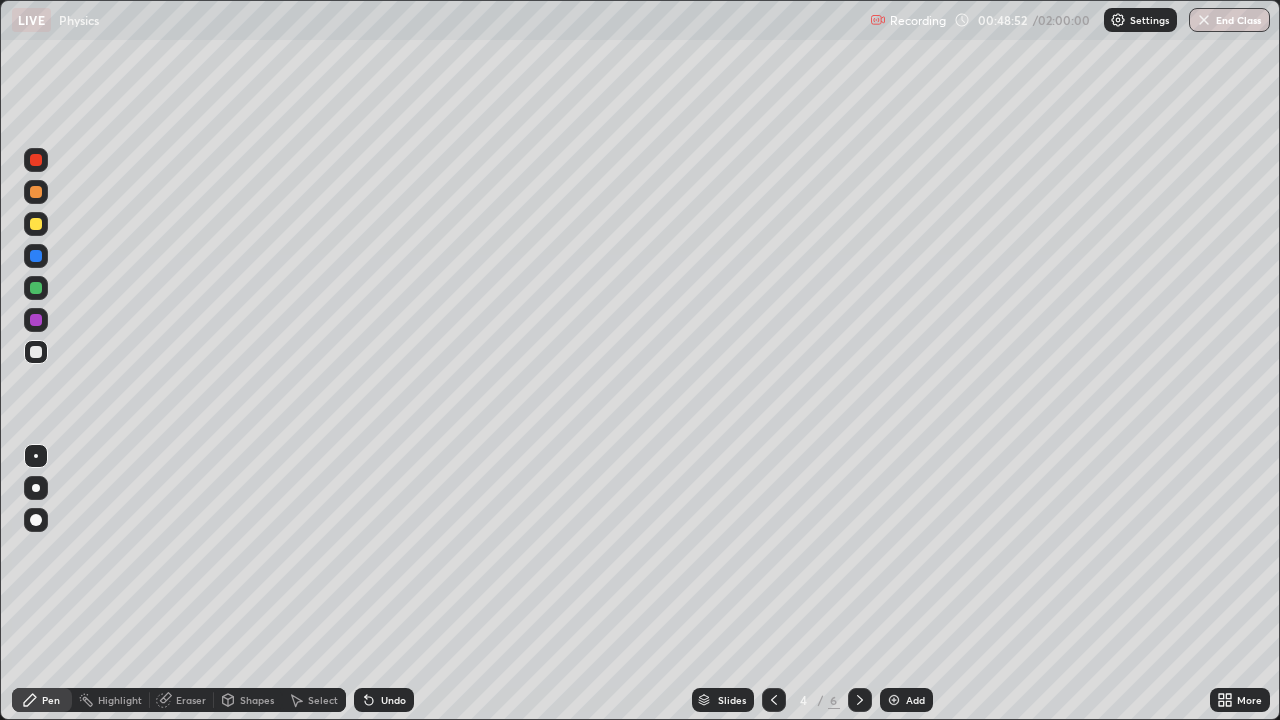 click on "Undo" at bounding box center [393, 700] 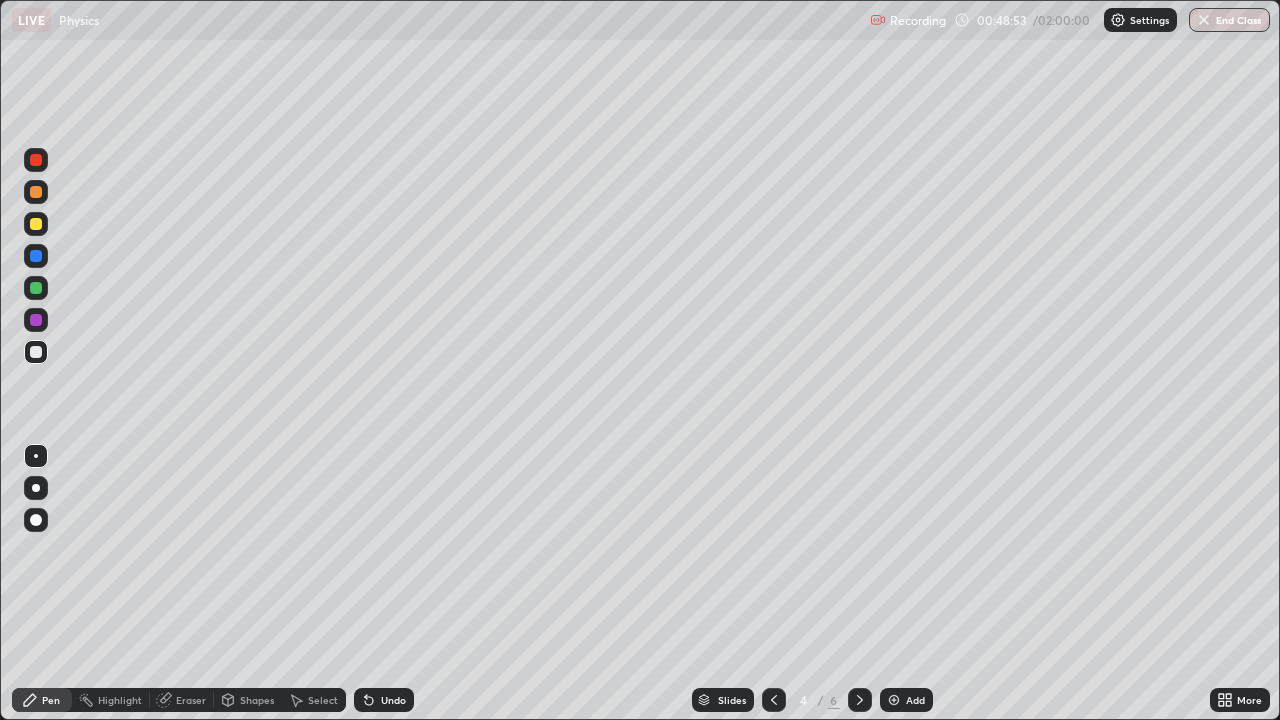 click on "Undo" at bounding box center [384, 700] 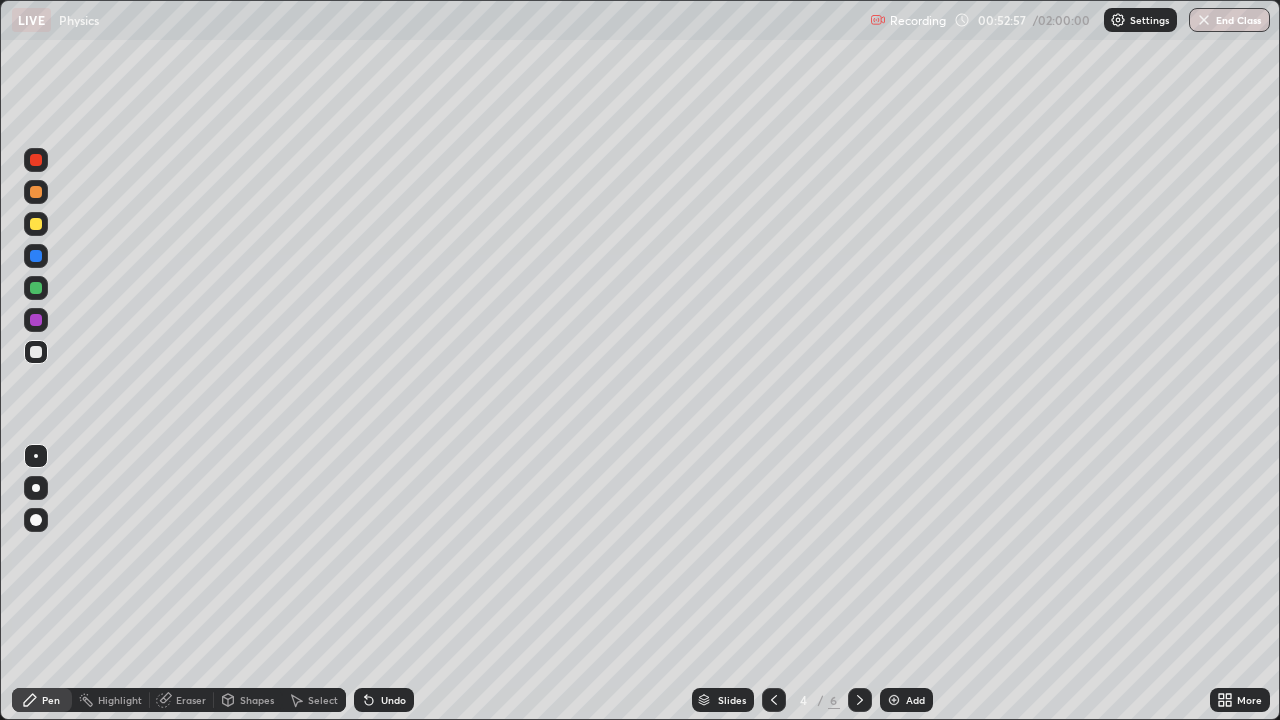 click 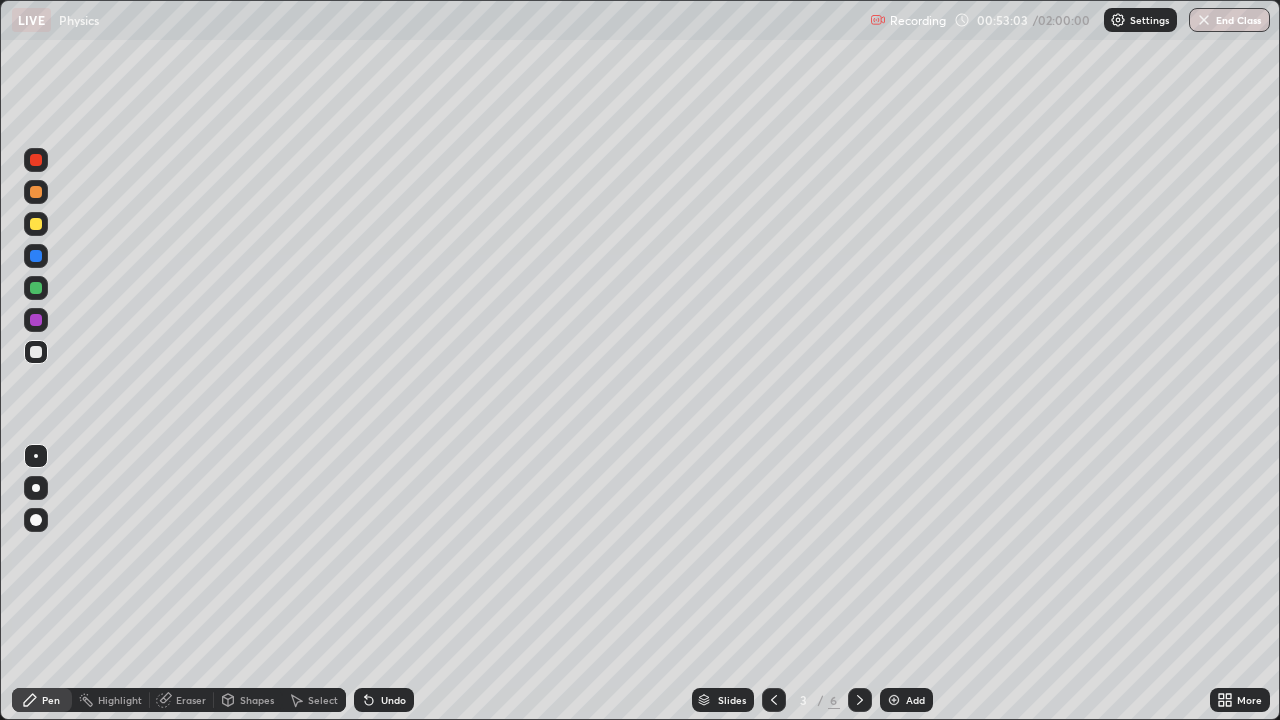 click on "Select" at bounding box center [323, 700] 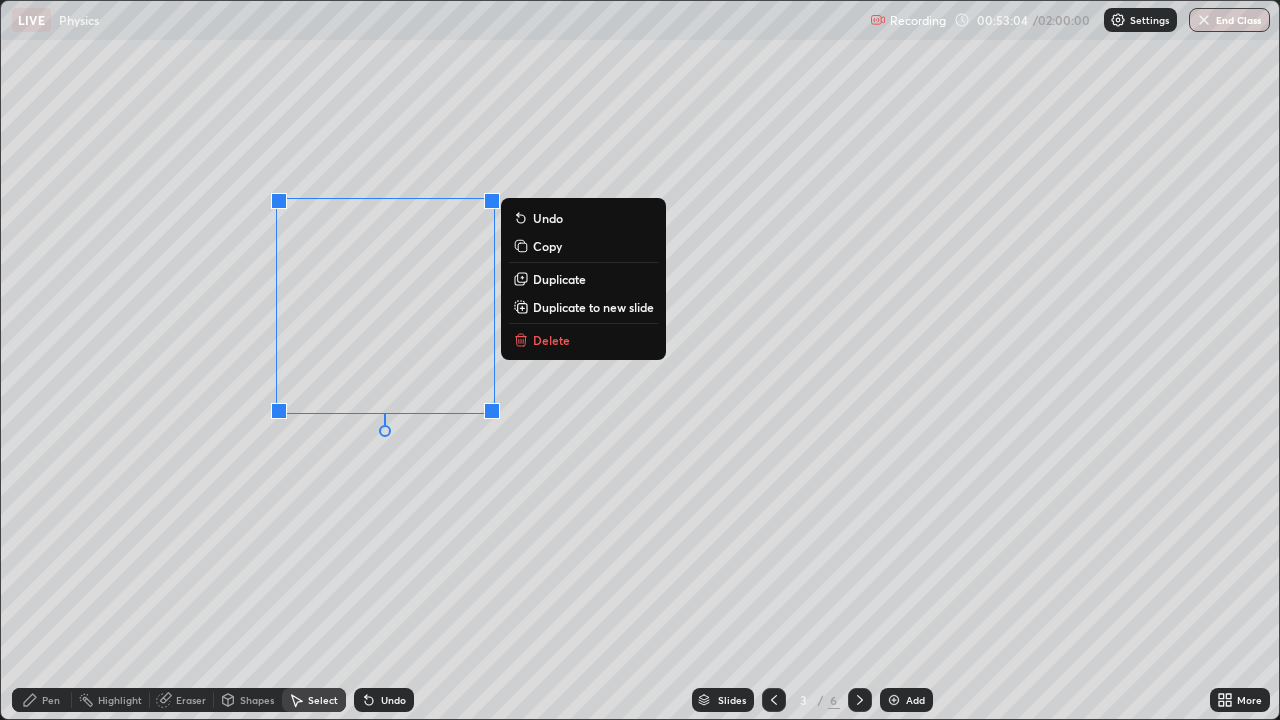 click on "Delete" at bounding box center [551, 340] 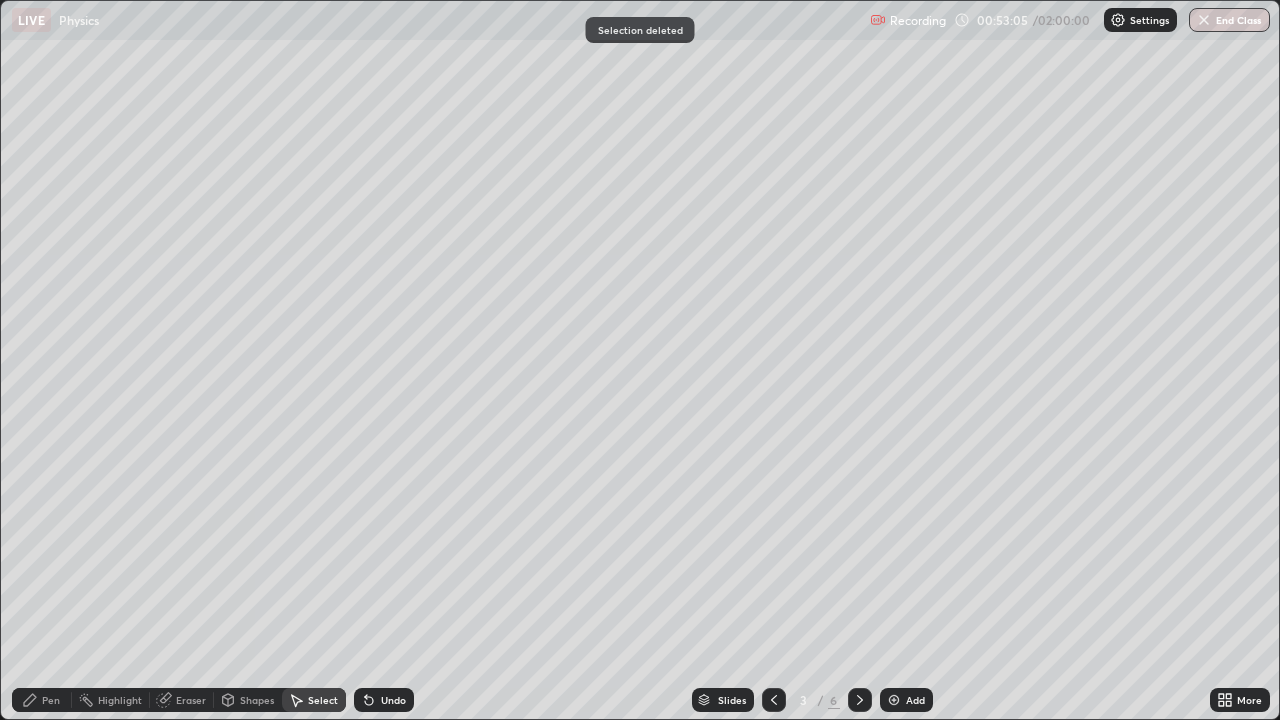 click on "Pen" at bounding box center (42, 700) 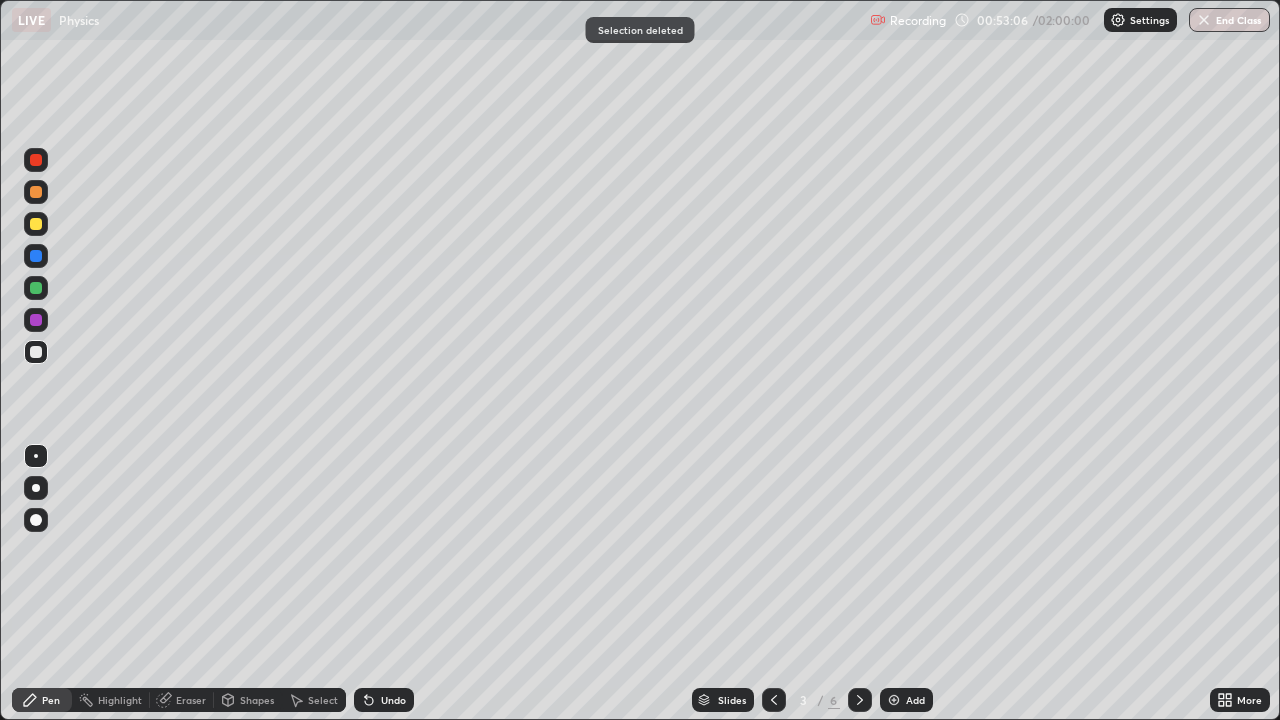 click at bounding box center (36, 288) 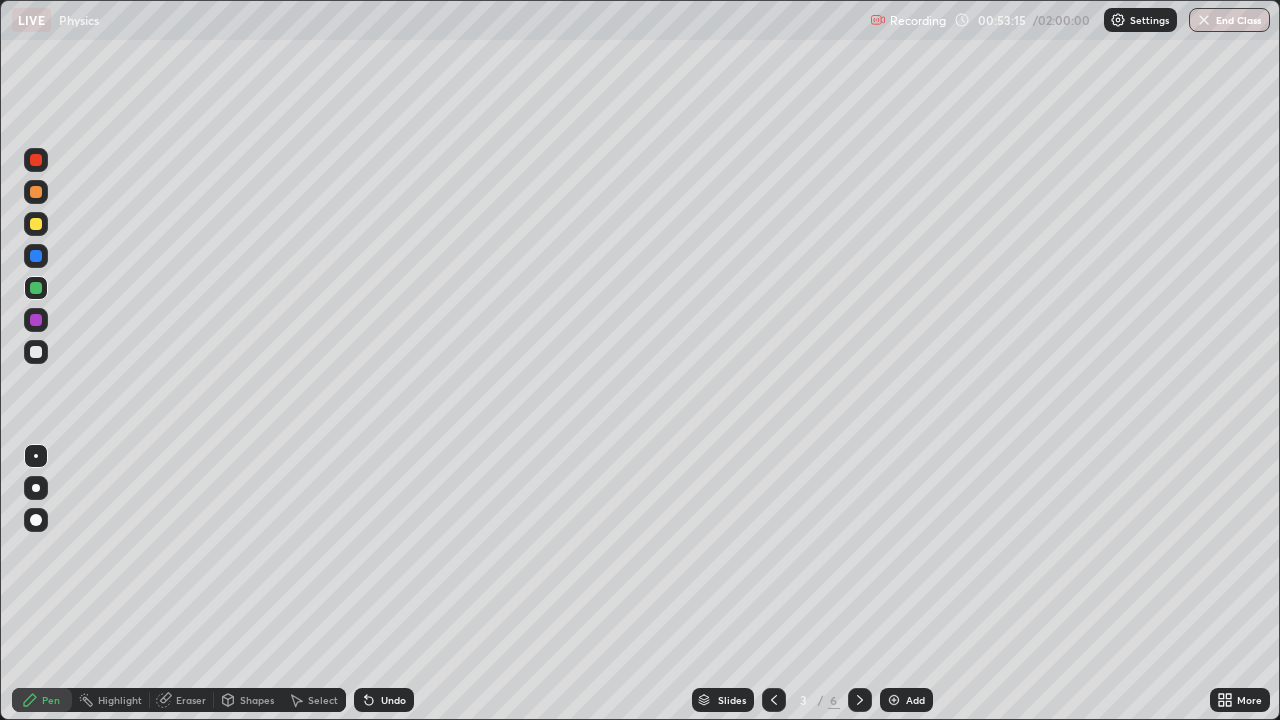 click on "Select" at bounding box center [314, 700] 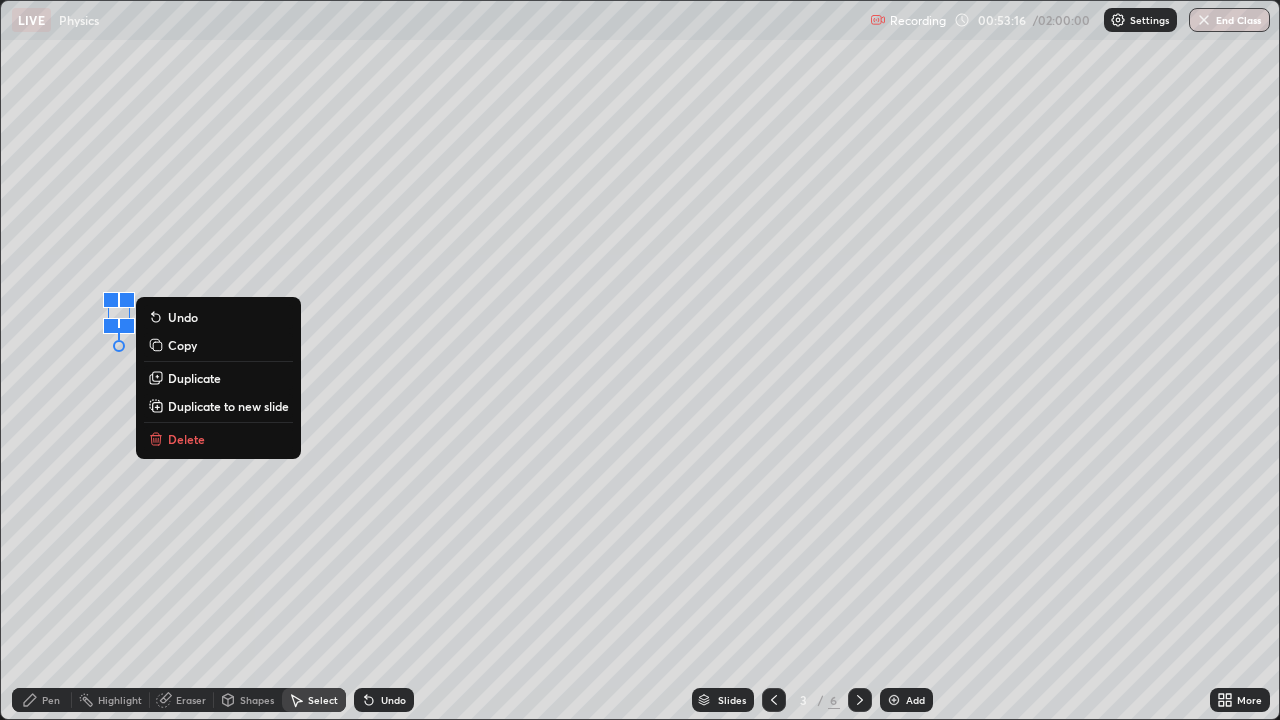 click on "Delete" at bounding box center [186, 439] 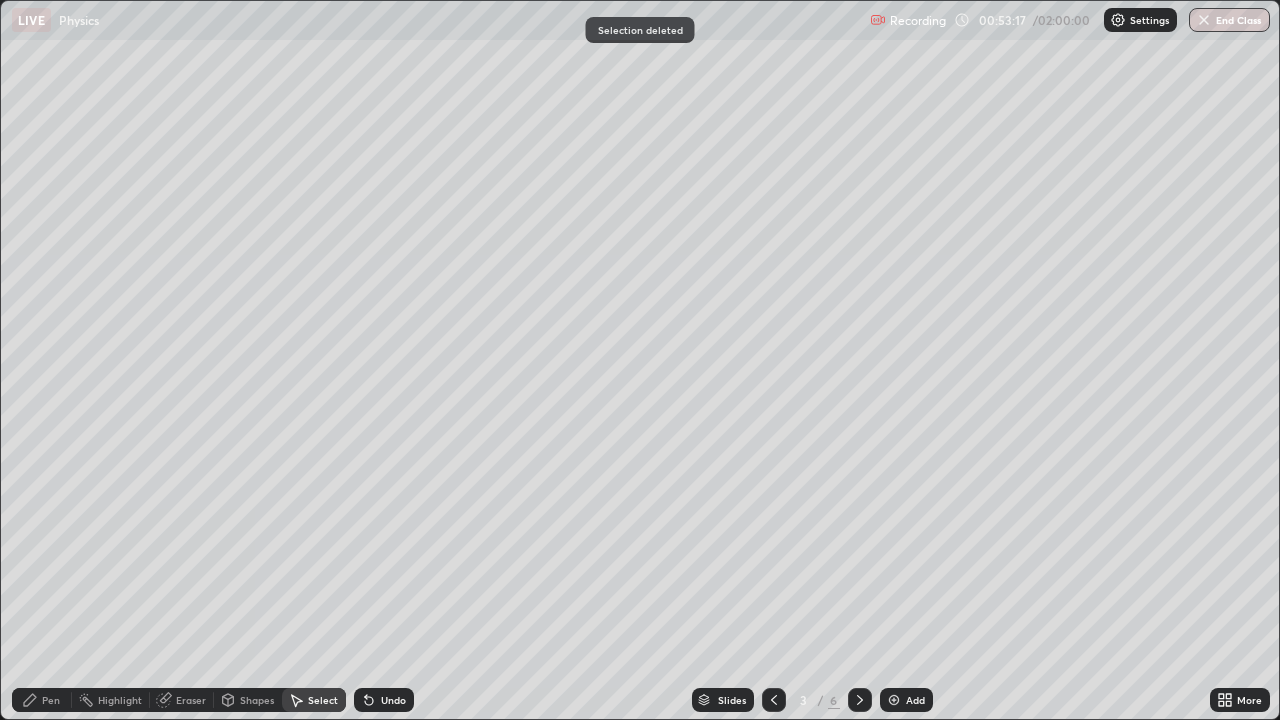 click on "Pen" at bounding box center (42, 700) 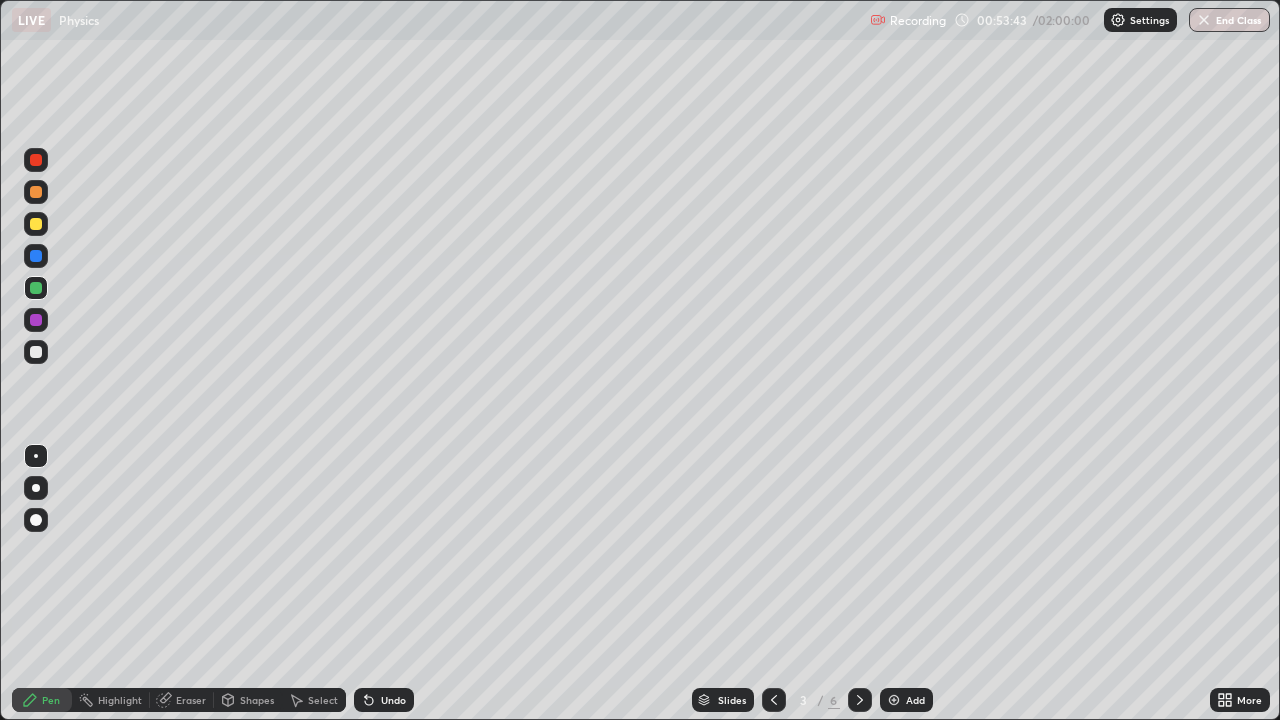 click at bounding box center [36, 352] 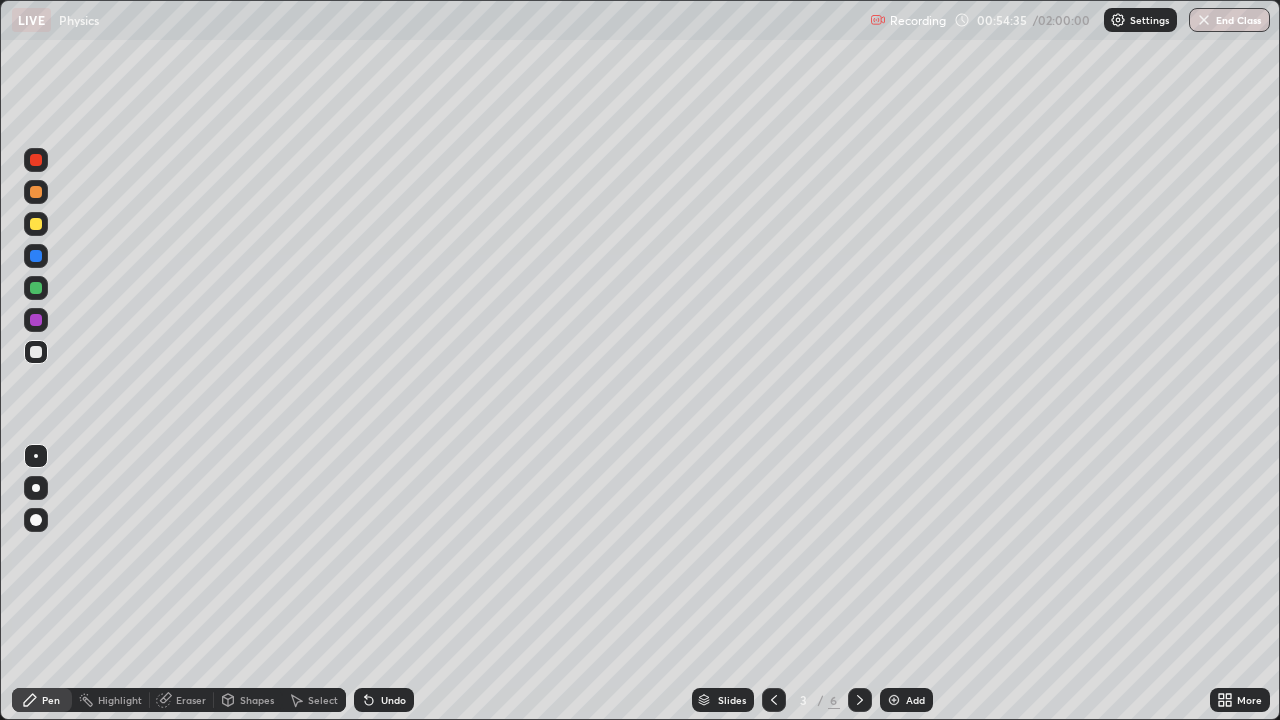 click on "Undo" at bounding box center [393, 700] 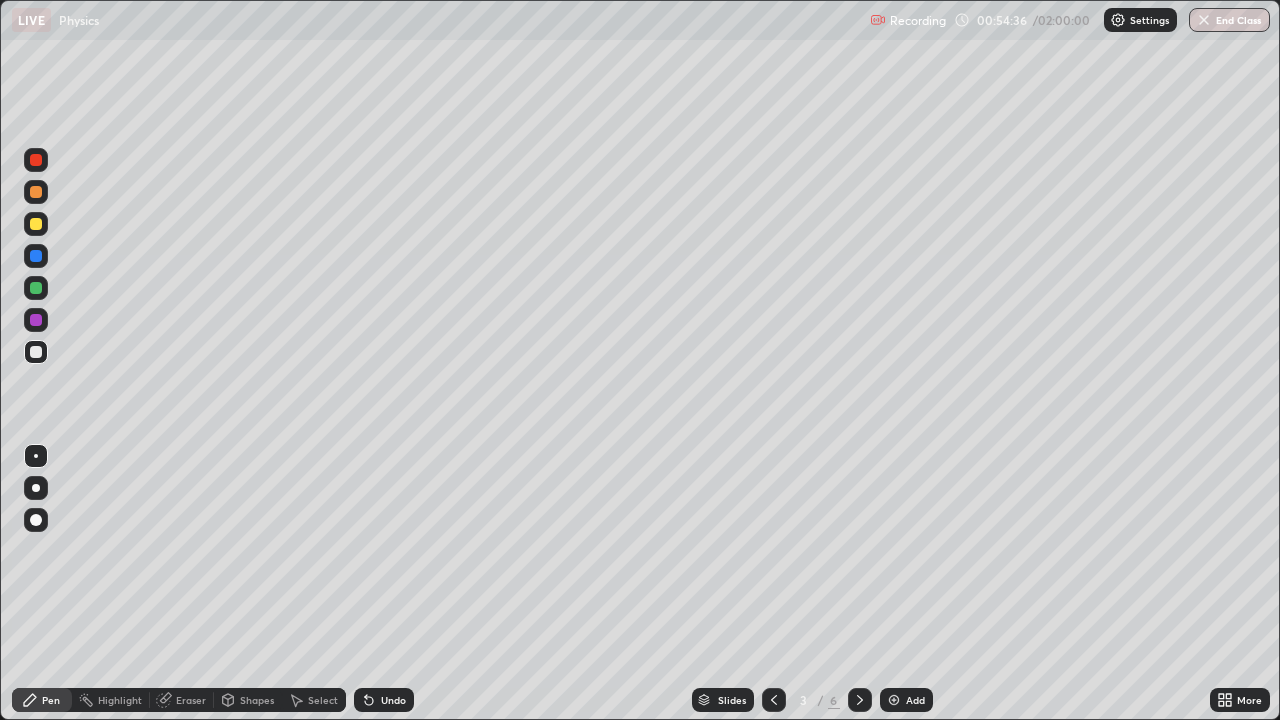 click on "Undo" at bounding box center (384, 700) 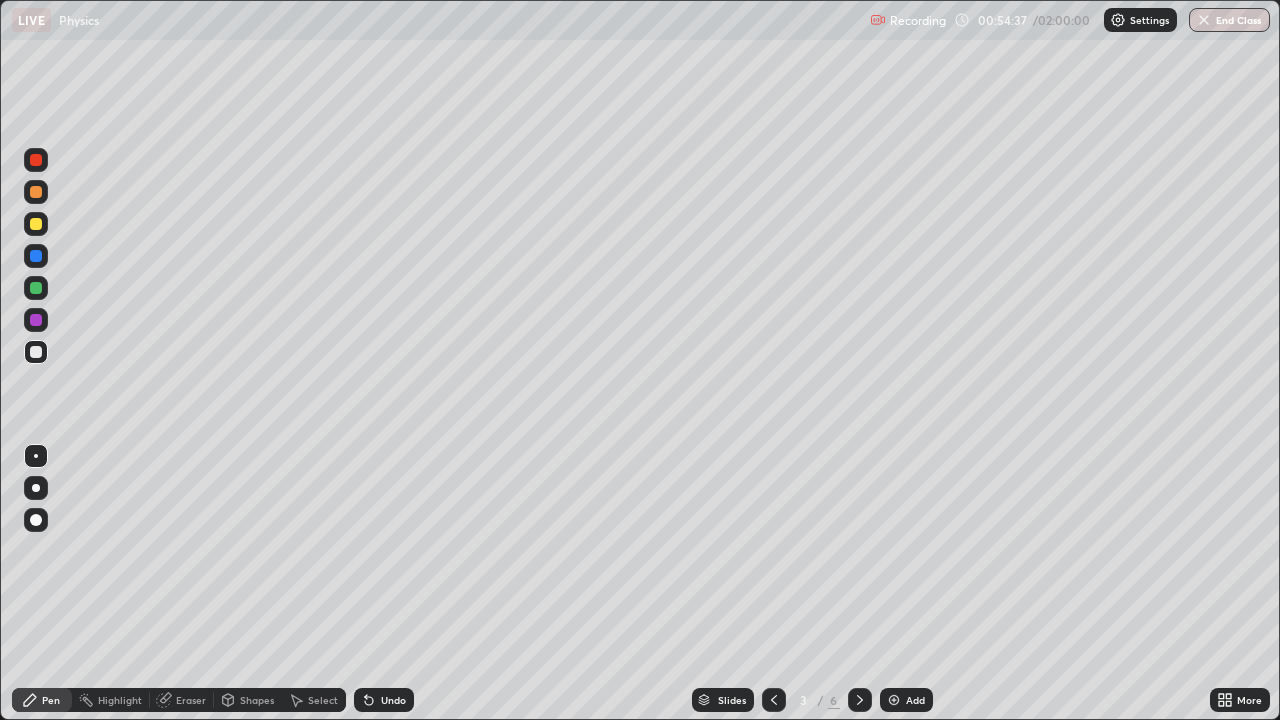 click on "Undo" at bounding box center [393, 700] 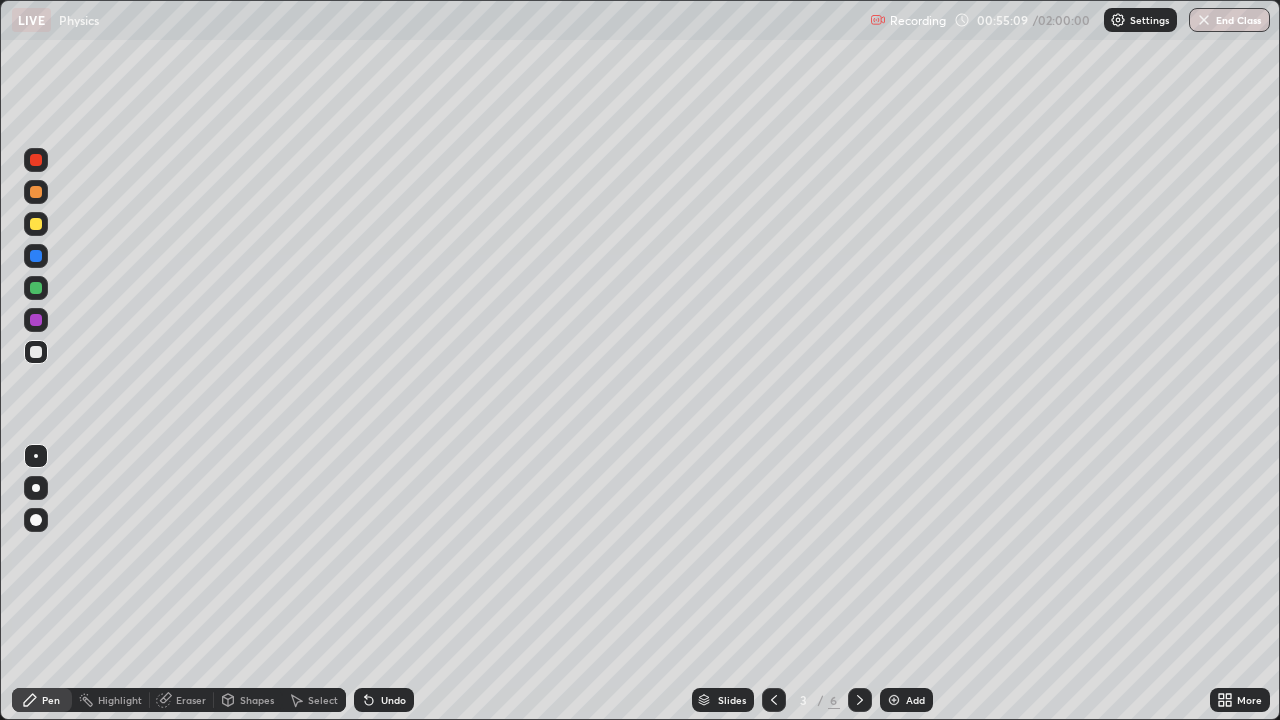 click on "Undo" at bounding box center [384, 700] 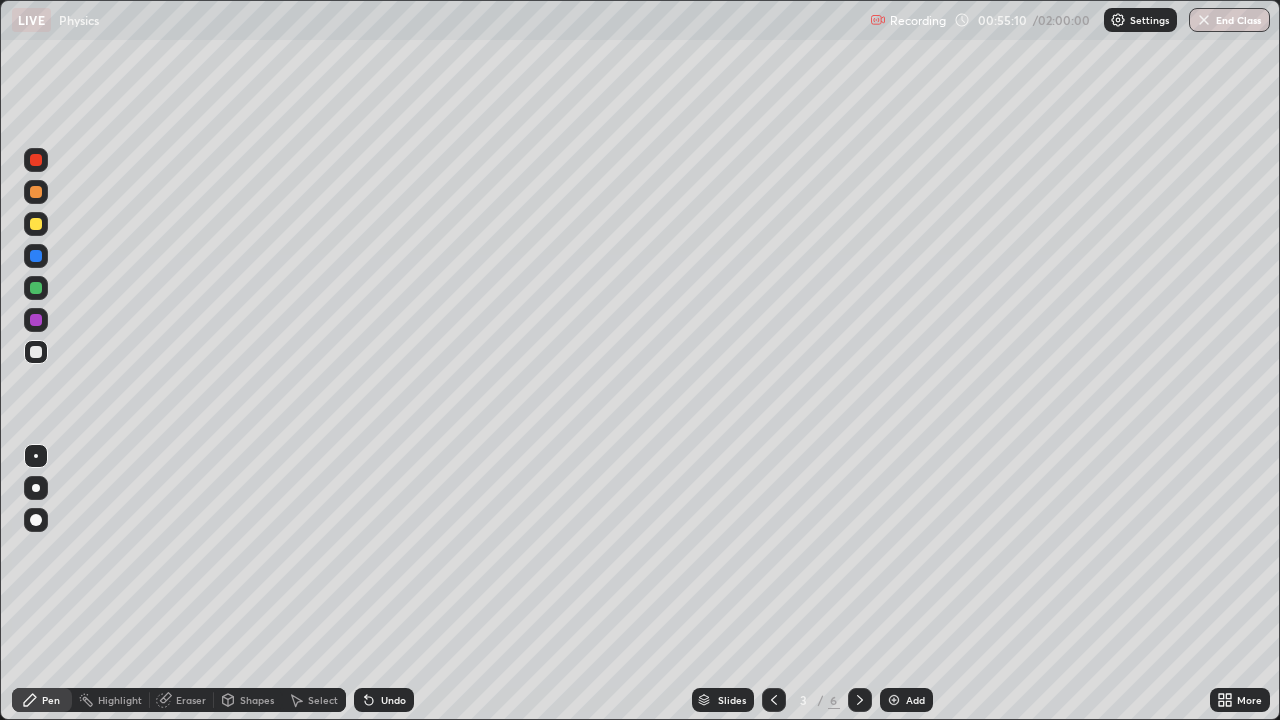 click on "Undo" at bounding box center [384, 700] 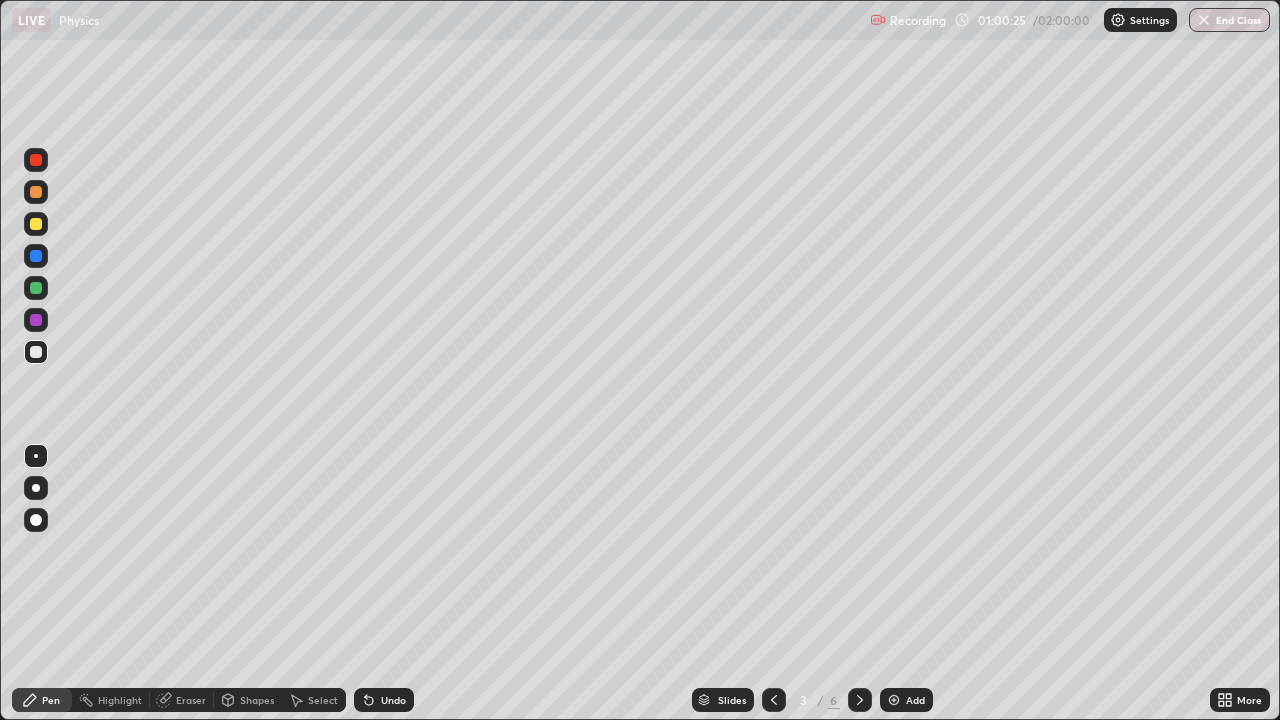 click on "Add" at bounding box center (906, 700) 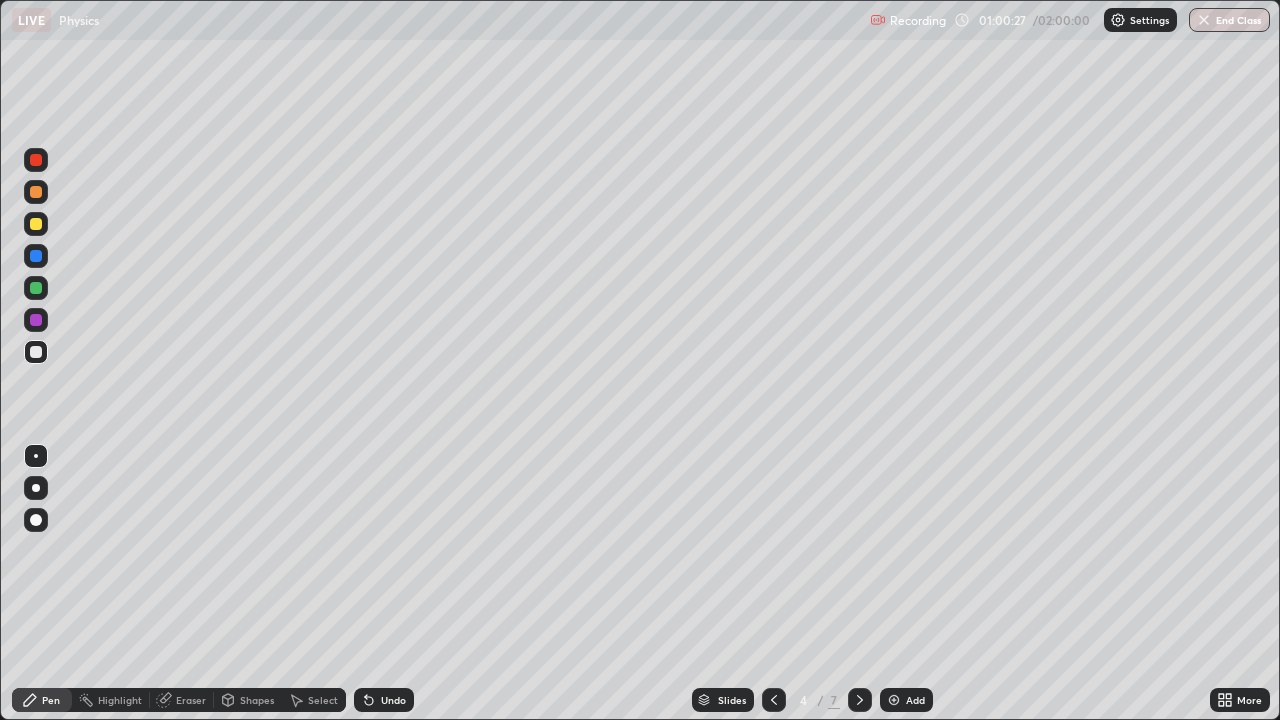 click at bounding box center [36, 224] 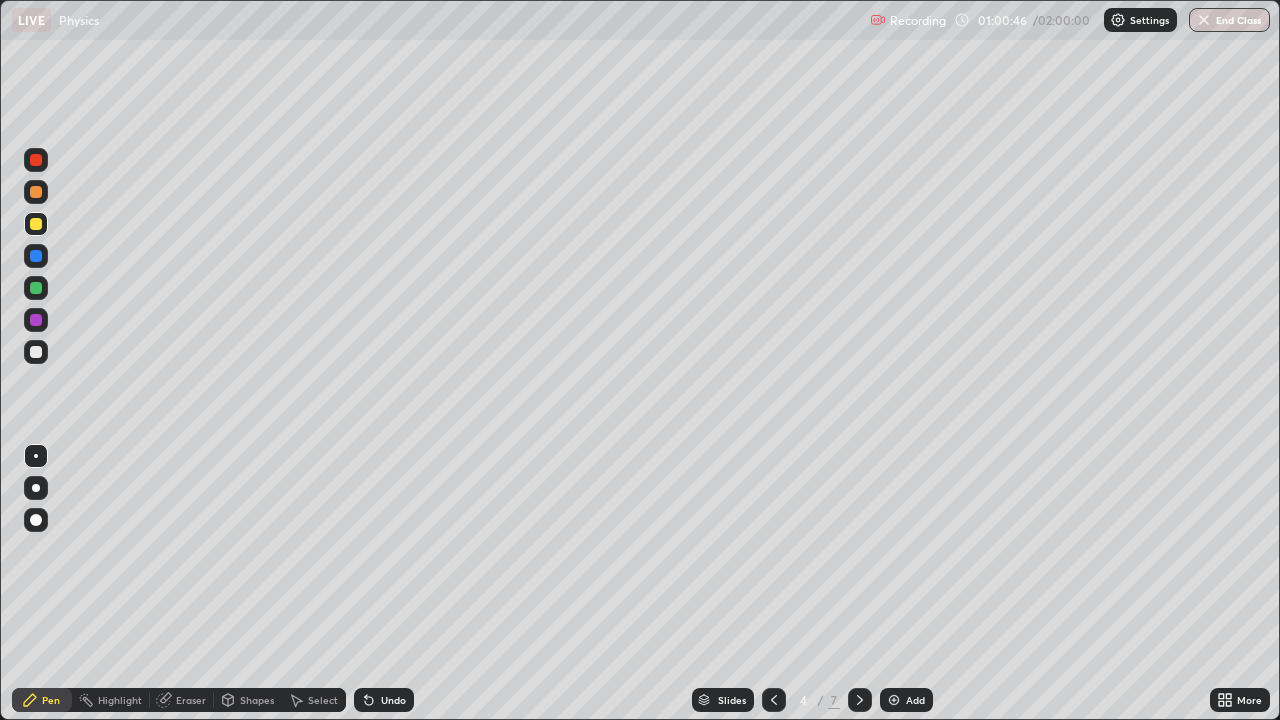 click on "Select" at bounding box center (323, 700) 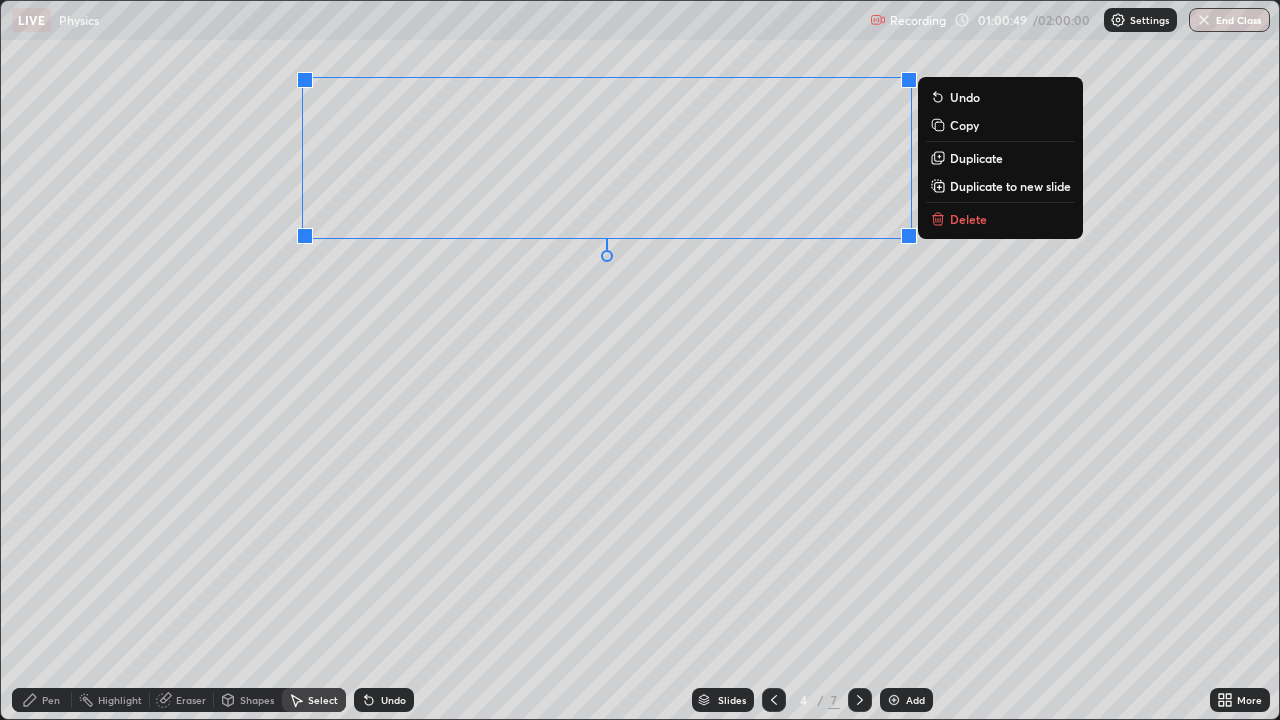 click on "0 ° Undo Copy Duplicate Duplicate to new slide Delete" at bounding box center [640, 360] 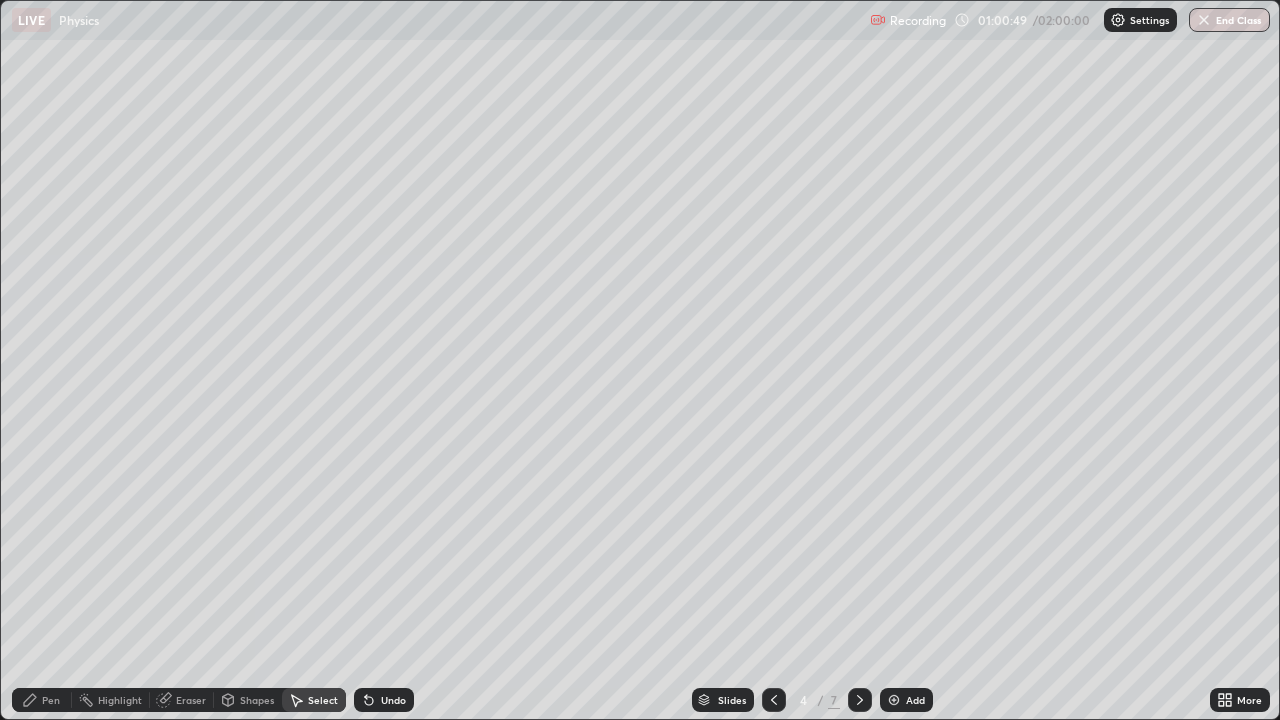 click on "Pen" at bounding box center [51, 700] 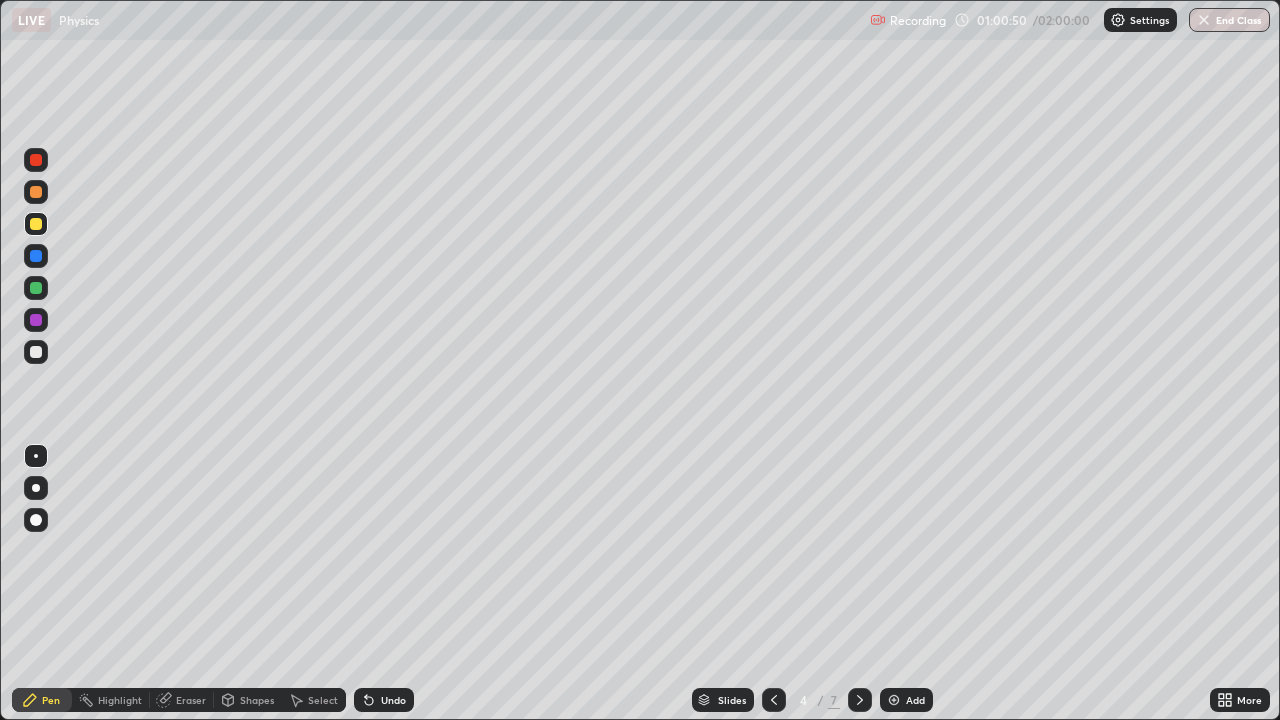 click at bounding box center (36, 288) 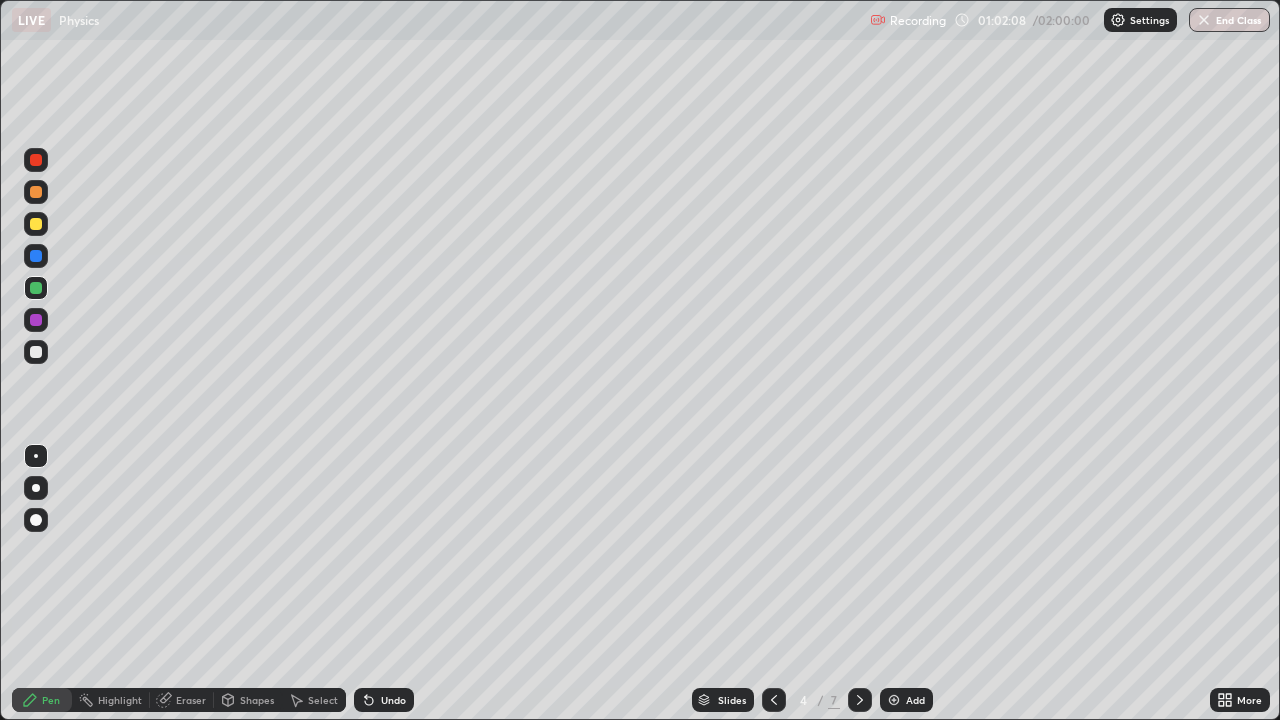 click at bounding box center [36, 224] 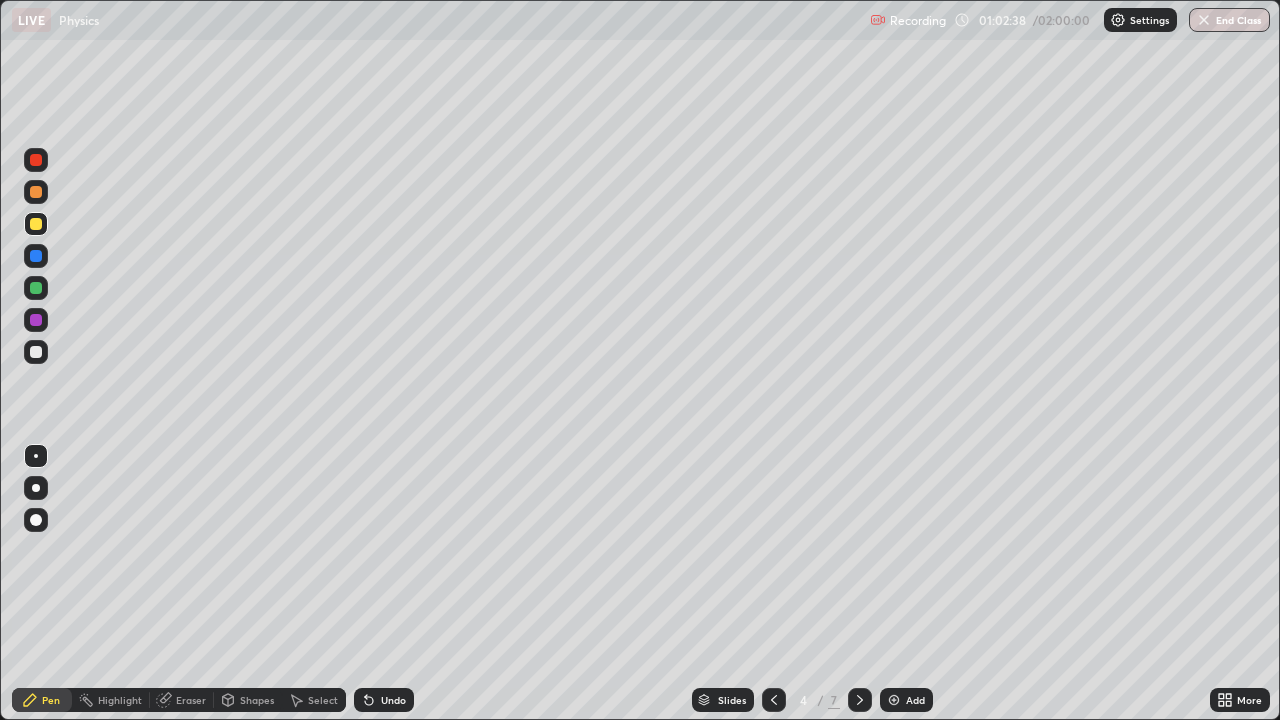 click on "Eraser" at bounding box center (191, 700) 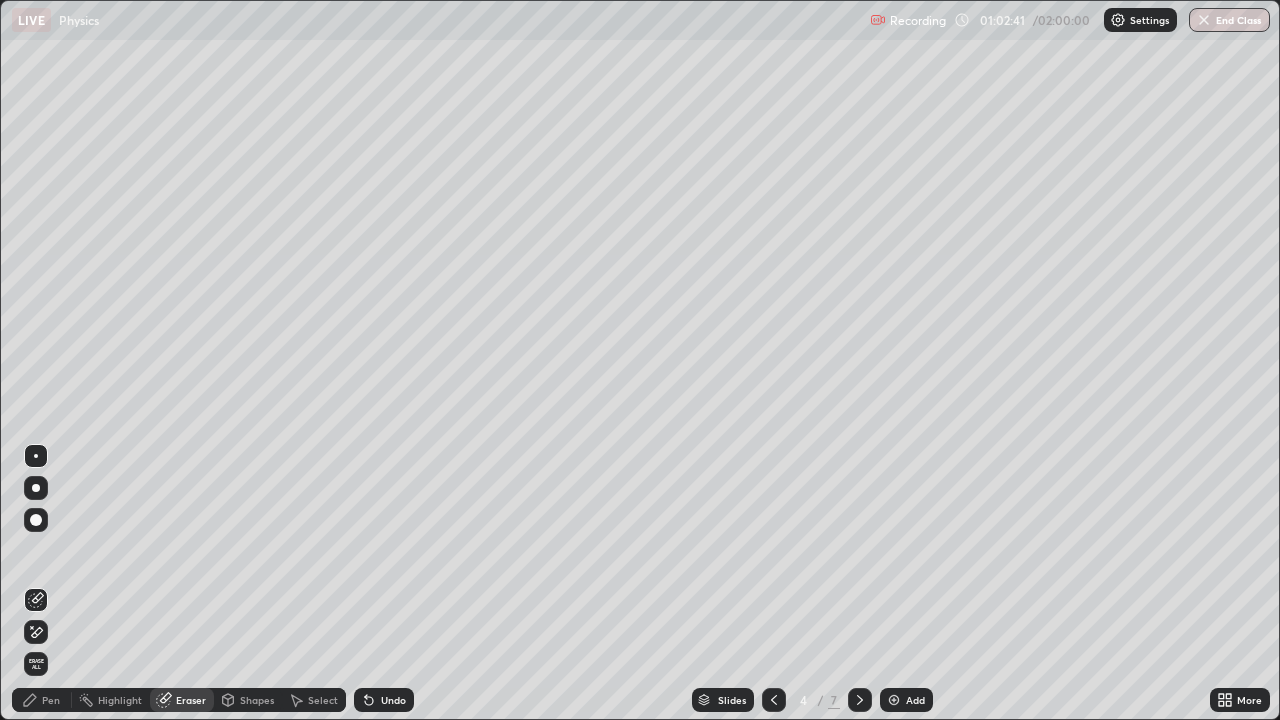 click on "Pen" at bounding box center [51, 700] 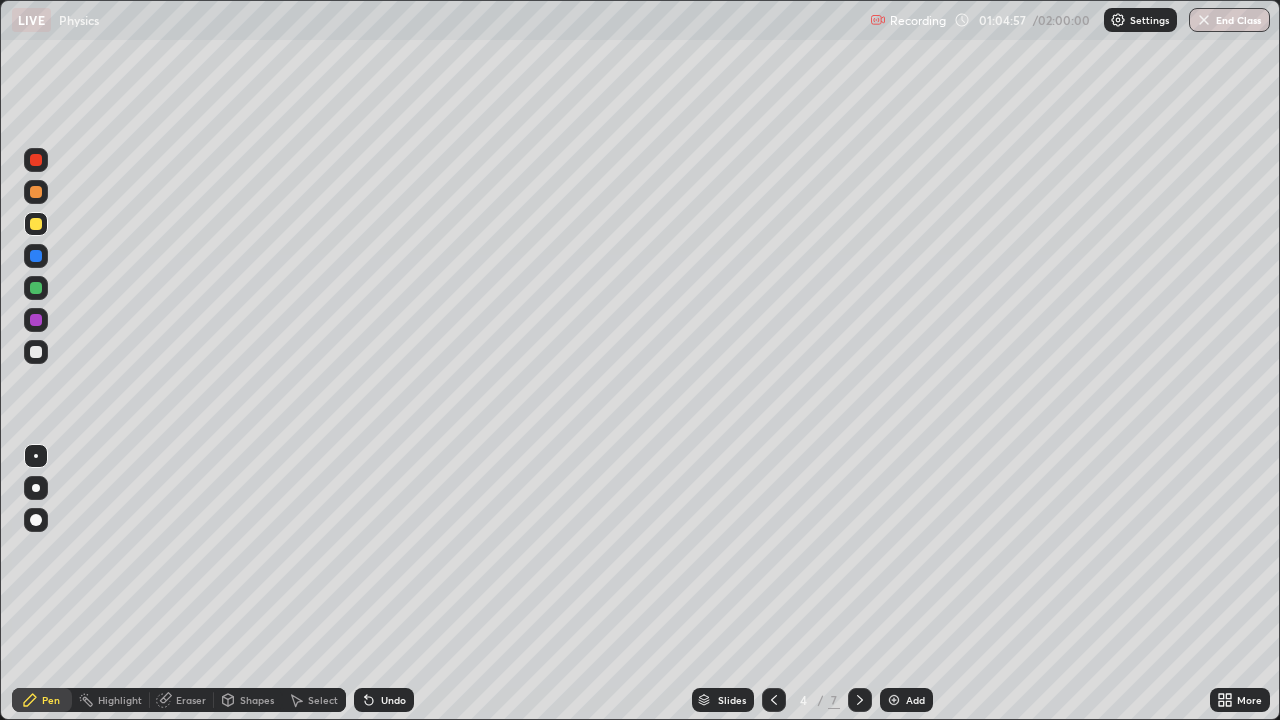 click at bounding box center (36, 288) 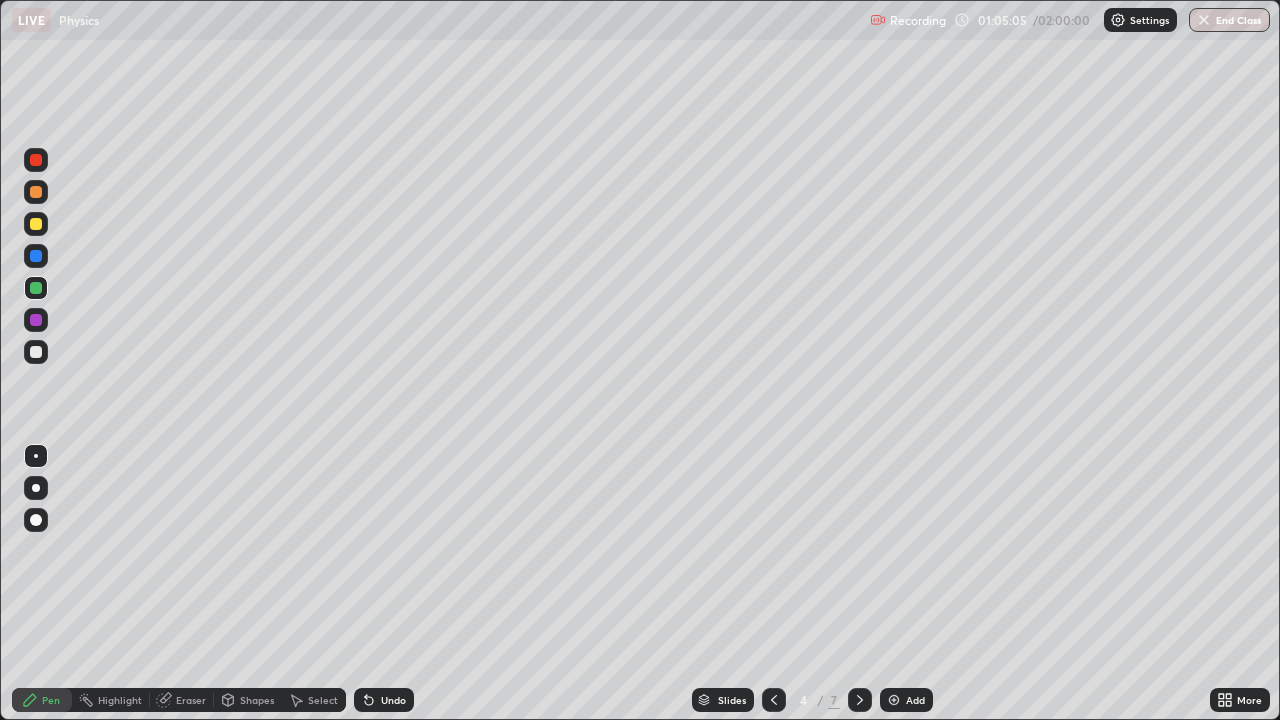 click on "Select" at bounding box center (323, 700) 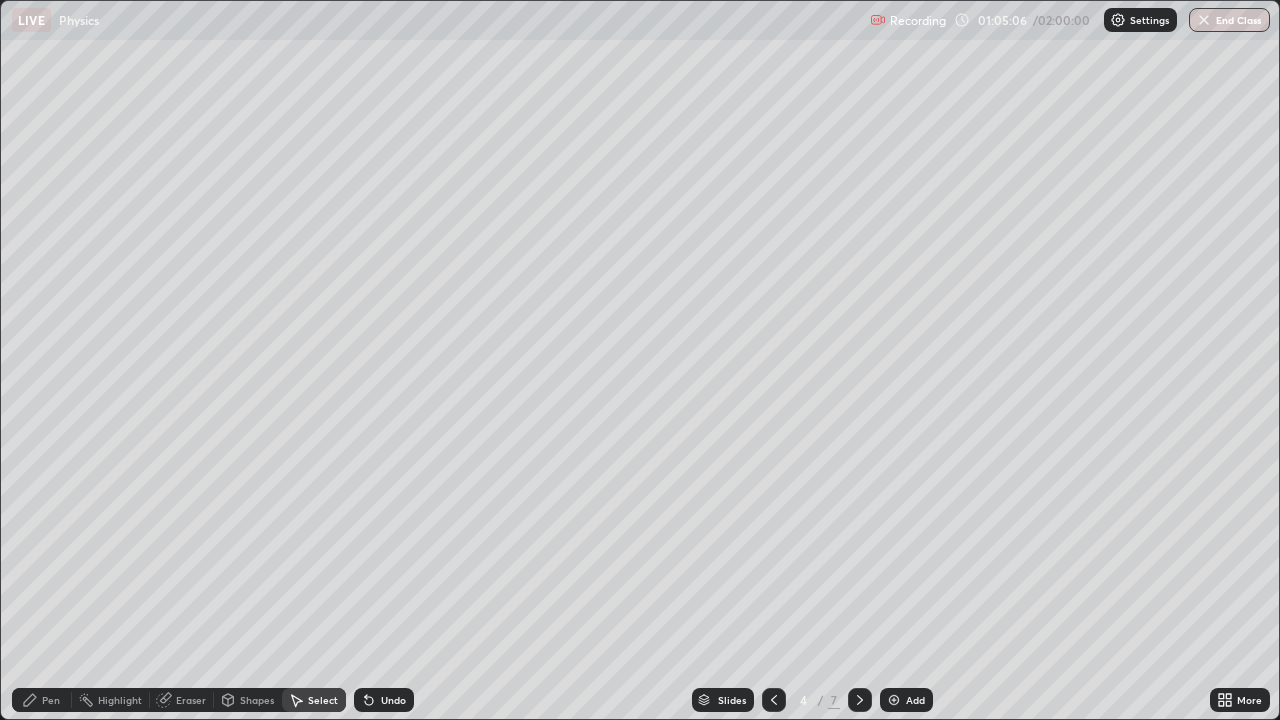 click 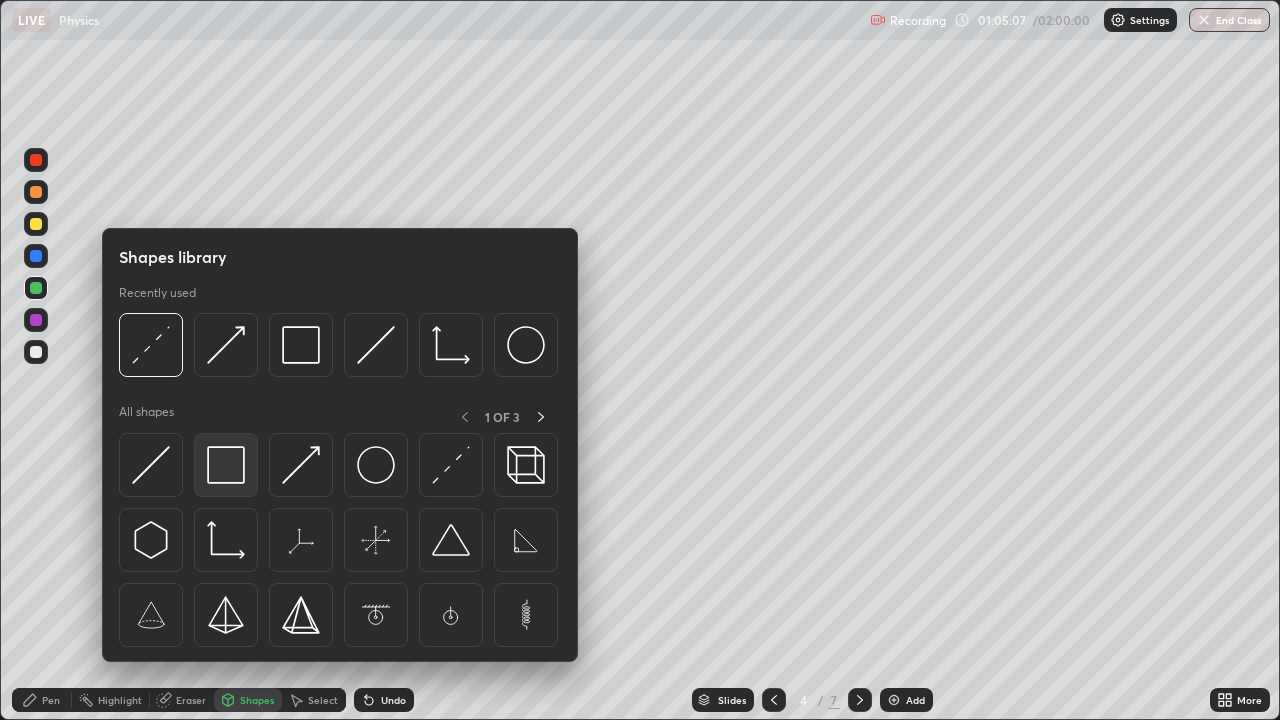 click at bounding box center [226, 465] 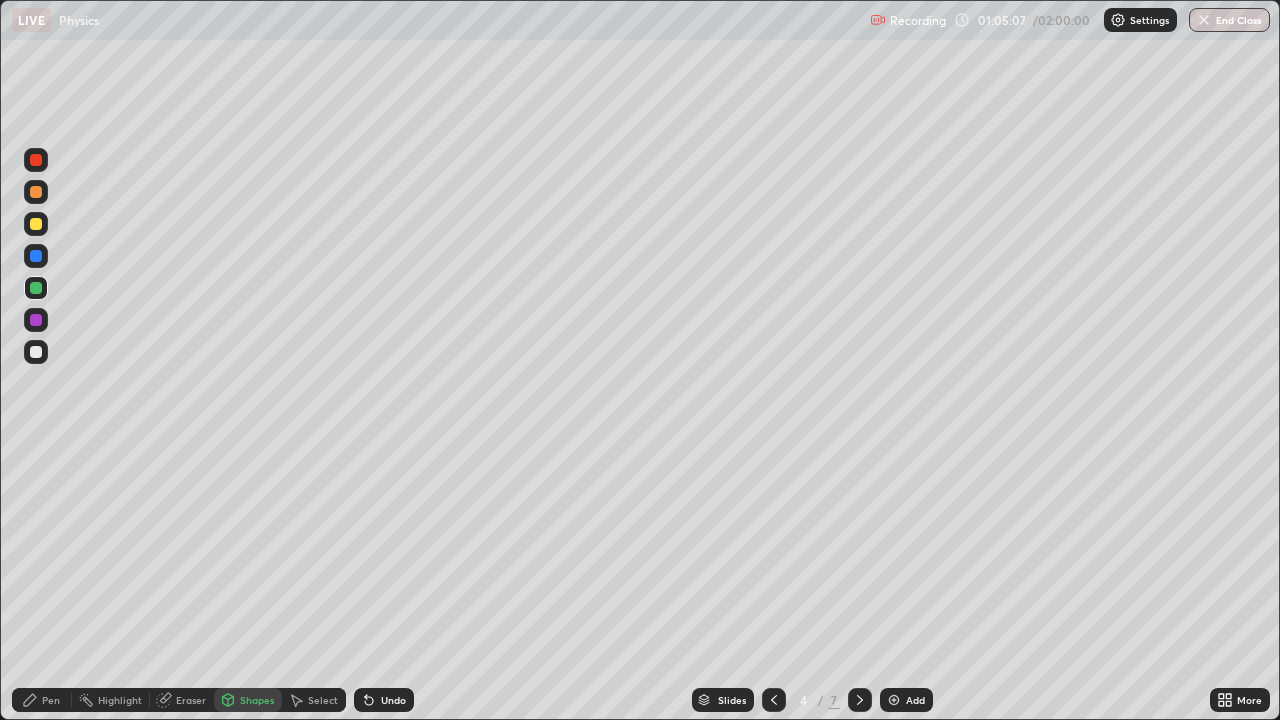 click at bounding box center (36, 352) 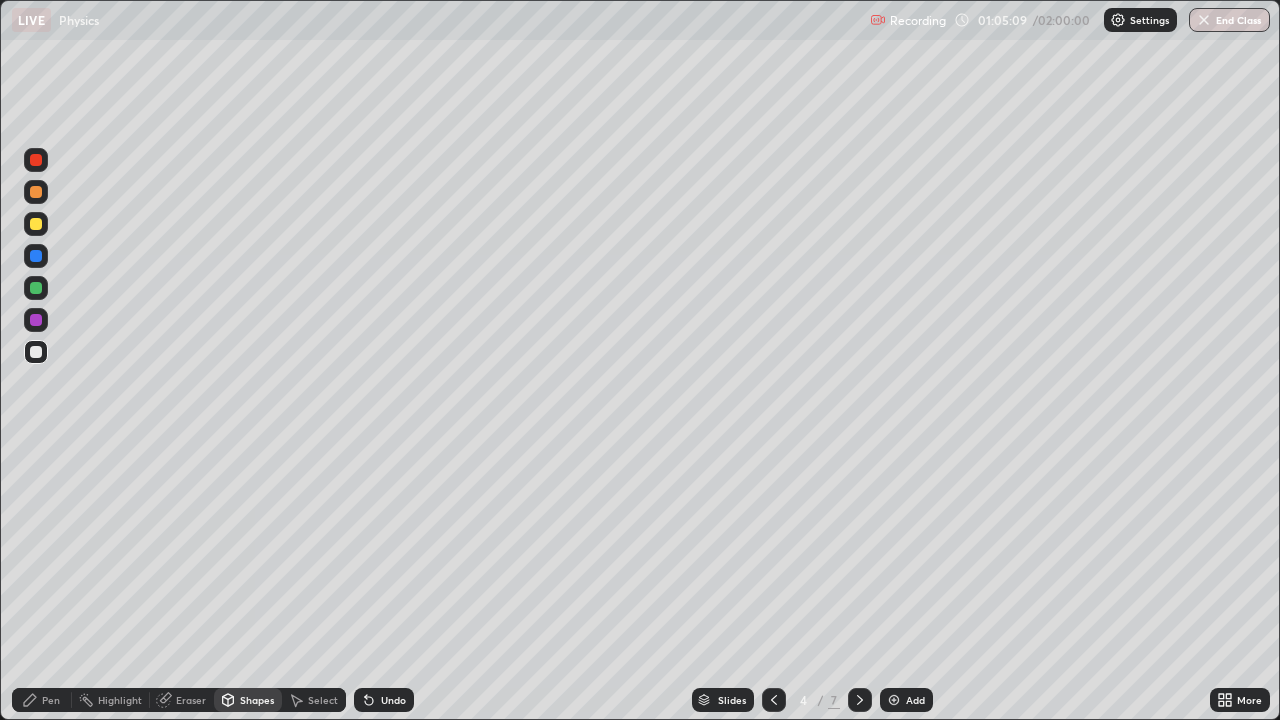 click at bounding box center [36, 224] 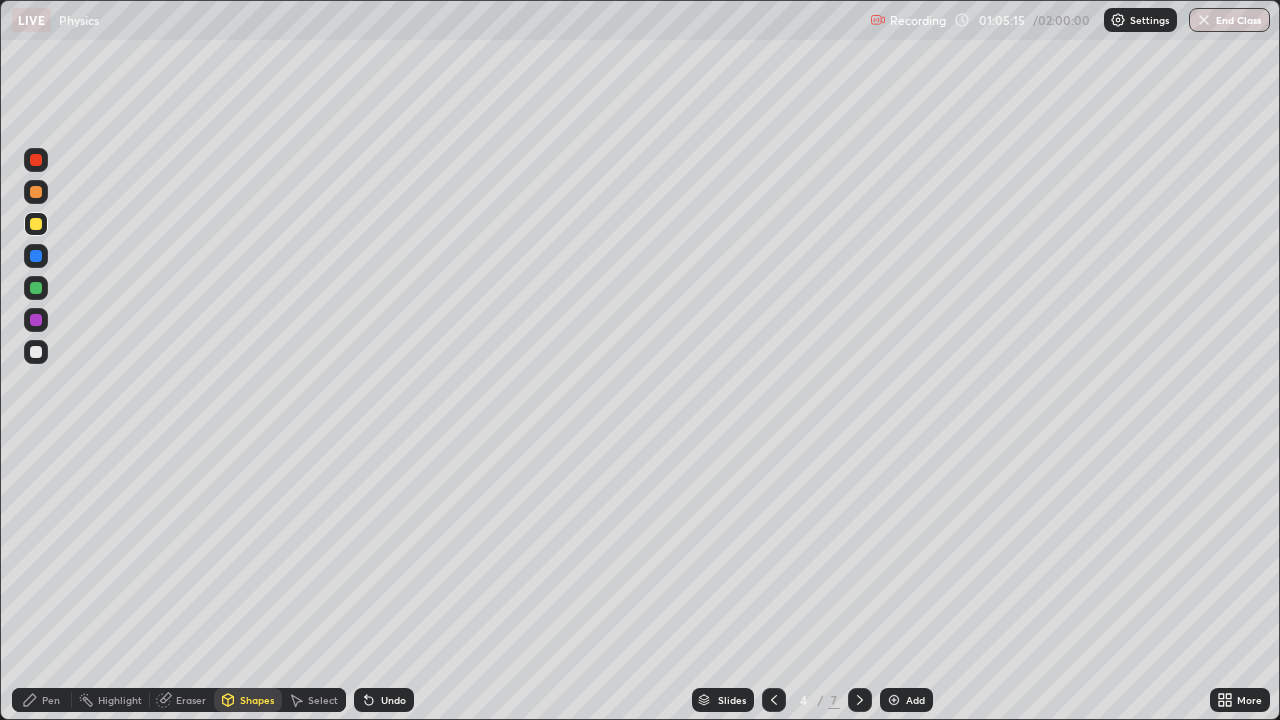 click at bounding box center [36, 352] 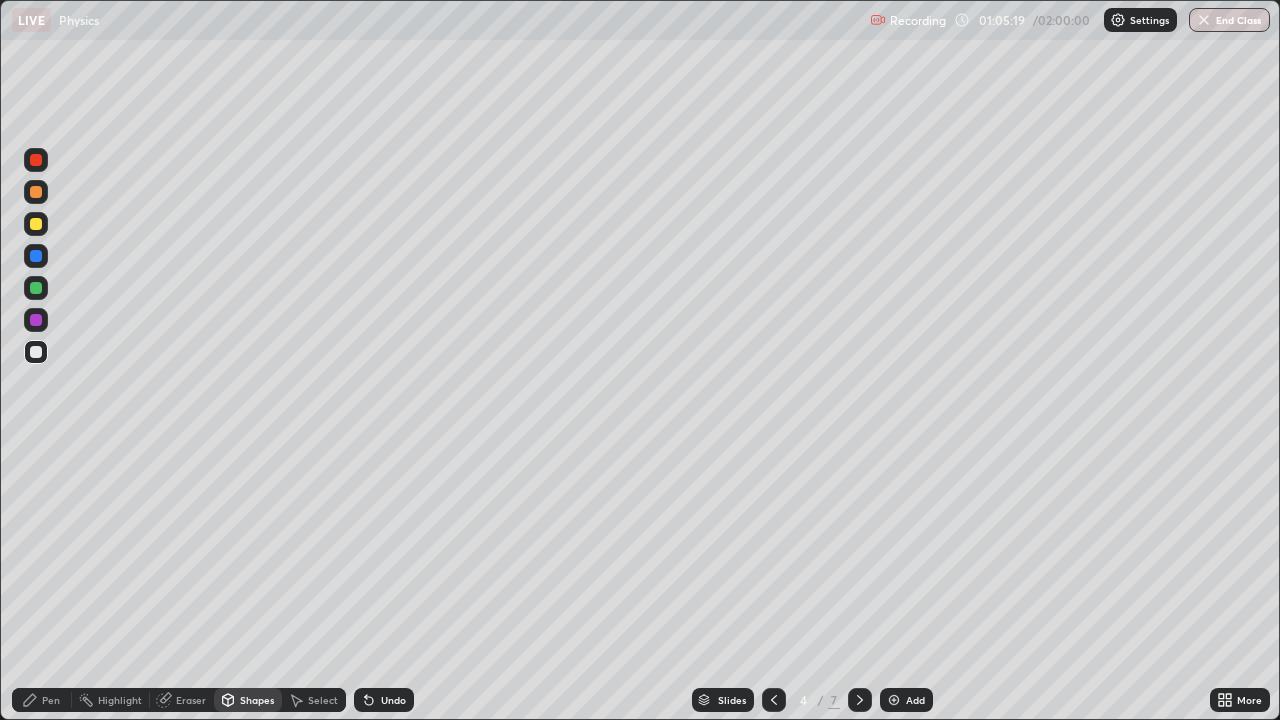click 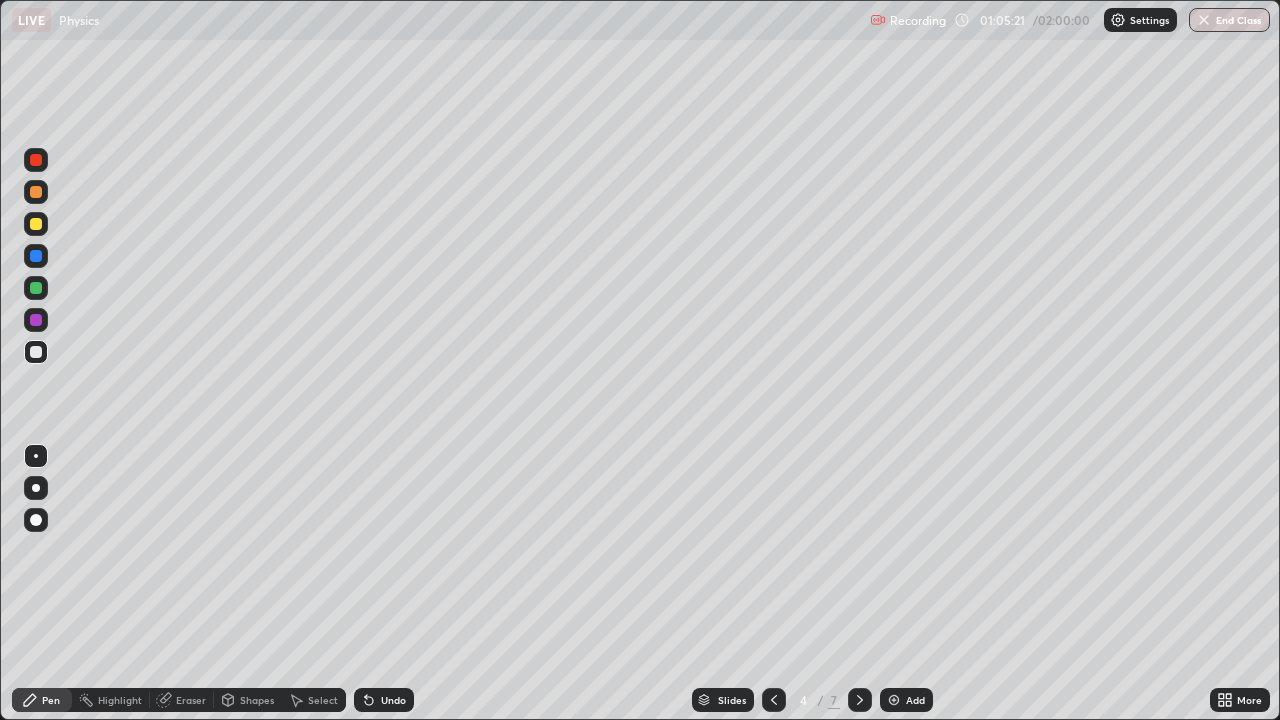 click at bounding box center [36, 224] 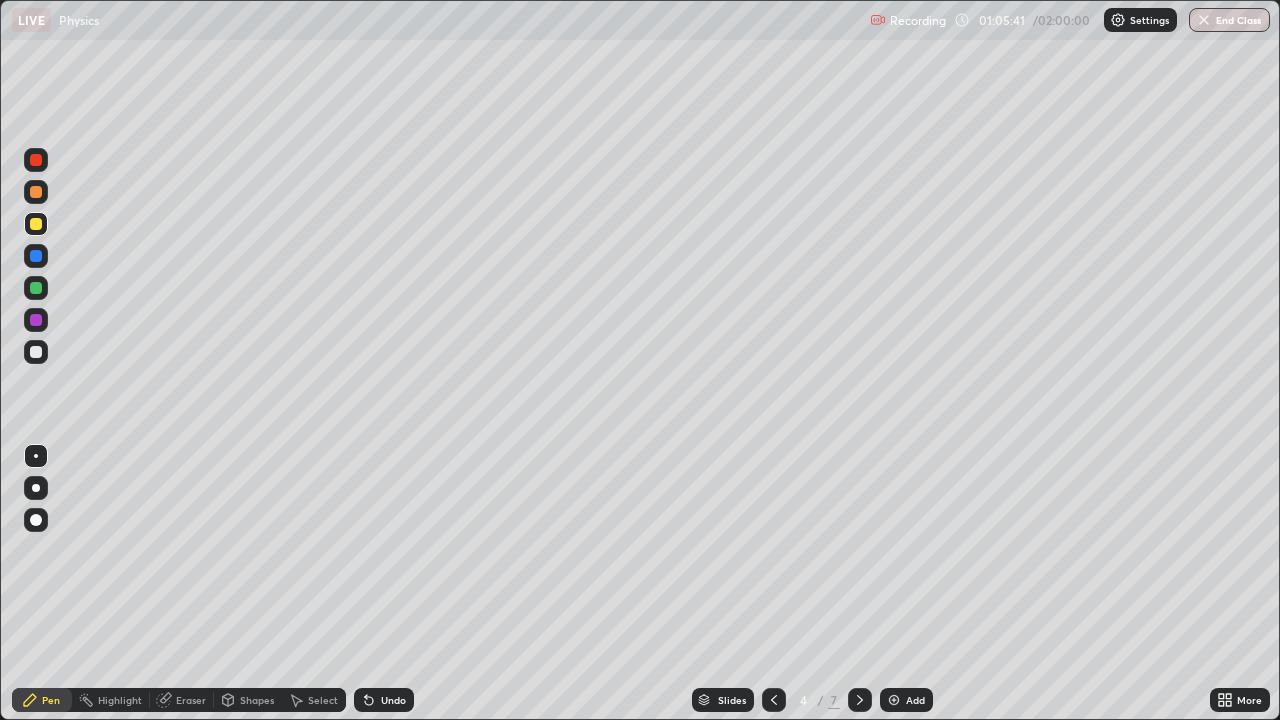 click at bounding box center (36, 352) 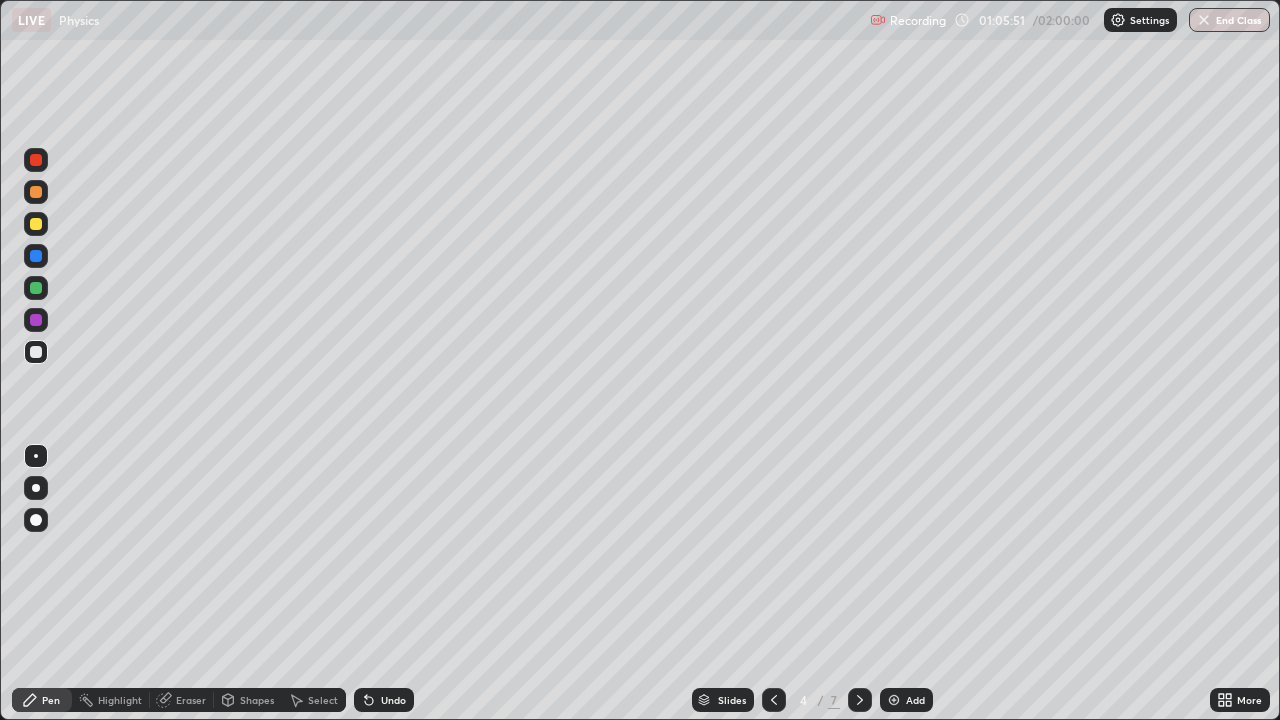 click at bounding box center (36, 320) 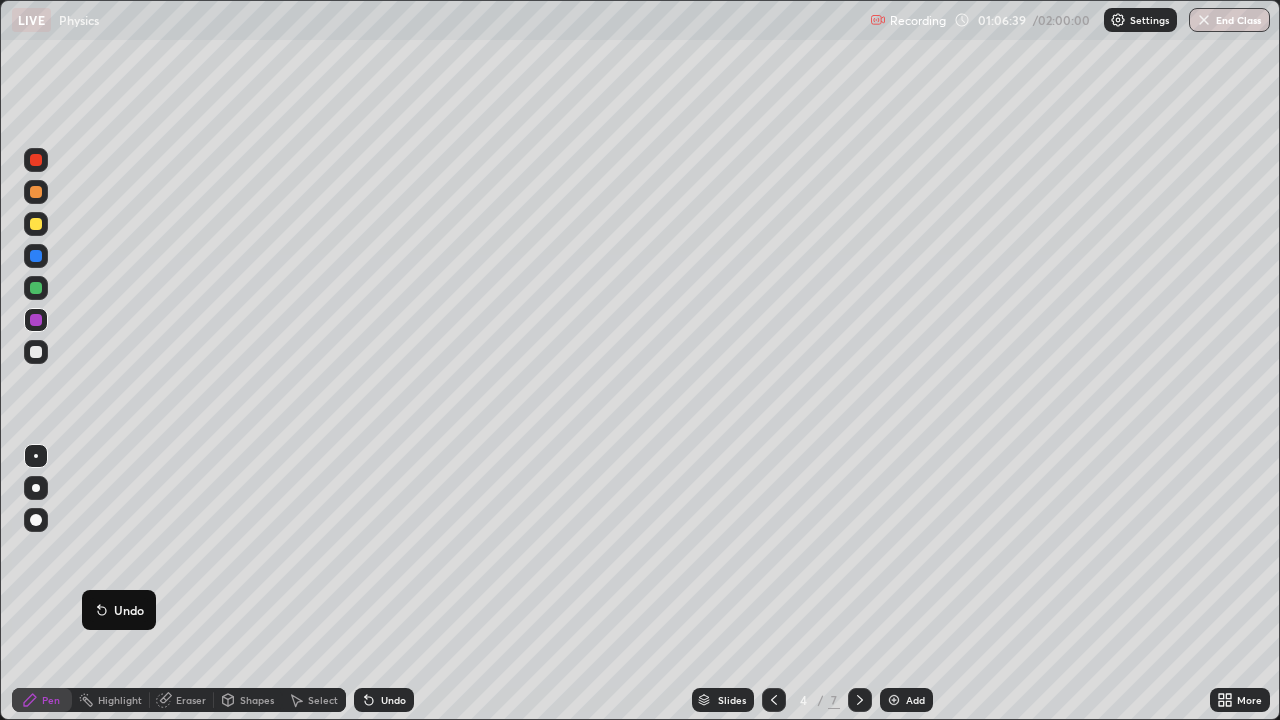 click at bounding box center (36, 224) 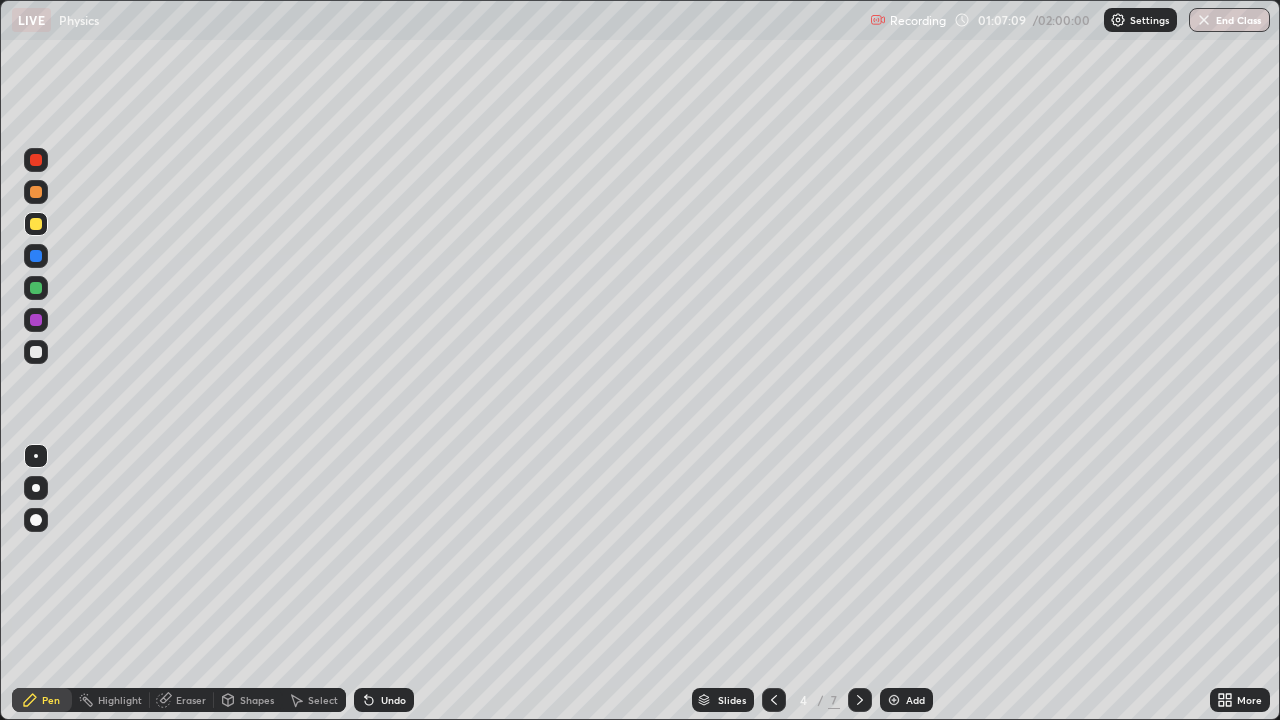 click on "Select" at bounding box center (323, 700) 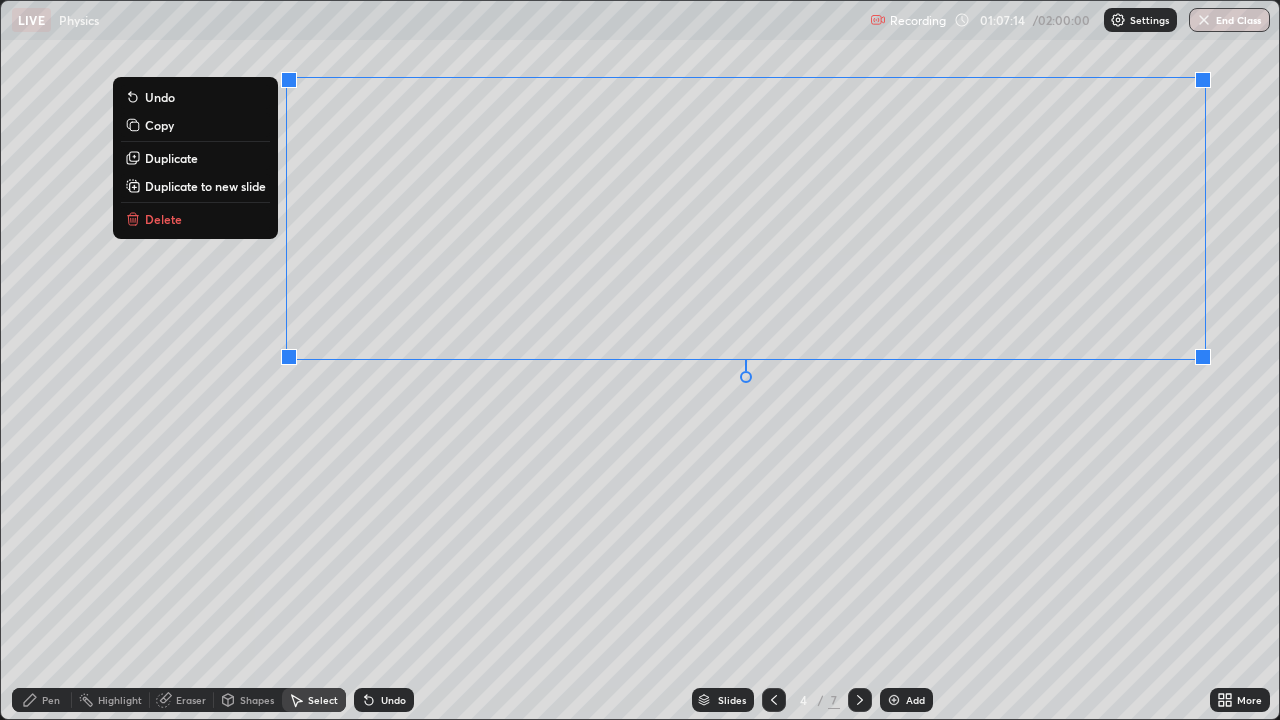 click on "Delete" at bounding box center (195, 219) 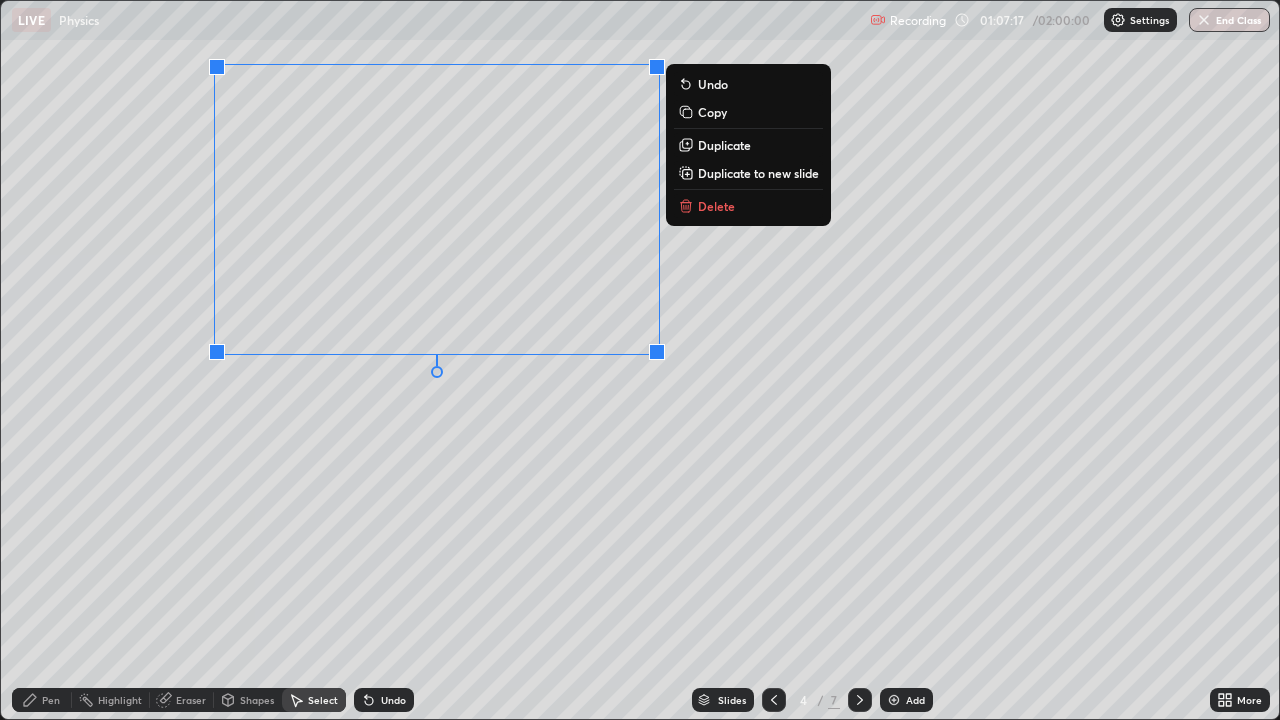 click on "0 ° Undo Copy Duplicate Duplicate to new slide Delete" at bounding box center [640, 360] 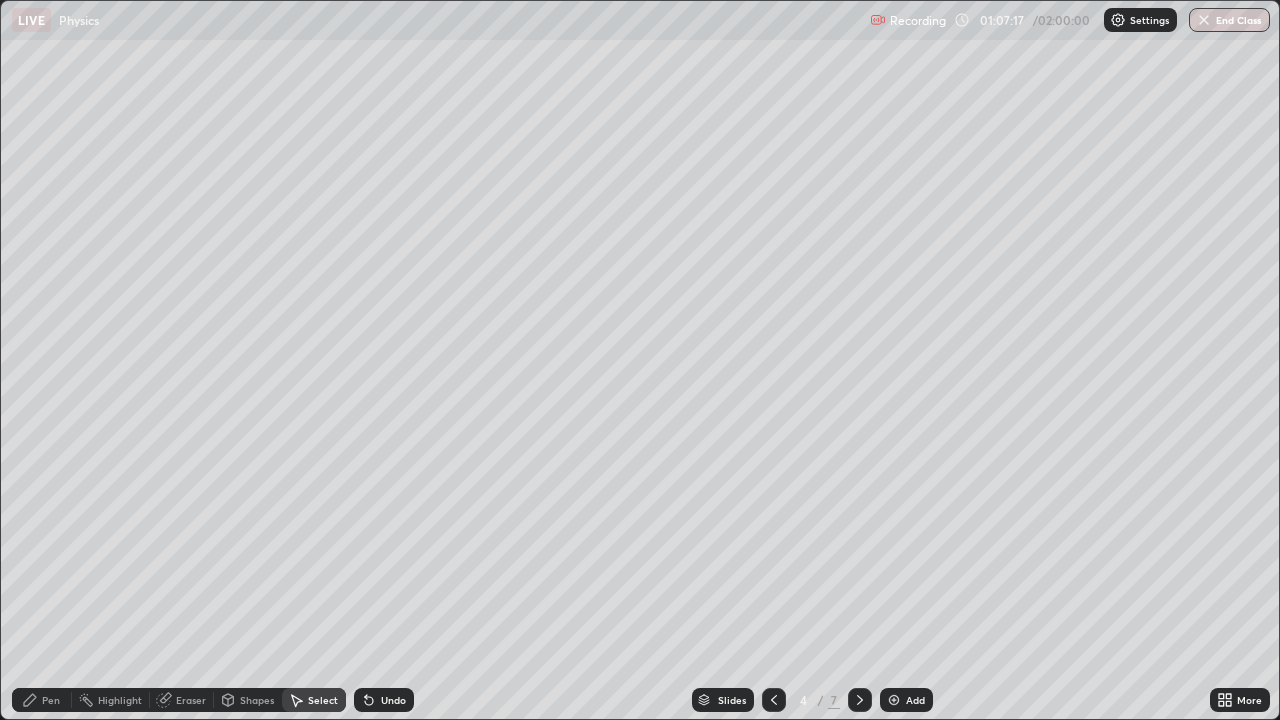 click on "Pen" at bounding box center (42, 700) 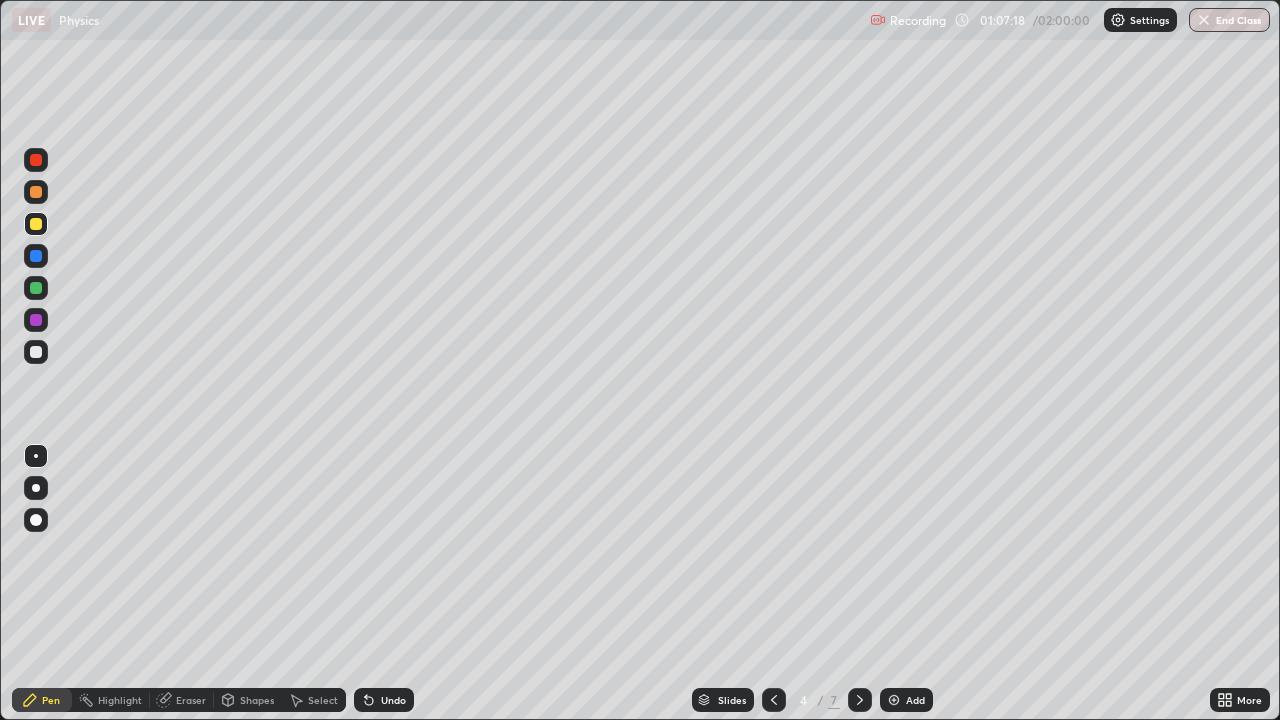 click at bounding box center (36, 320) 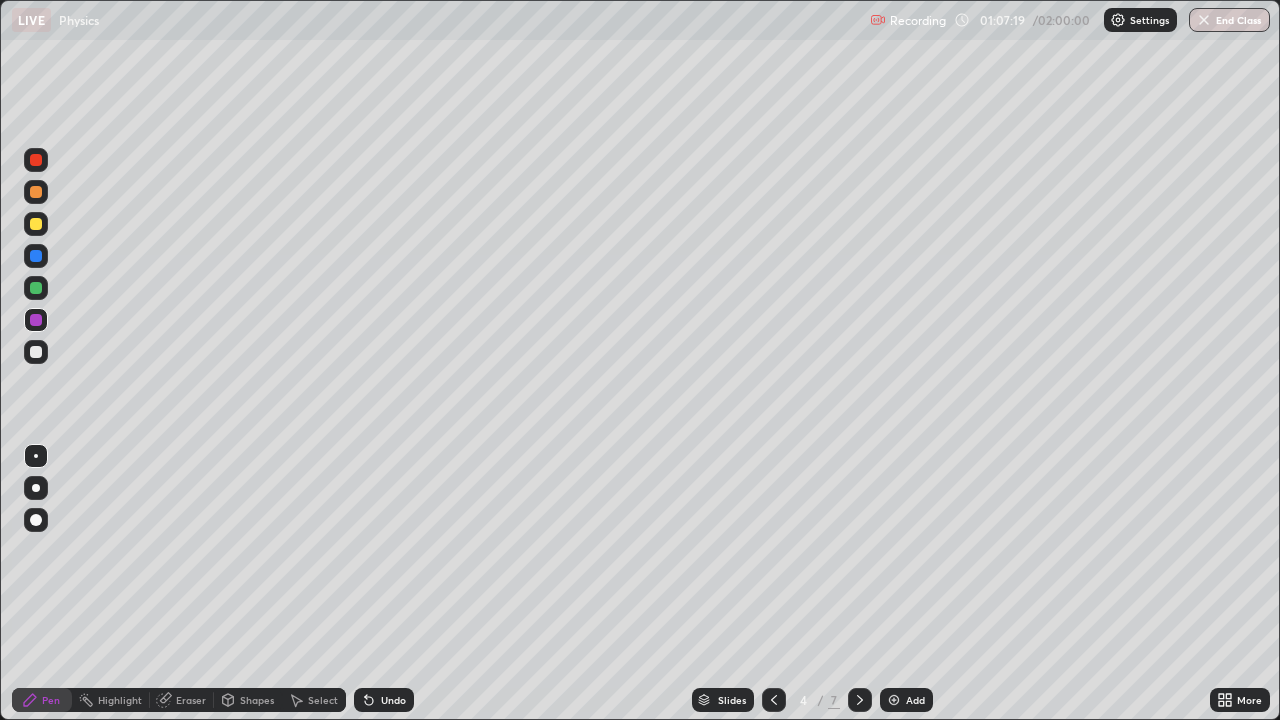 click at bounding box center [36, 192] 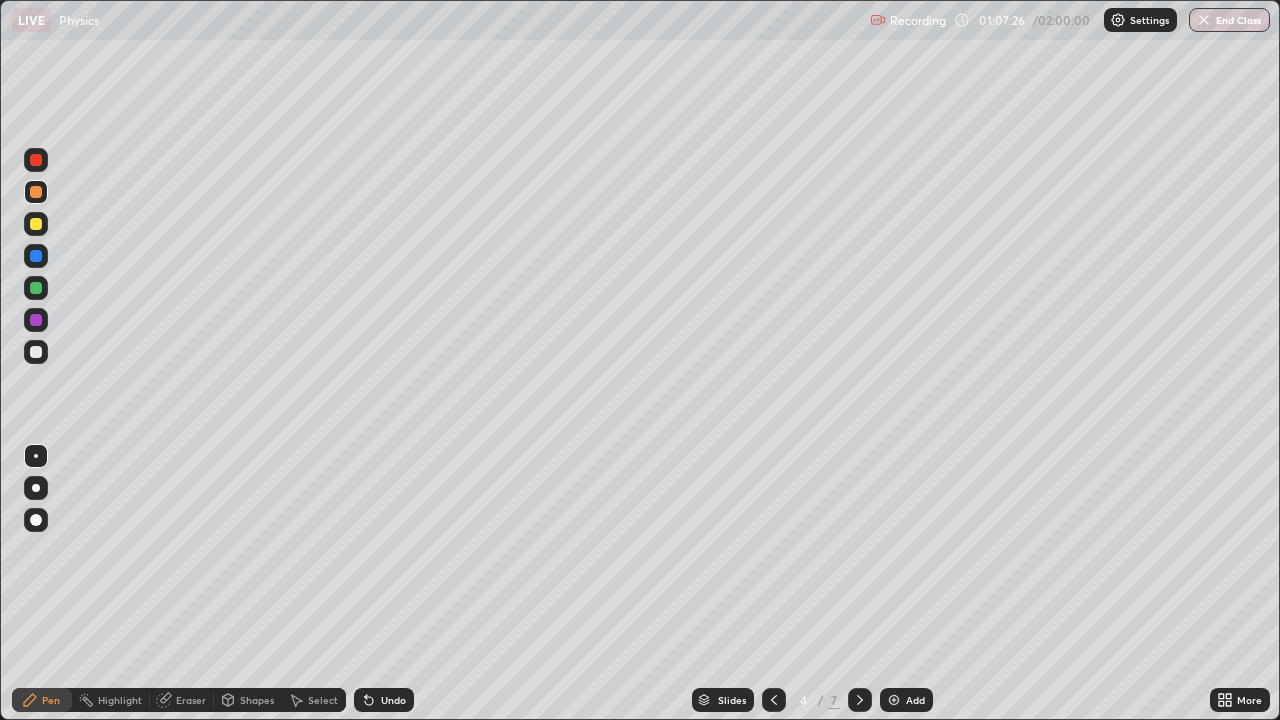 click 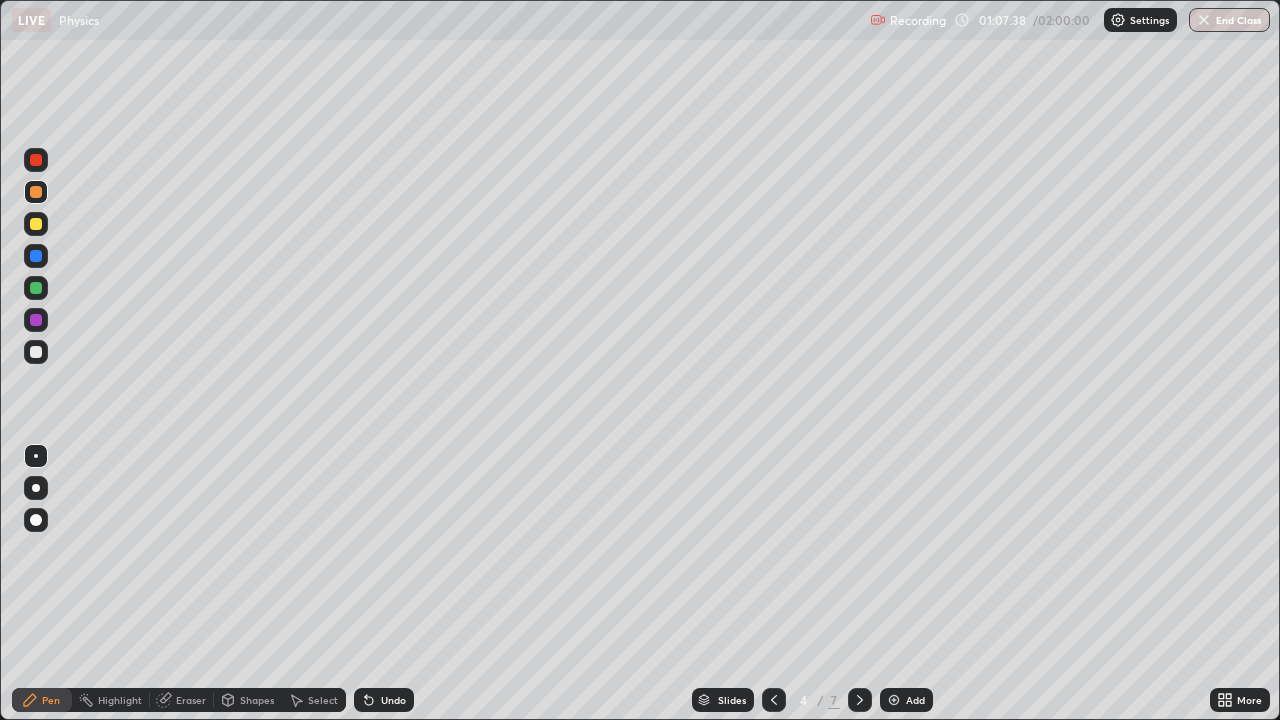 click at bounding box center [36, 288] 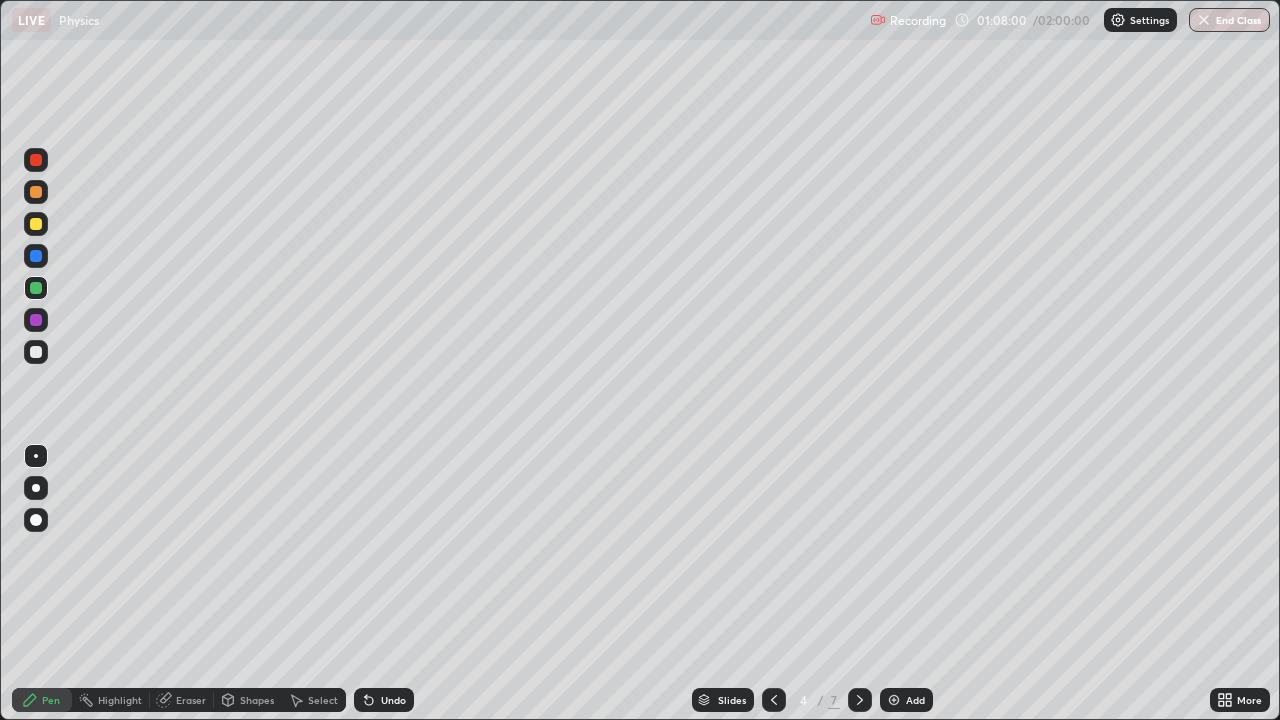 click at bounding box center [36, 256] 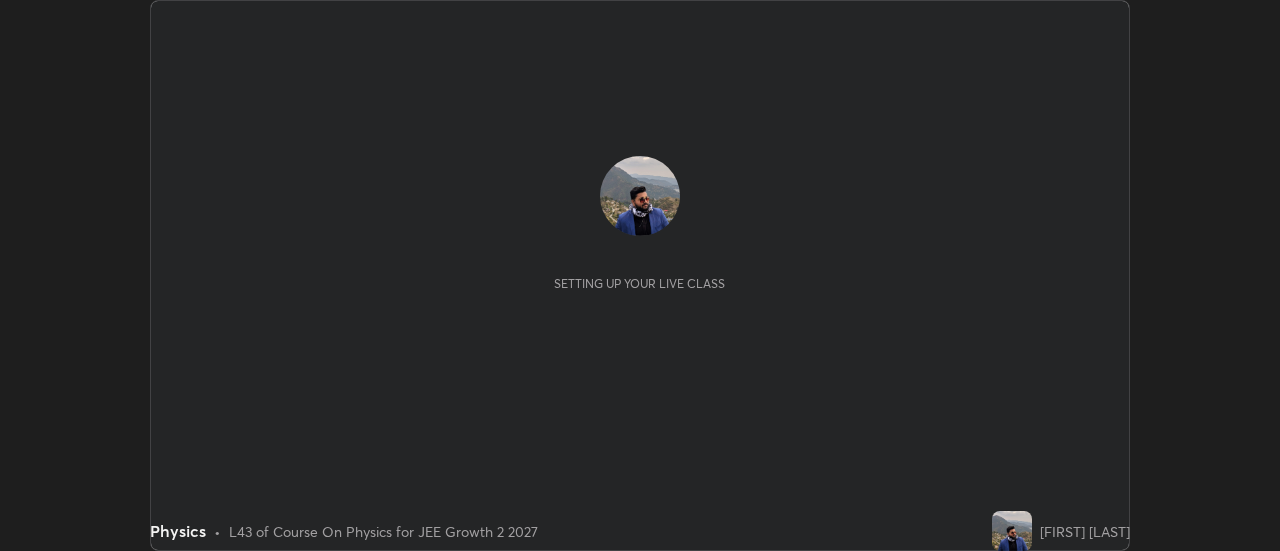 scroll, scrollTop: 0, scrollLeft: 0, axis: both 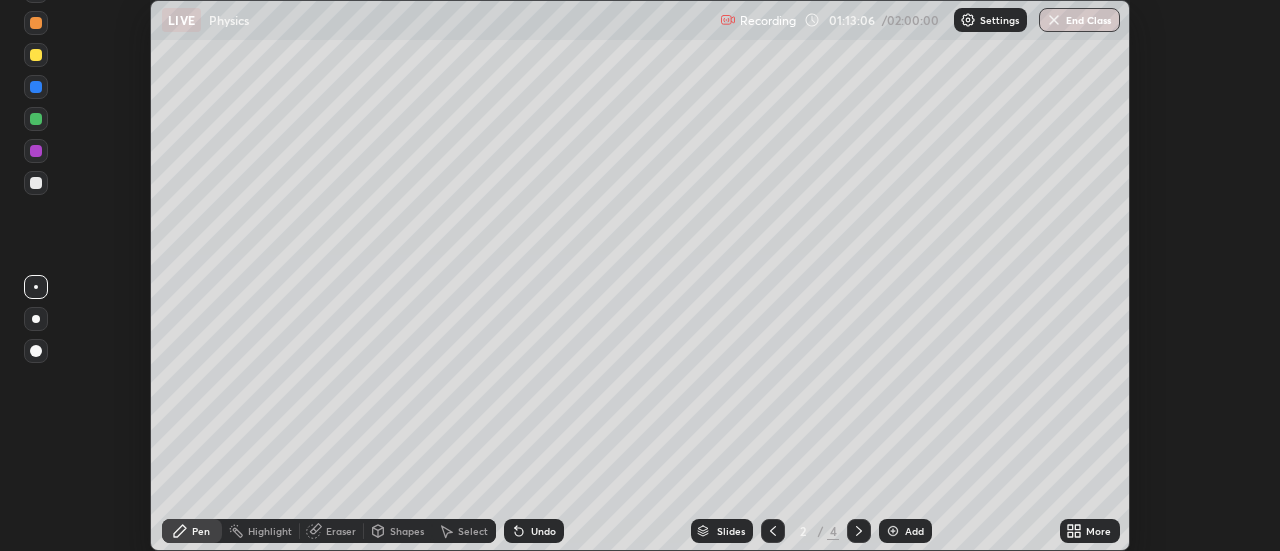 click 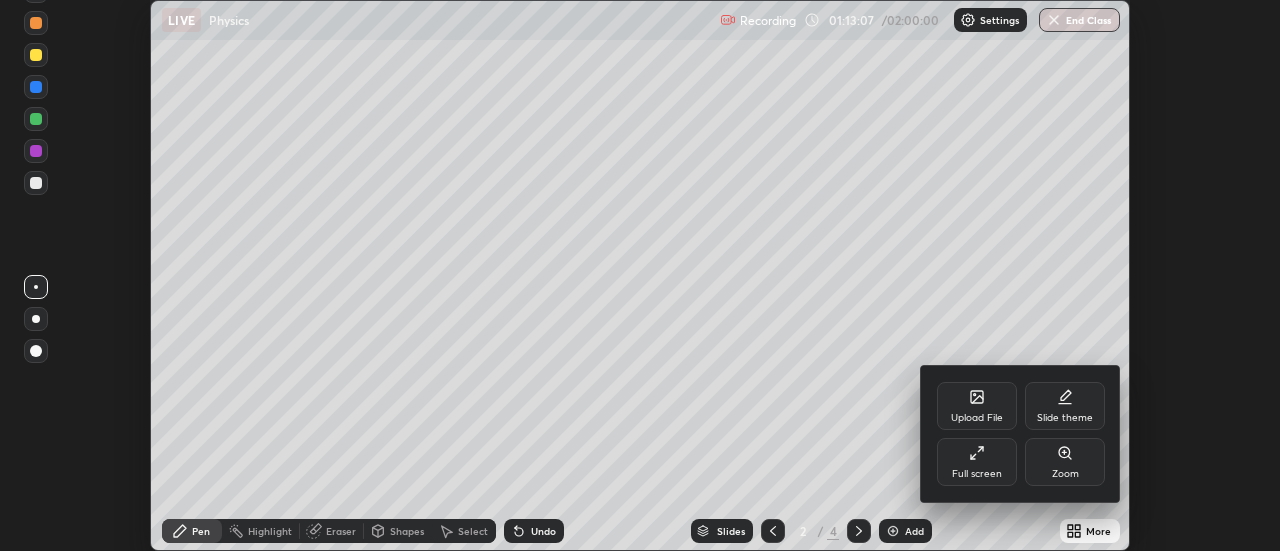 click on "Full screen" at bounding box center [977, 462] 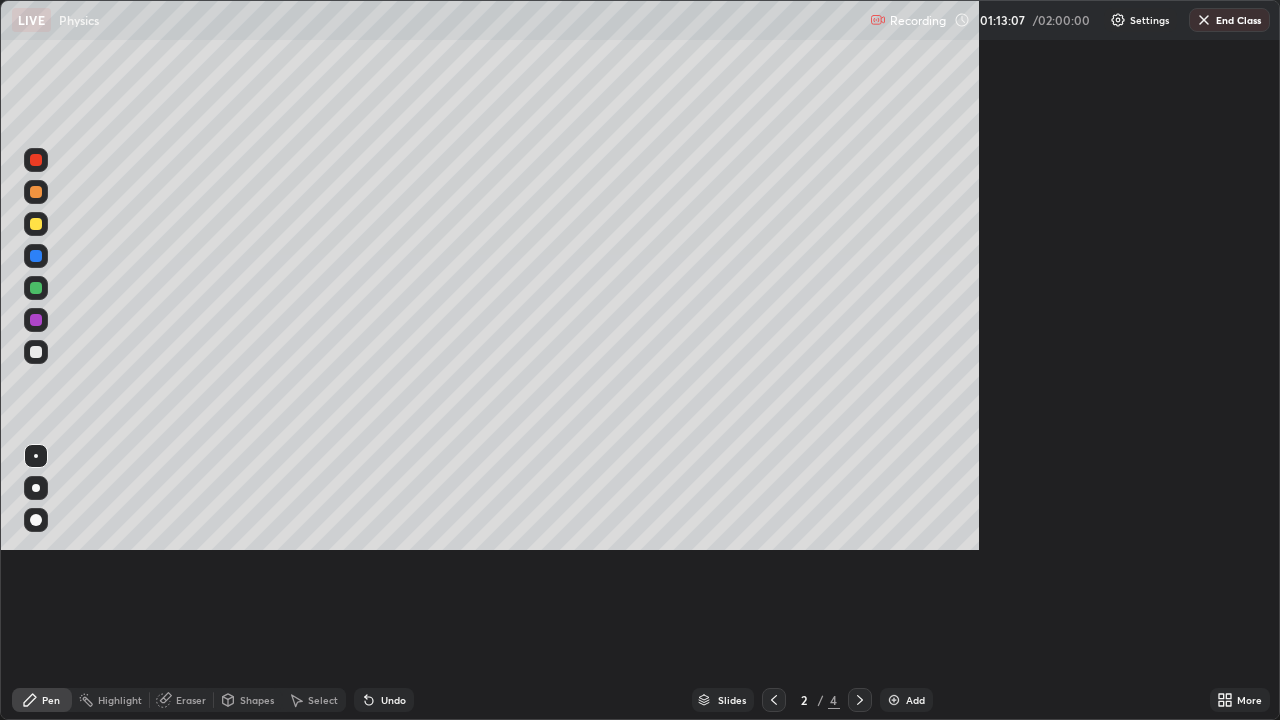 scroll, scrollTop: 99280, scrollLeft: 98720, axis: both 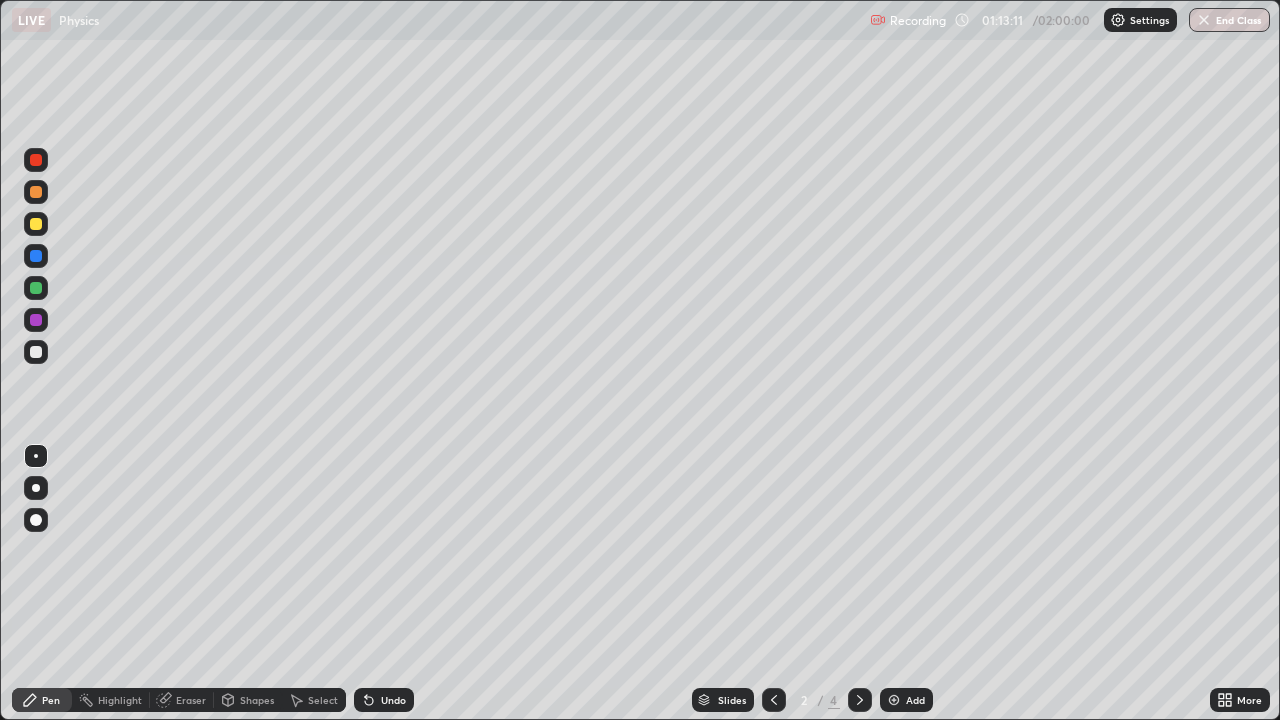 click at bounding box center (860, 700) 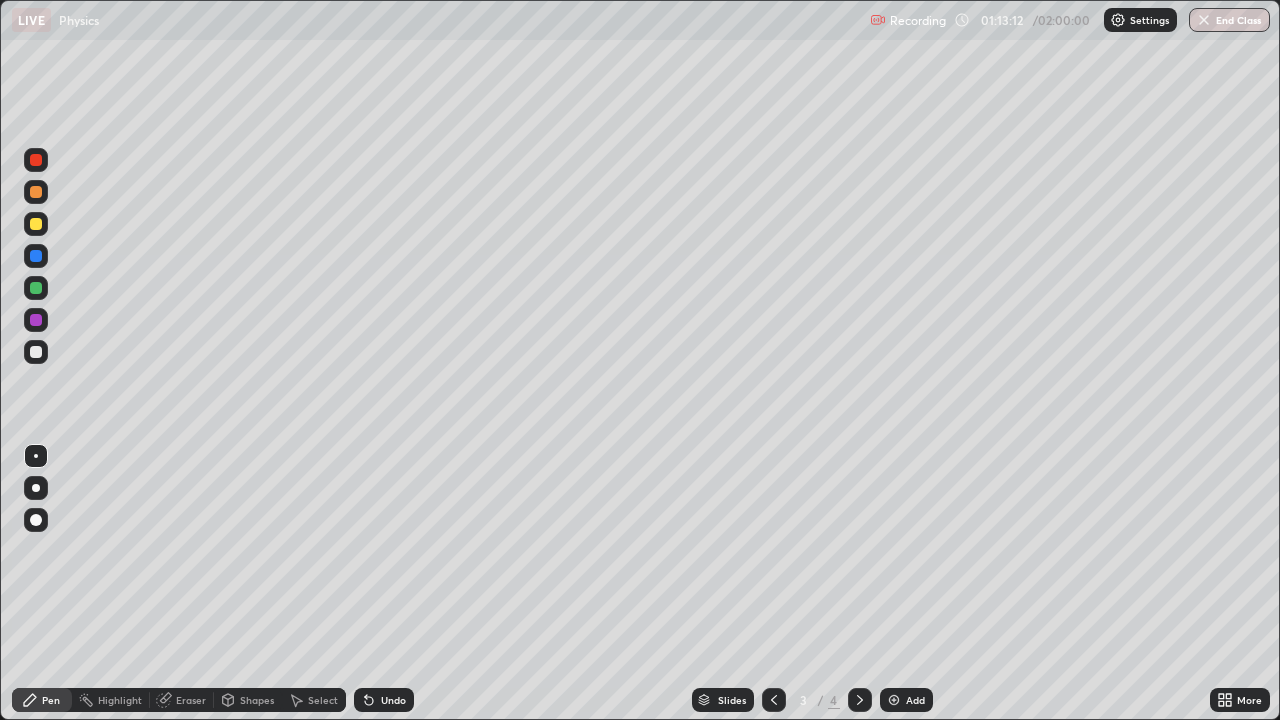 click 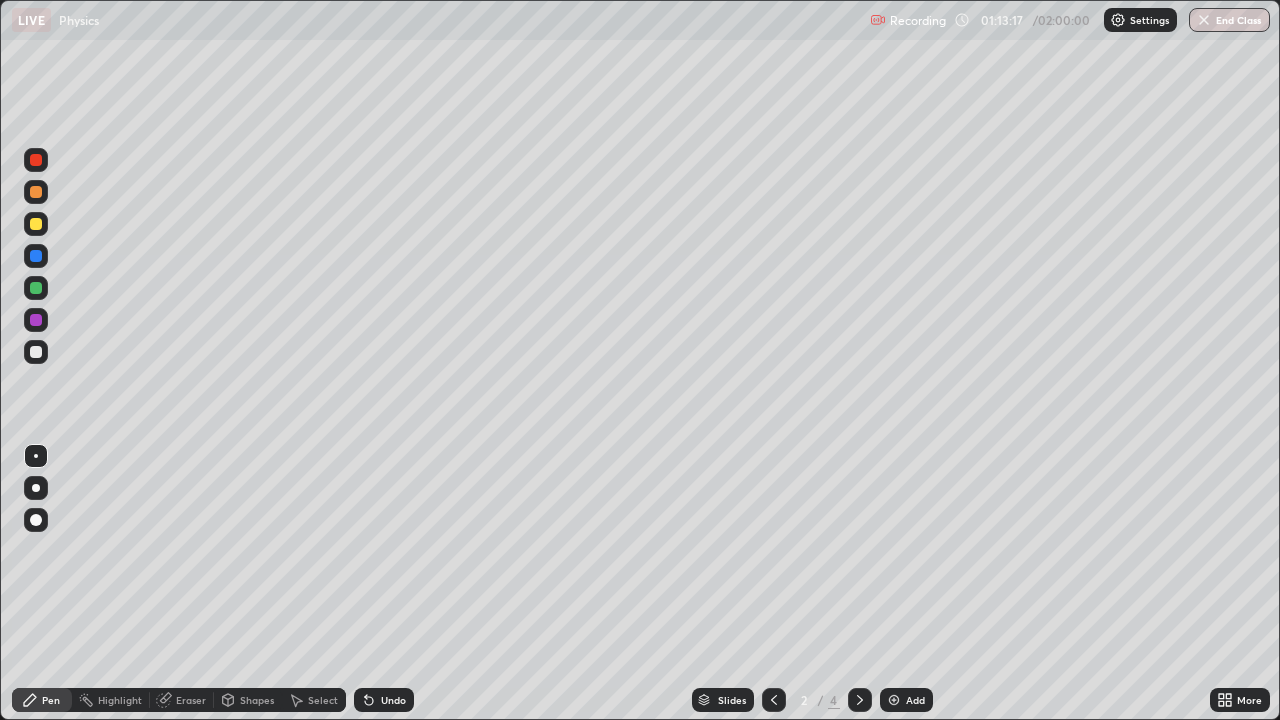 click 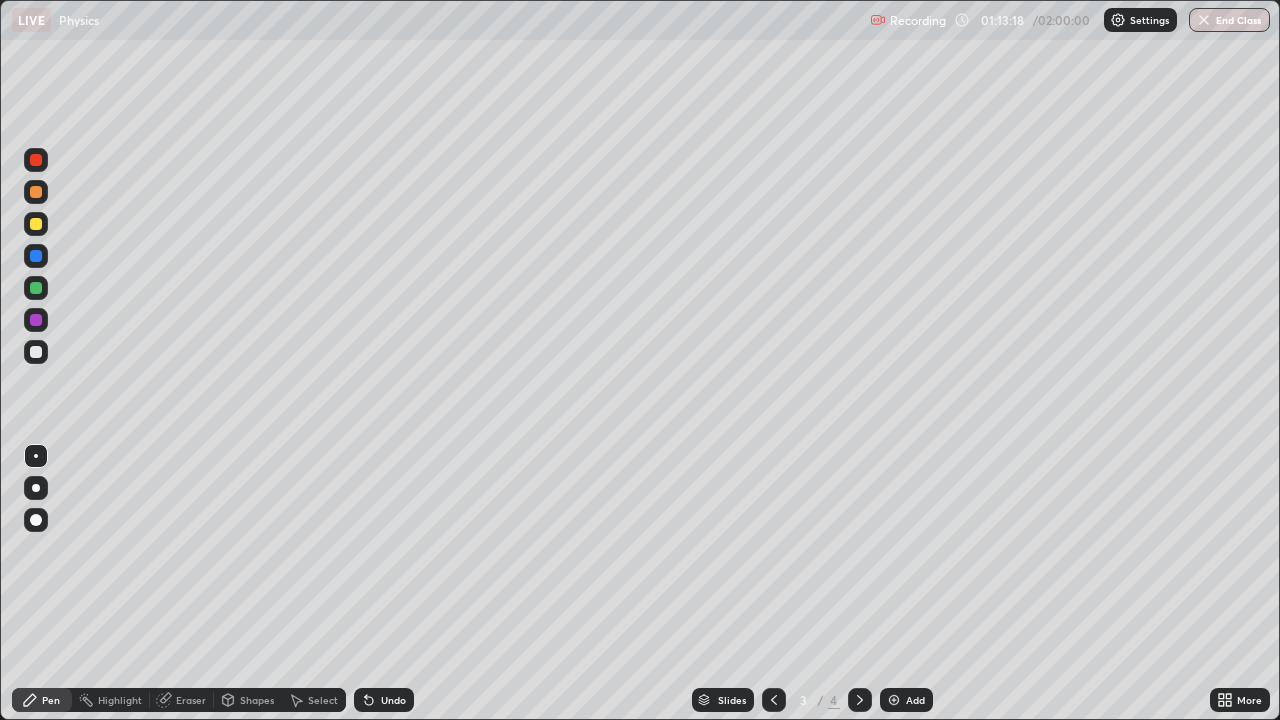 click 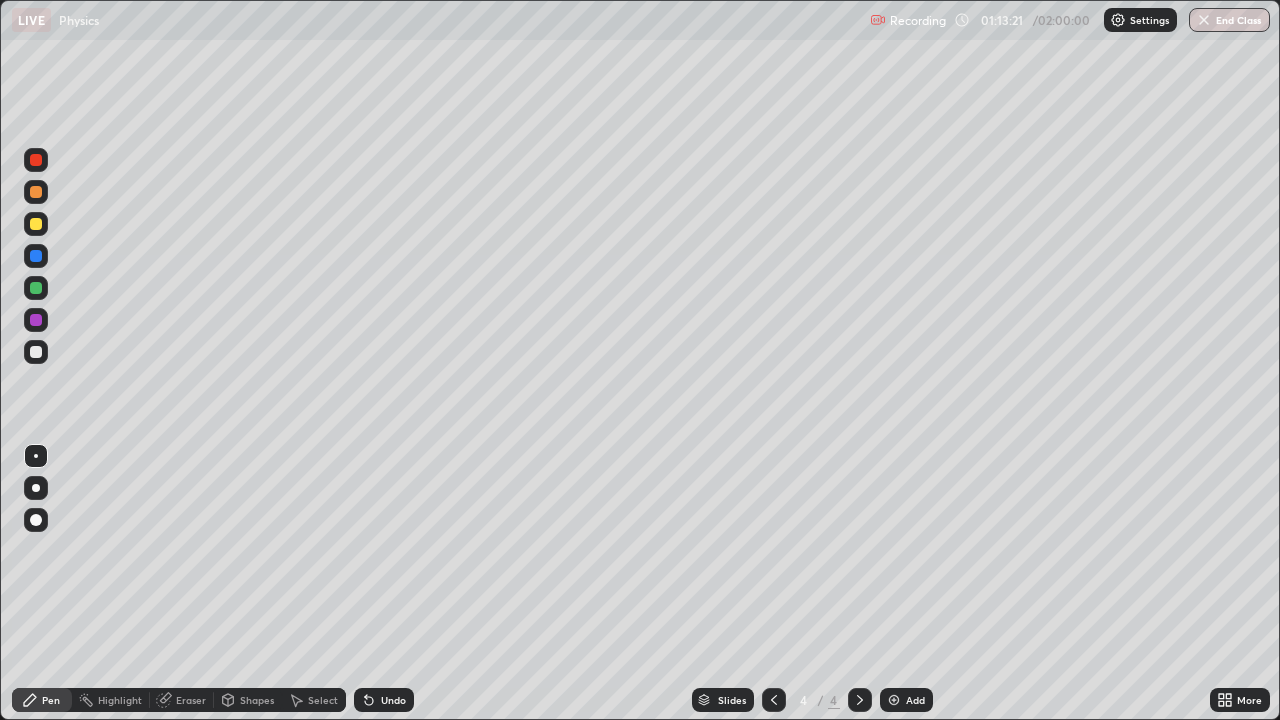 click at bounding box center (36, 224) 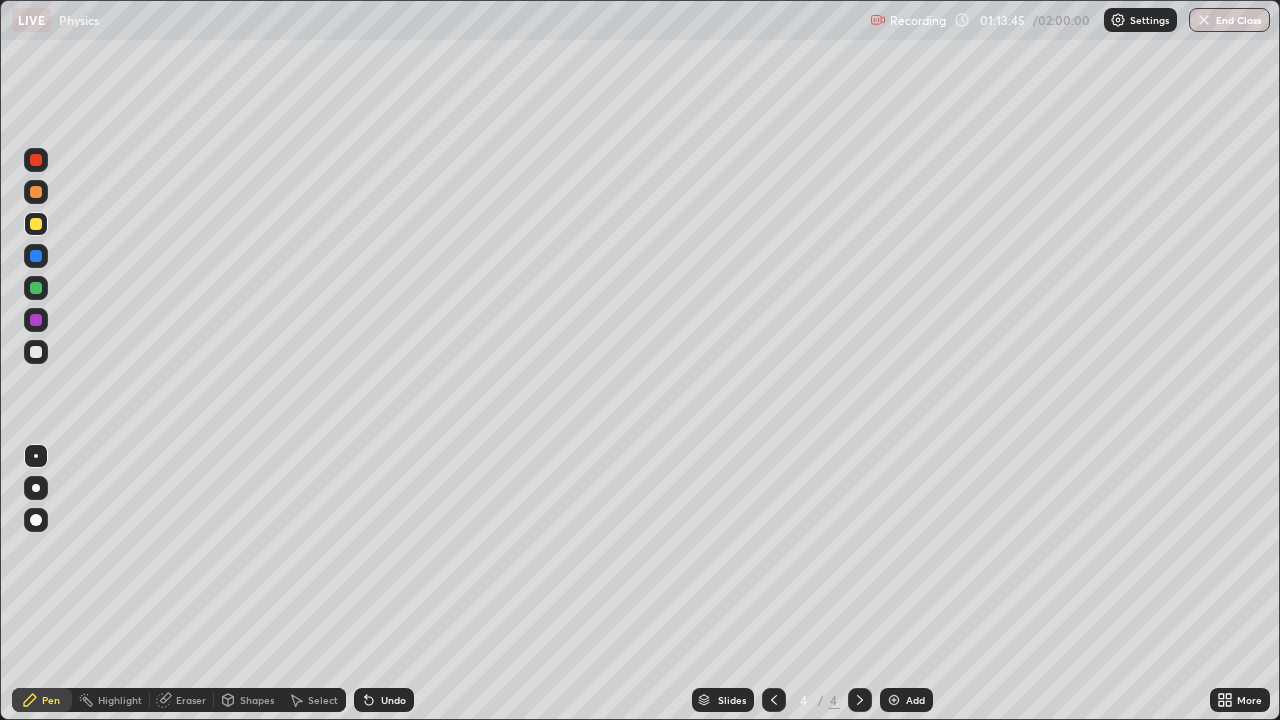 click 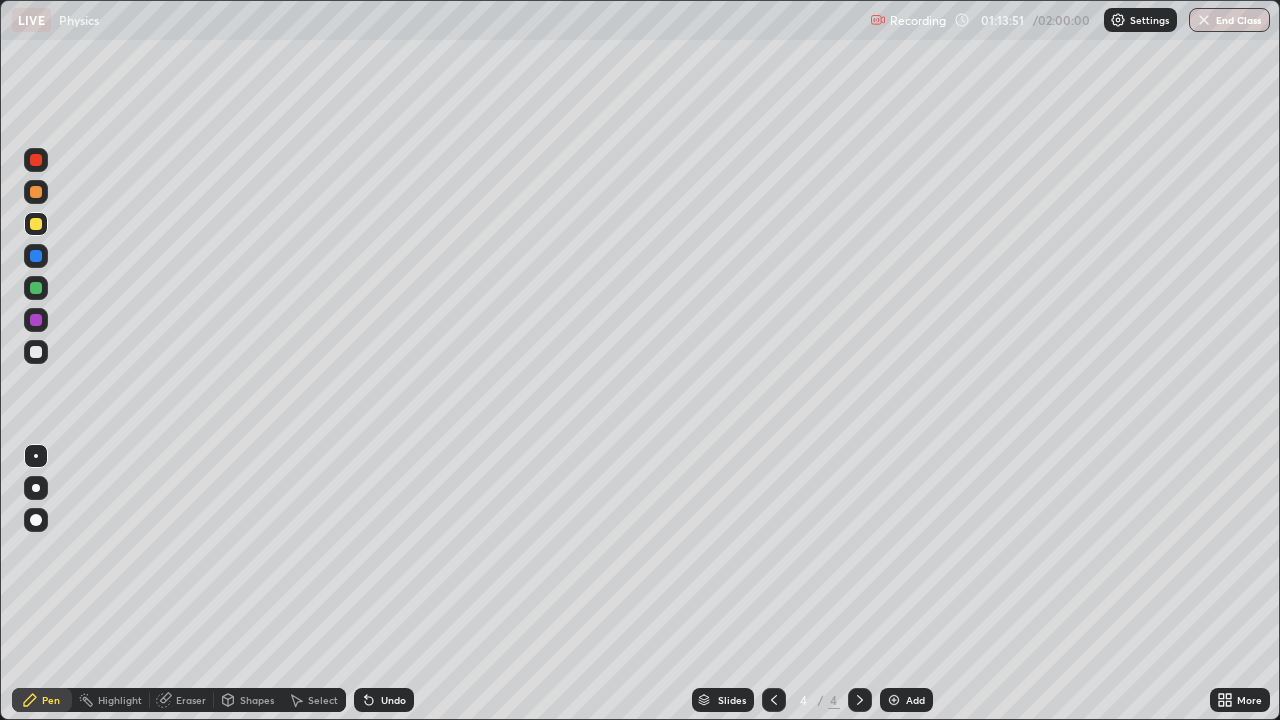 click at bounding box center (36, 352) 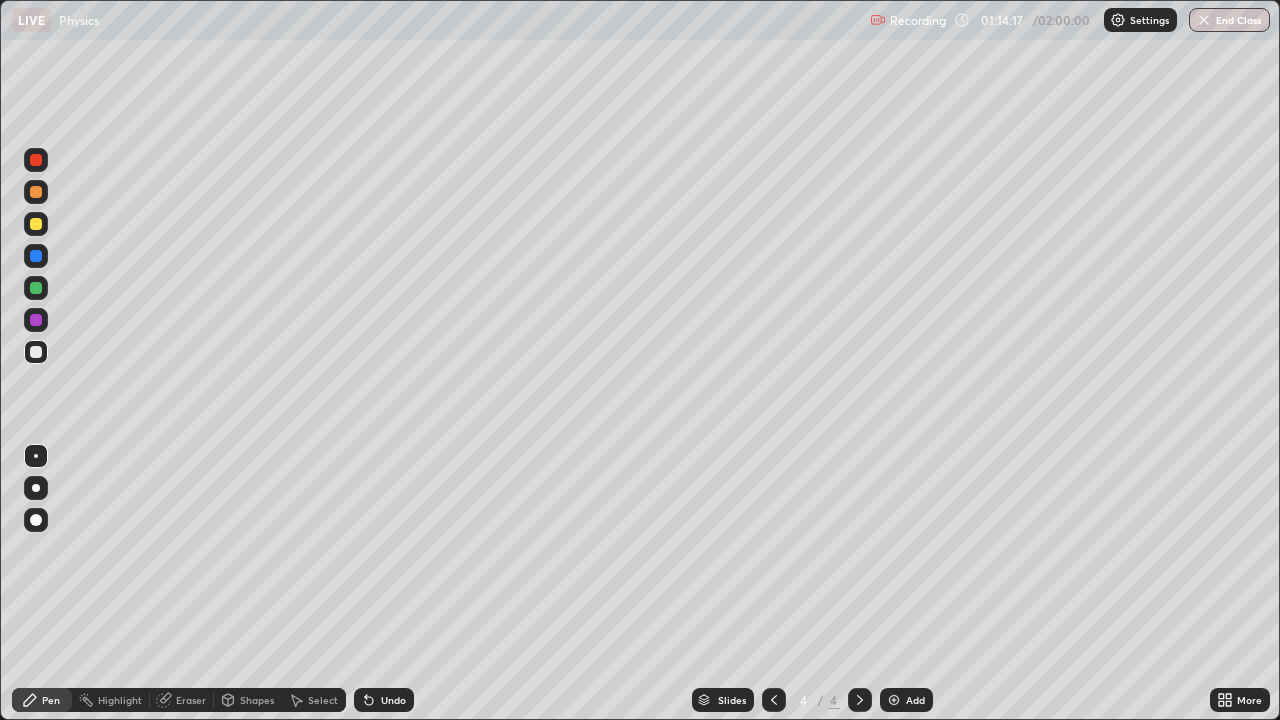 click on "Undo" at bounding box center (384, 700) 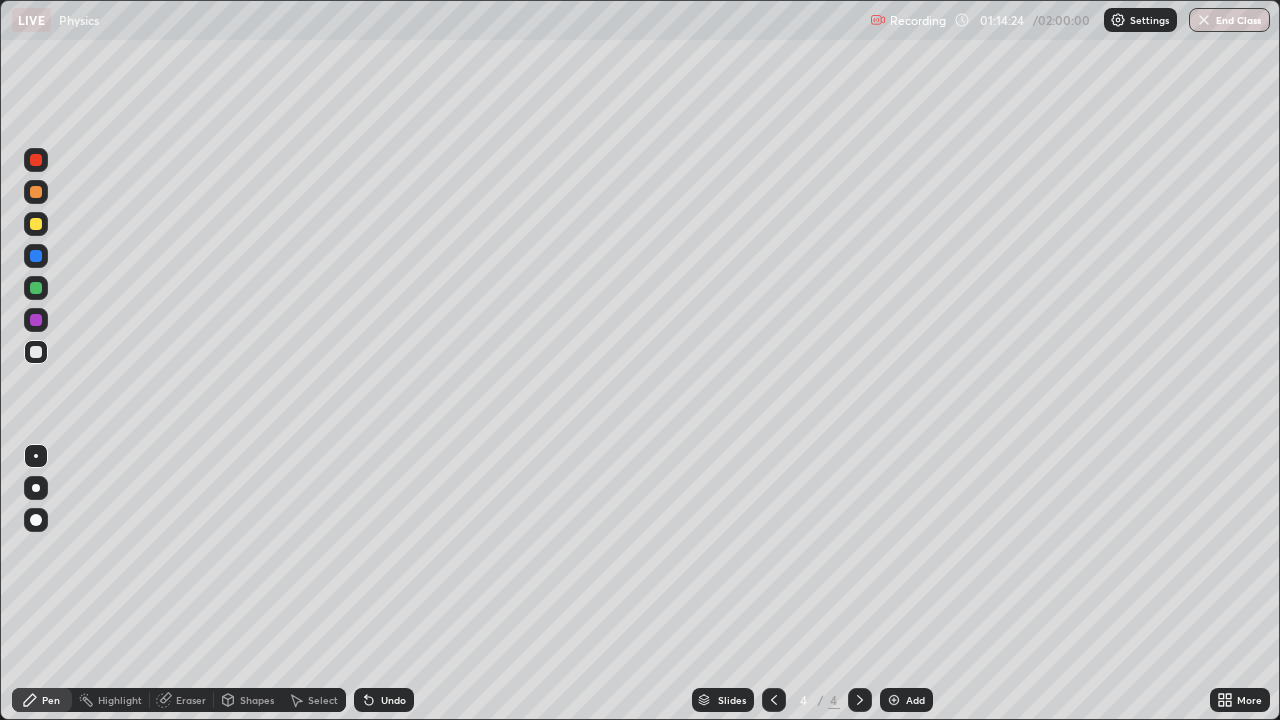 click on "Undo" at bounding box center (393, 700) 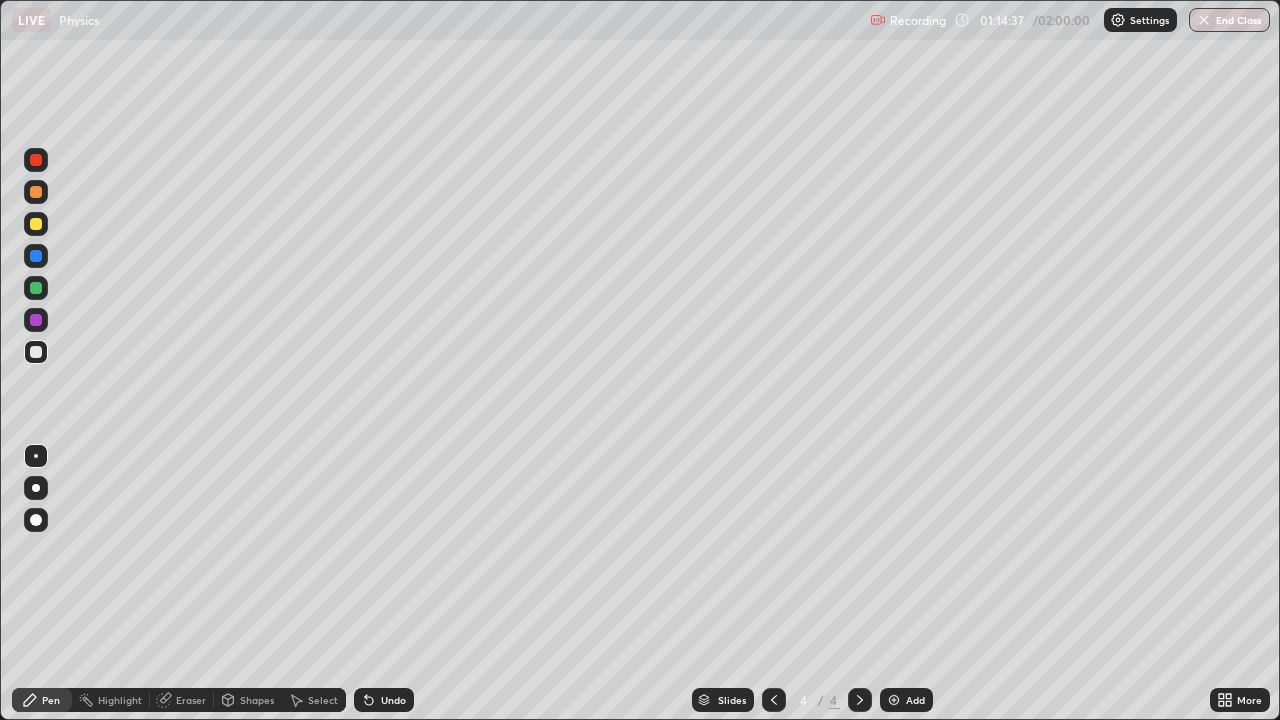 click on "Undo" at bounding box center [393, 700] 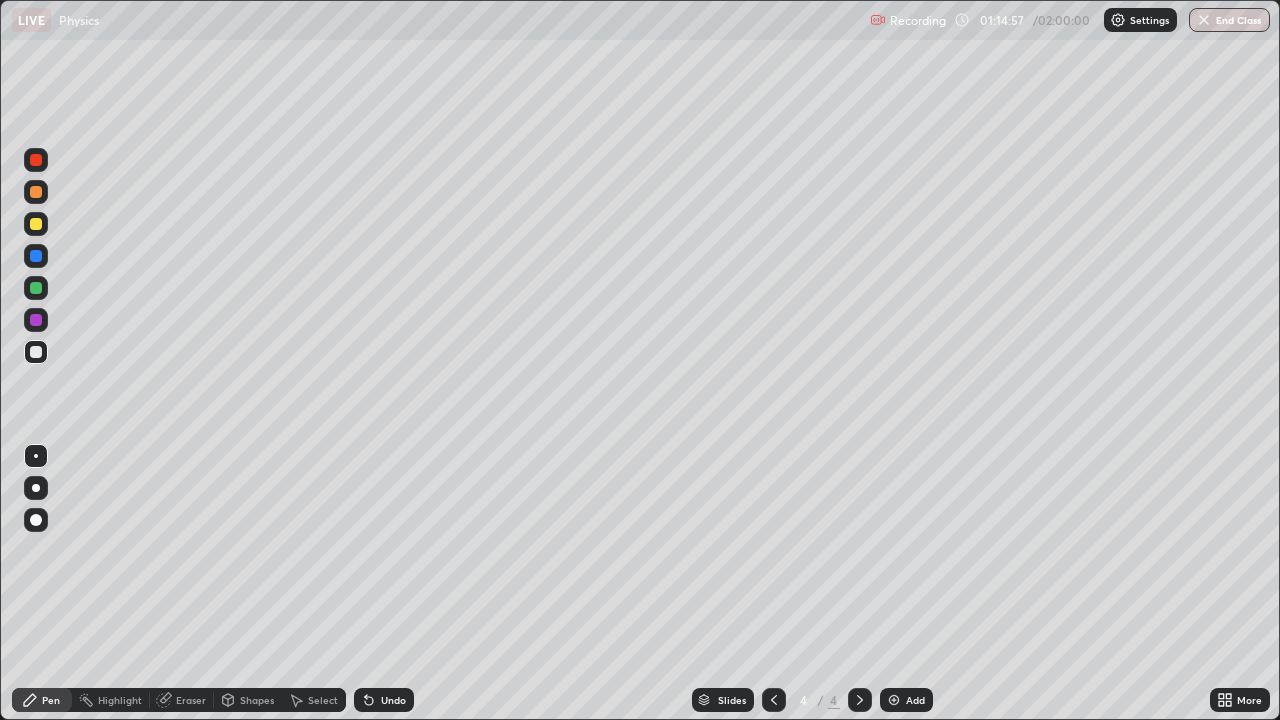 click at bounding box center [36, 224] 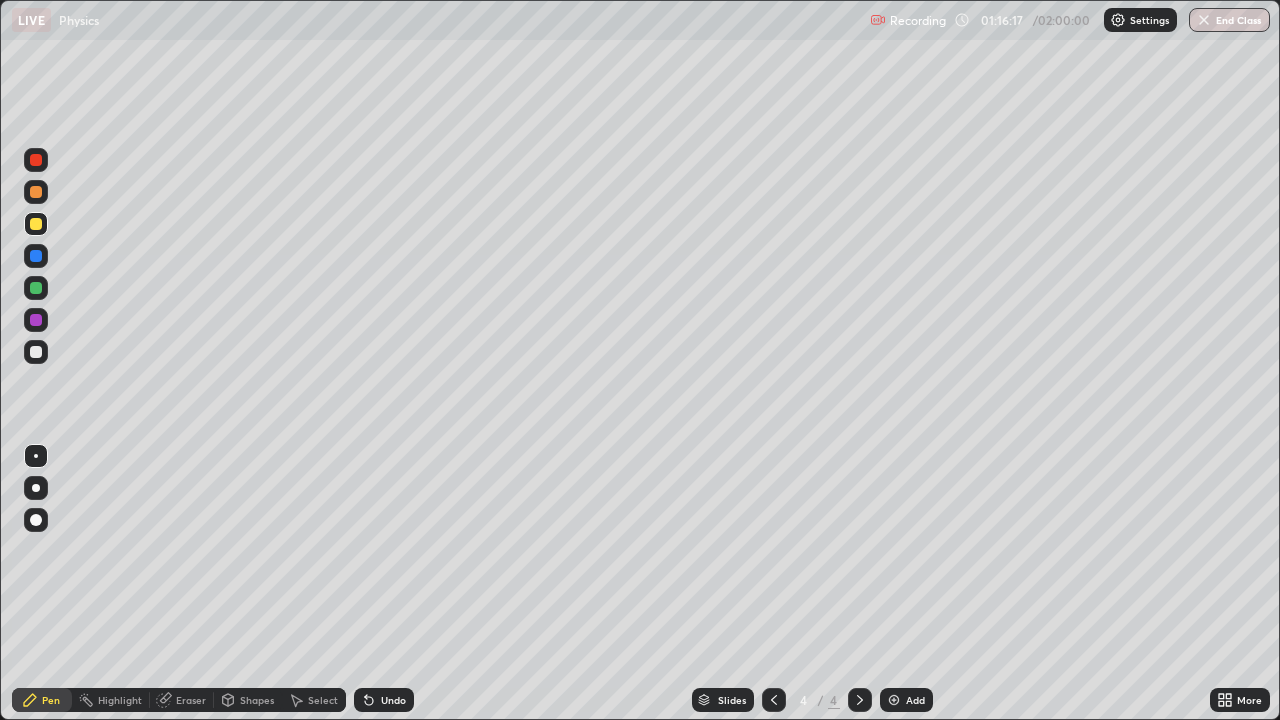 click on "Select" at bounding box center [323, 700] 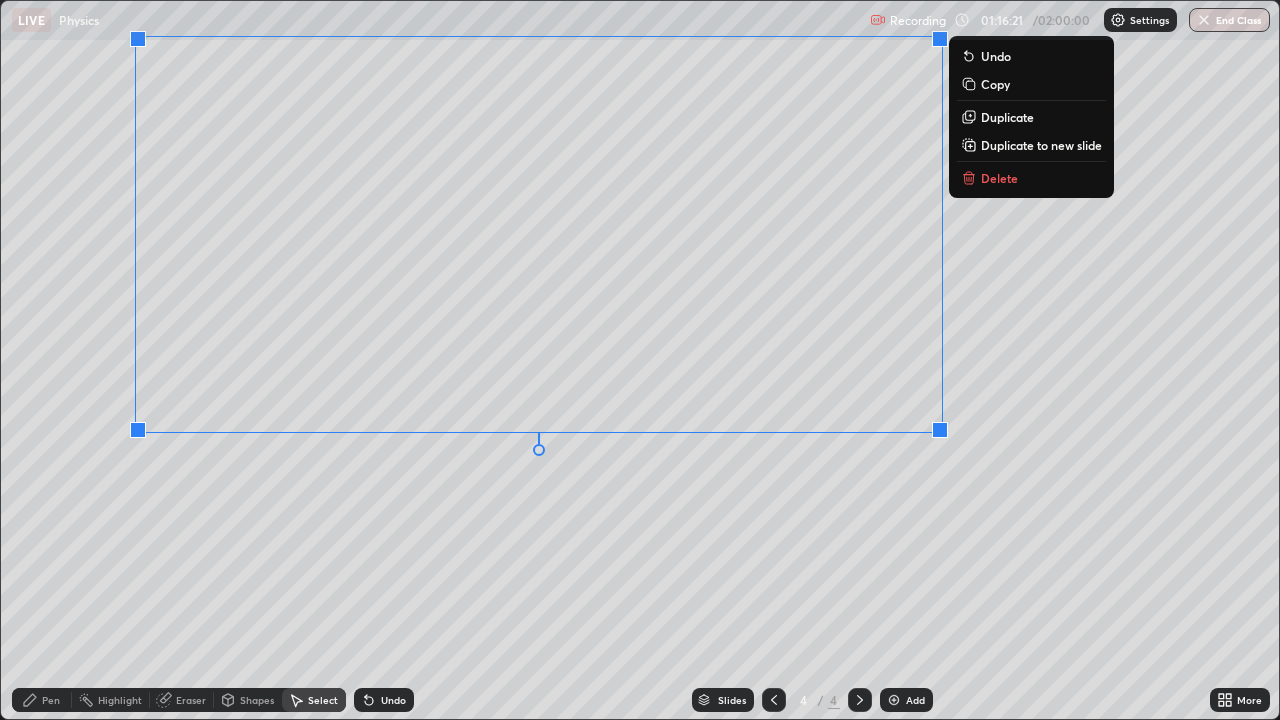 click on "0 ° Undo Copy Duplicate Duplicate to new slide Delete" at bounding box center (640, 360) 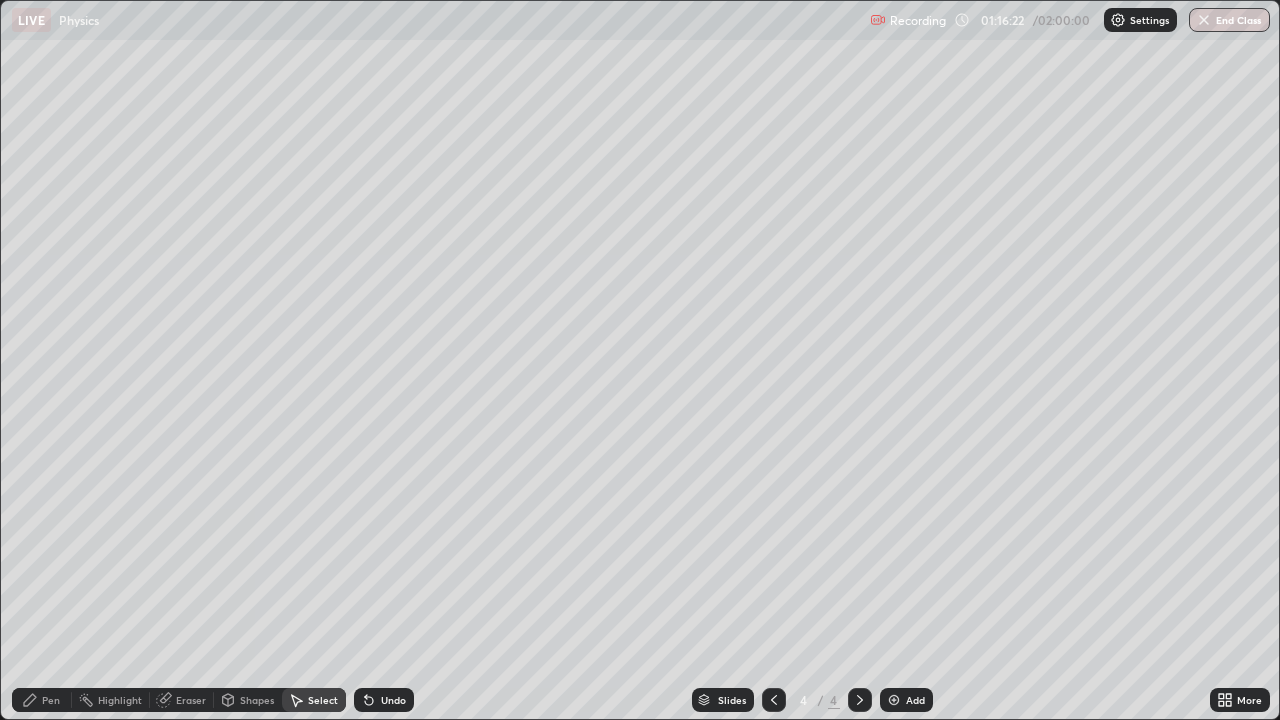 click on "Pen" at bounding box center (51, 700) 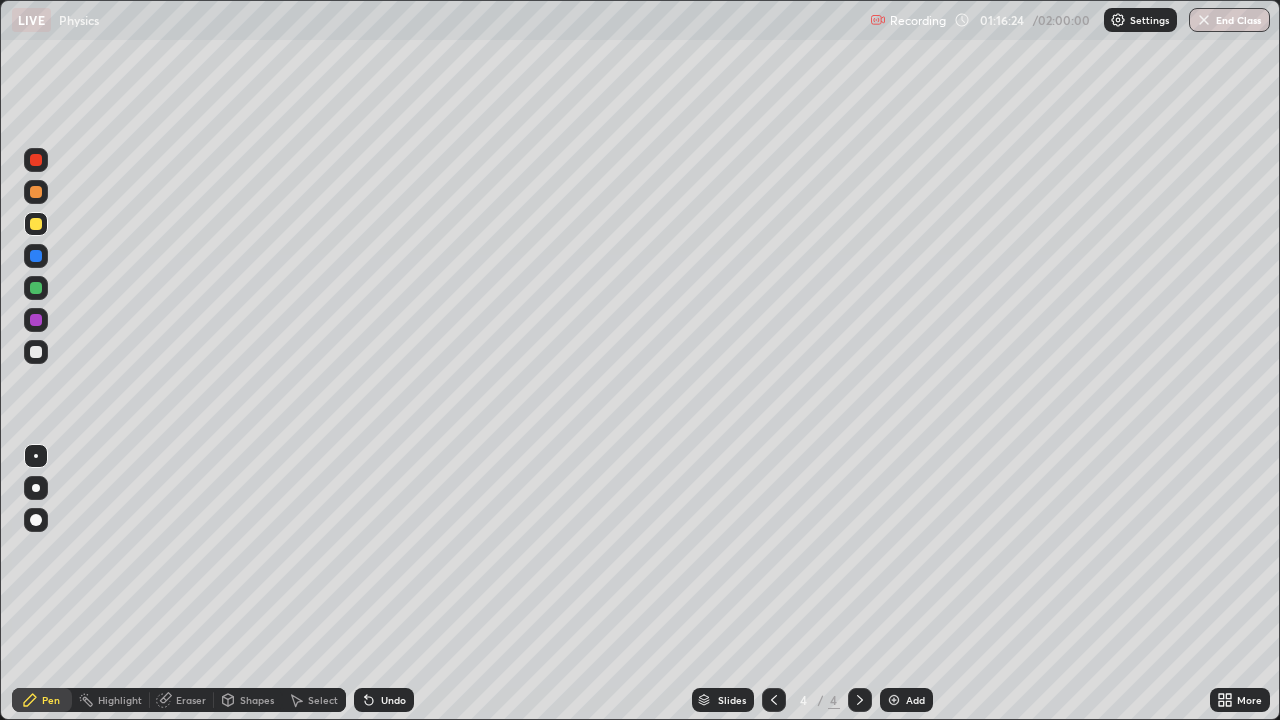 click at bounding box center (36, 192) 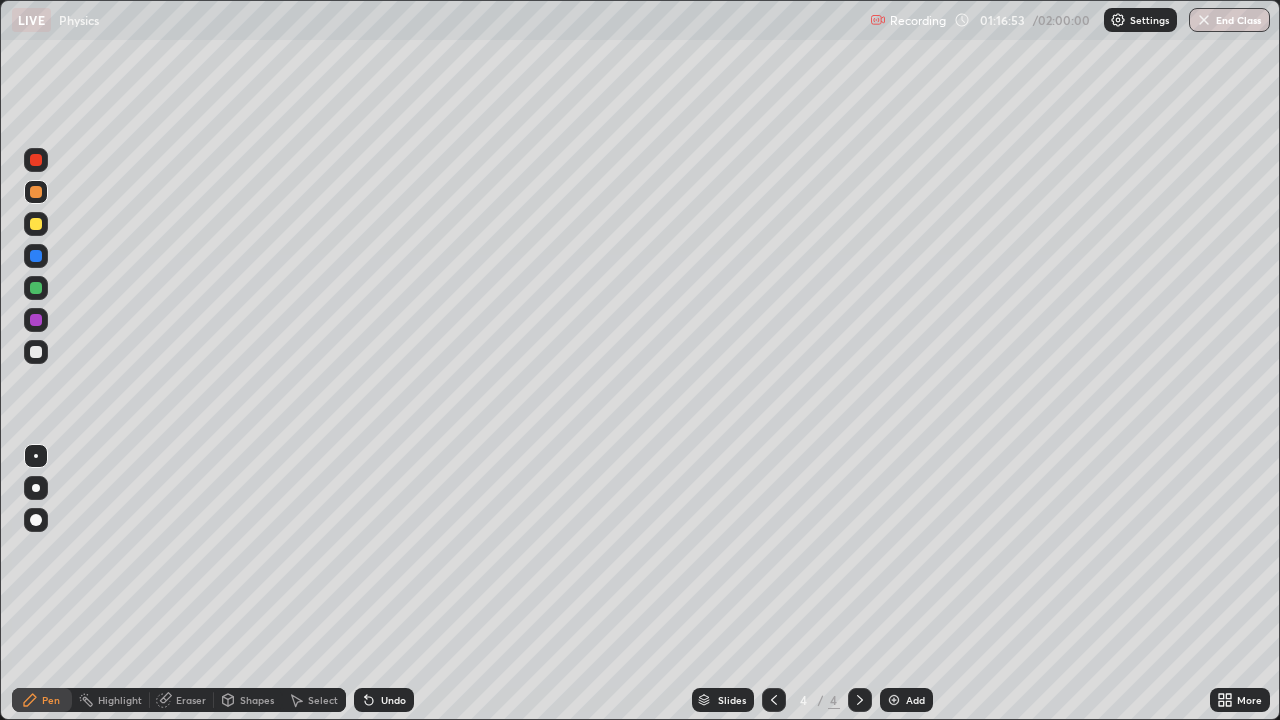 click at bounding box center [36, 288] 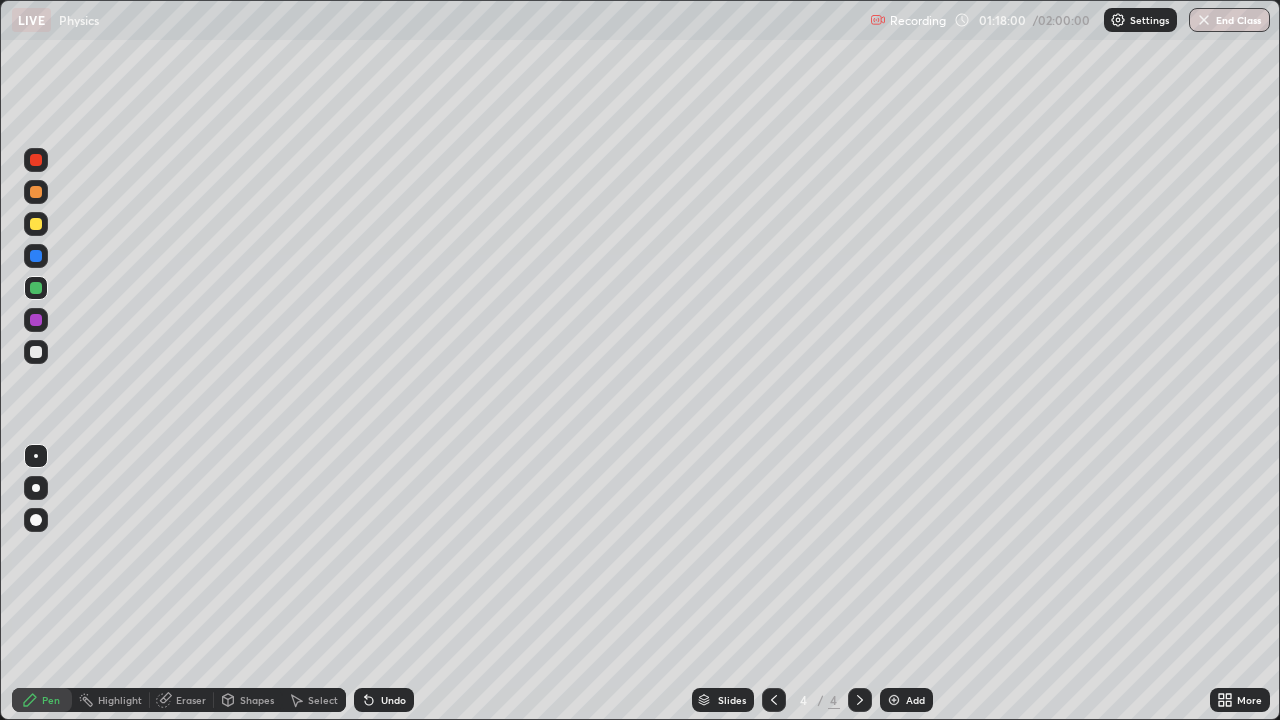 click at bounding box center (36, 224) 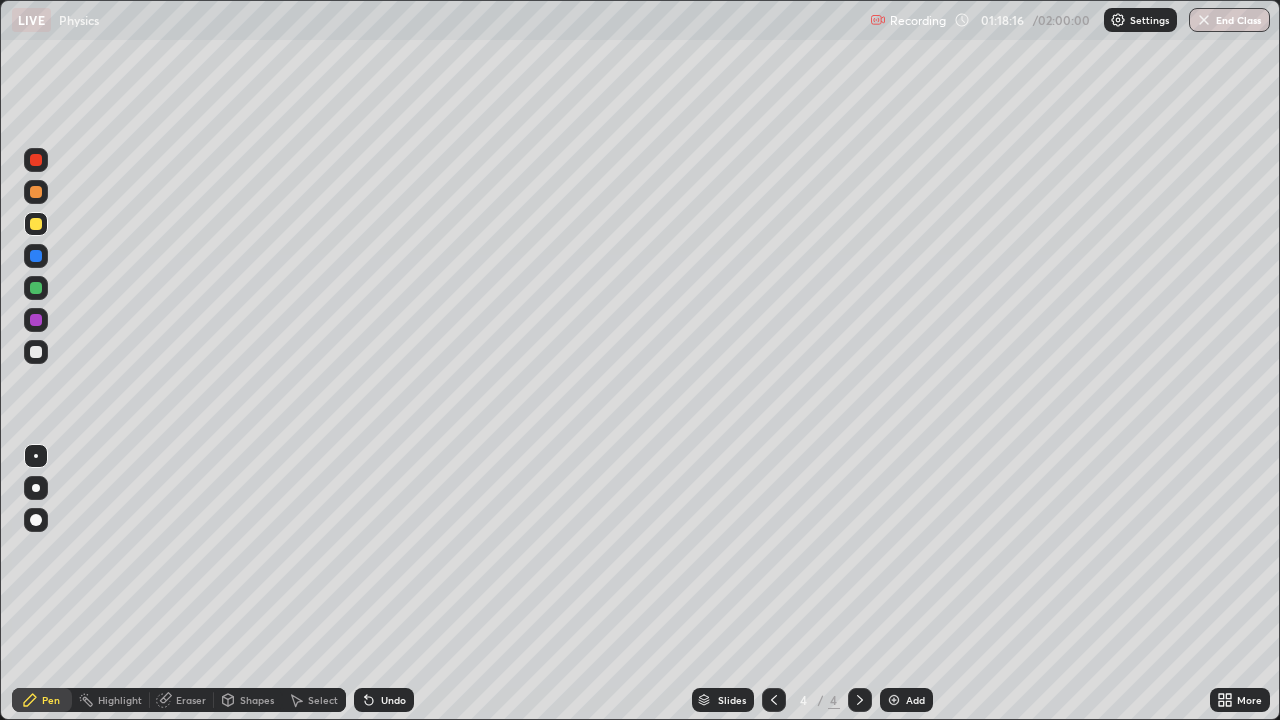 click on "Undo" at bounding box center [384, 700] 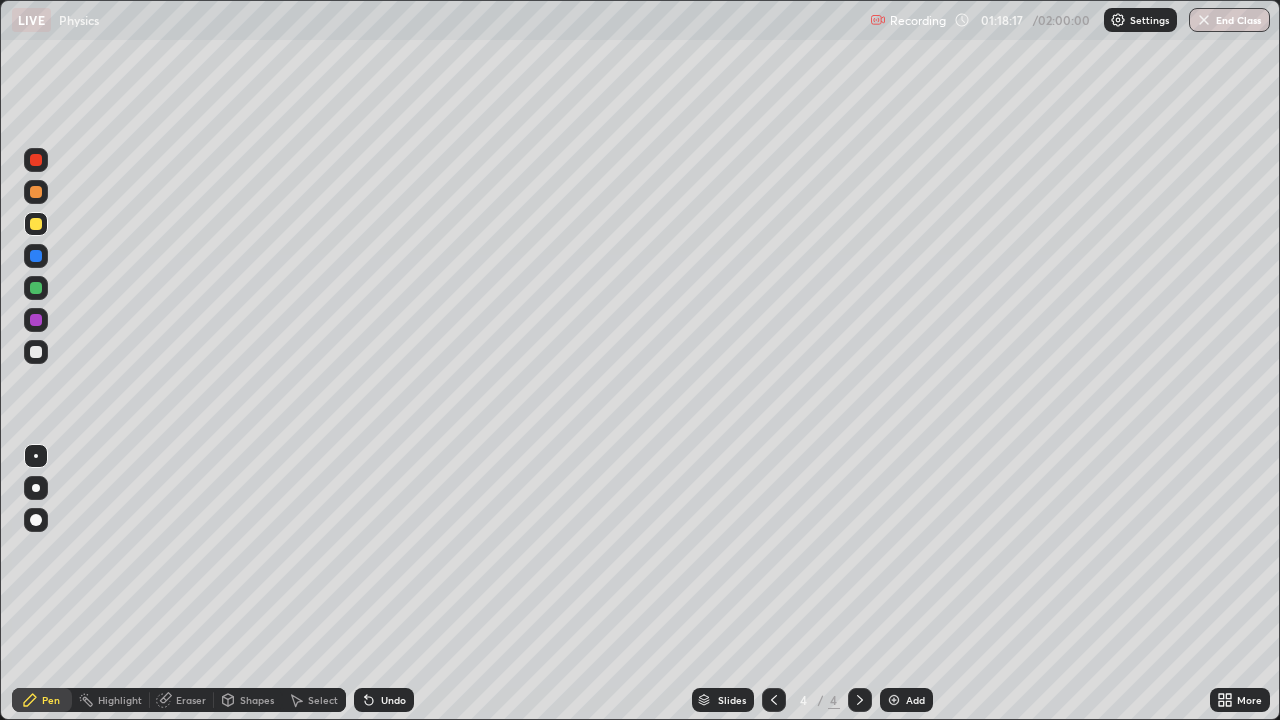 click on "Undo" at bounding box center [384, 700] 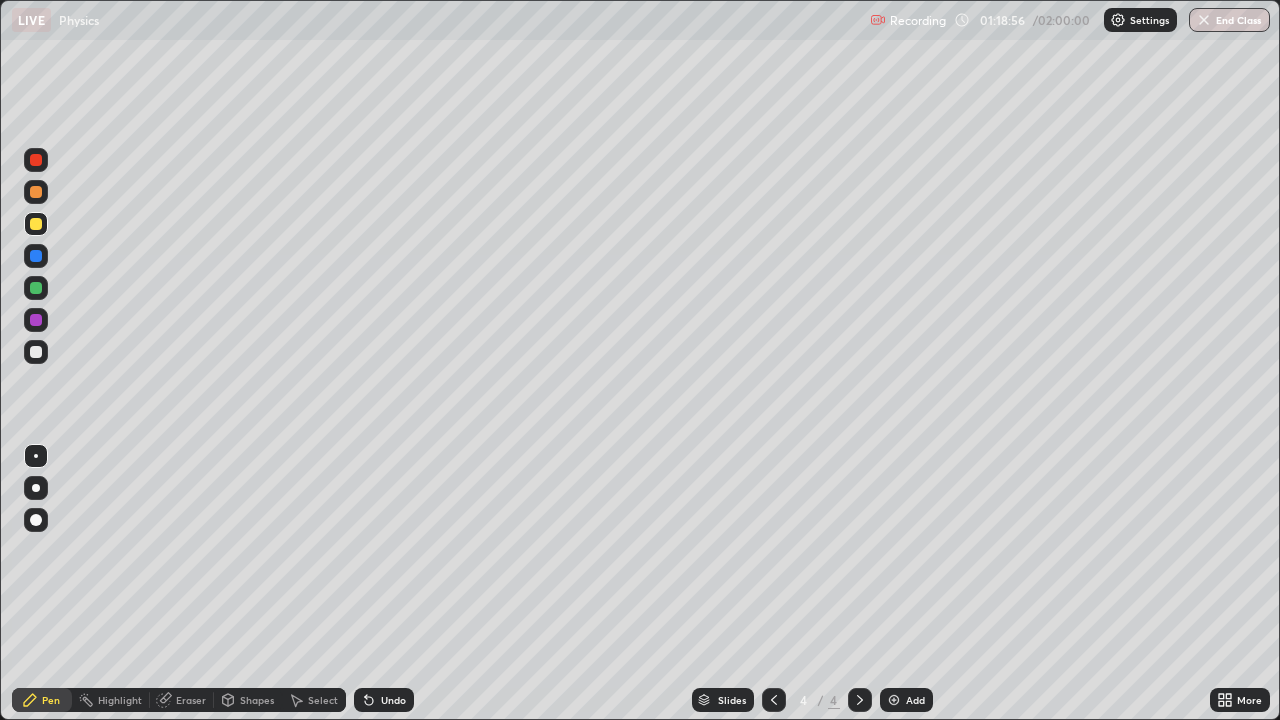click on "Select" at bounding box center [314, 700] 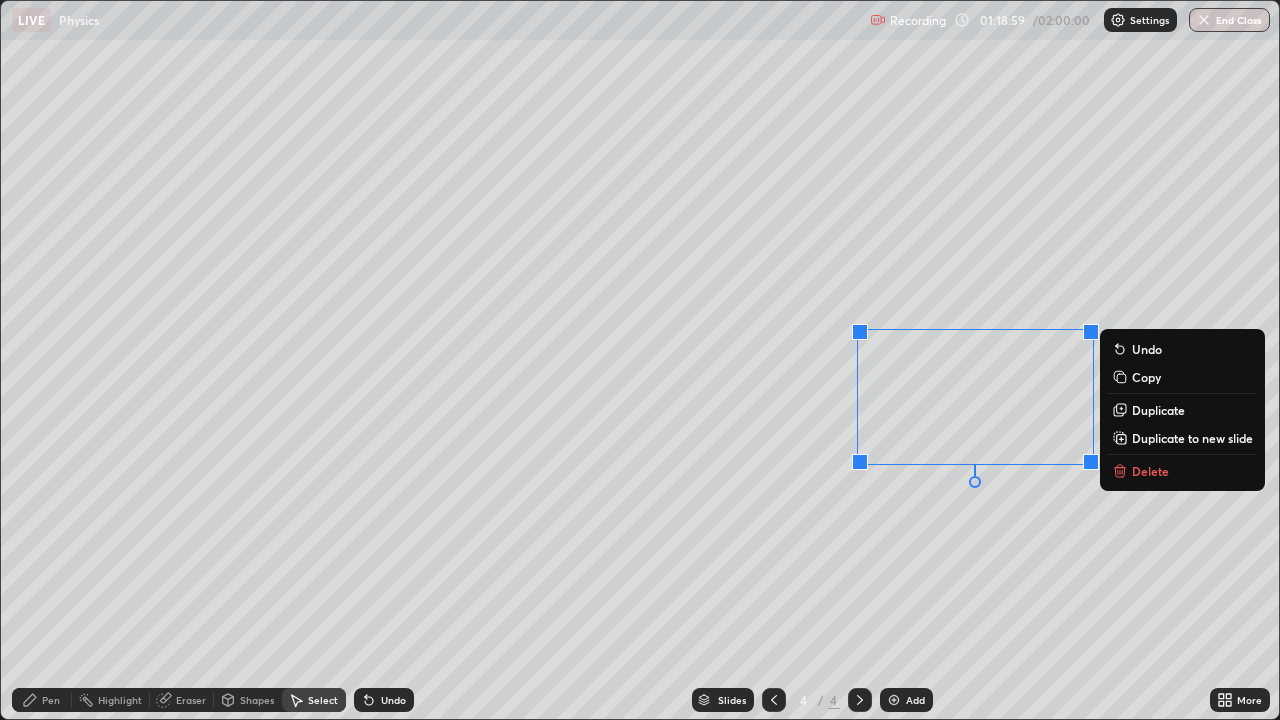 click on "Delete" at bounding box center (1182, 471) 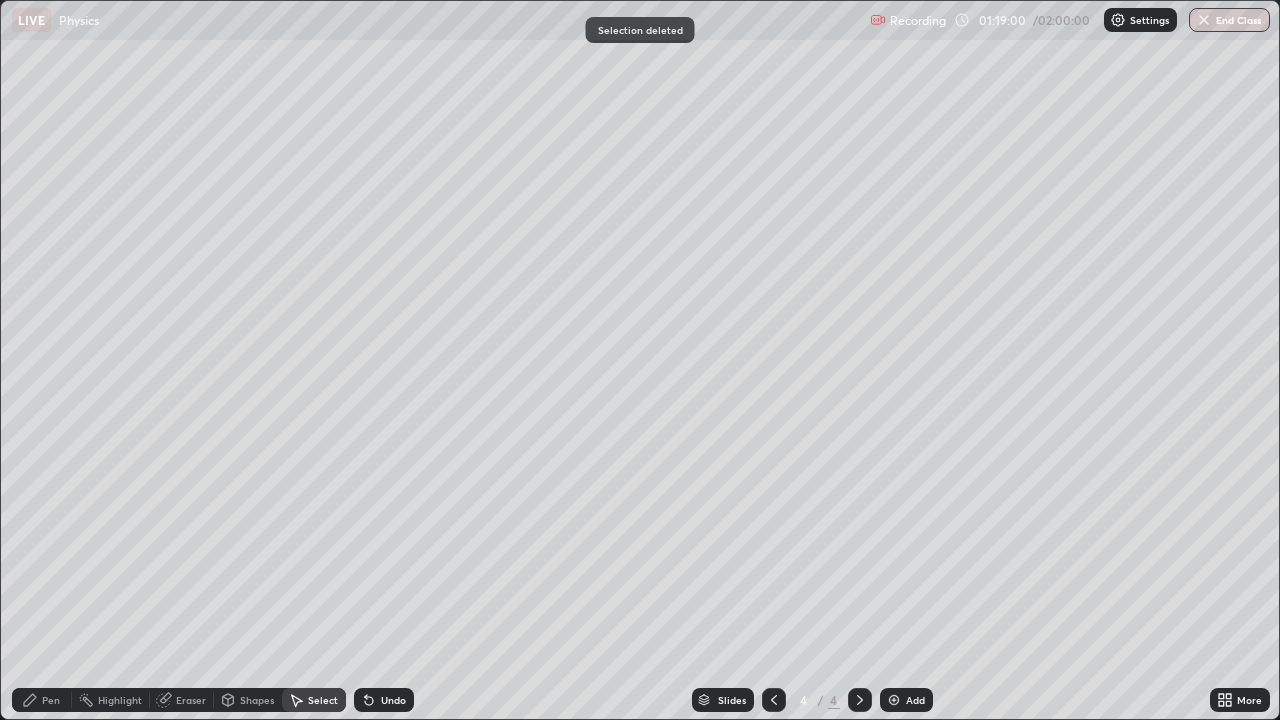 click on "Pen" at bounding box center [42, 700] 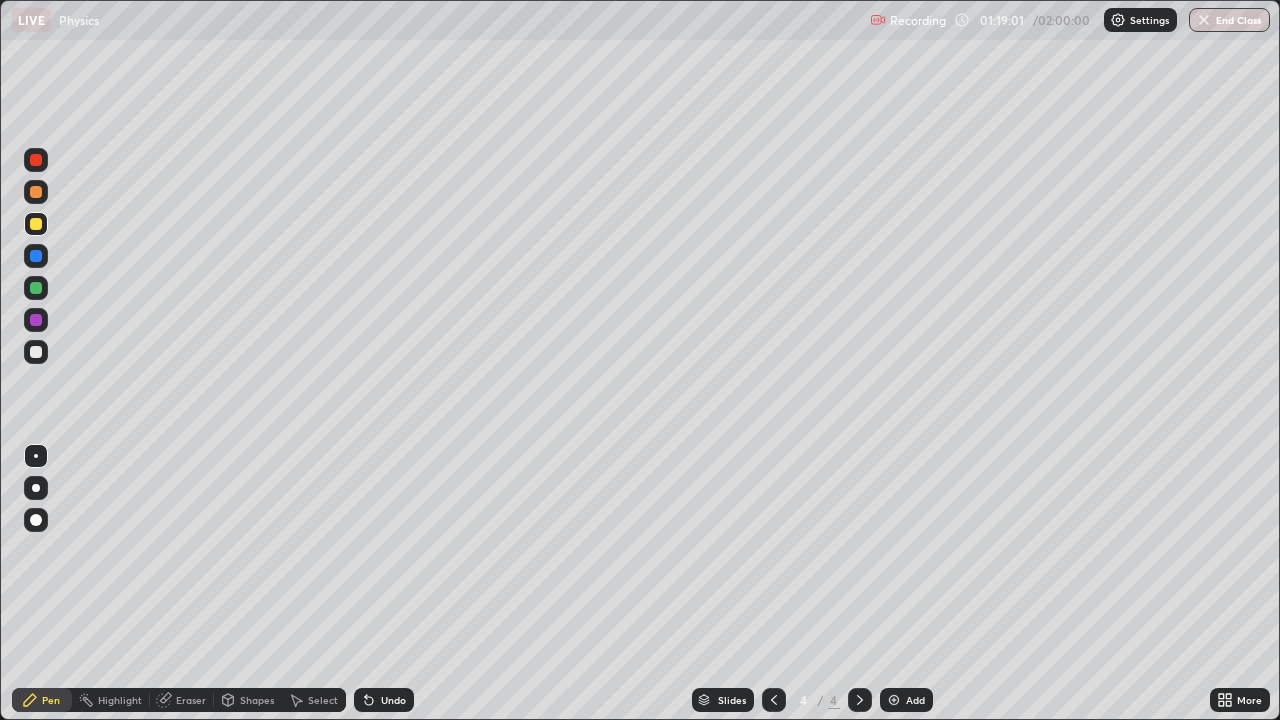 click at bounding box center [36, 256] 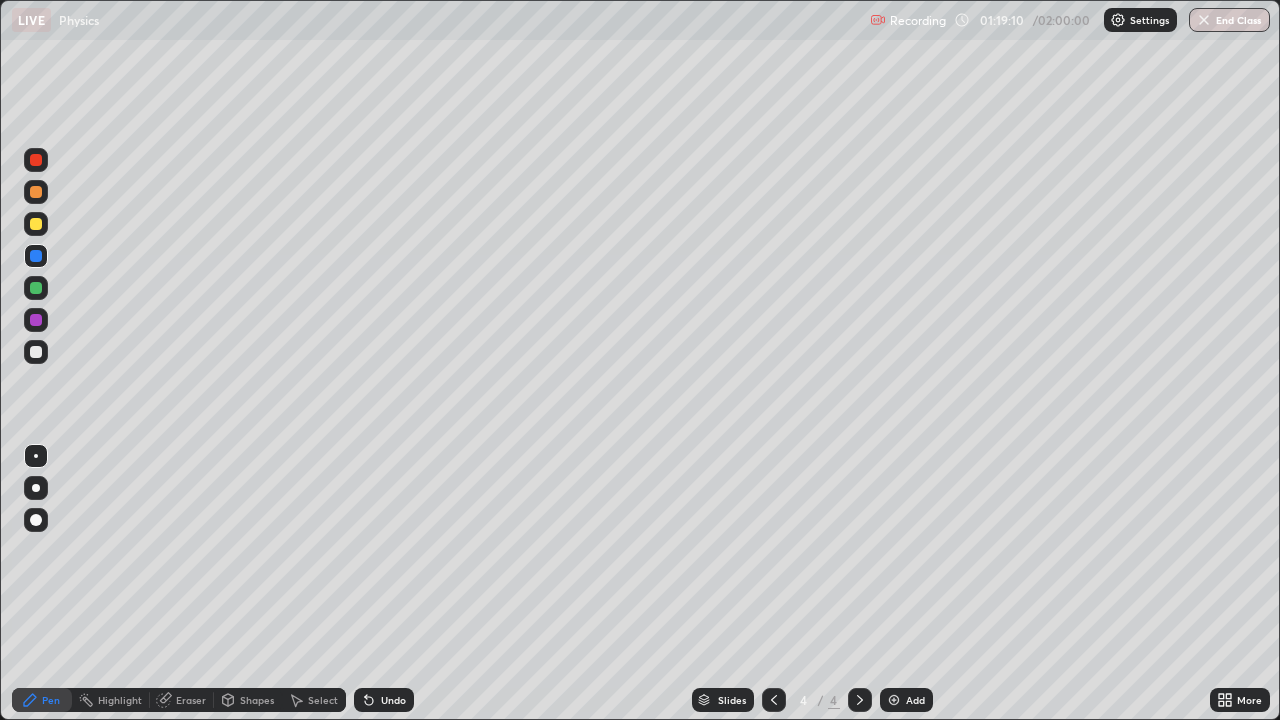 click on "Undo" at bounding box center [393, 700] 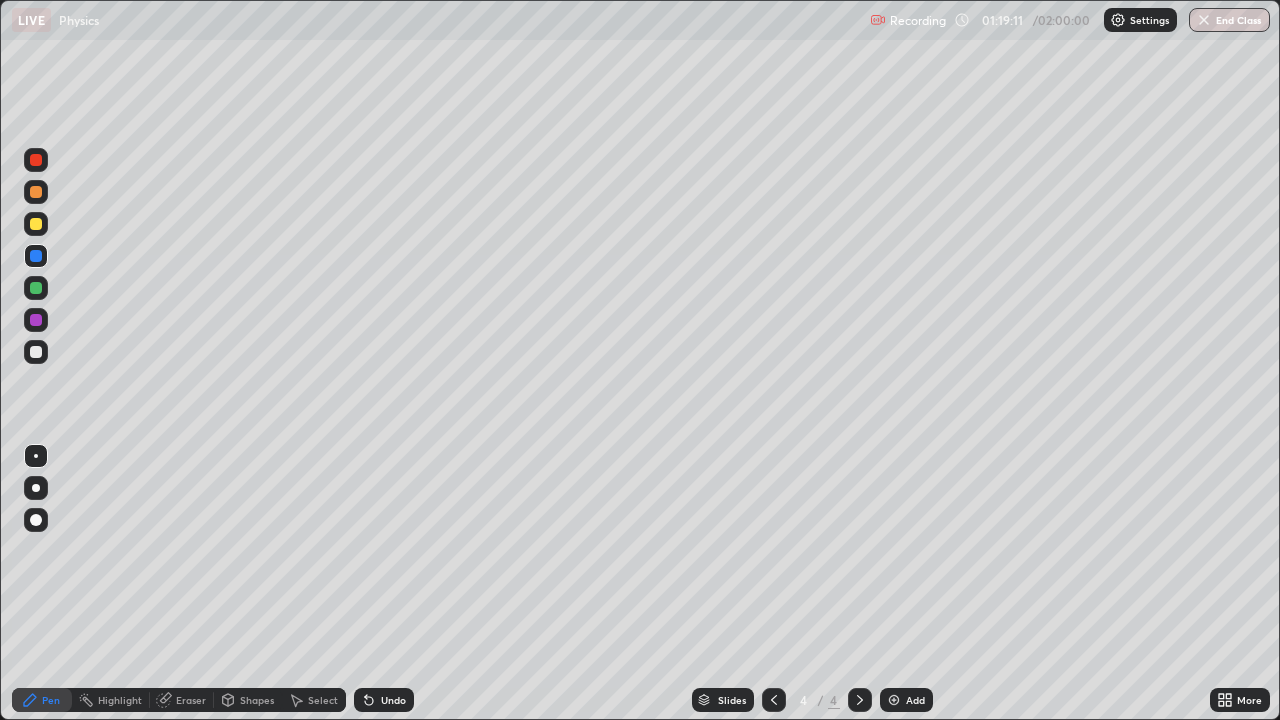 click on "Undo" at bounding box center (393, 700) 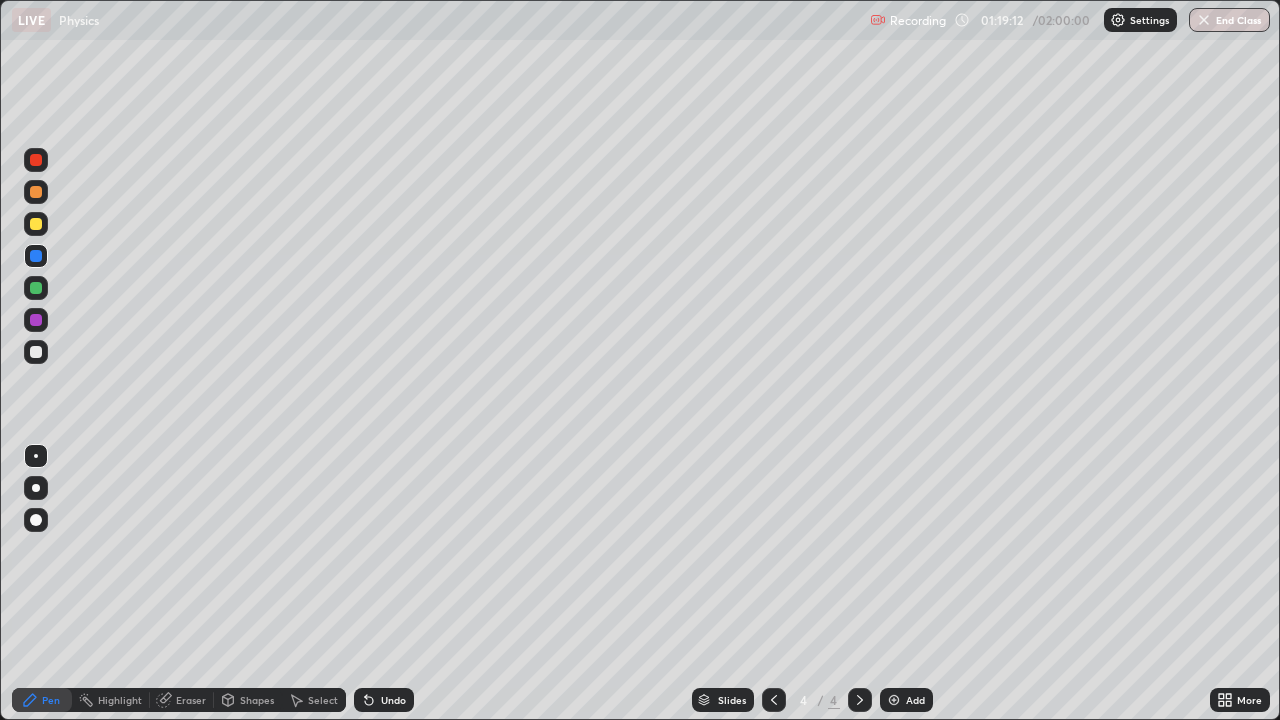click on "Undo" at bounding box center (393, 700) 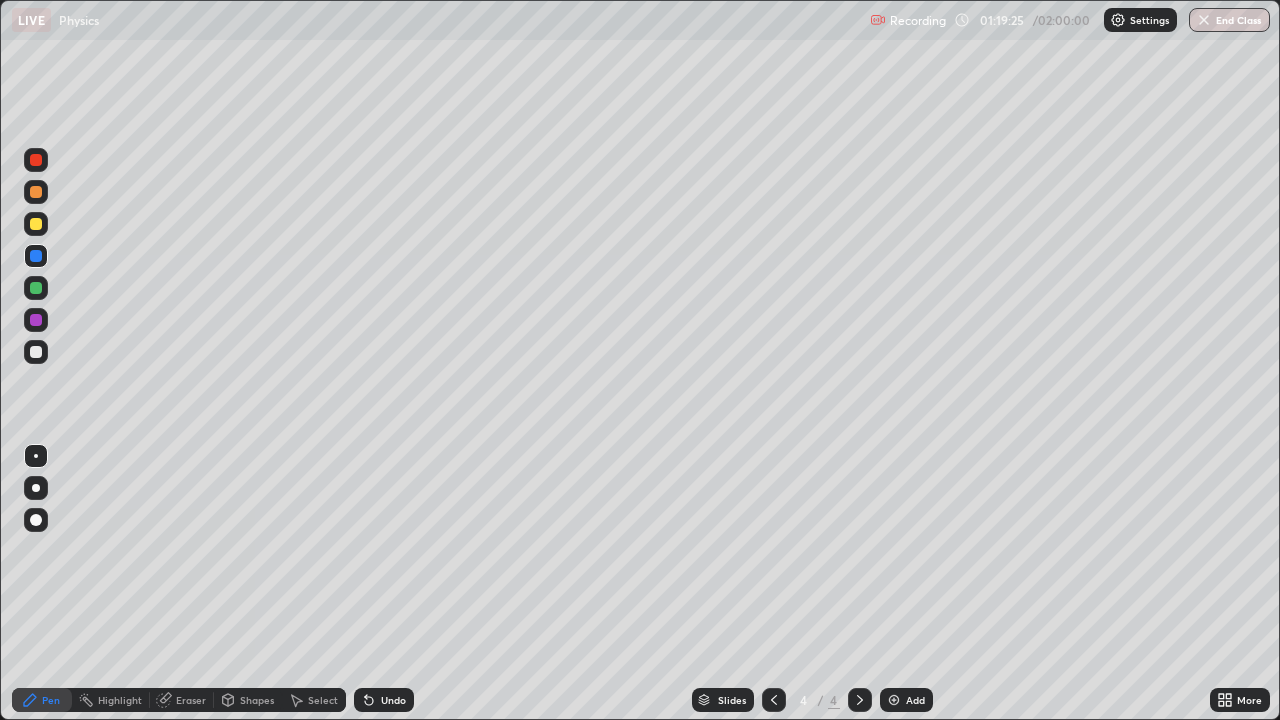 click at bounding box center (36, 288) 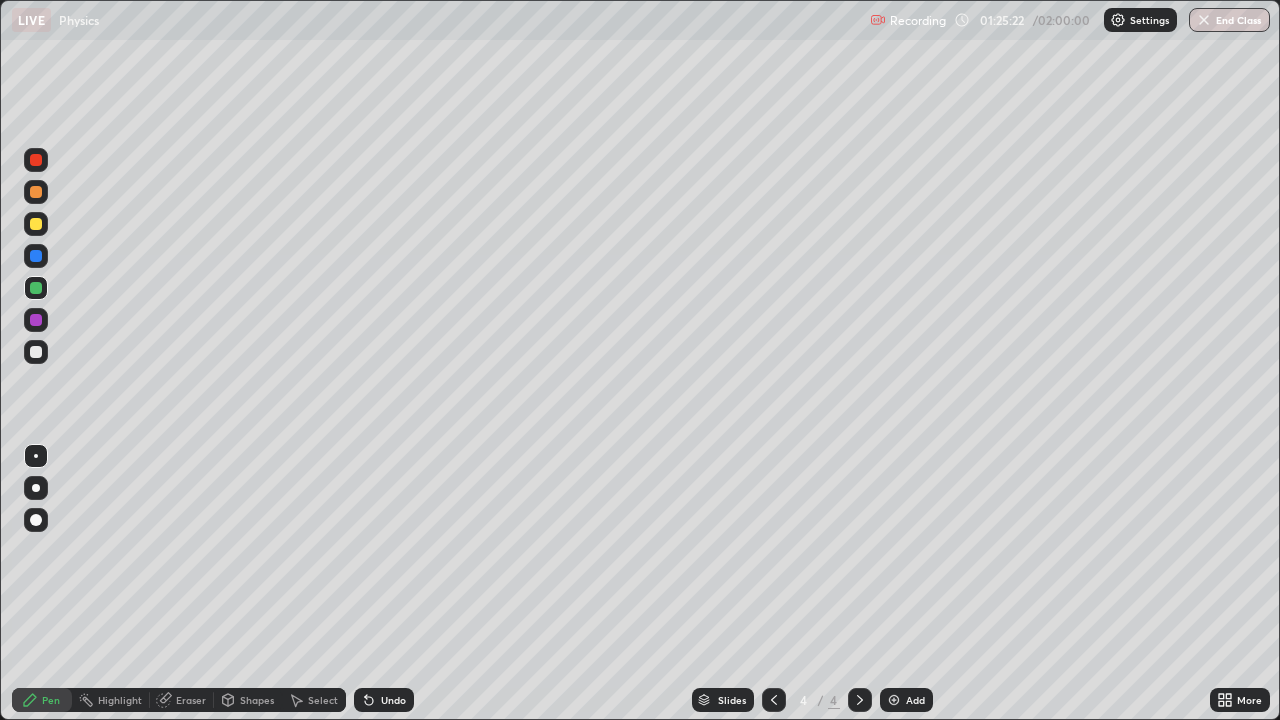 click at bounding box center (894, 700) 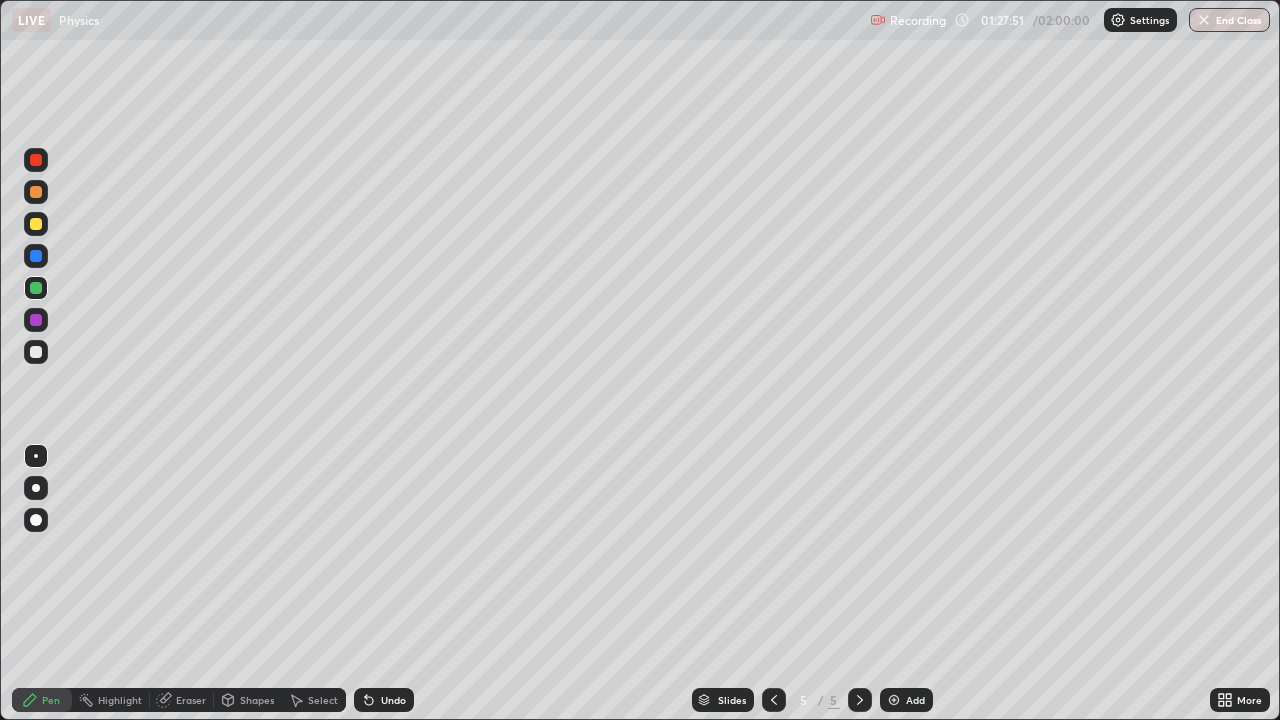 click at bounding box center [36, 224] 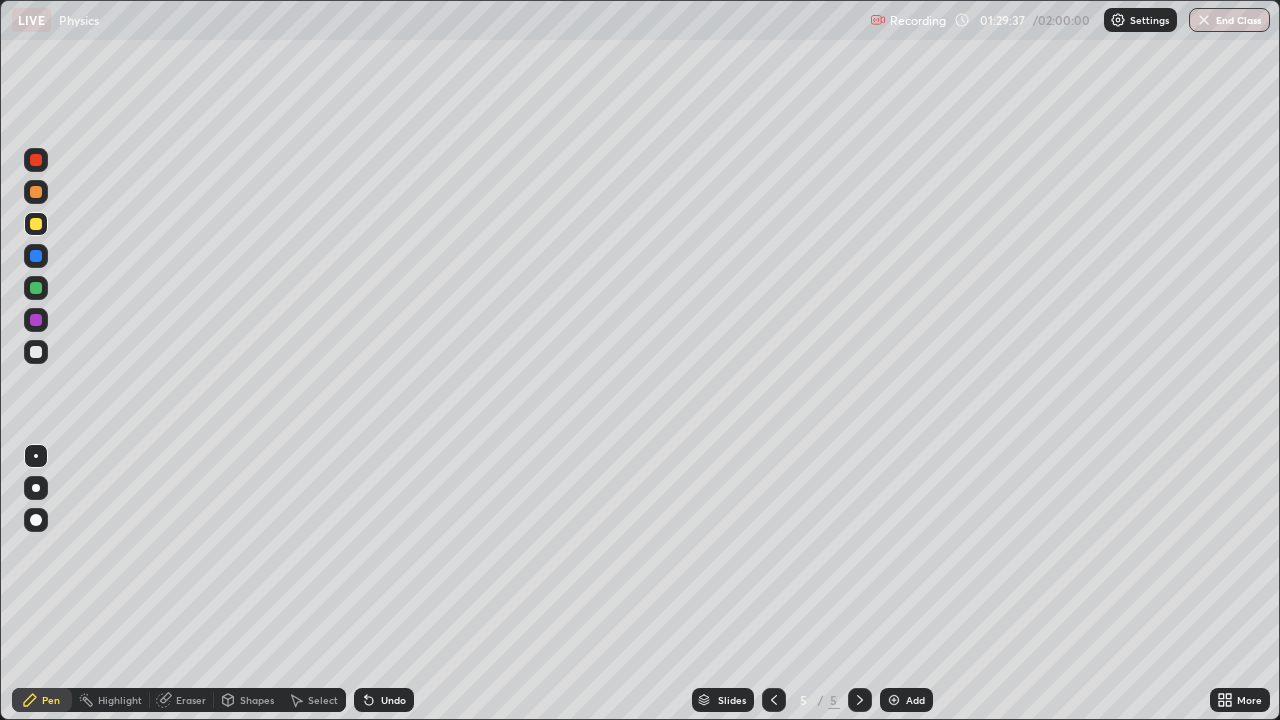 click at bounding box center [36, 192] 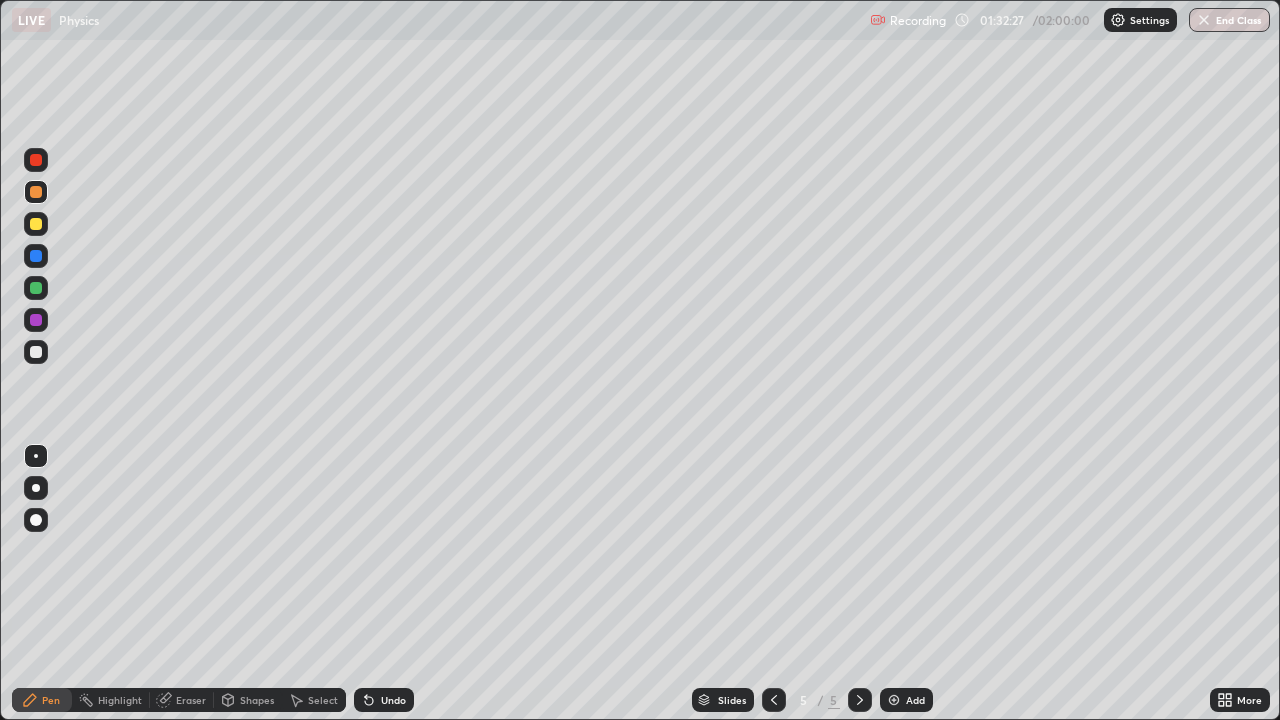 click at bounding box center [36, 288] 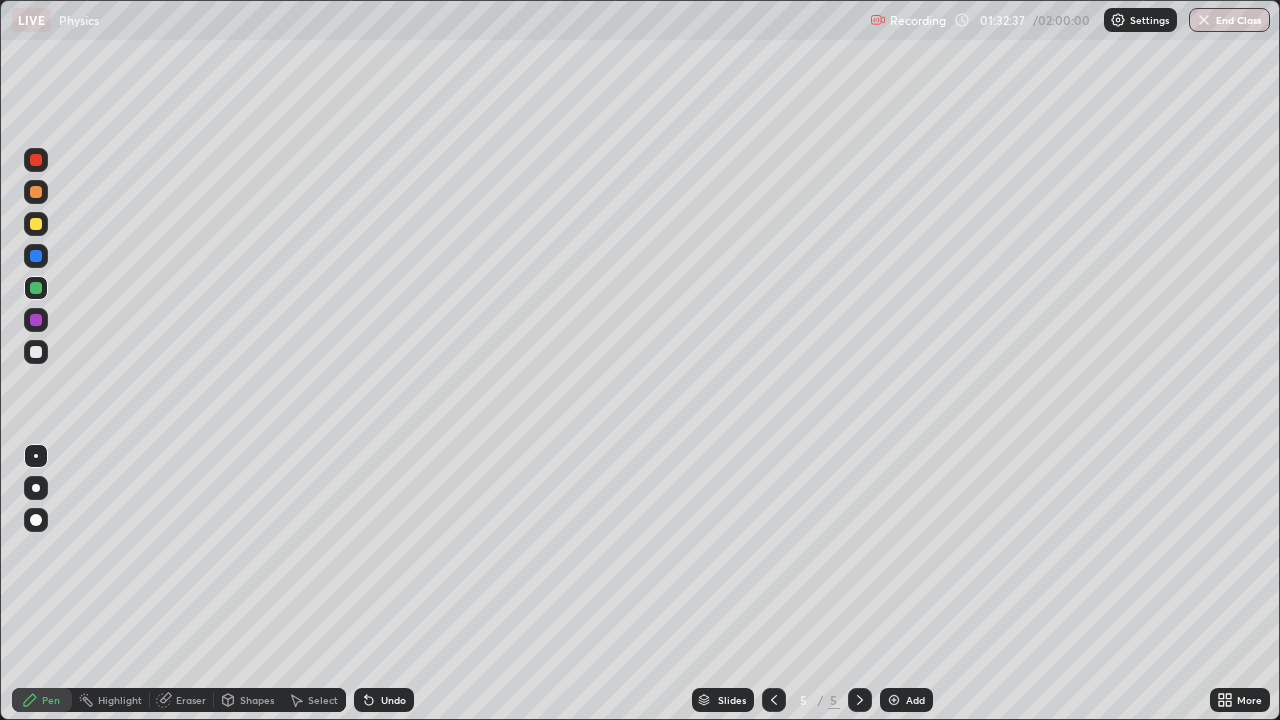 click 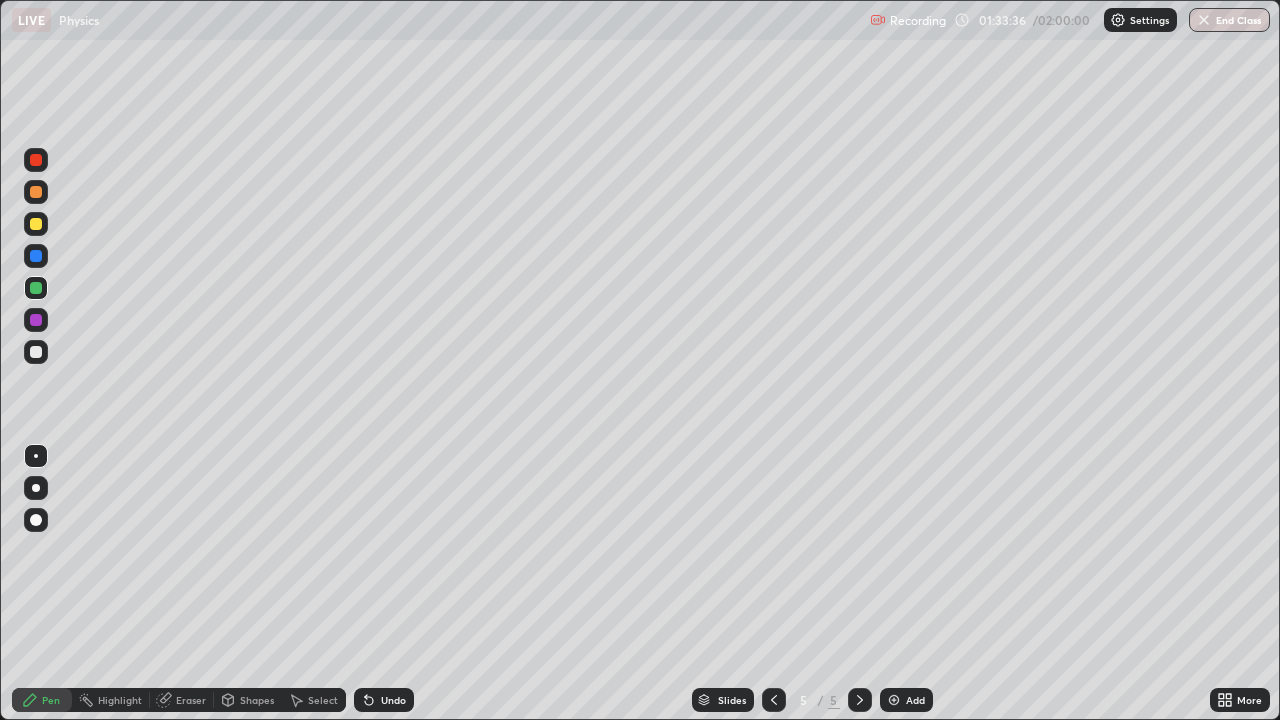click at bounding box center (36, 352) 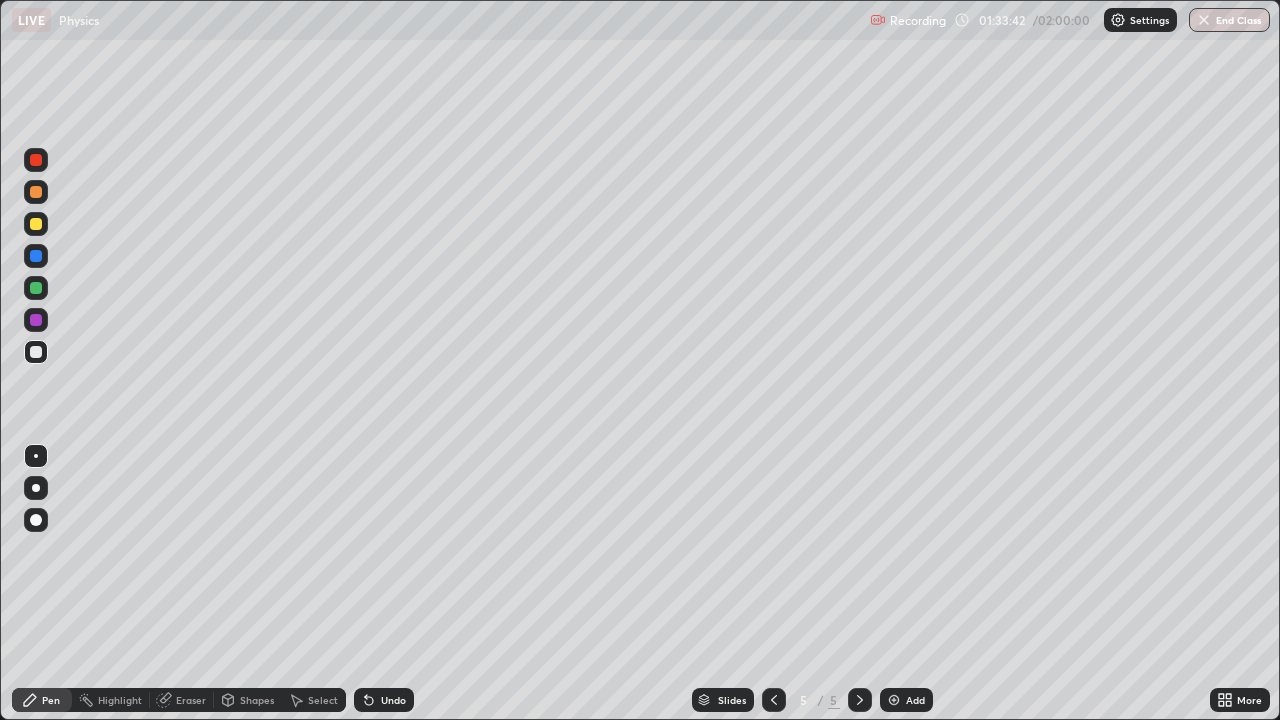 click at bounding box center [36, 352] 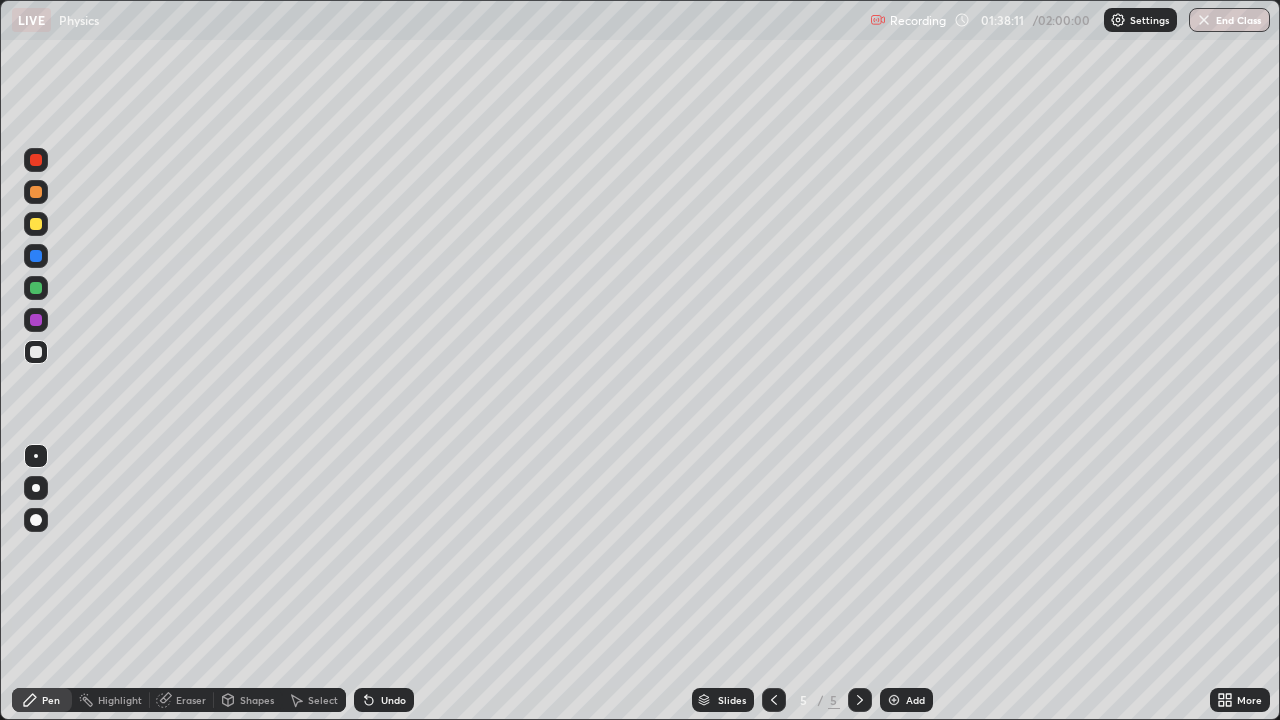 click on "Select" at bounding box center [314, 700] 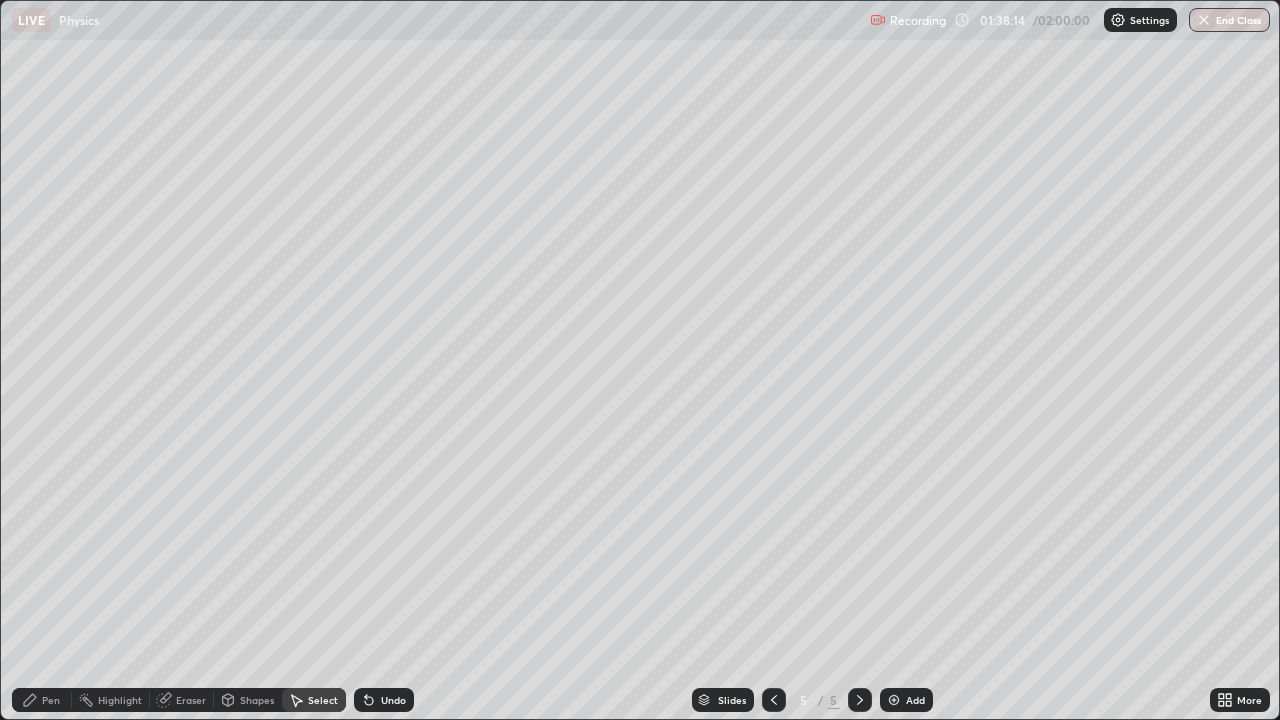 click at bounding box center (894, 700) 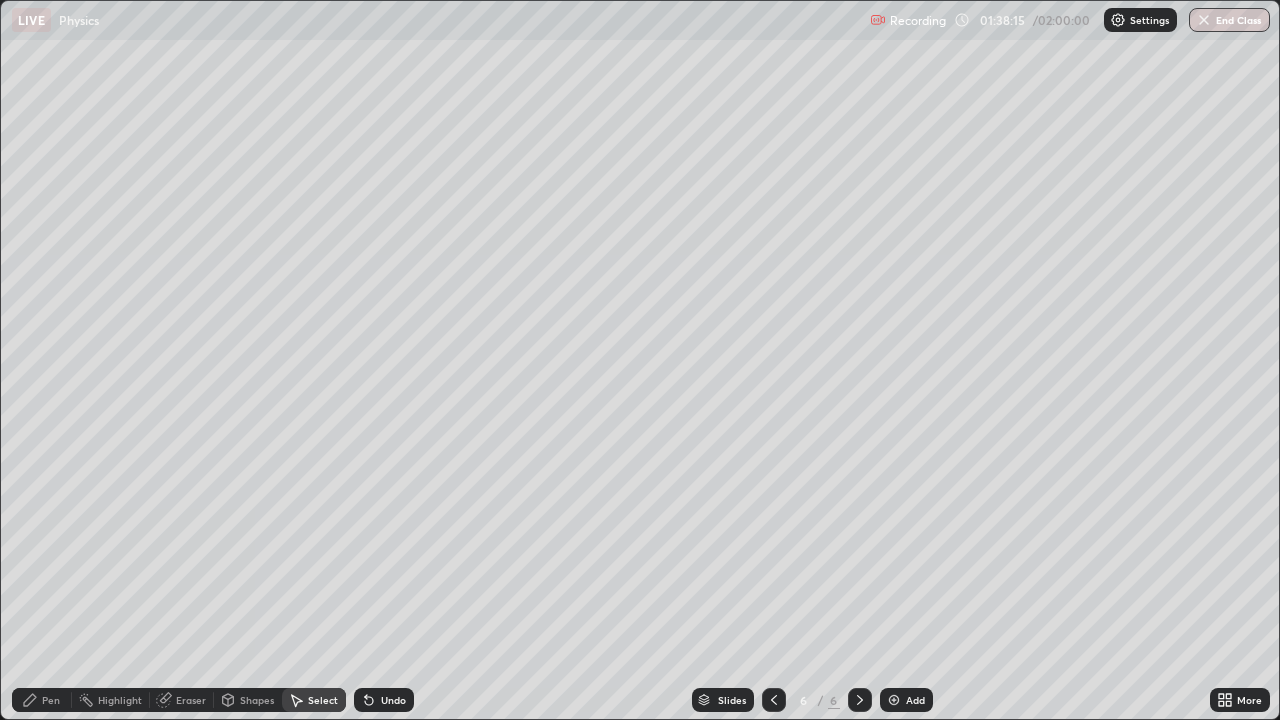 click on "Pen" at bounding box center [42, 700] 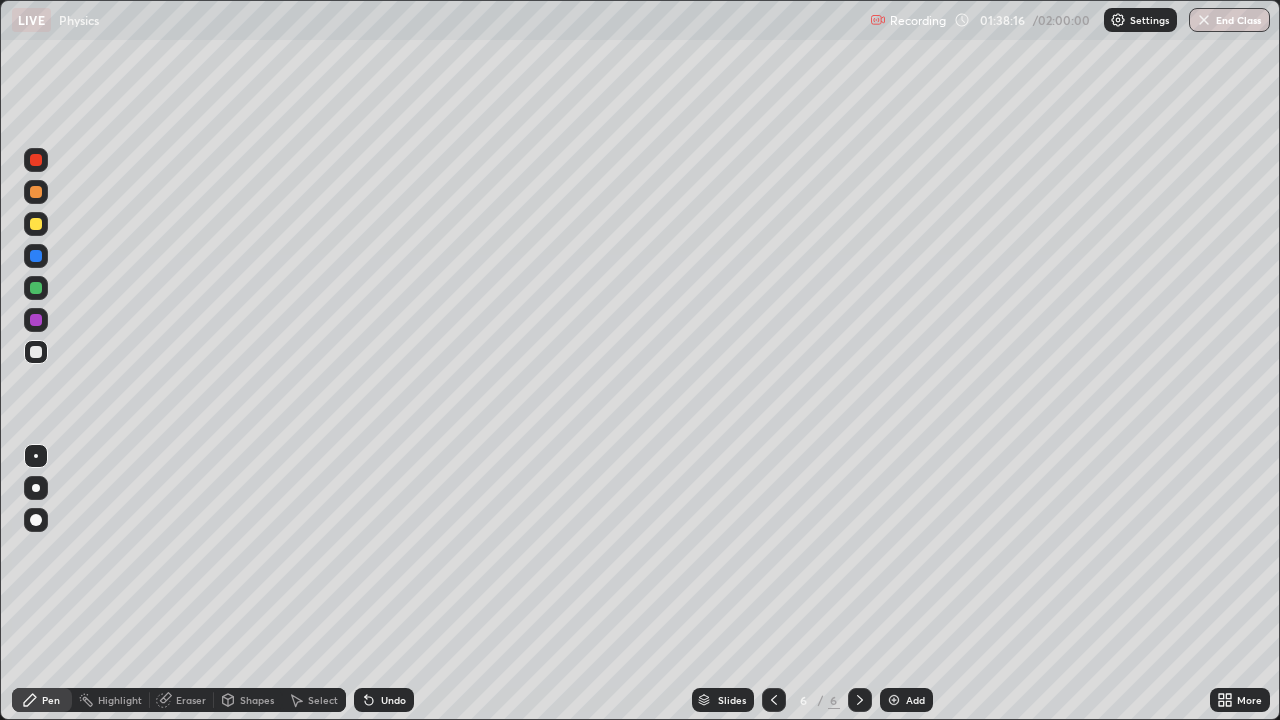 click at bounding box center [36, 352] 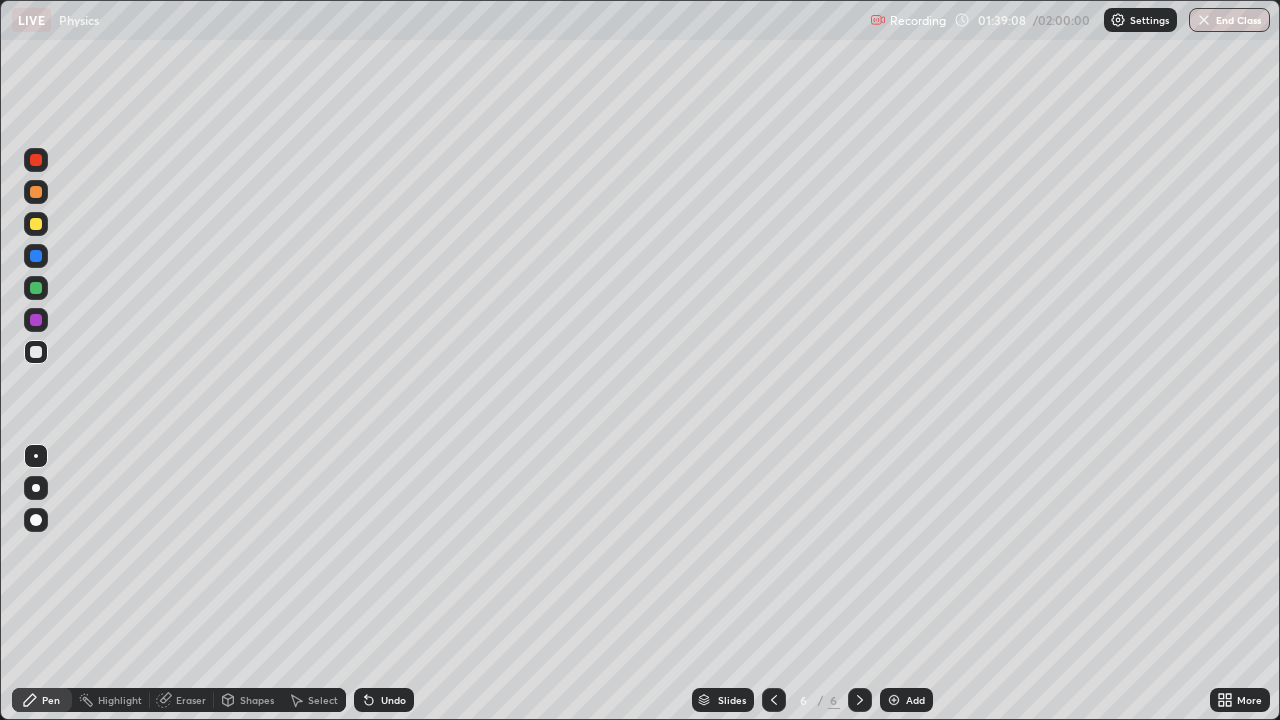 click on "Select" at bounding box center [323, 700] 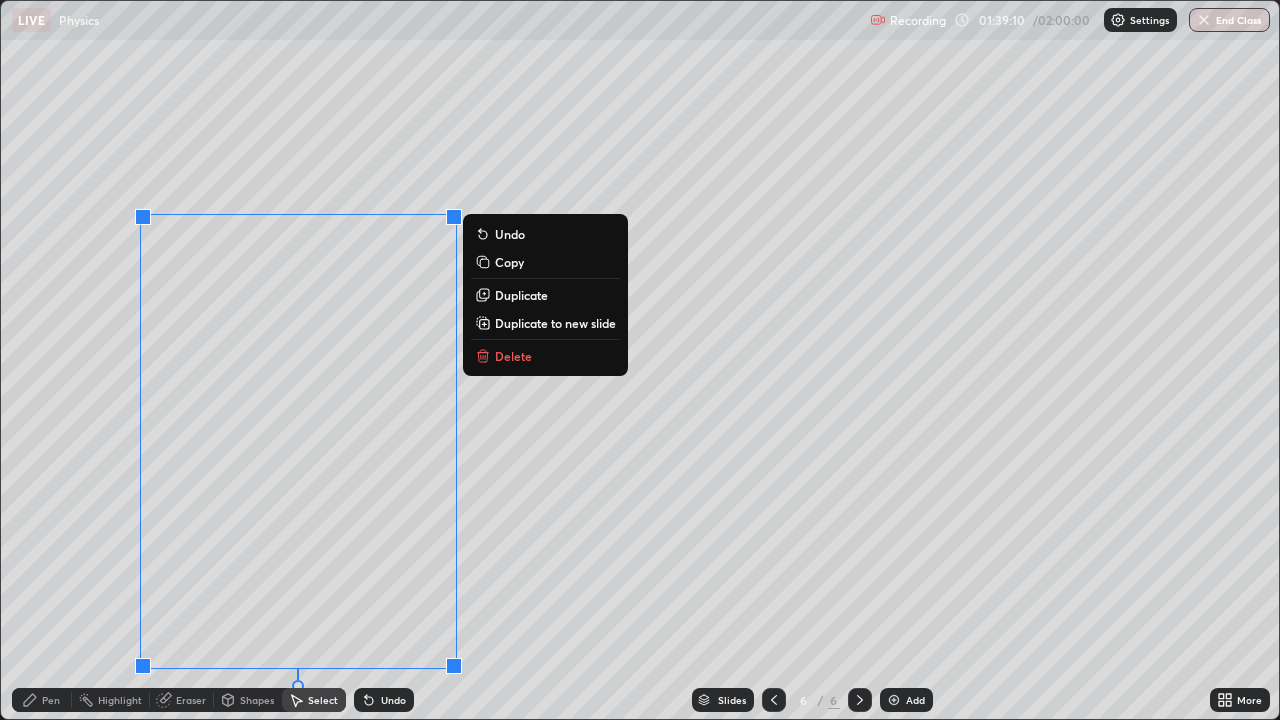 click on "Delete" at bounding box center (513, 356) 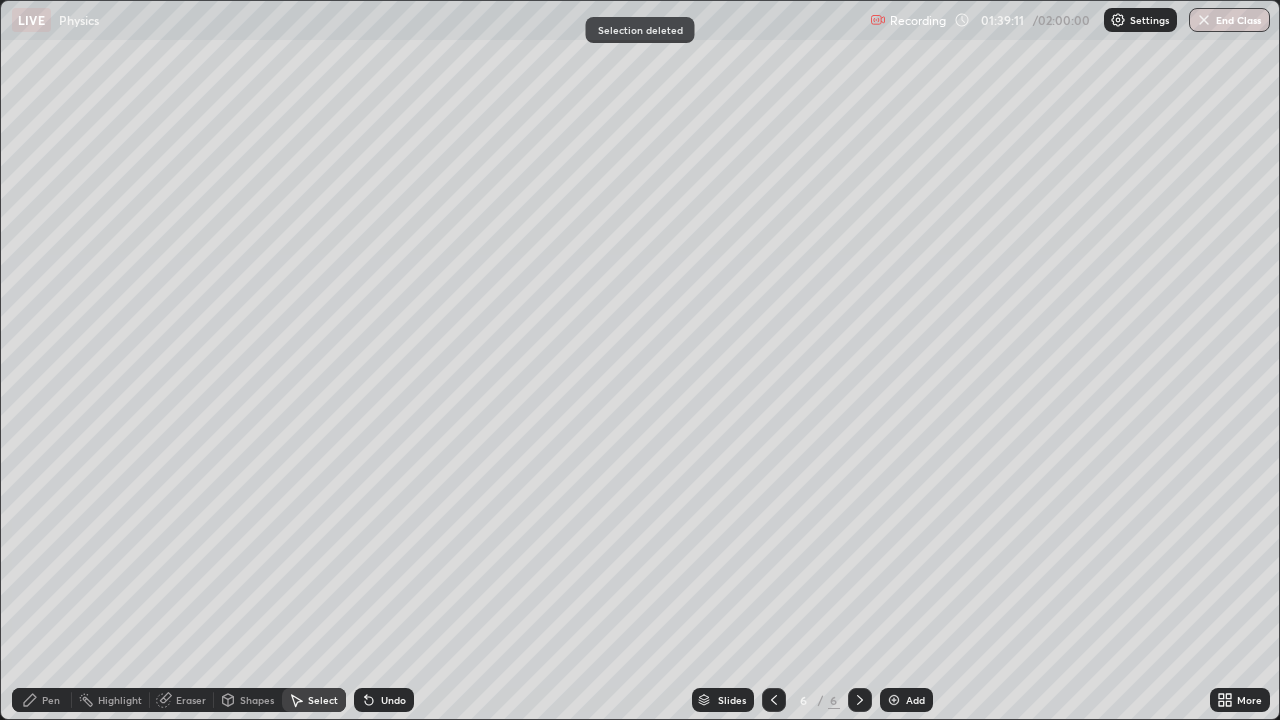 click on "Pen" at bounding box center (51, 700) 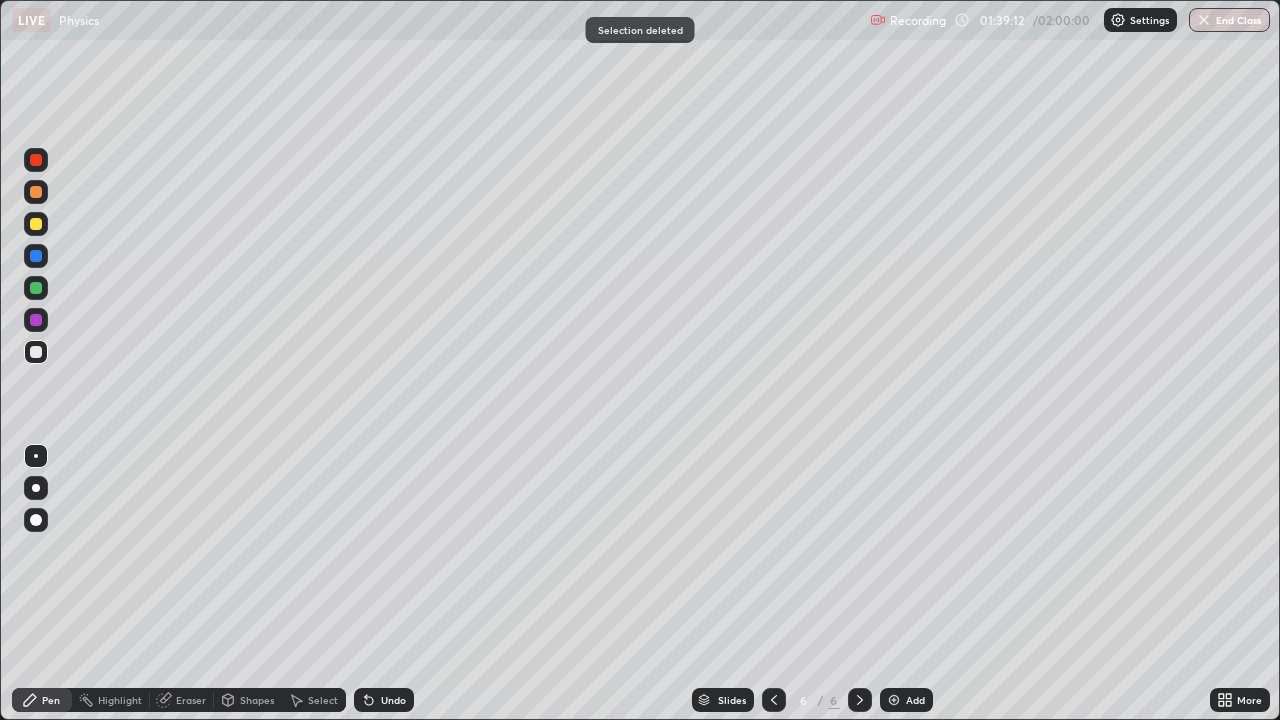 click at bounding box center (36, 320) 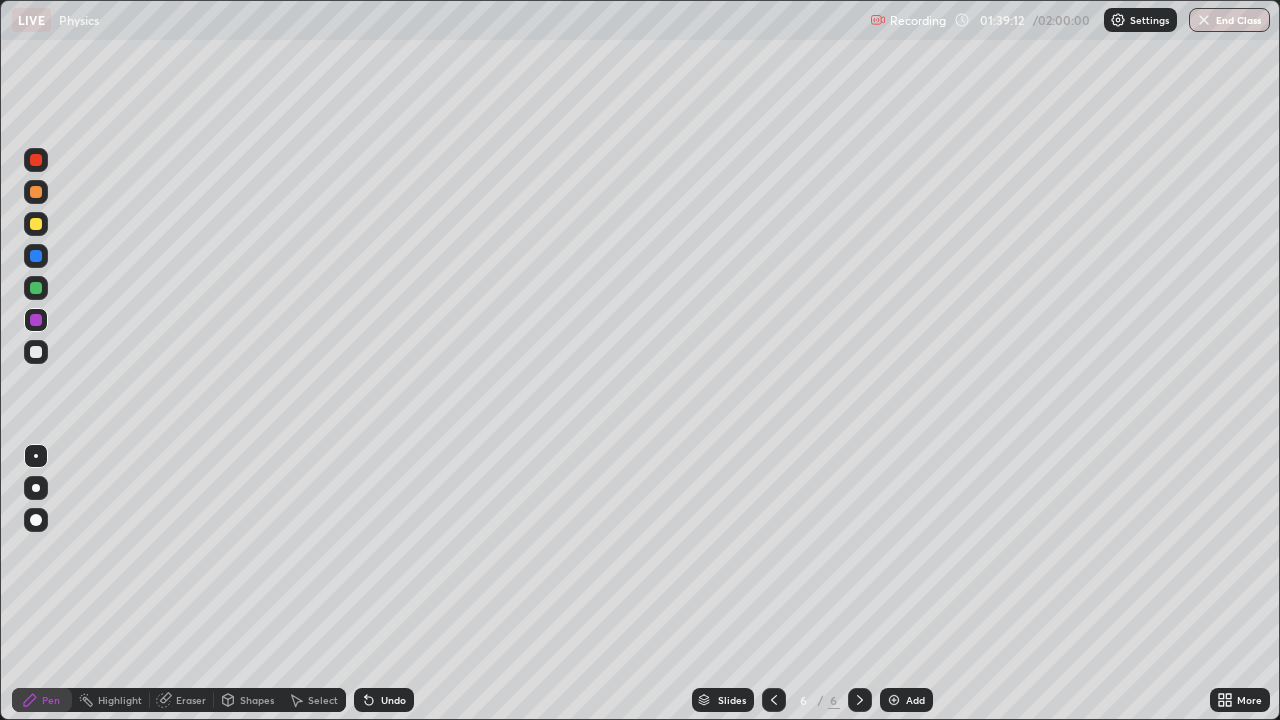 click at bounding box center (36, 256) 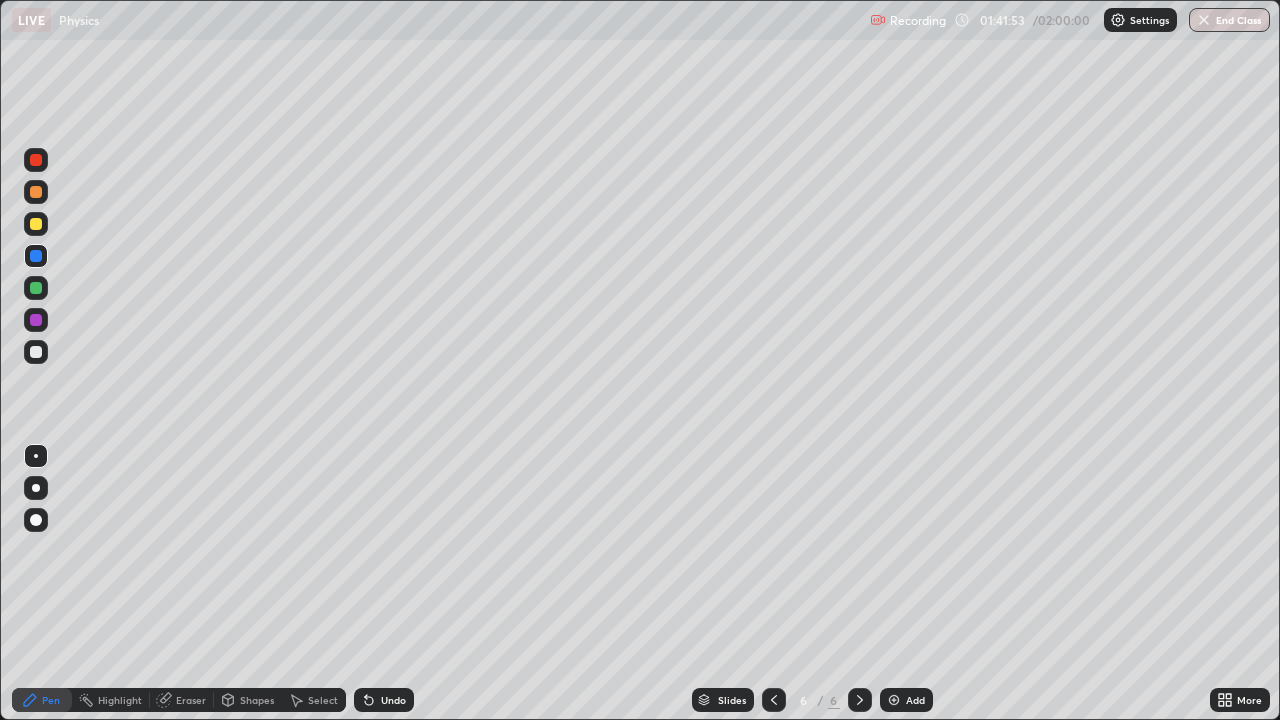 click on "Undo" at bounding box center [393, 700] 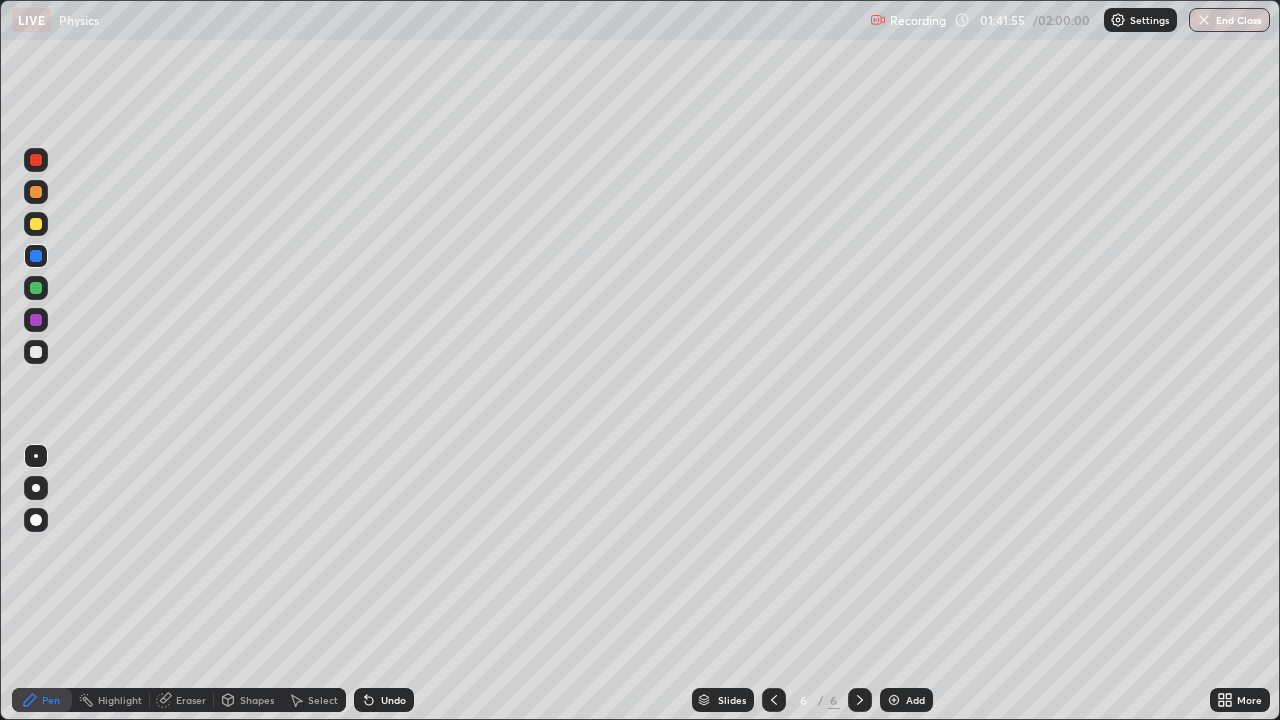 click at bounding box center (36, 288) 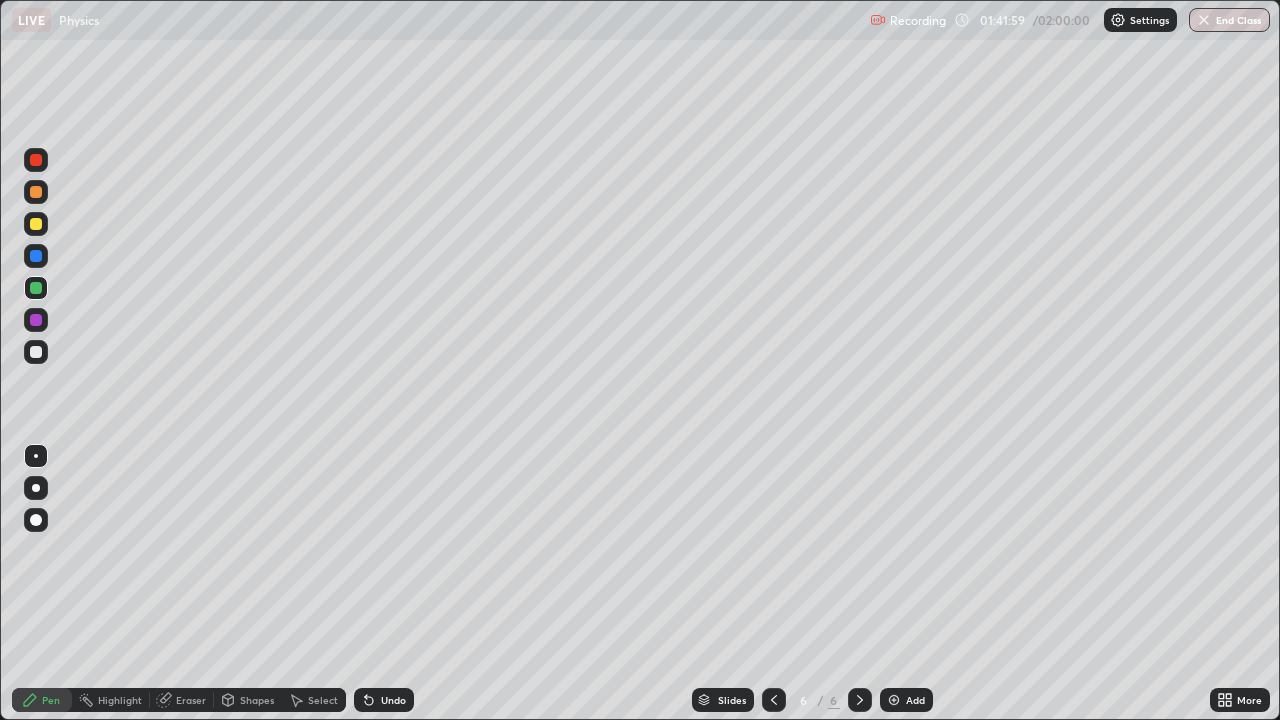 click 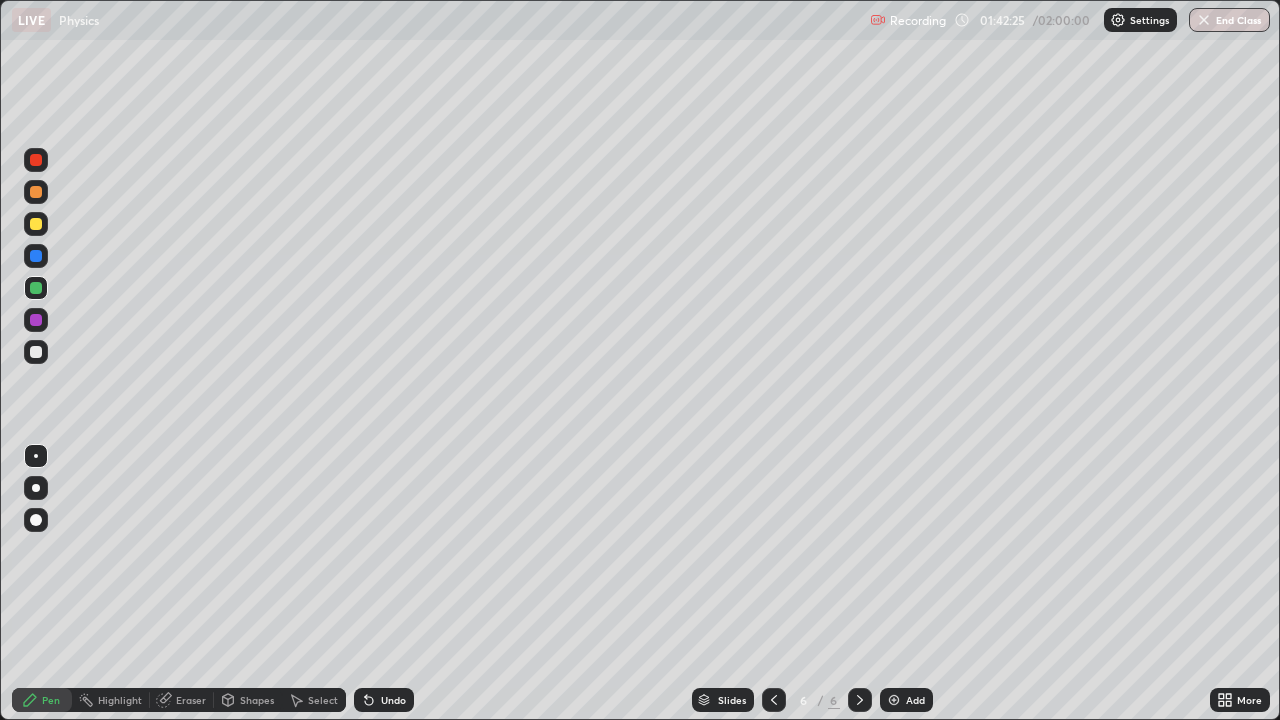 click at bounding box center [36, 288] 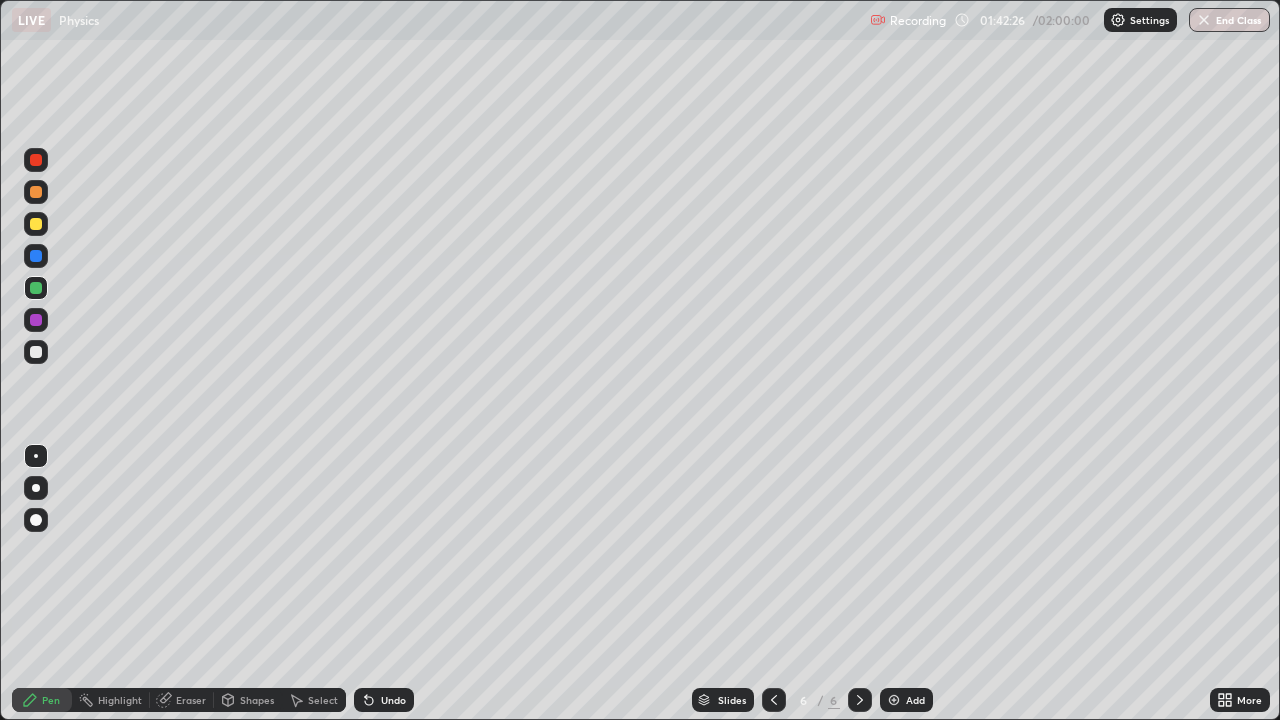 click at bounding box center [36, 352] 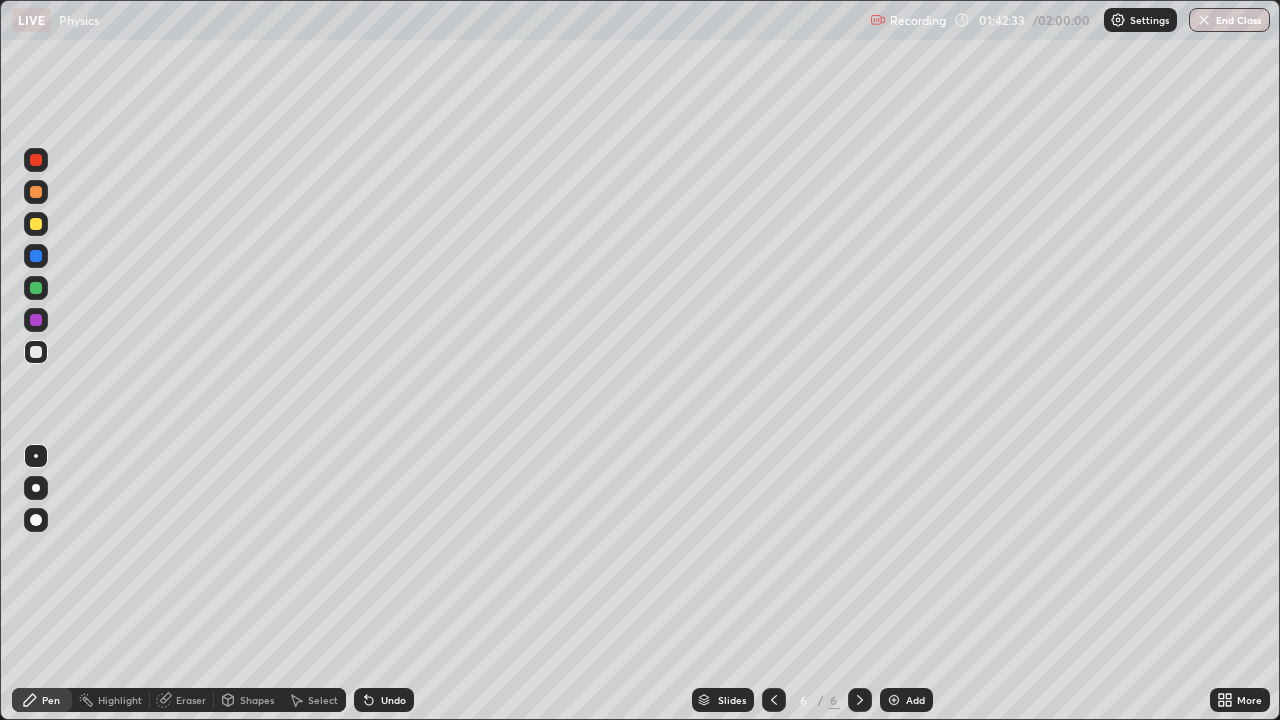 click on "Select" at bounding box center (323, 700) 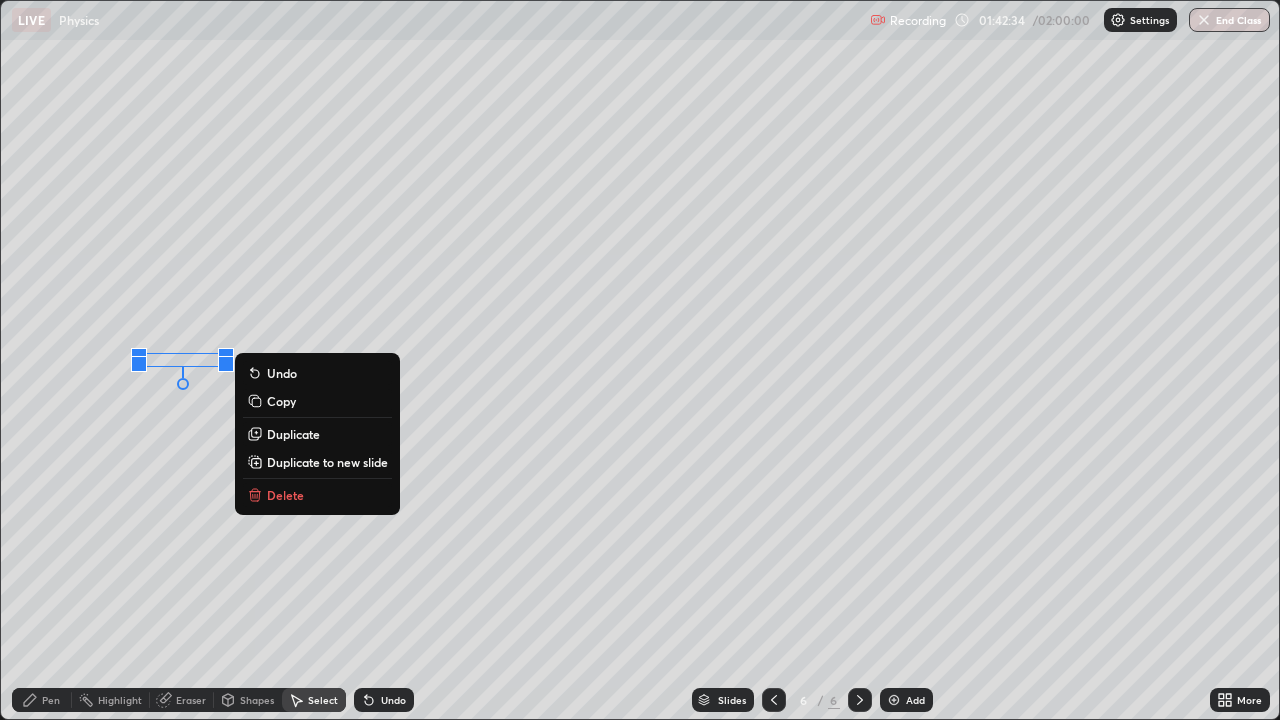 click on "Delete" at bounding box center [285, 495] 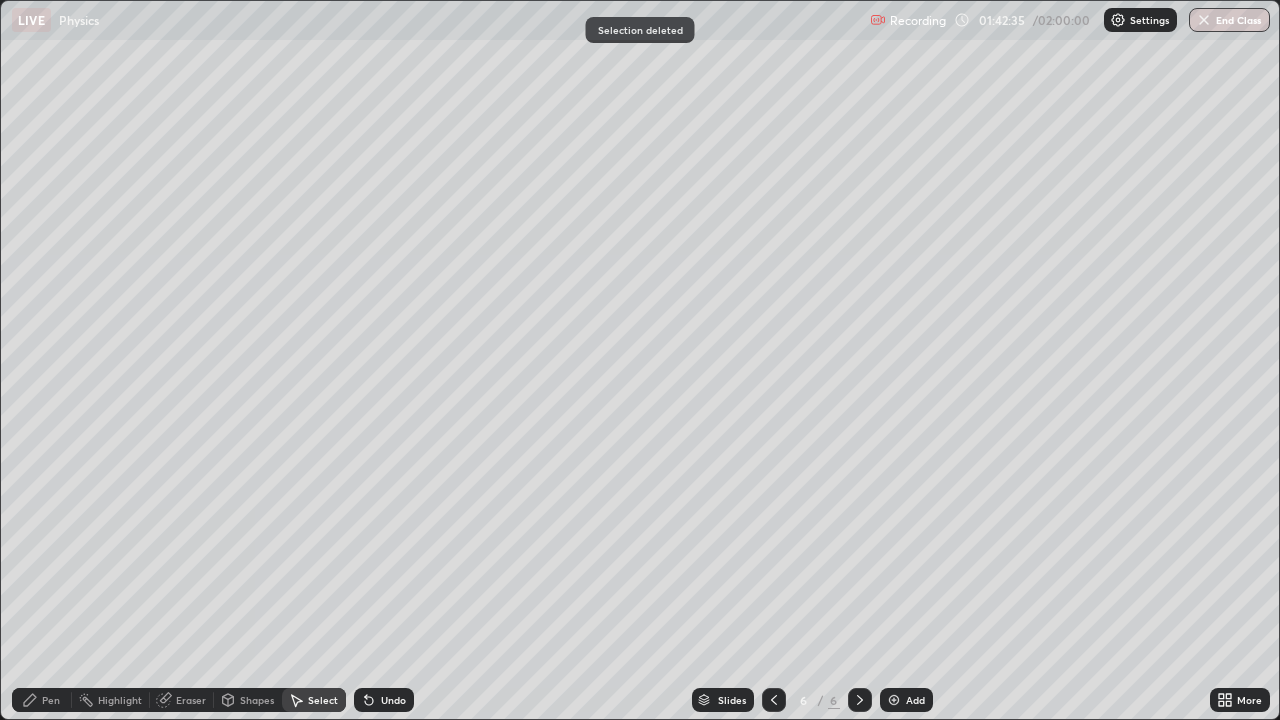 click on "Pen" at bounding box center (51, 700) 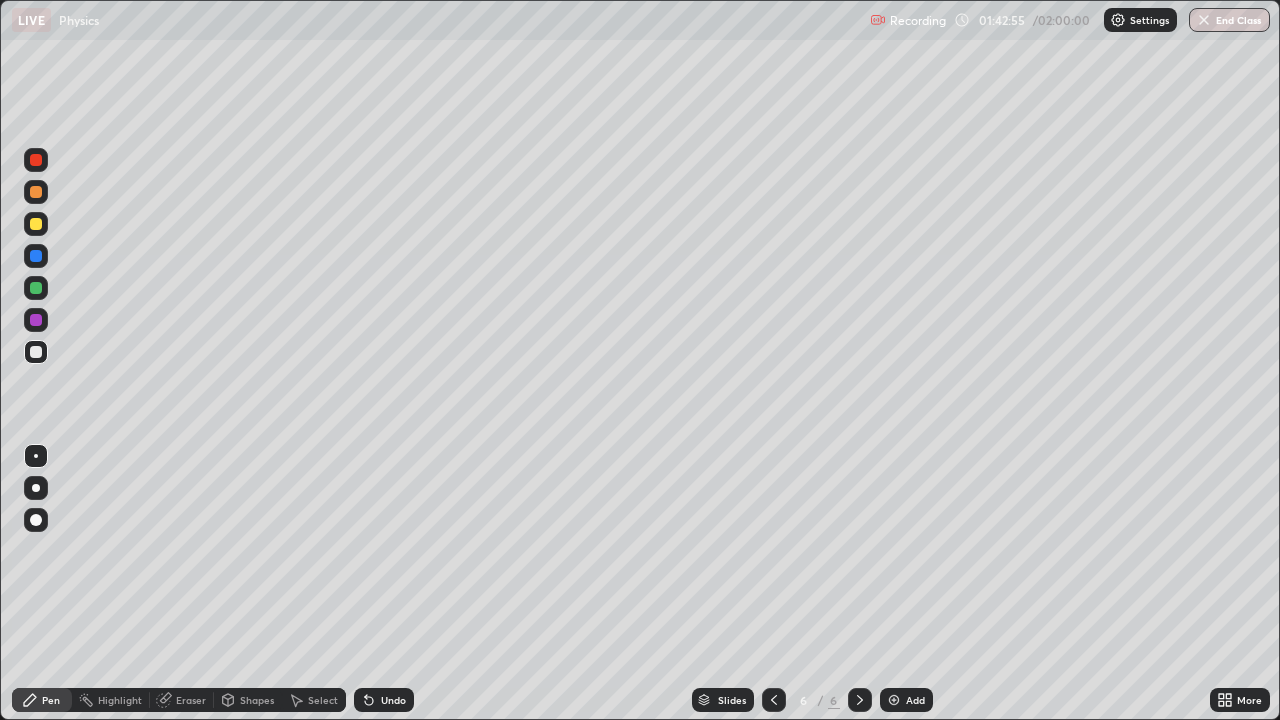 click on "Select" at bounding box center (323, 700) 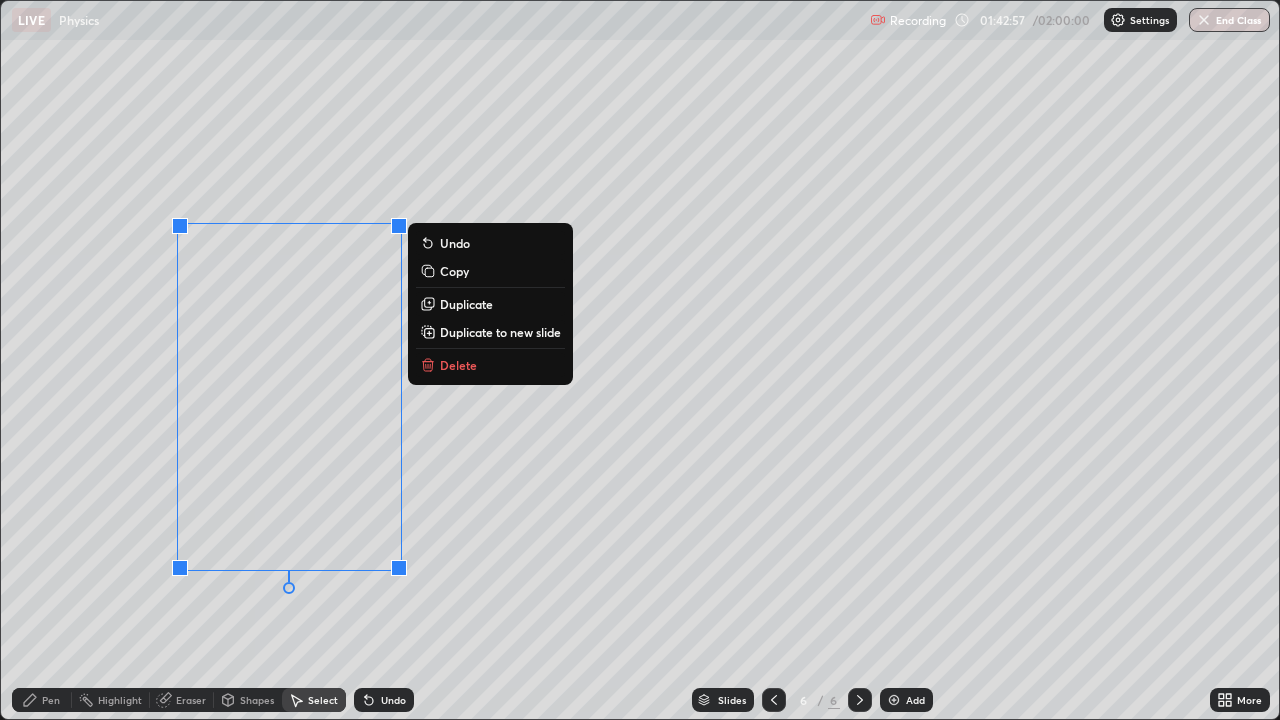 click on "Delete" at bounding box center (490, 365) 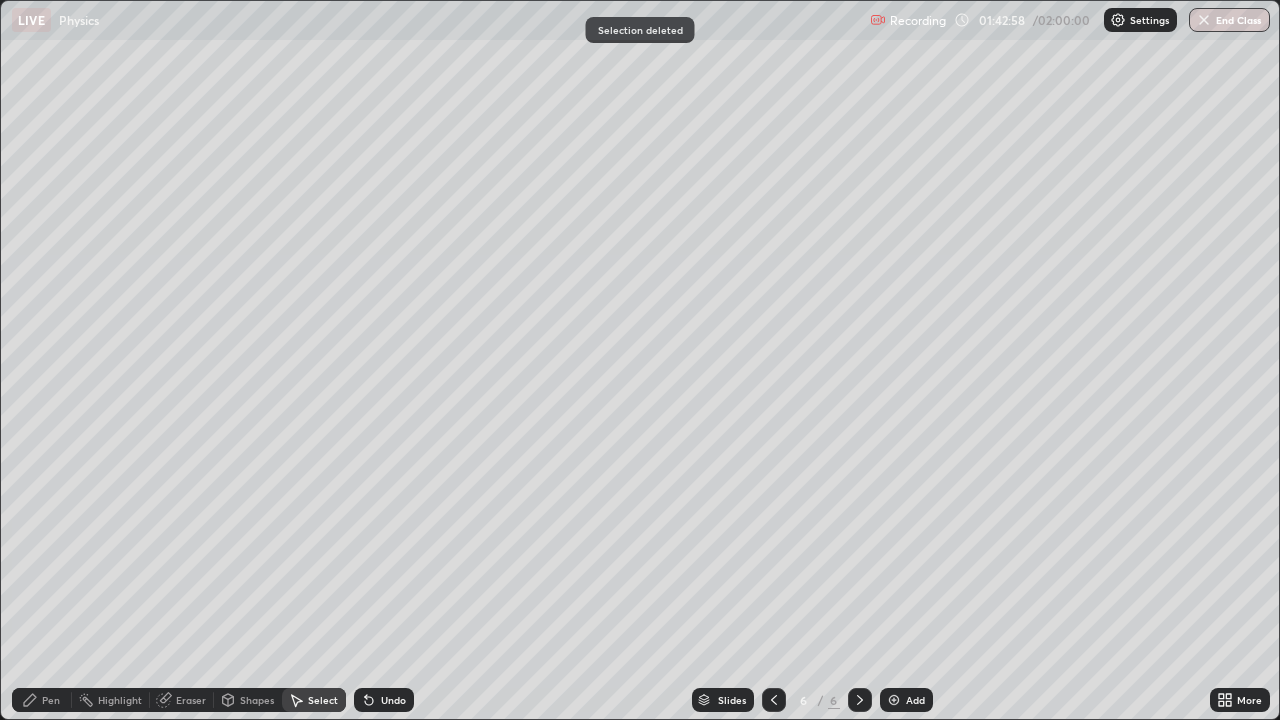 click on "Pen" at bounding box center [51, 700] 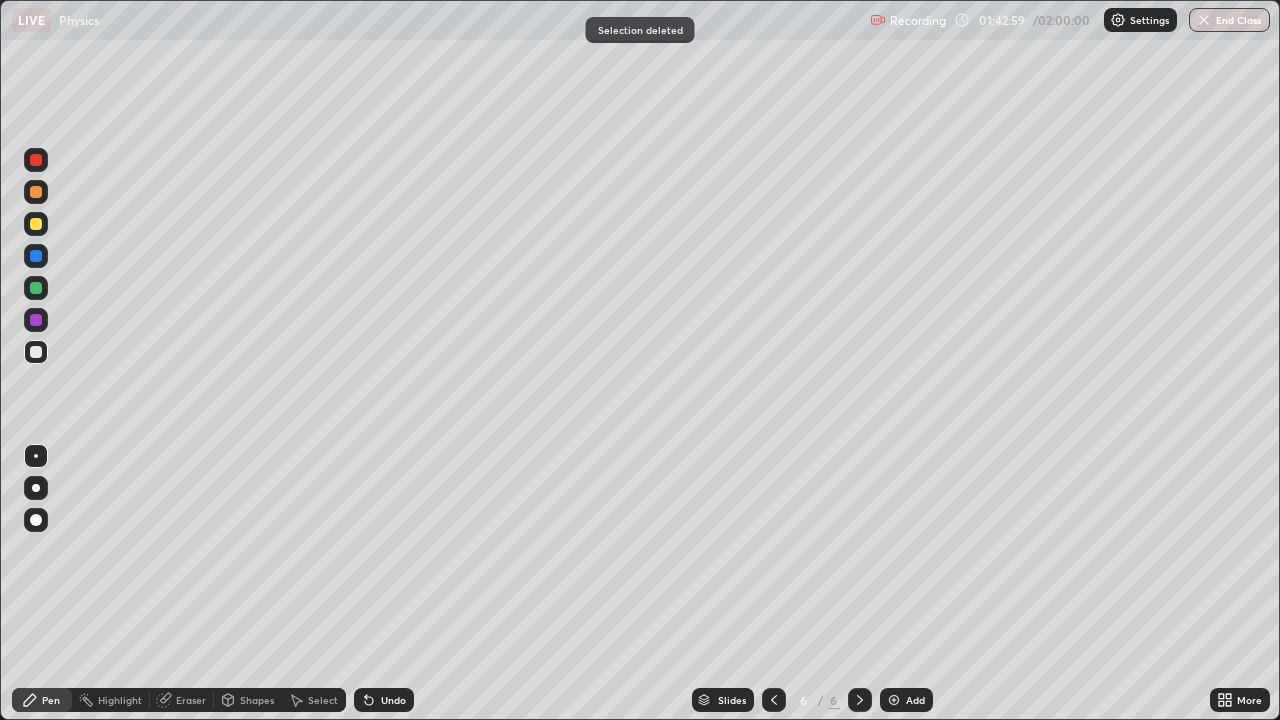 click at bounding box center (36, 320) 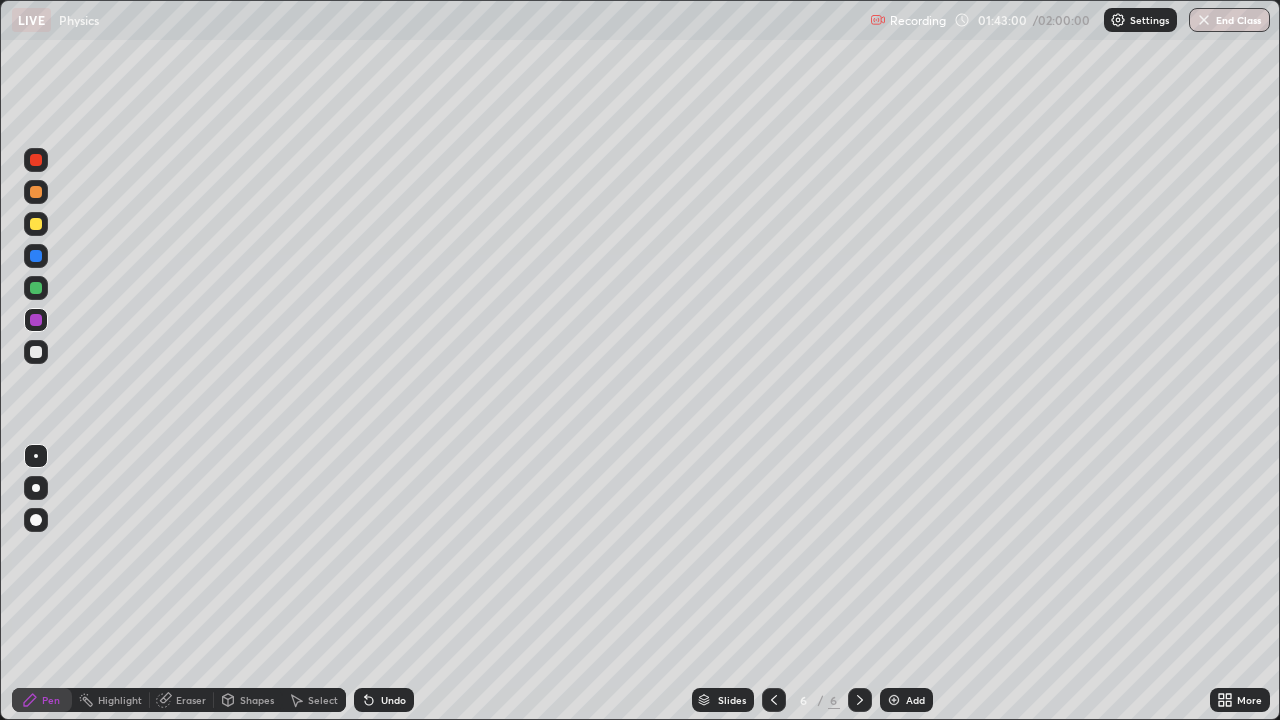click at bounding box center (36, 288) 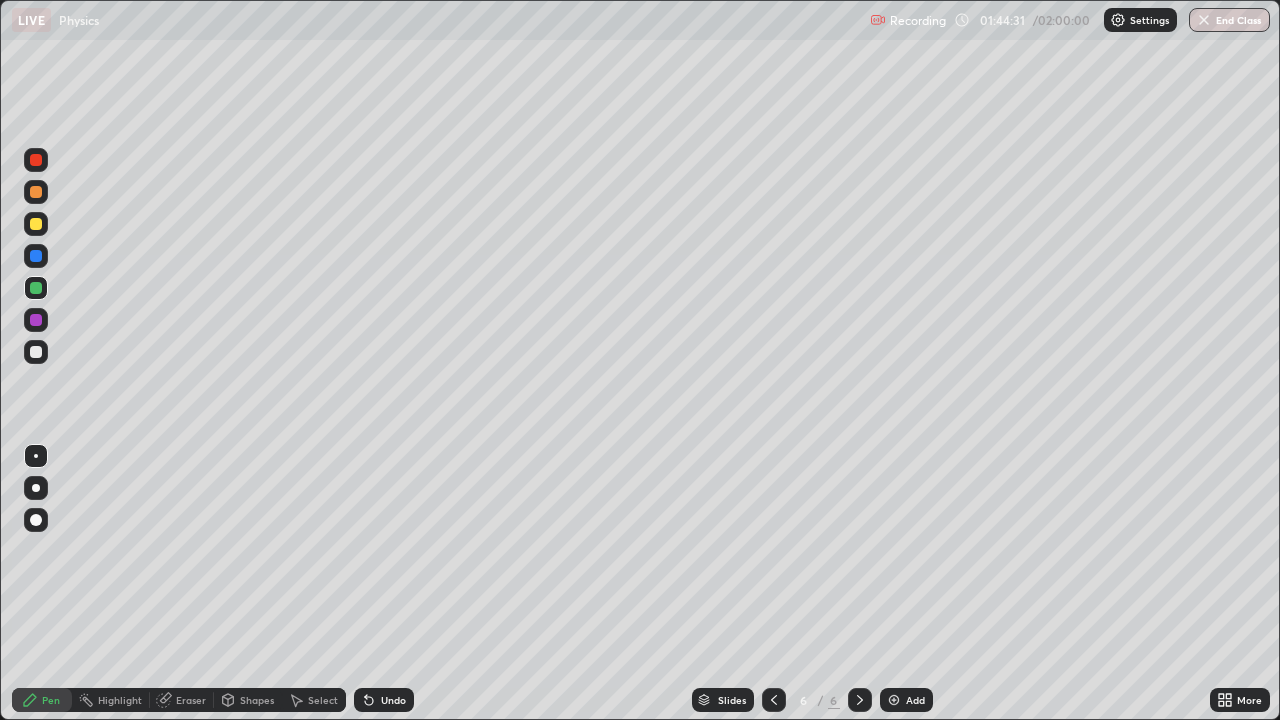 click at bounding box center (36, 352) 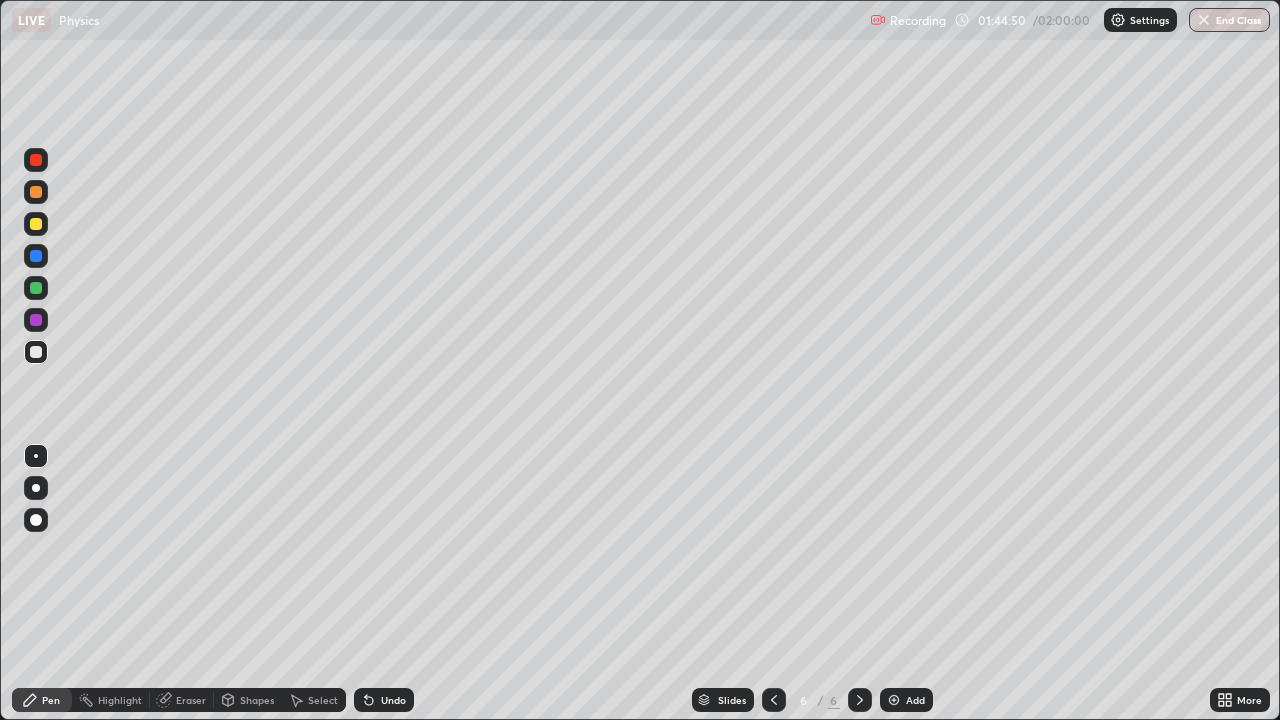 click on "Undo" at bounding box center [393, 700] 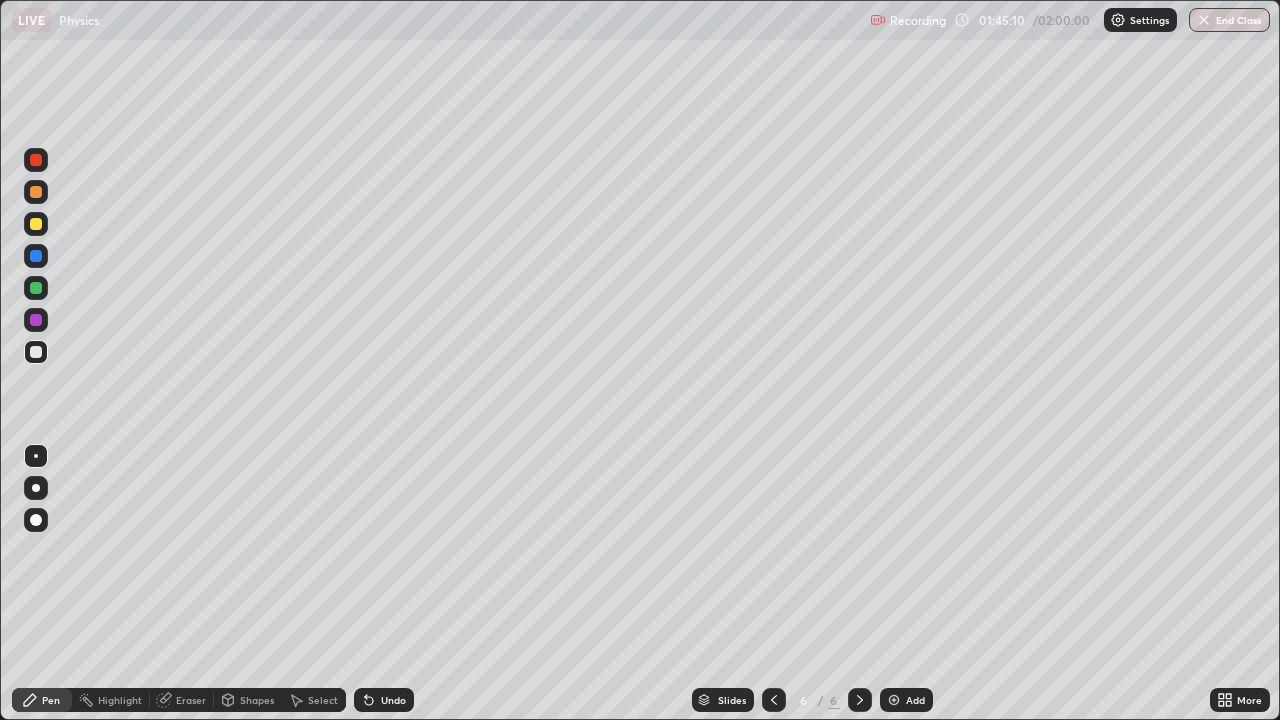 click at bounding box center [36, 320] 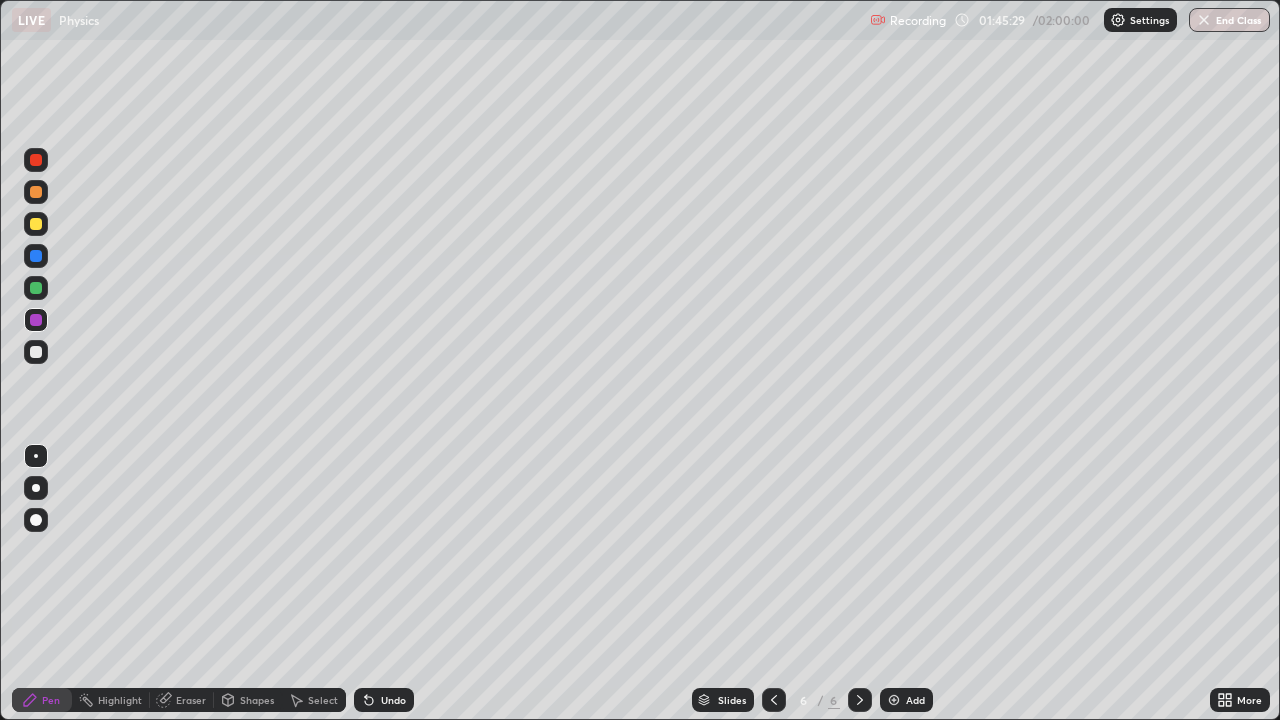 click at bounding box center [36, 224] 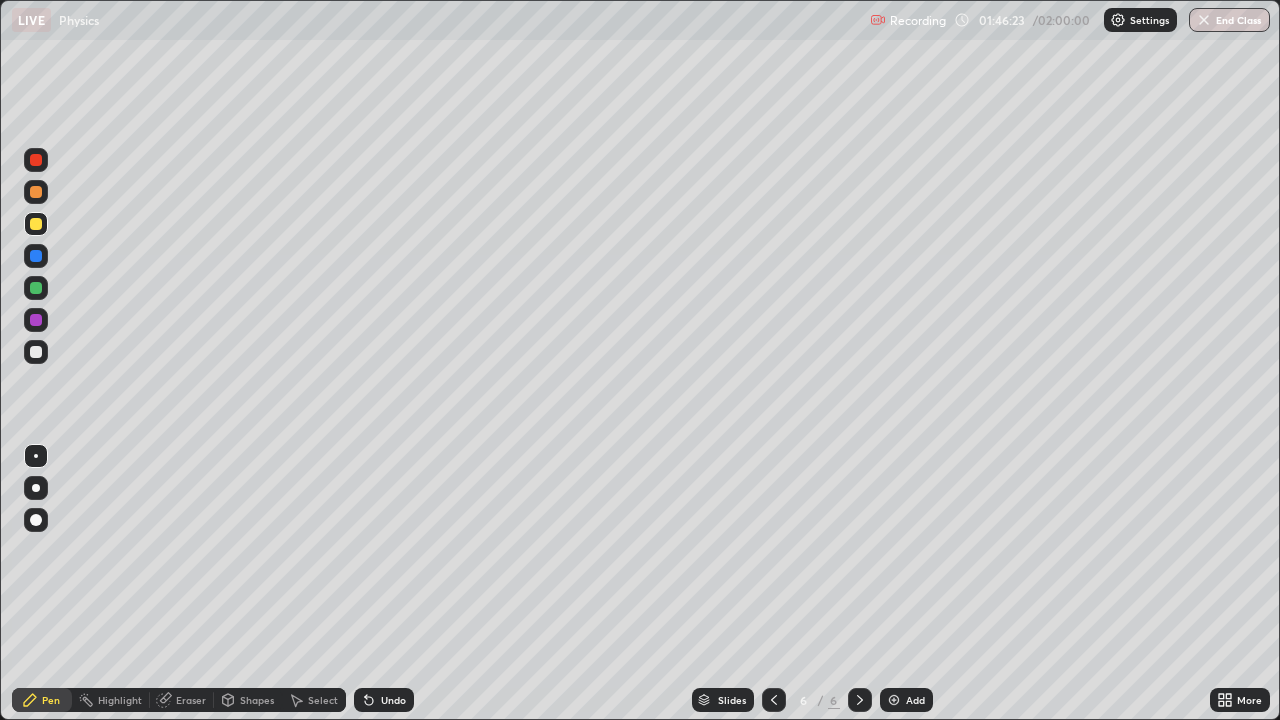 click at bounding box center [36, 352] 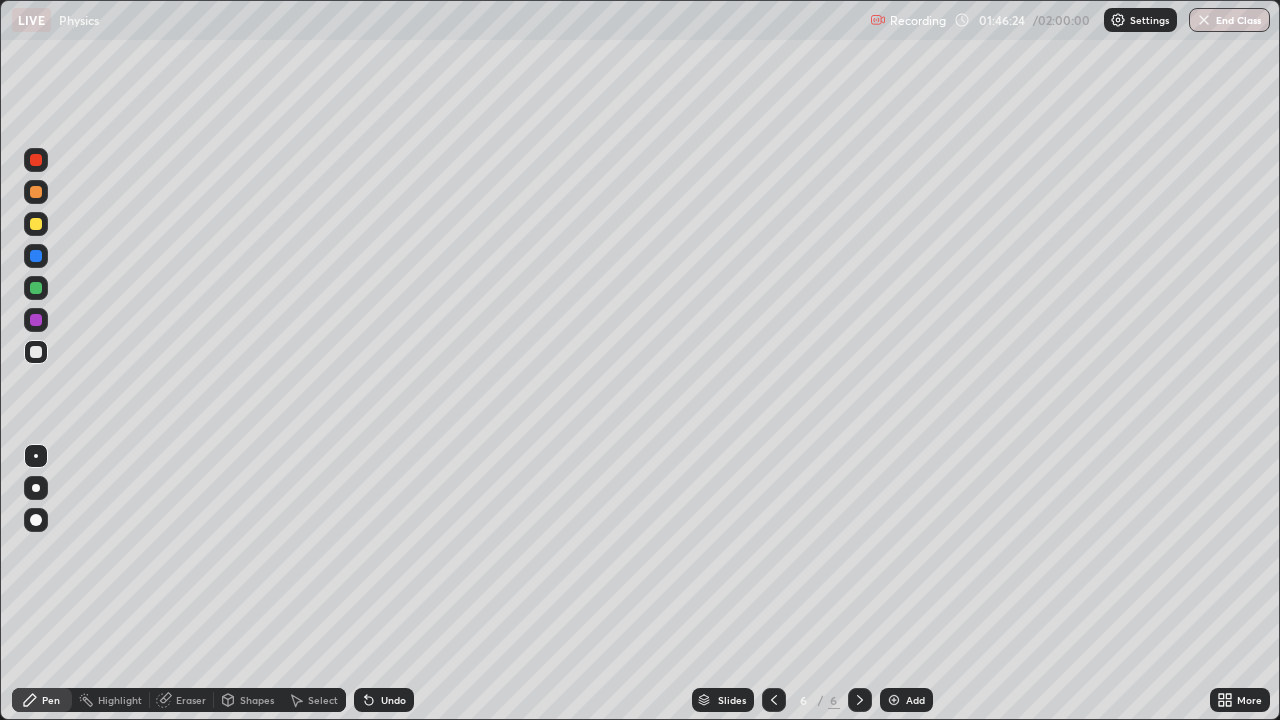 click at bounding box center (36, 288) 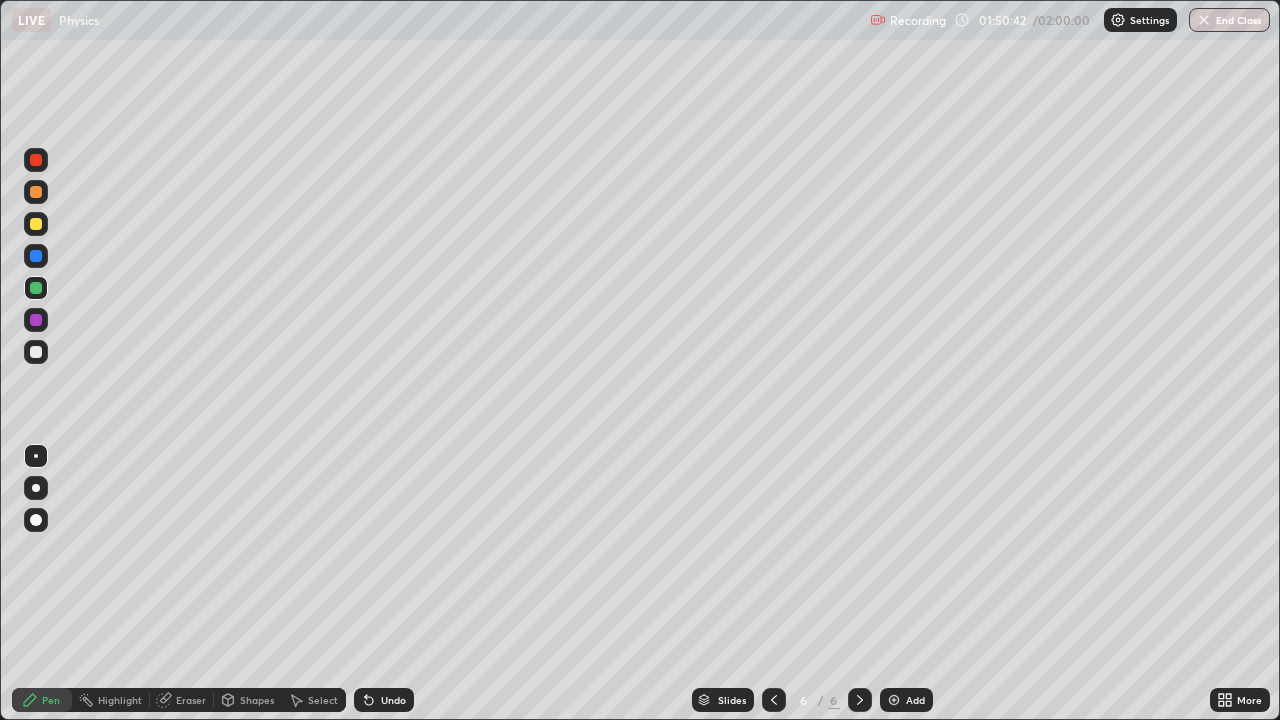 click at bounding box center [36, 288] 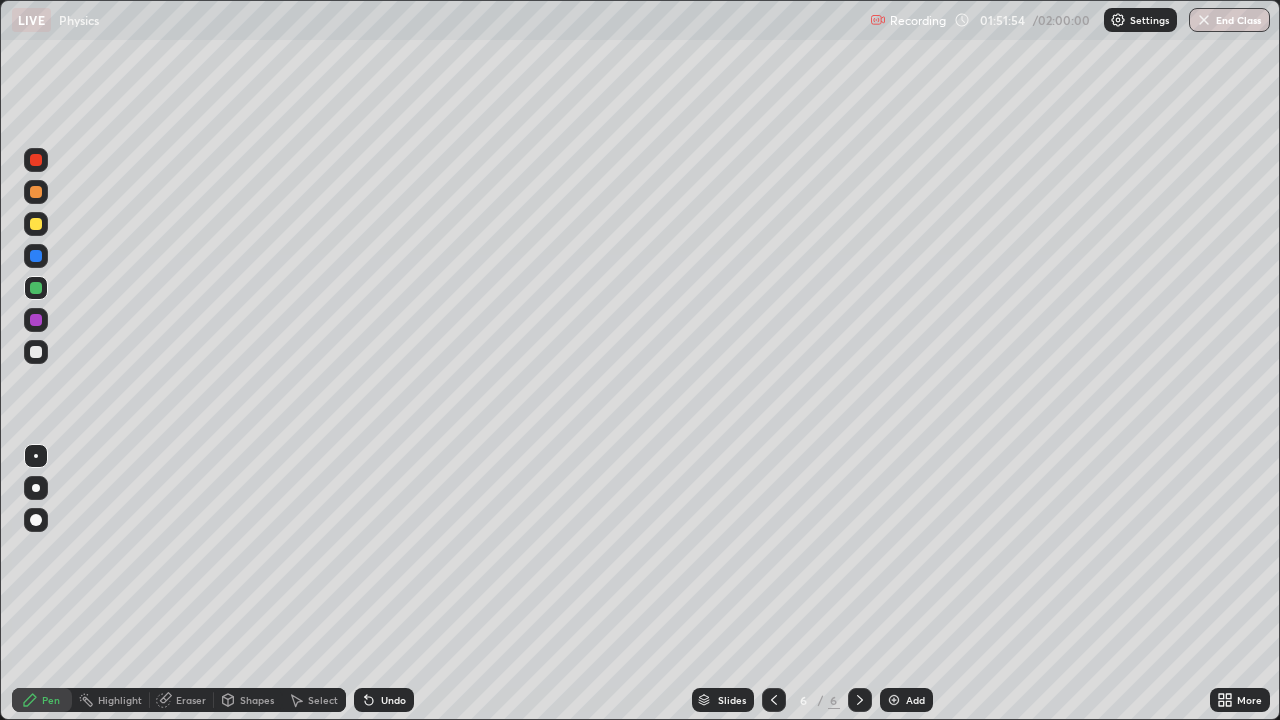 click at bounding box center (36, 224) 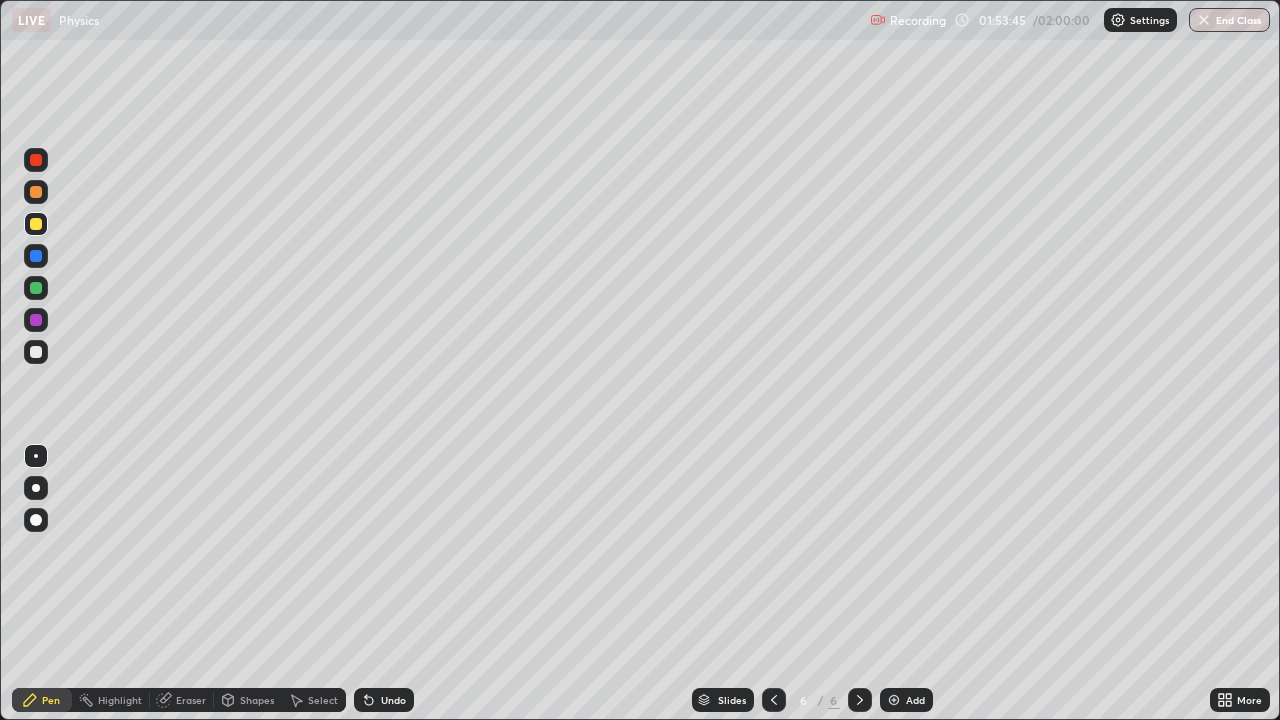 click on "Select" at bounding box center [314, 700] 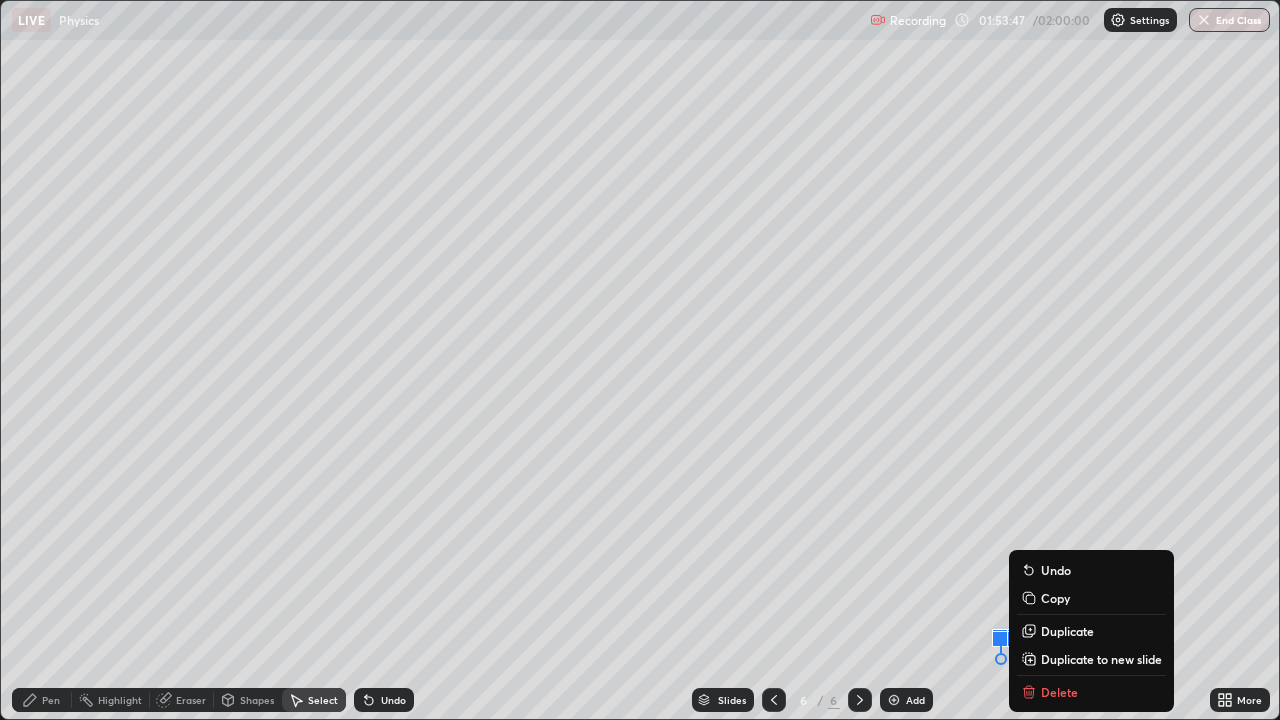 click on "Slides 6 / 6 Add" at bounding box center [812, 700] 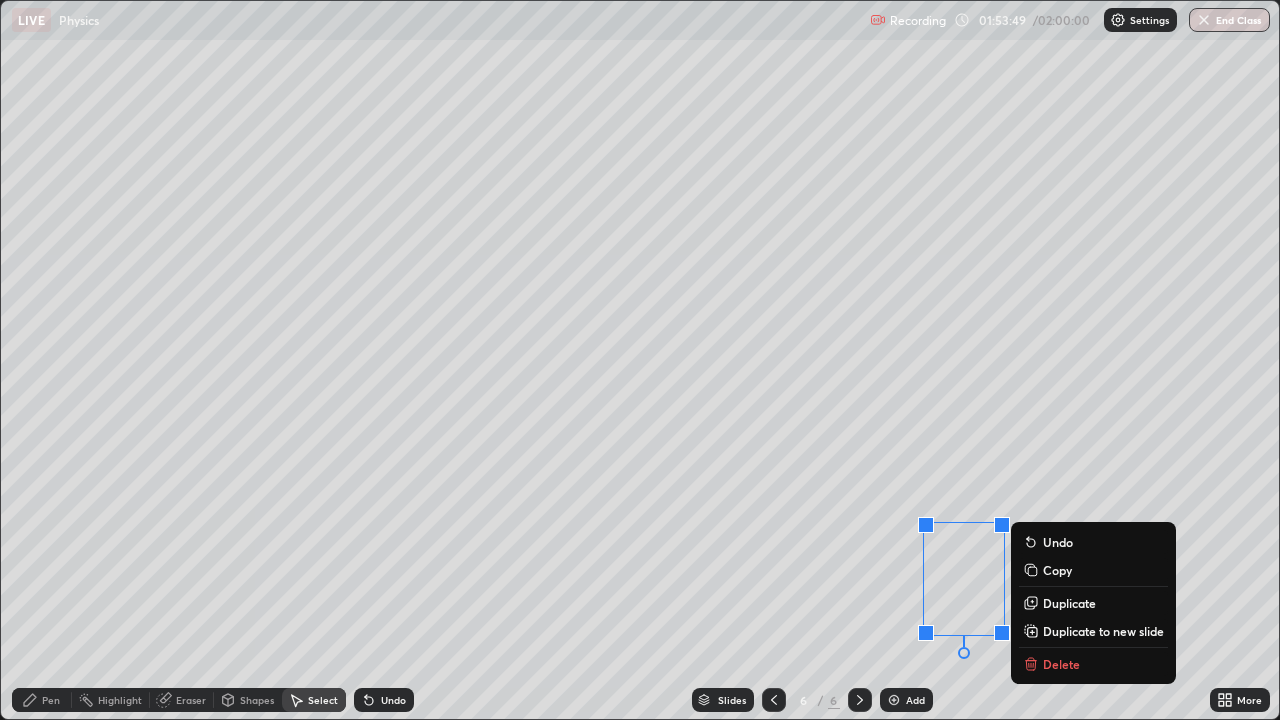 click on "Delete" at bounding box center (1061, 664) 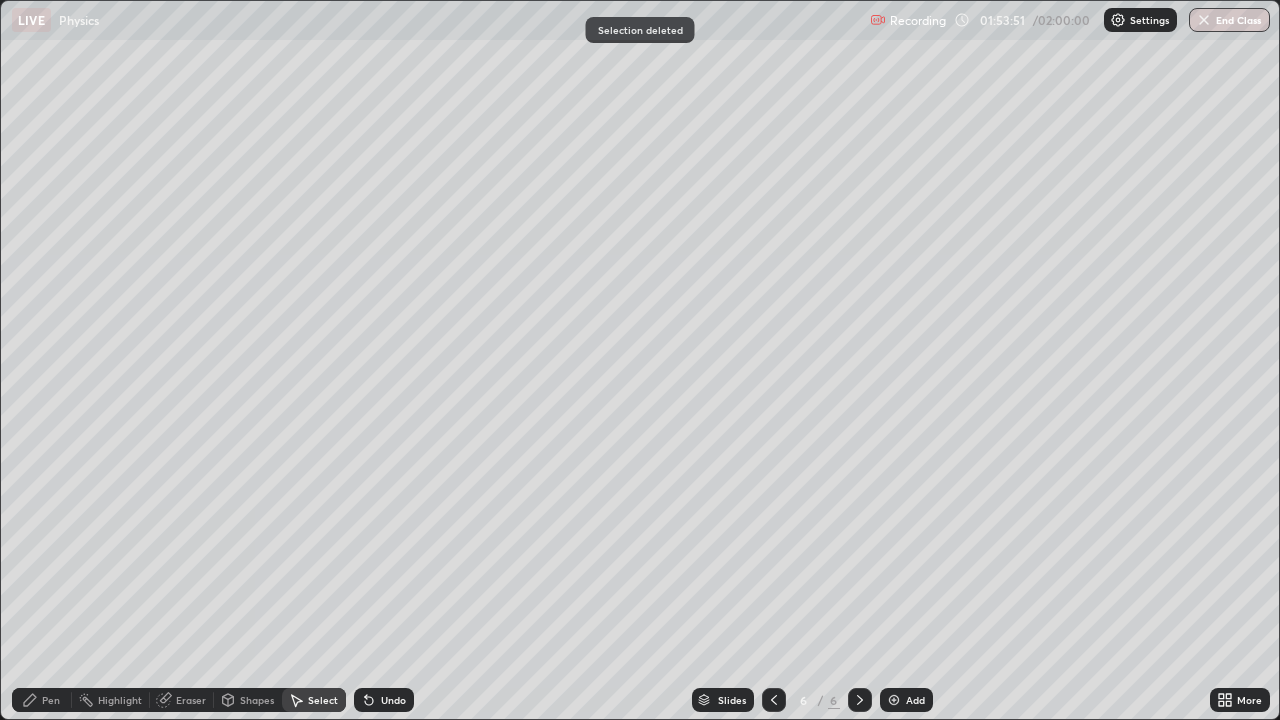 click on "Pen" at bounding box center [51, 700] 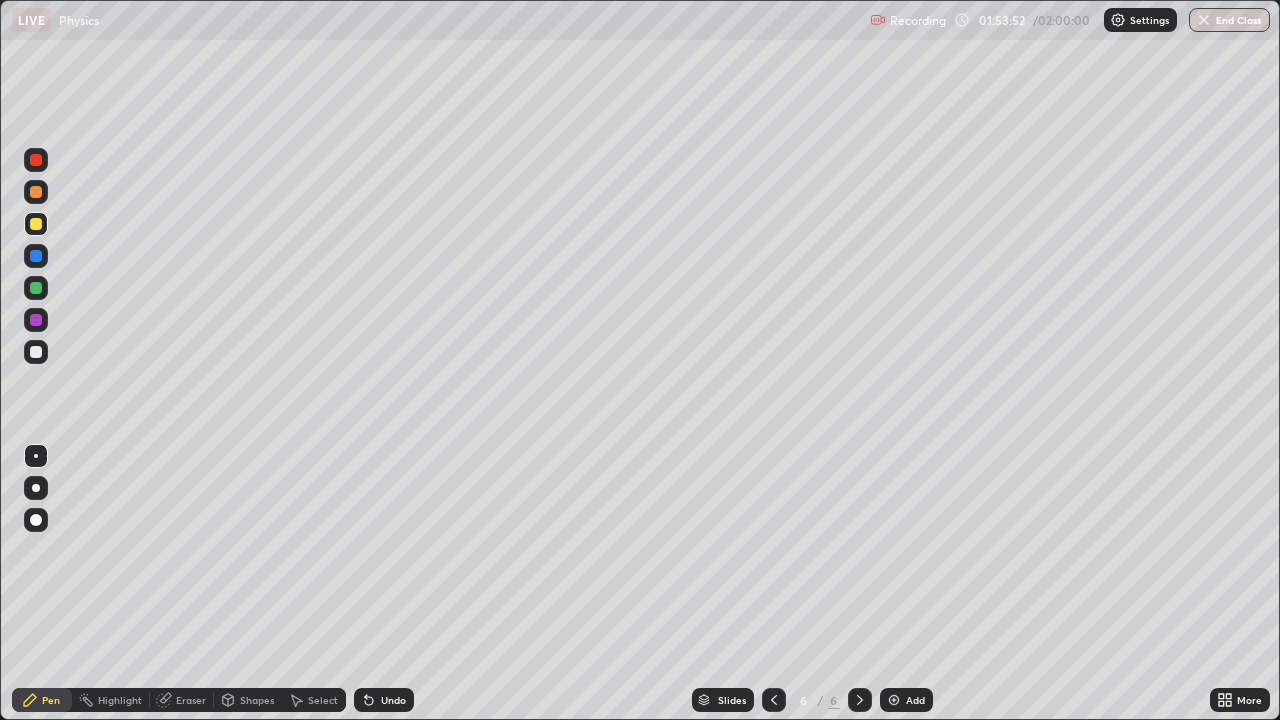 click at bounding box center [36, 192] 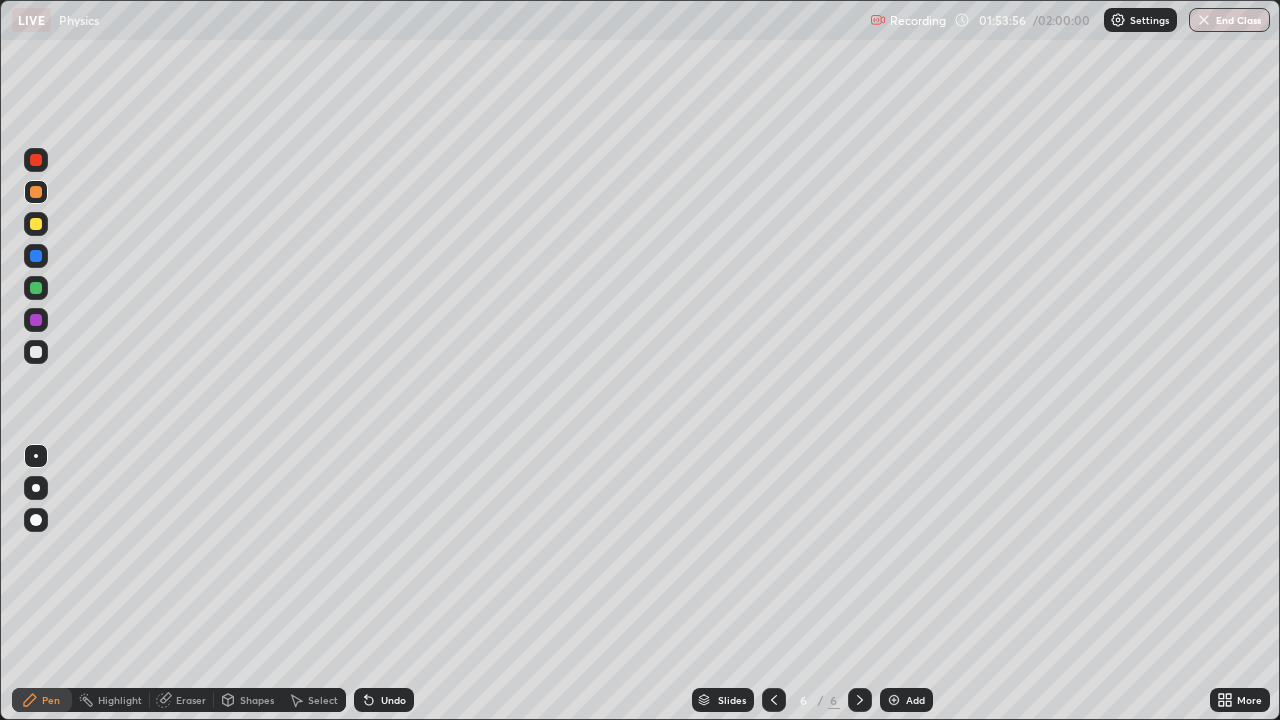 click on "Shapes" at bounding box center [257, 700] 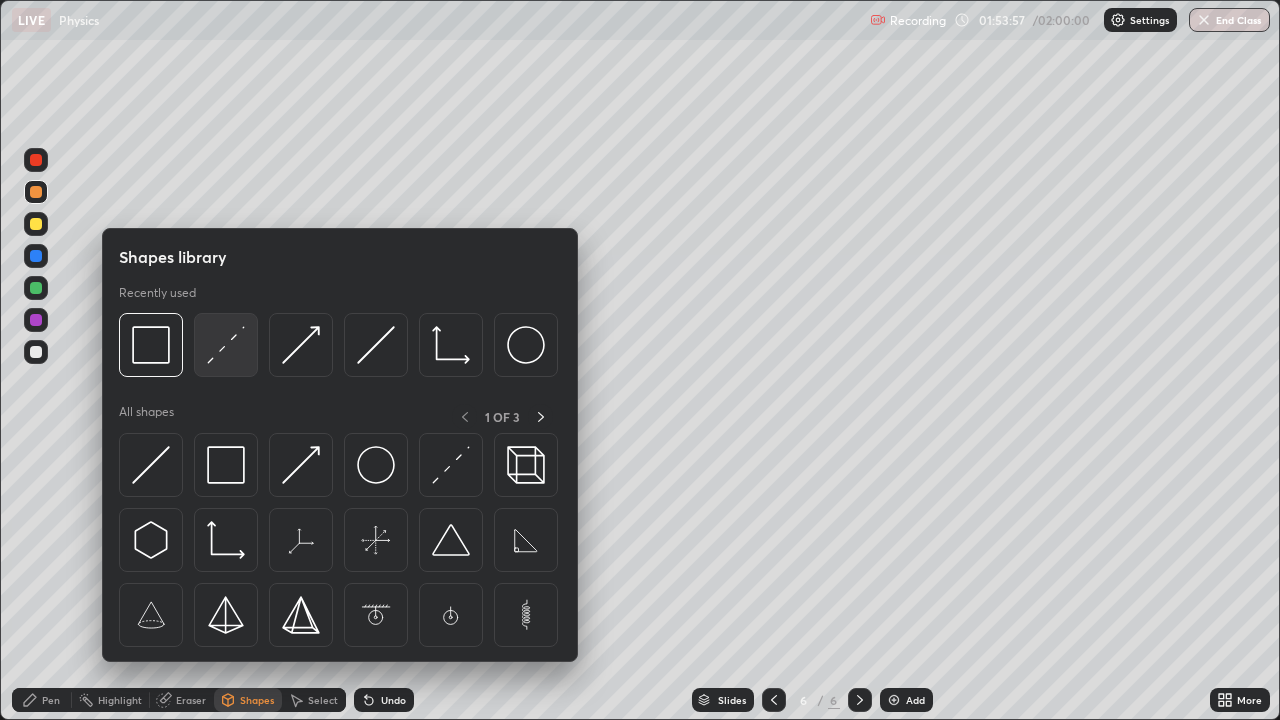 click at bounding box center (226, 345) 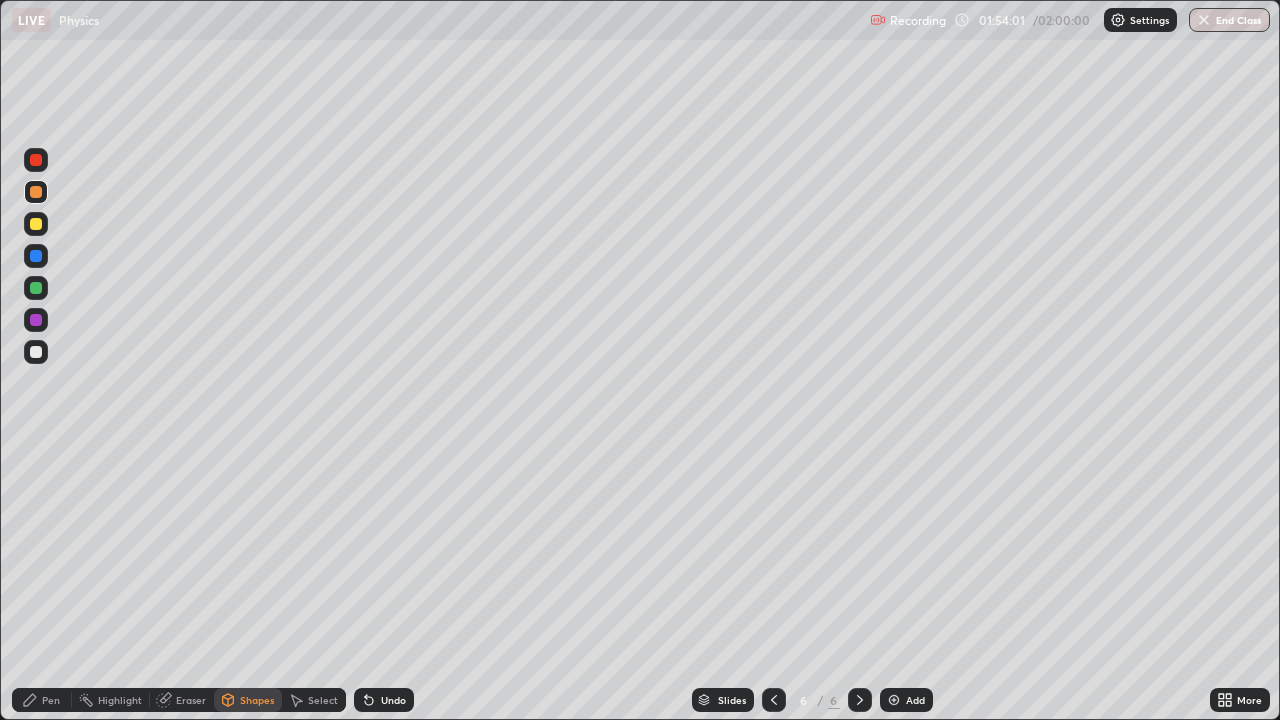 click at bounding box center [36, 224] 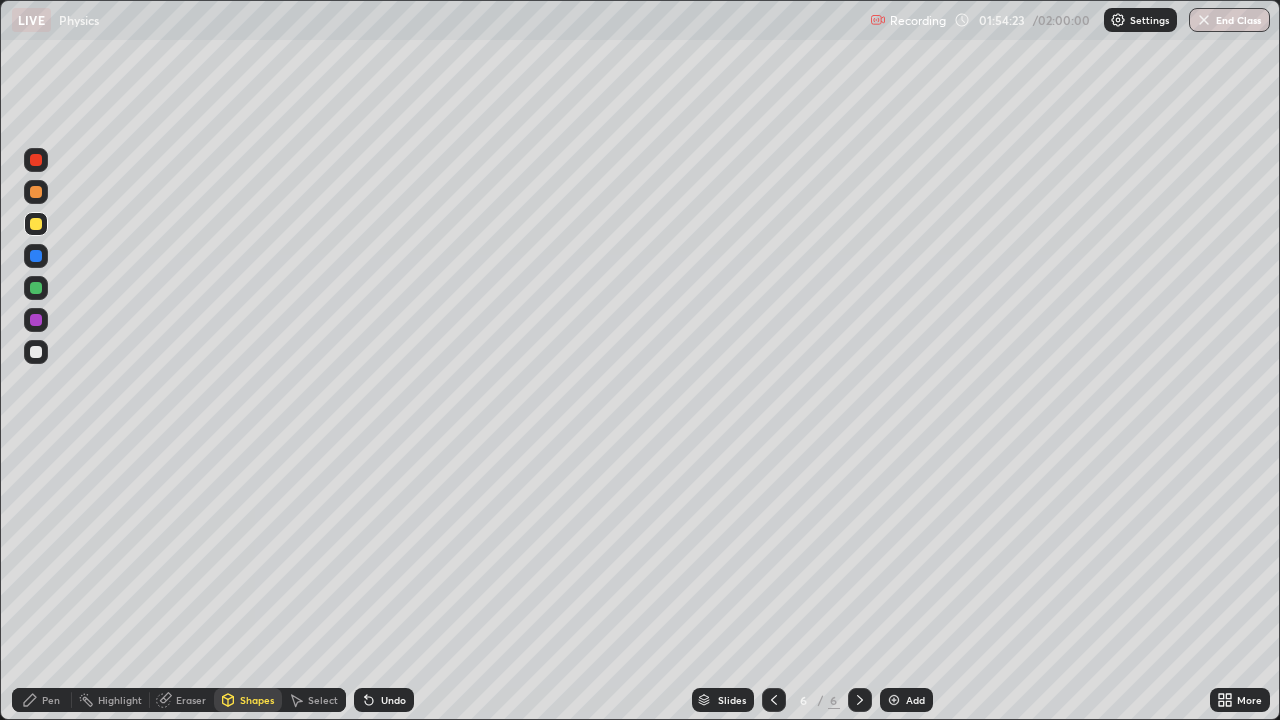 click on "Undo" at bounding box center [393, 700] 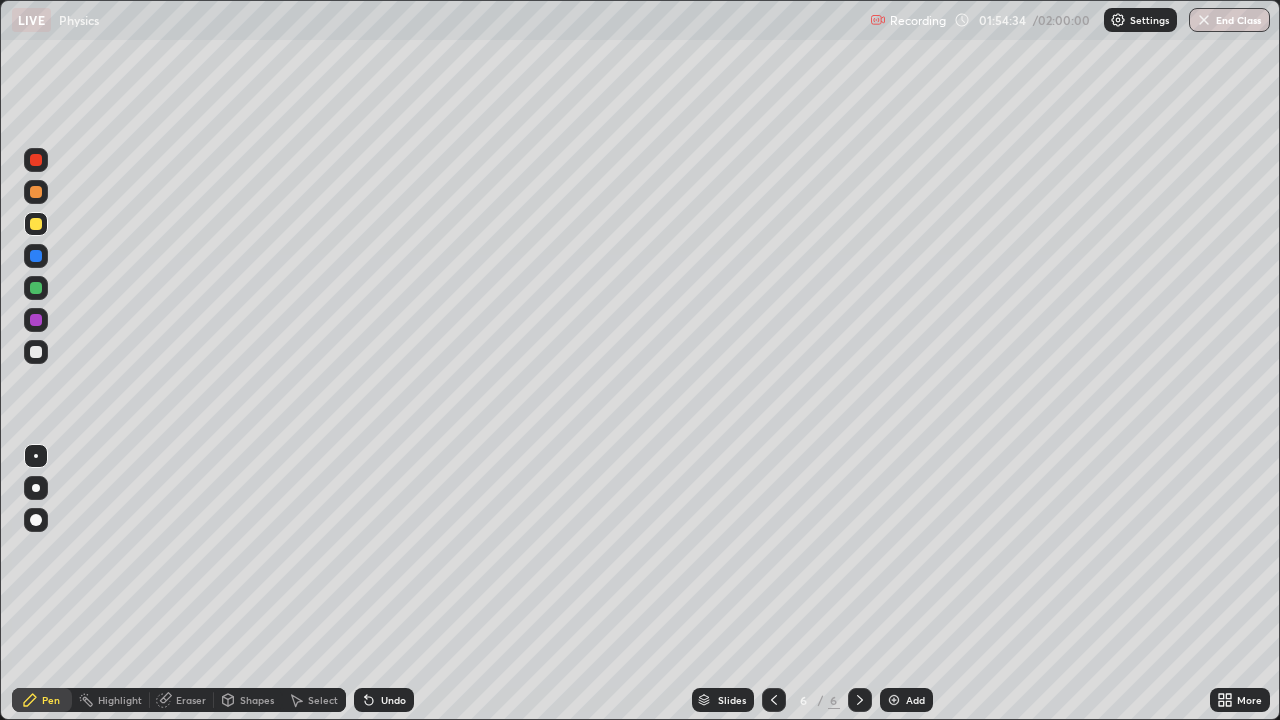 click at bounding box center [36, 224] 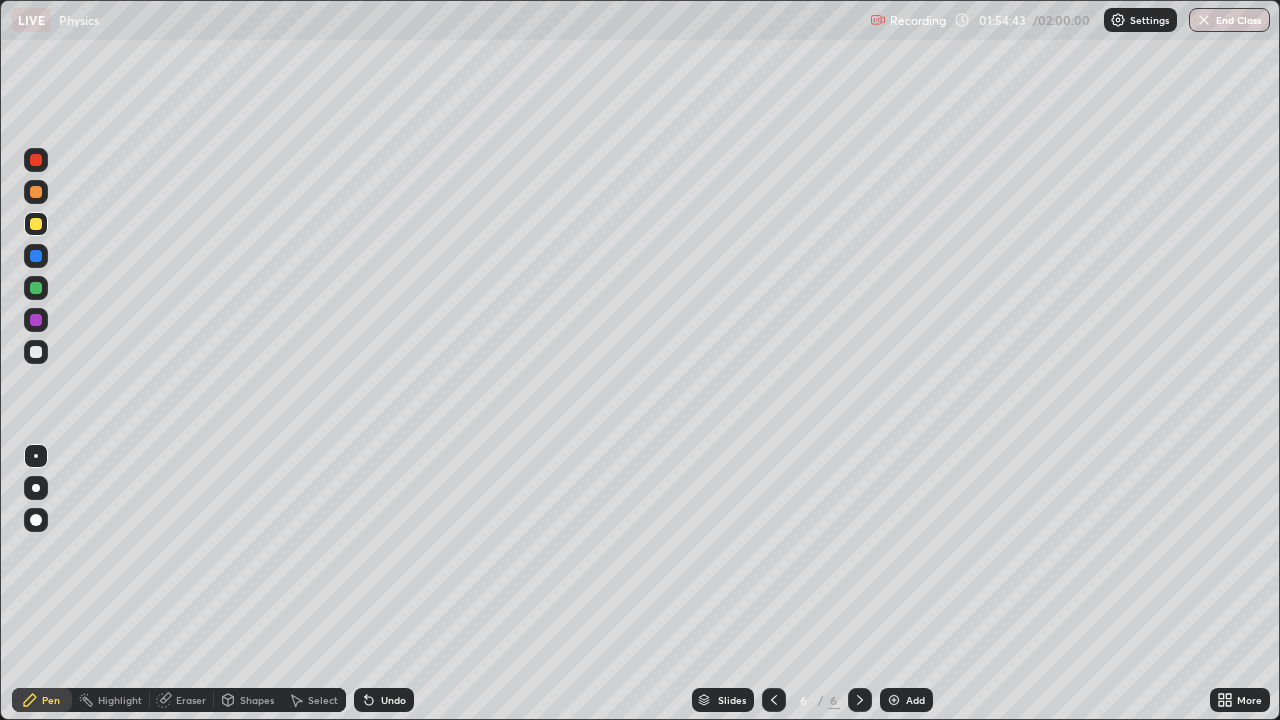 click at bounding box center [36, 352] 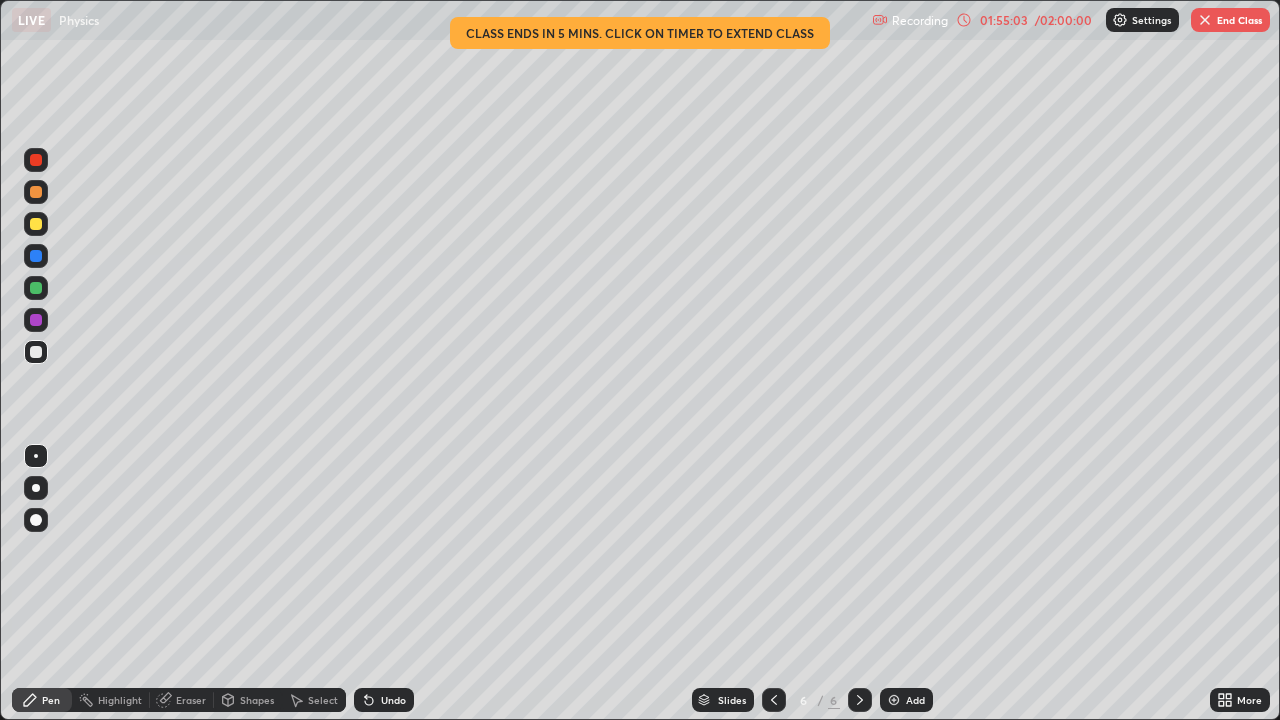 click on "Undo" at bounding box center (384, 700) 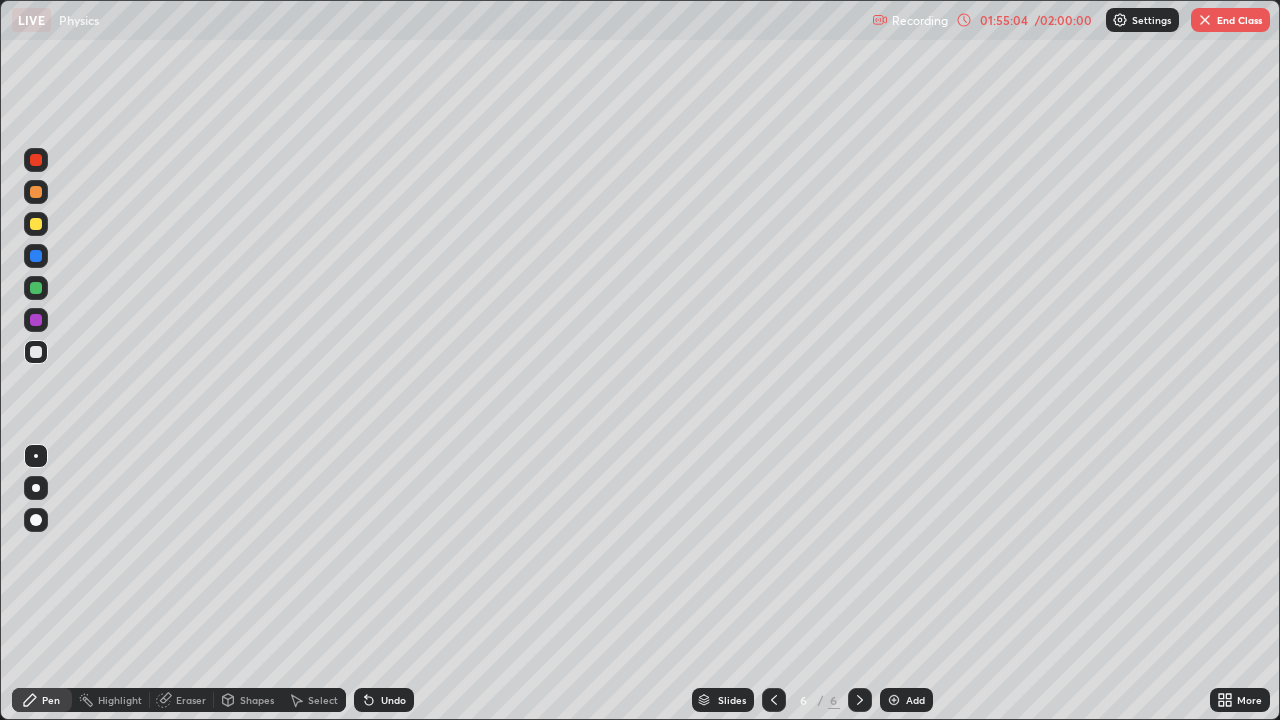 click on "Undo" at bounding box center (384, 700) 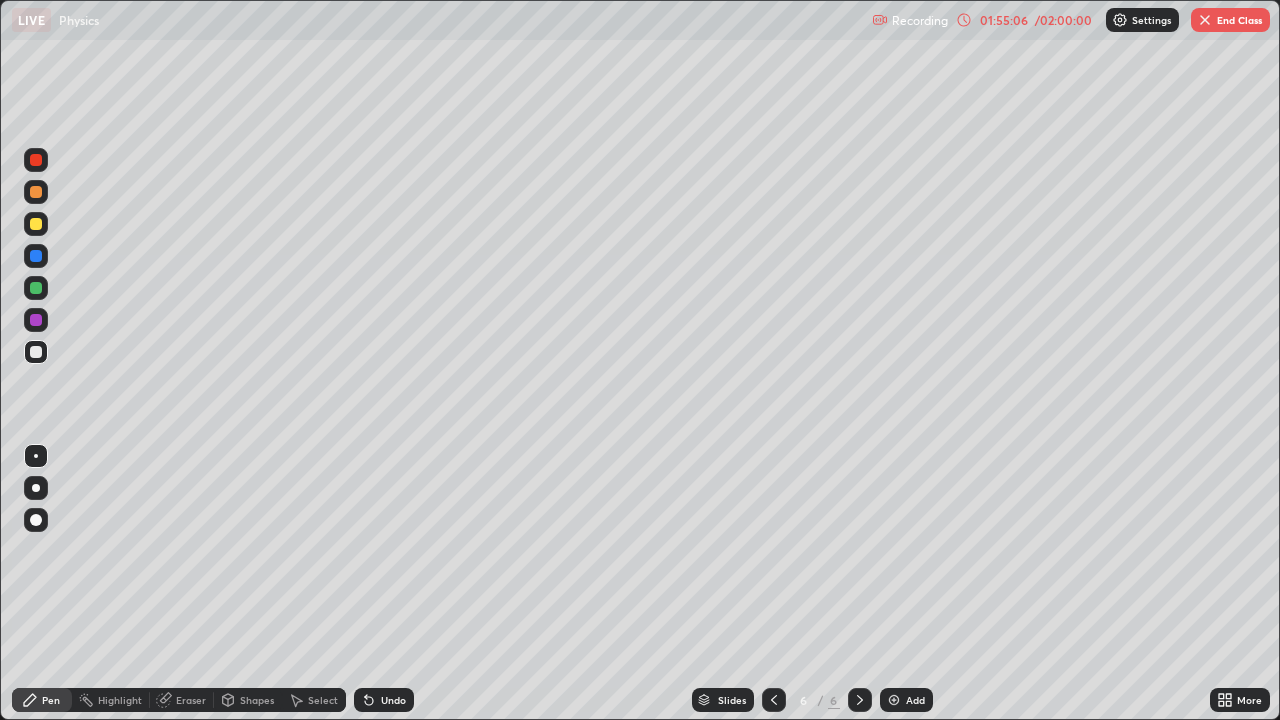 click at bounding box center [36, 288] 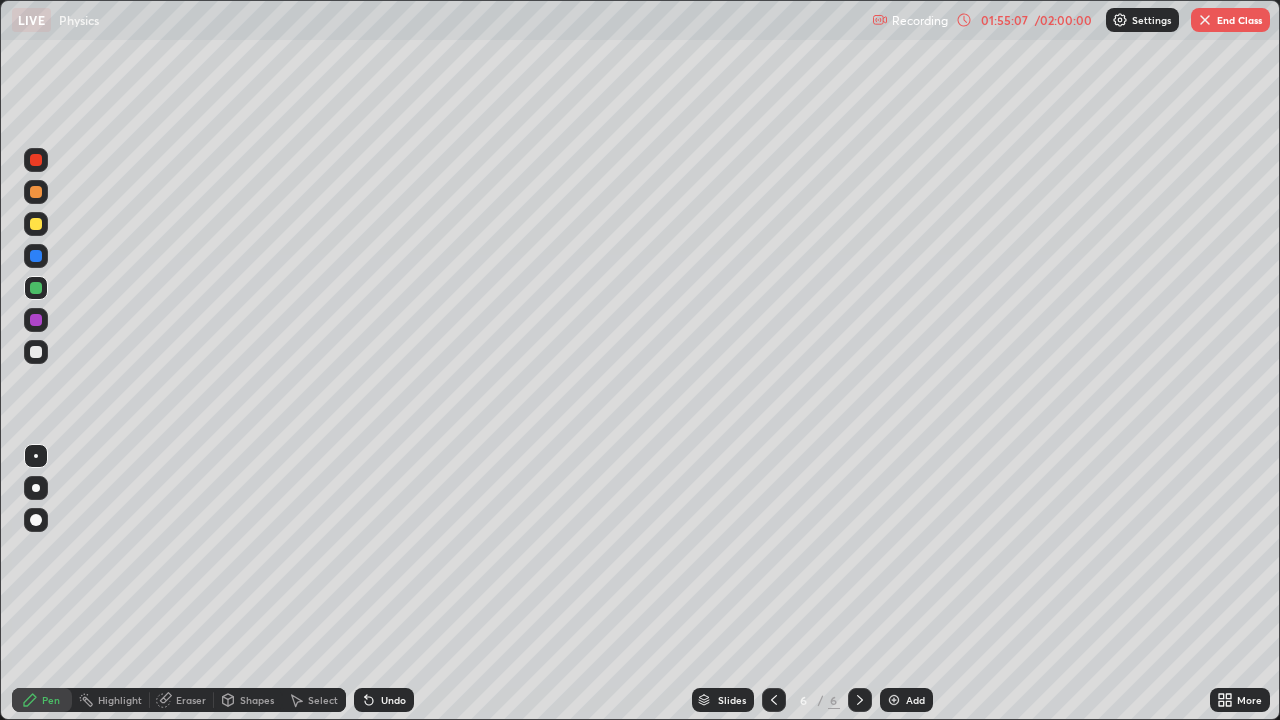 click on "Select" at bounding box center [323, 700] 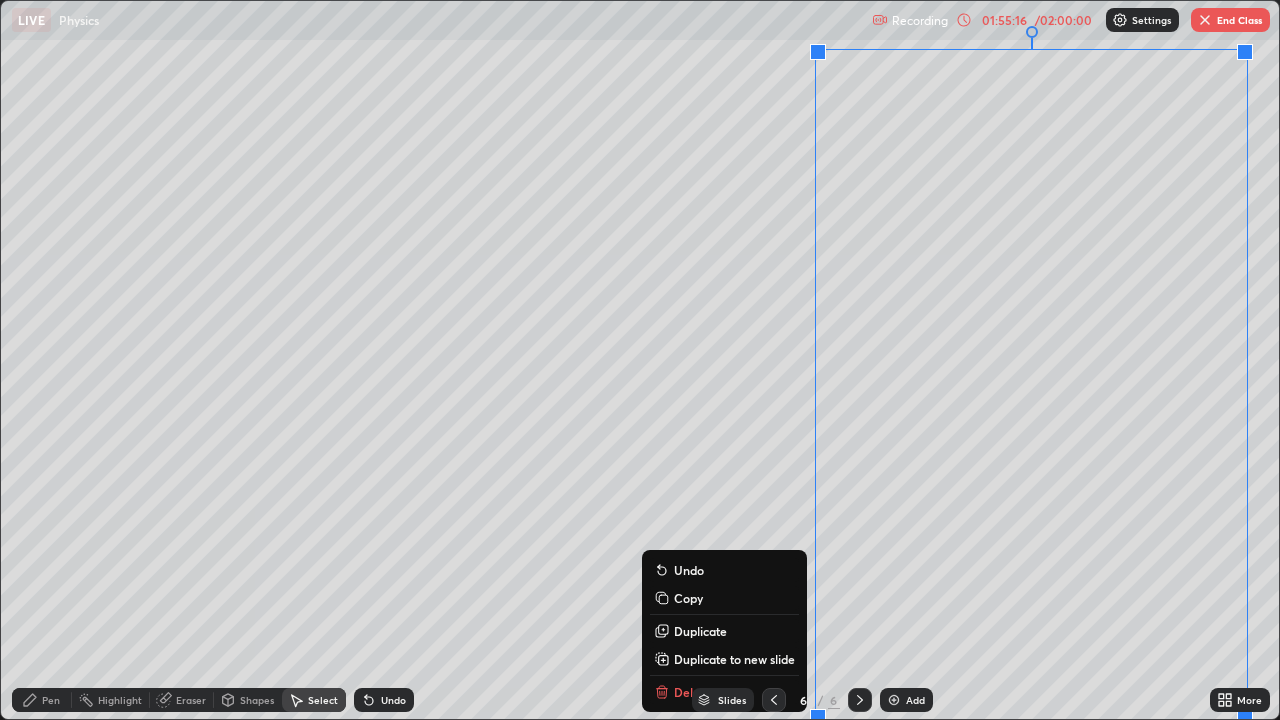 click on "Duplicate to new slide" at bounding box center [734, 659] 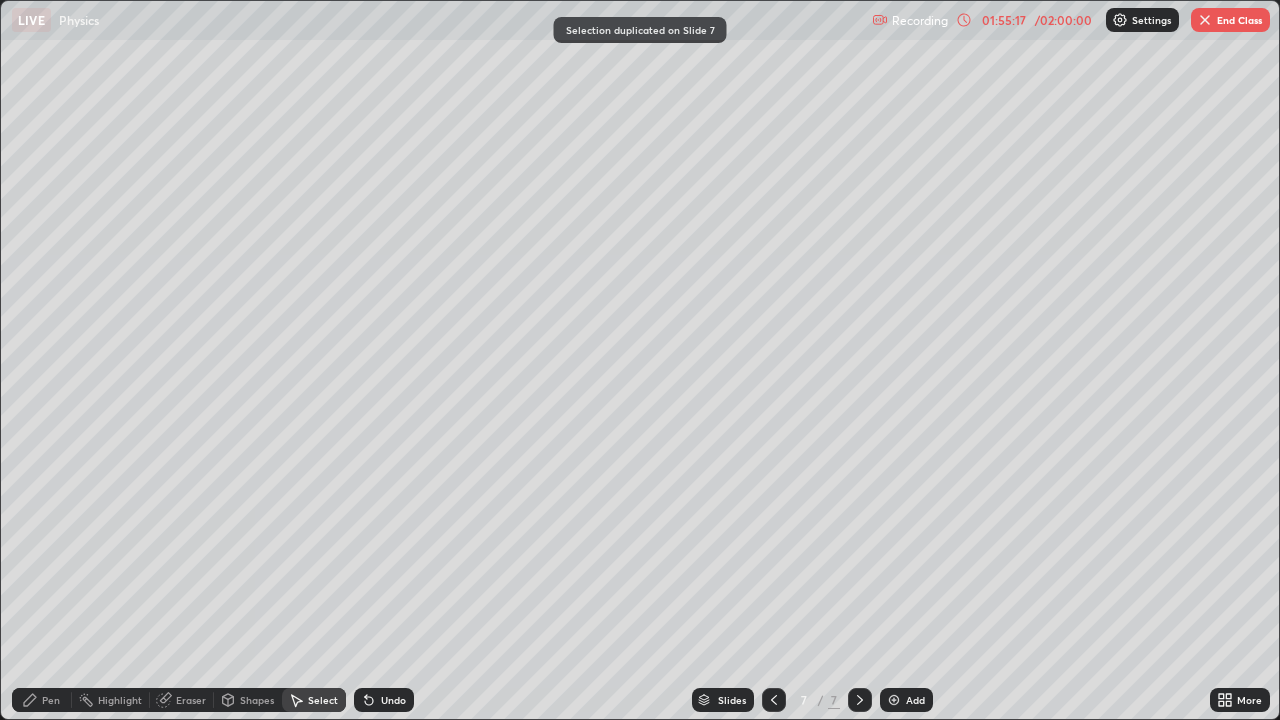 click on "Pen" at bounding box center (51, 700) 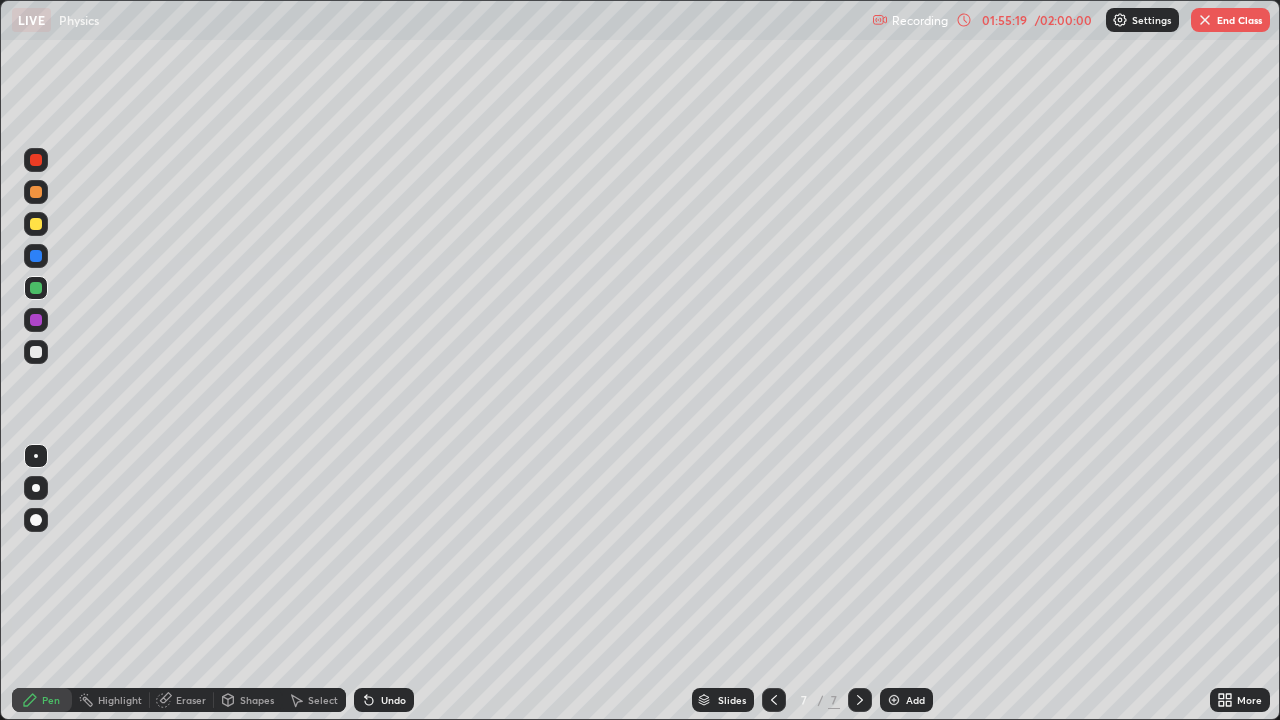 click at bounding box center [36, 288] 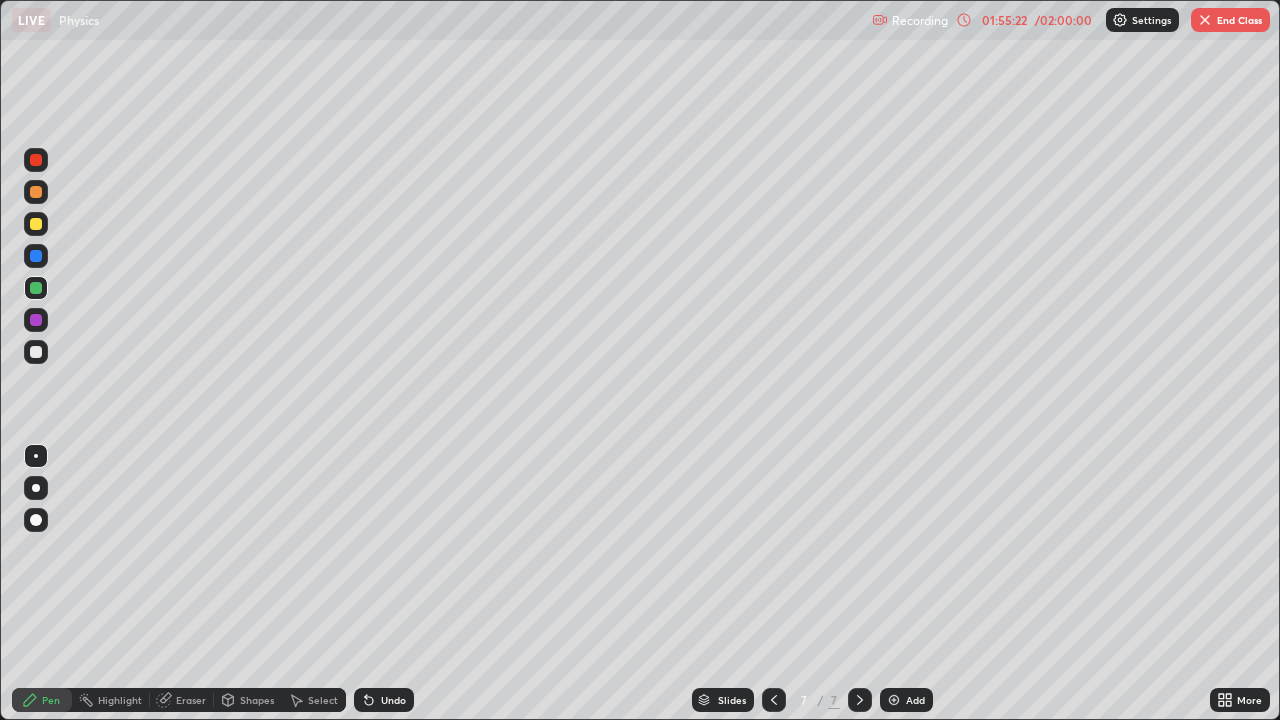 click on "Shapes" at bounding box center [257, 700] 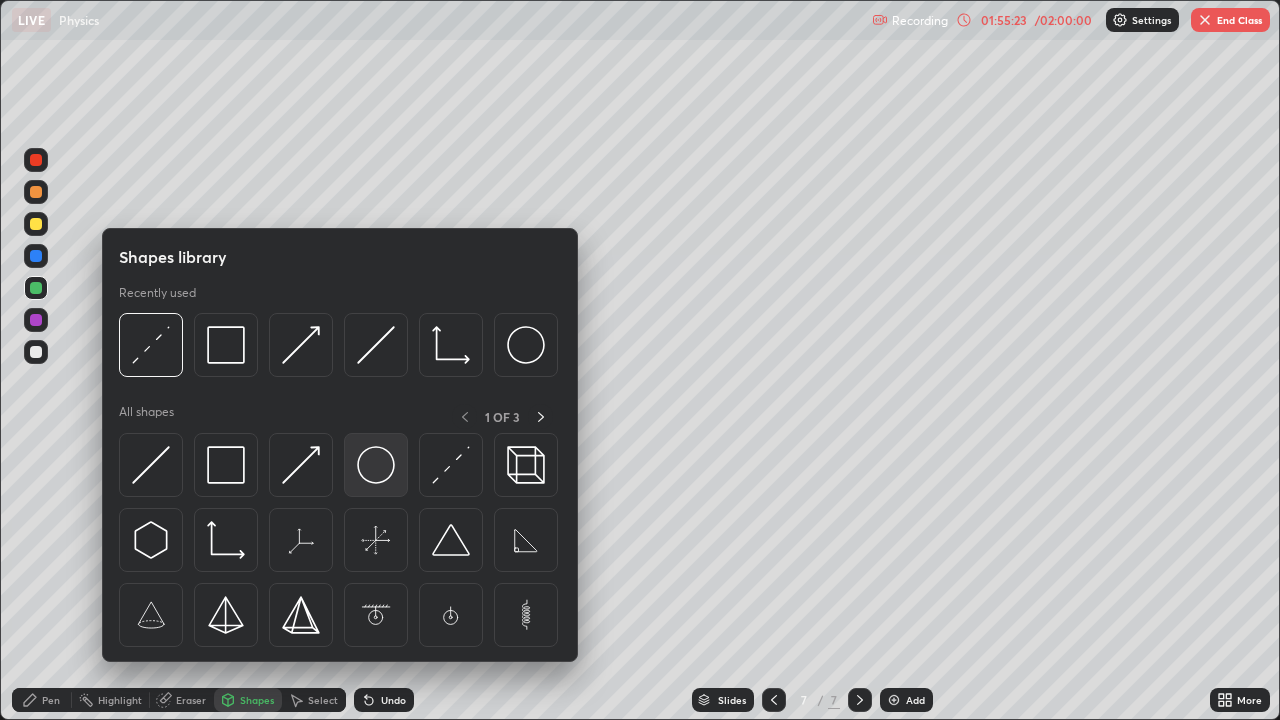 click at bounding box center [376, 465] 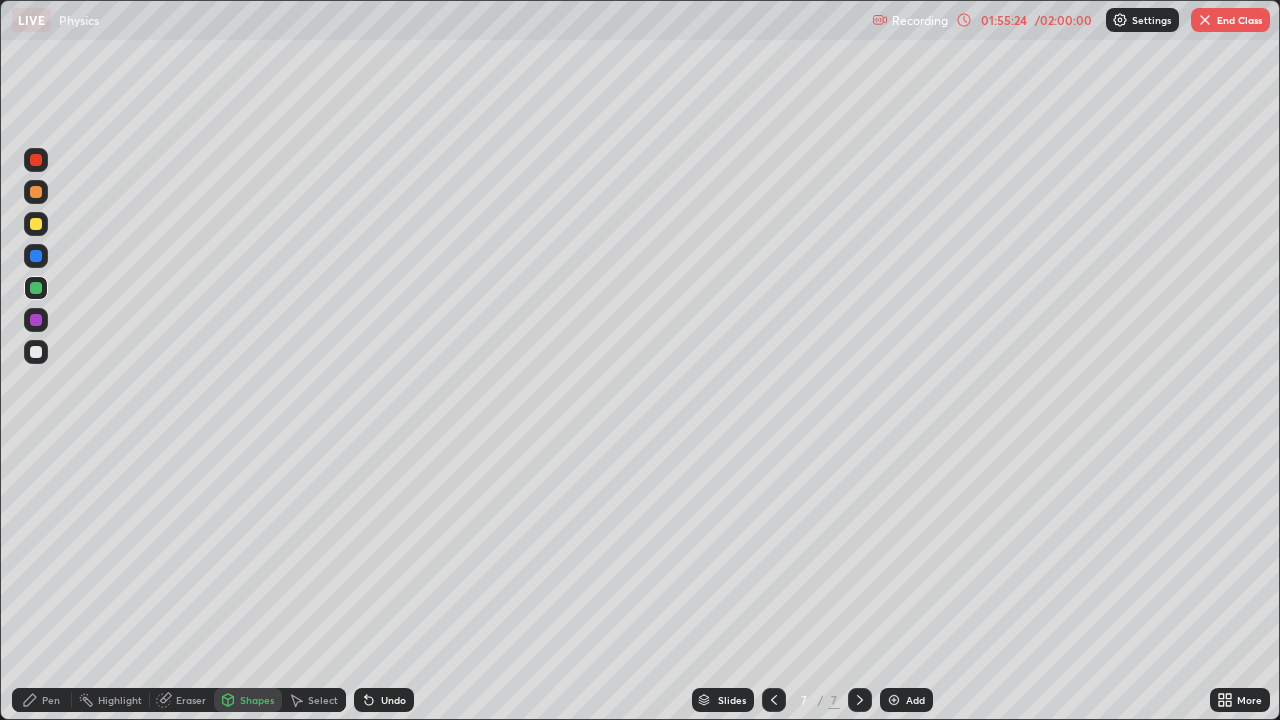 click on "Select" at bounding box center (323, 700) 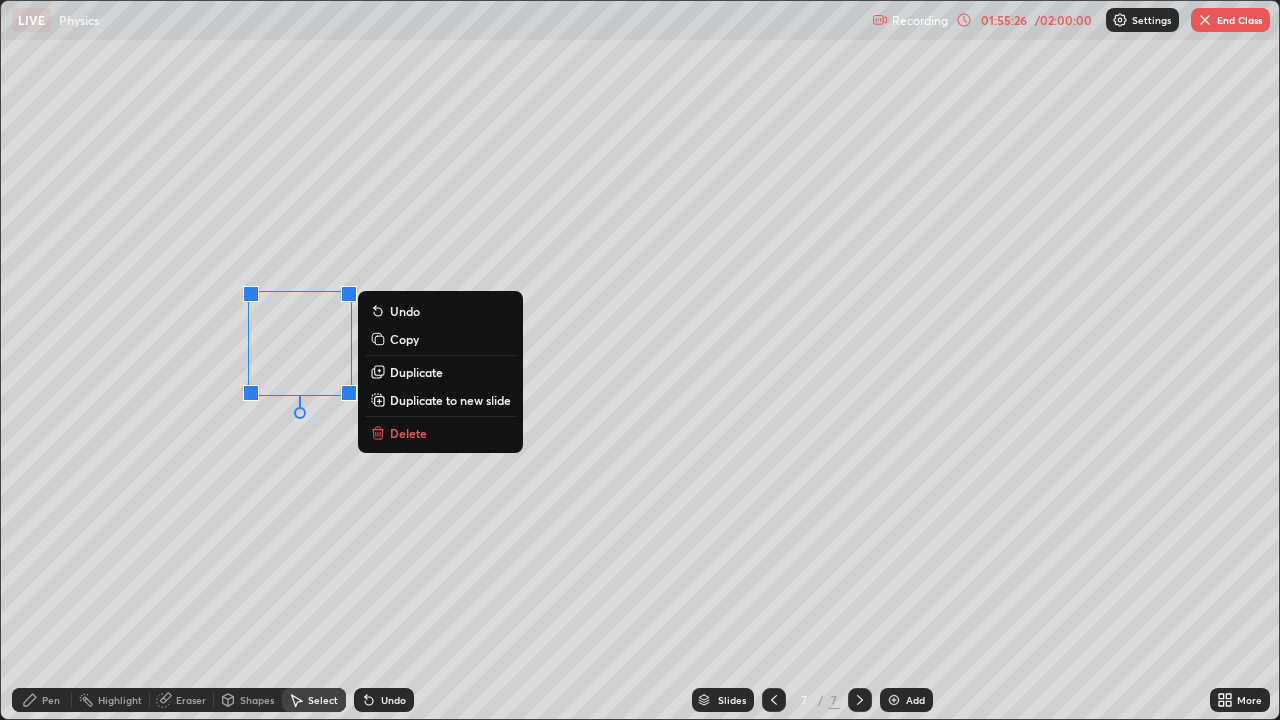 click on "Duplicate" at bounding box center [416, 372] 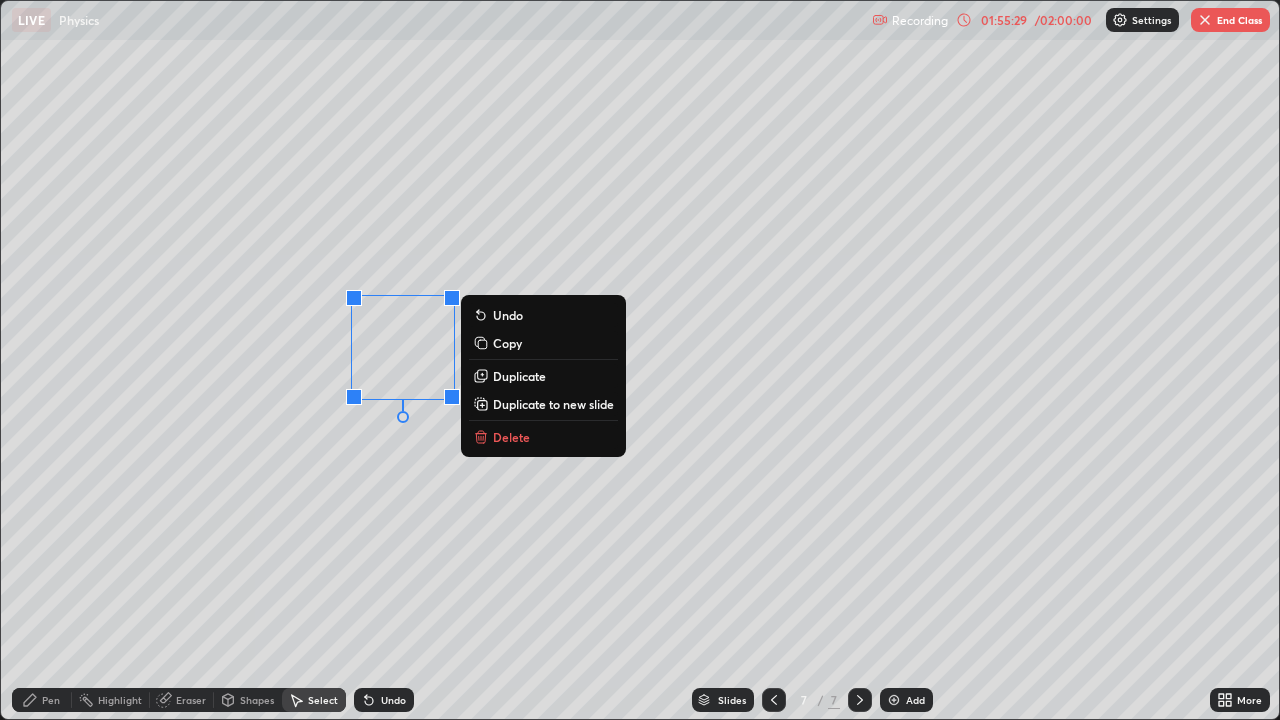 click on "0 ° Undo Copy Duplicate Duplicate to new slide Delete" at bounding box center [640, 360] 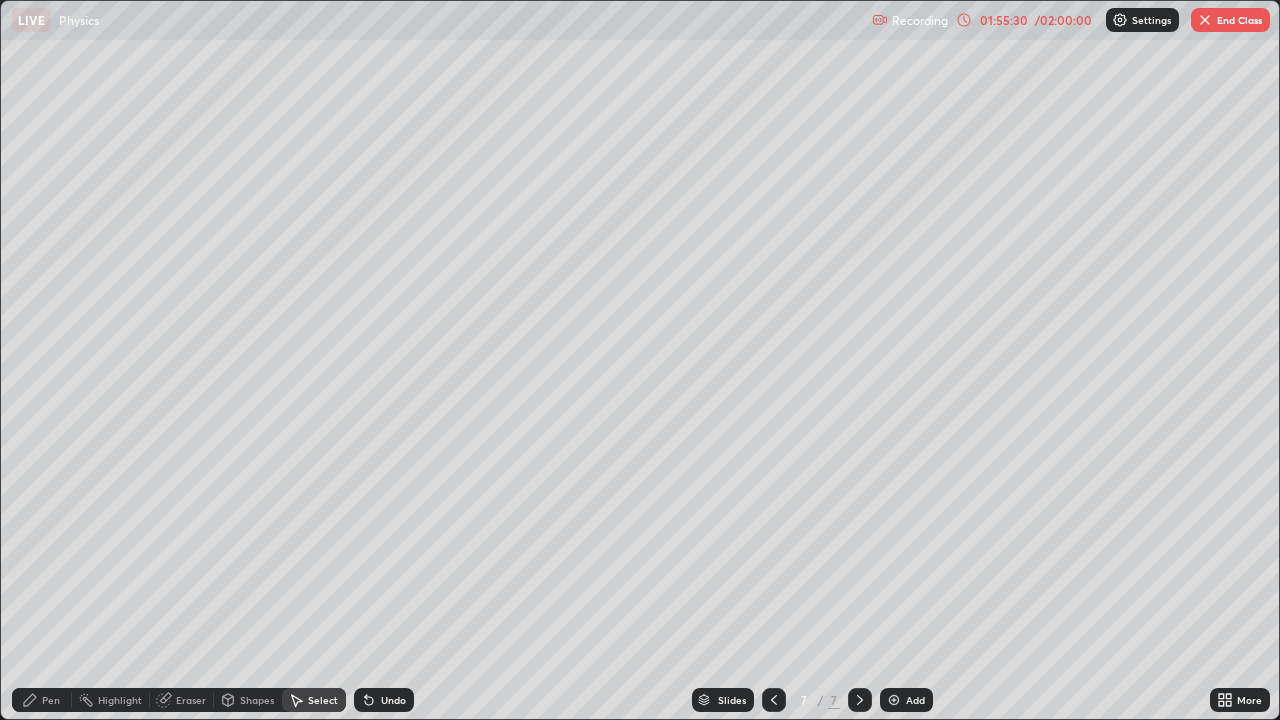 click on "Shapes" at bounding box center (257, 700) 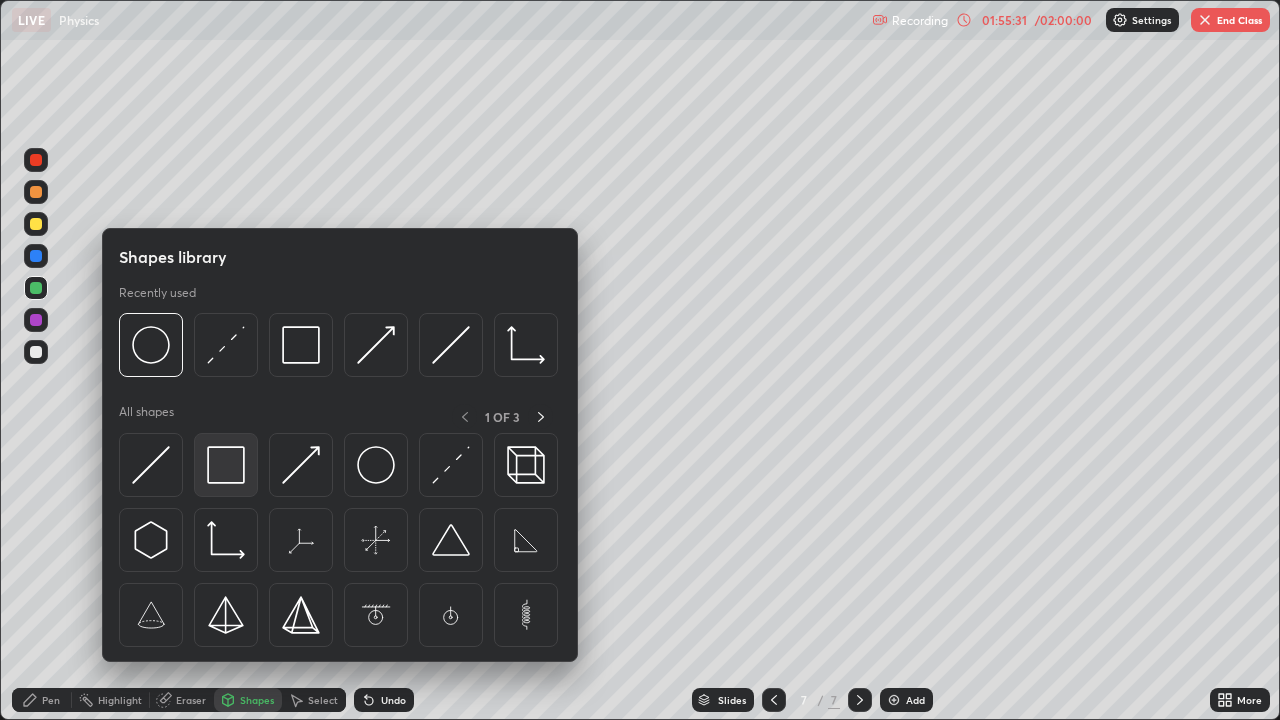 click at bounding box center [226, 465] 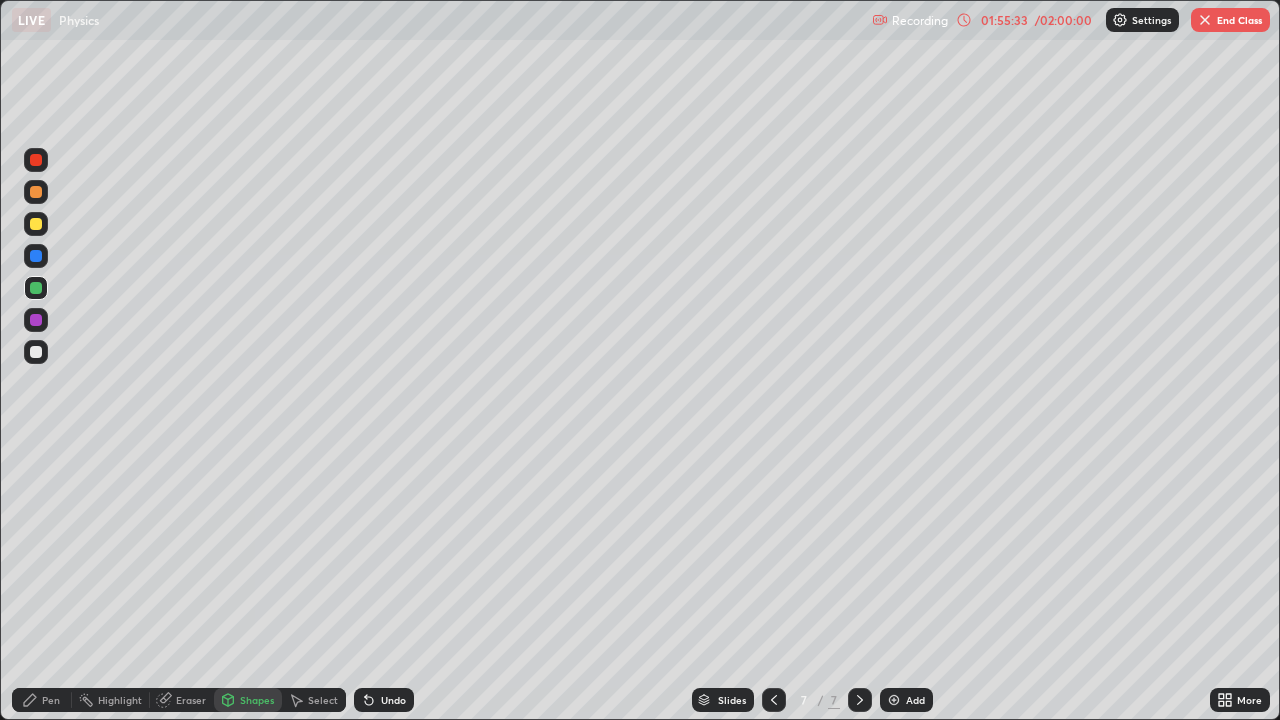 click at bounding box center (36, 320) 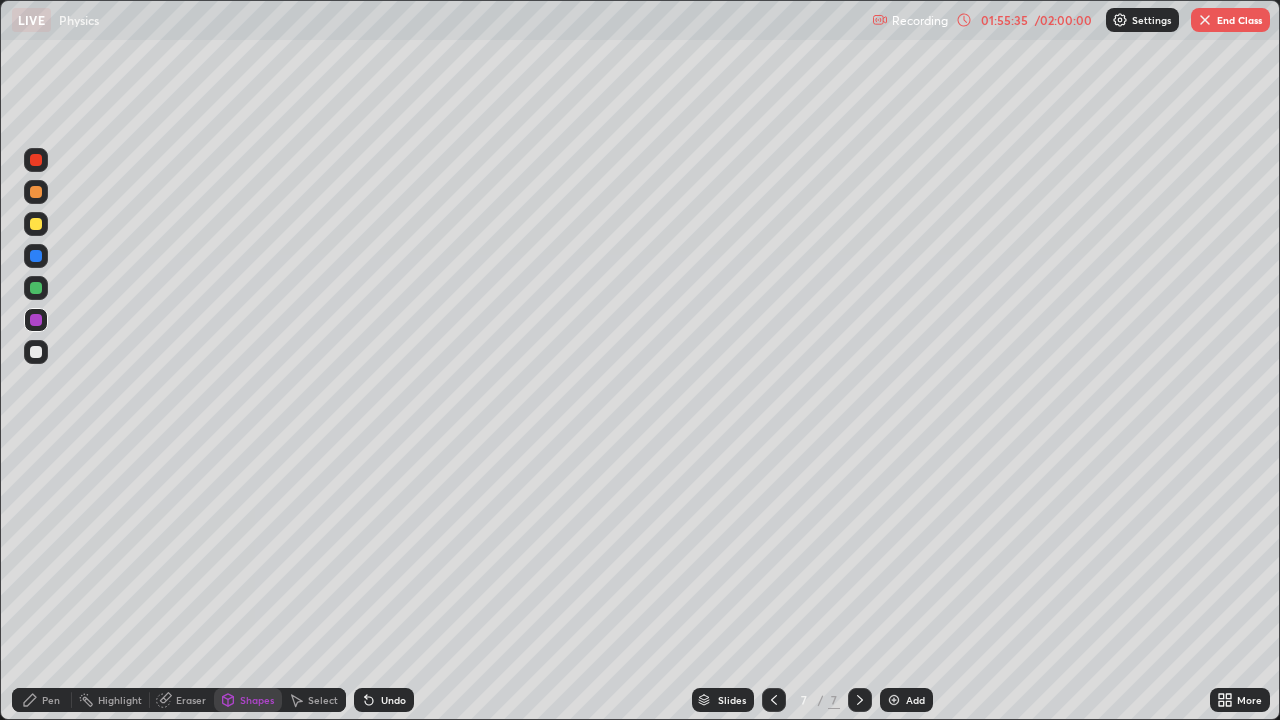 click on "Select" at bounding box center [314, 700] 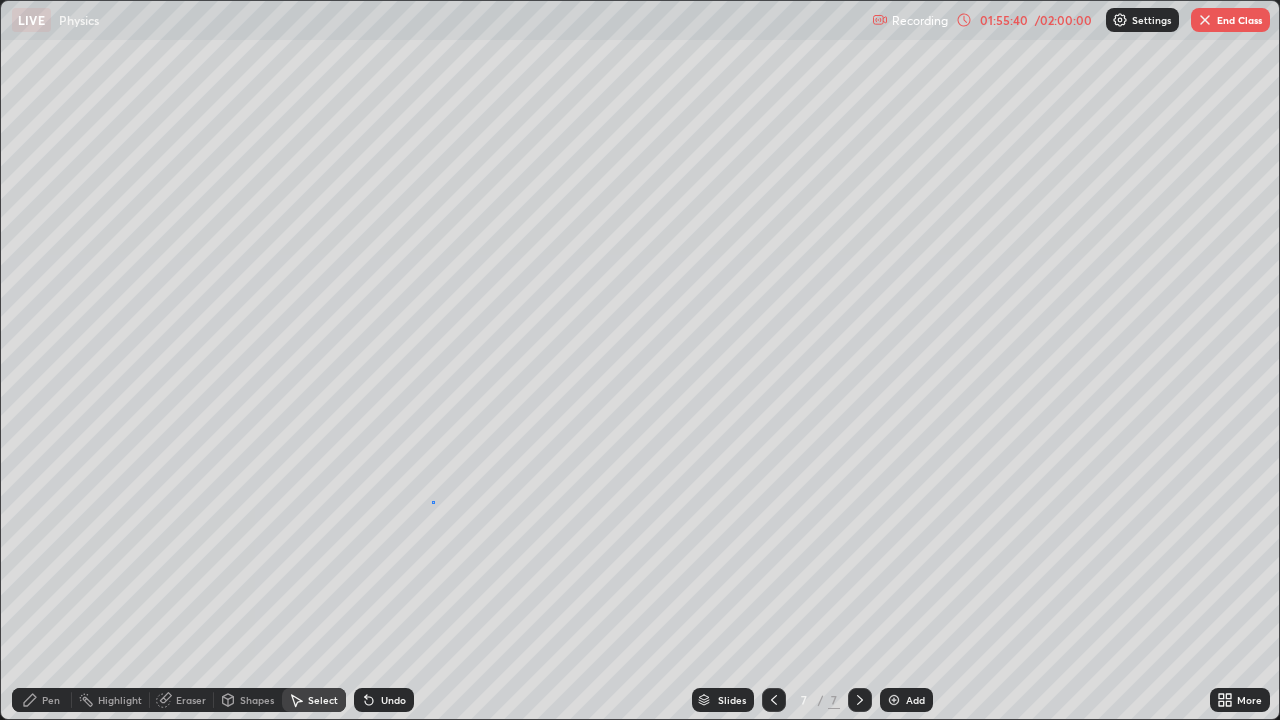 click on "0 ° Undo Copy Duplicate Duplicate to new slide Delete" at bounding box center (640, 360) 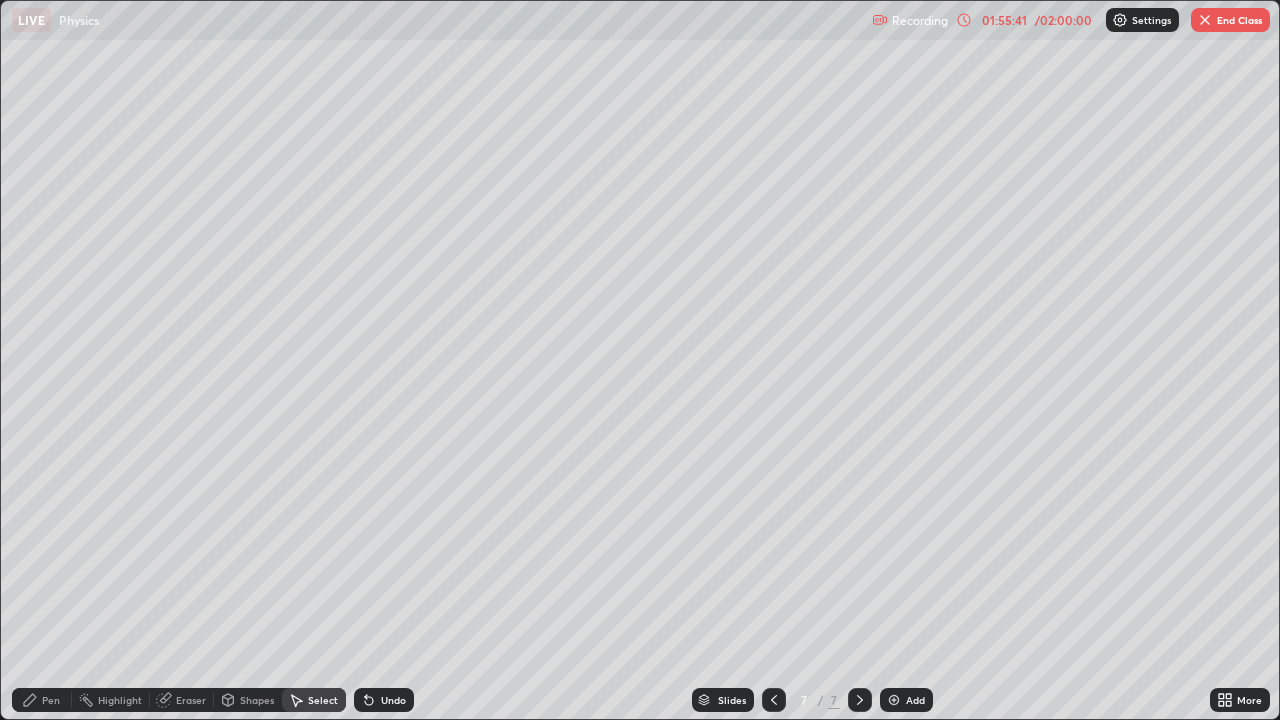 click on "Select" at bounding box center [323, 700] 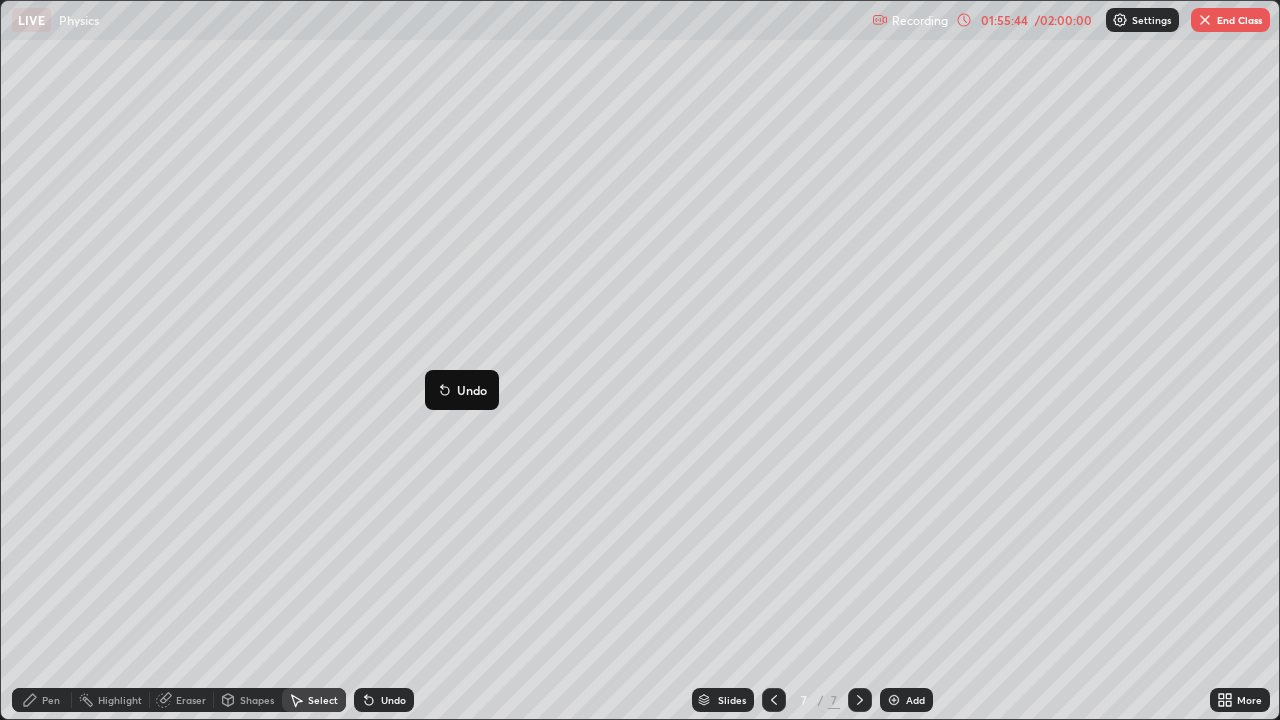 click on "0 ° Undo Copy Duplicate Duplicate to new slide Delete" at bounding box center [640, 360] 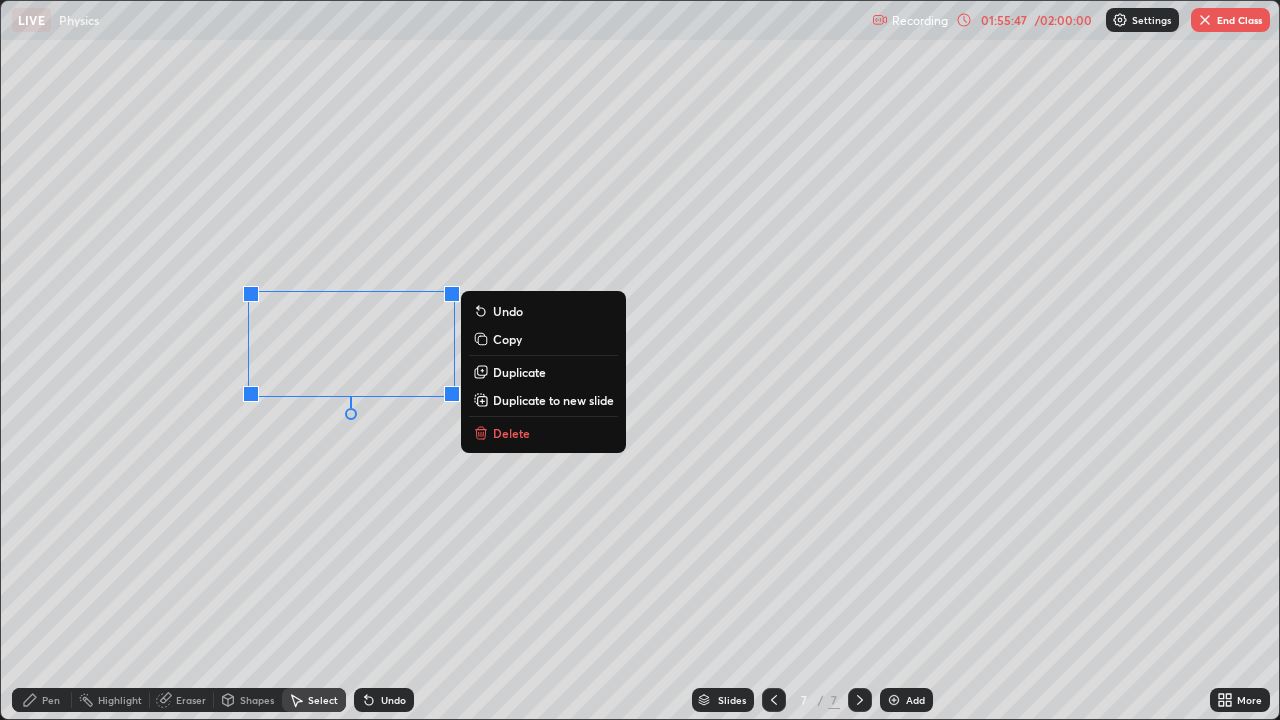 click on "Duplicate" at bounding box center (519, 372) 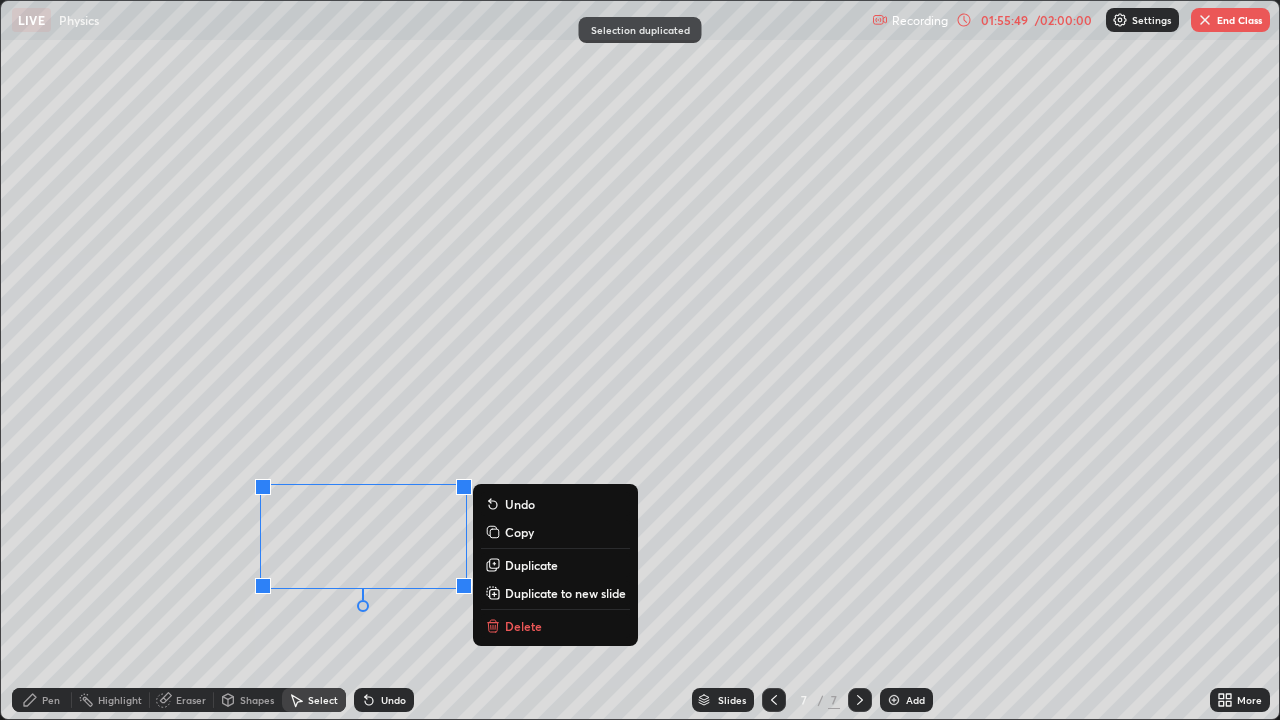 click on "0 ° Undo Copy Duplicate Duplicate to new slide Delete" at bounding box center [640, 360] 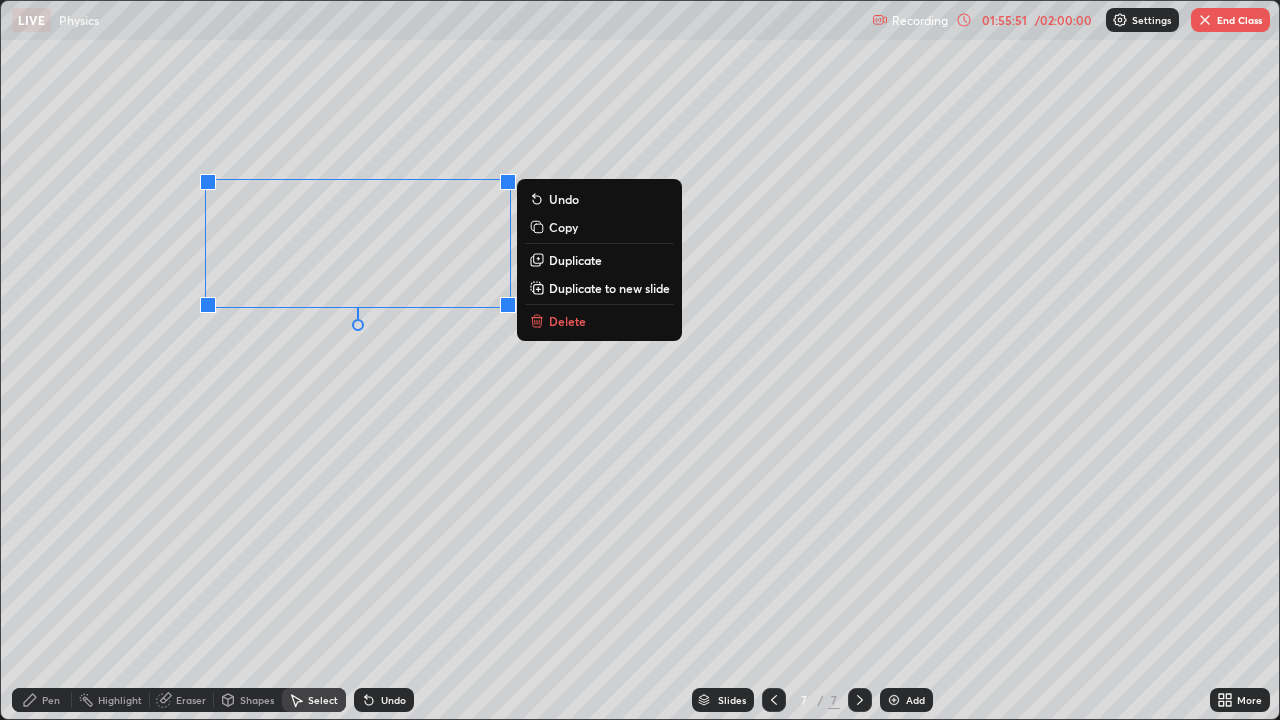 click on "0 ° Undo Copy Duplicate Duplicate to new slide Delete" at bounding box center [640, 360] 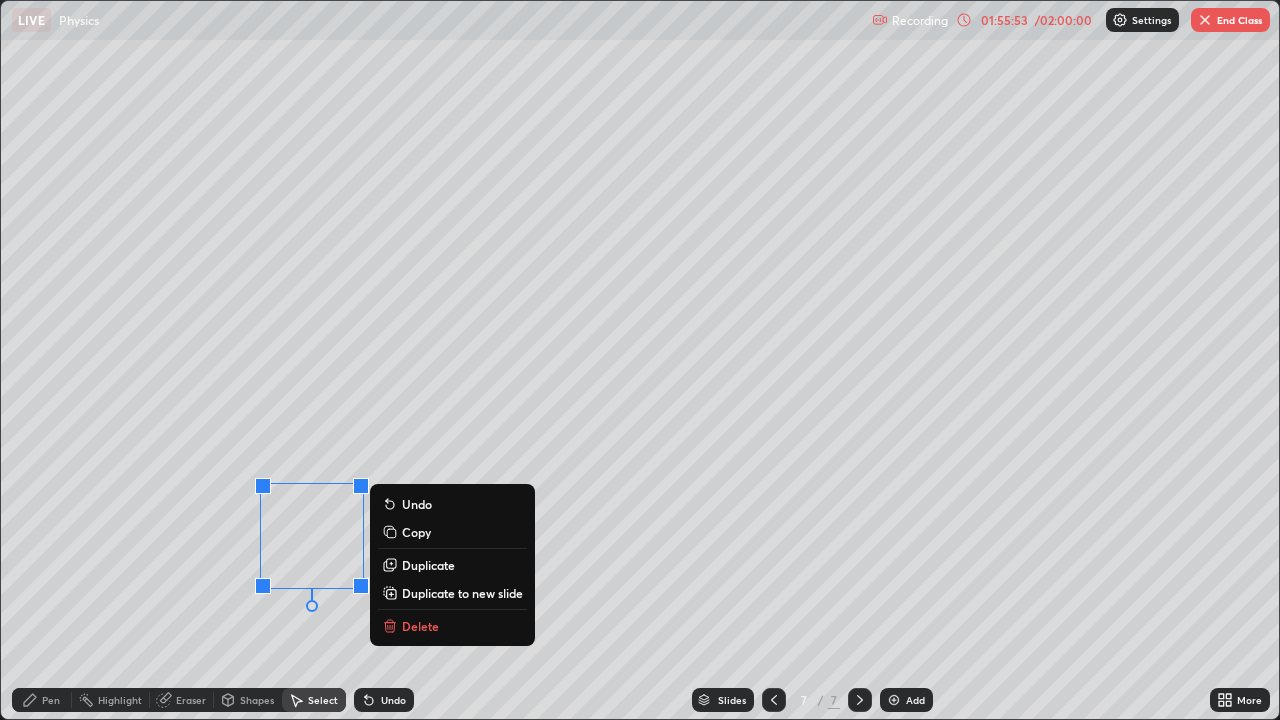click on "Duplicate" at bounding box center (428, 565) 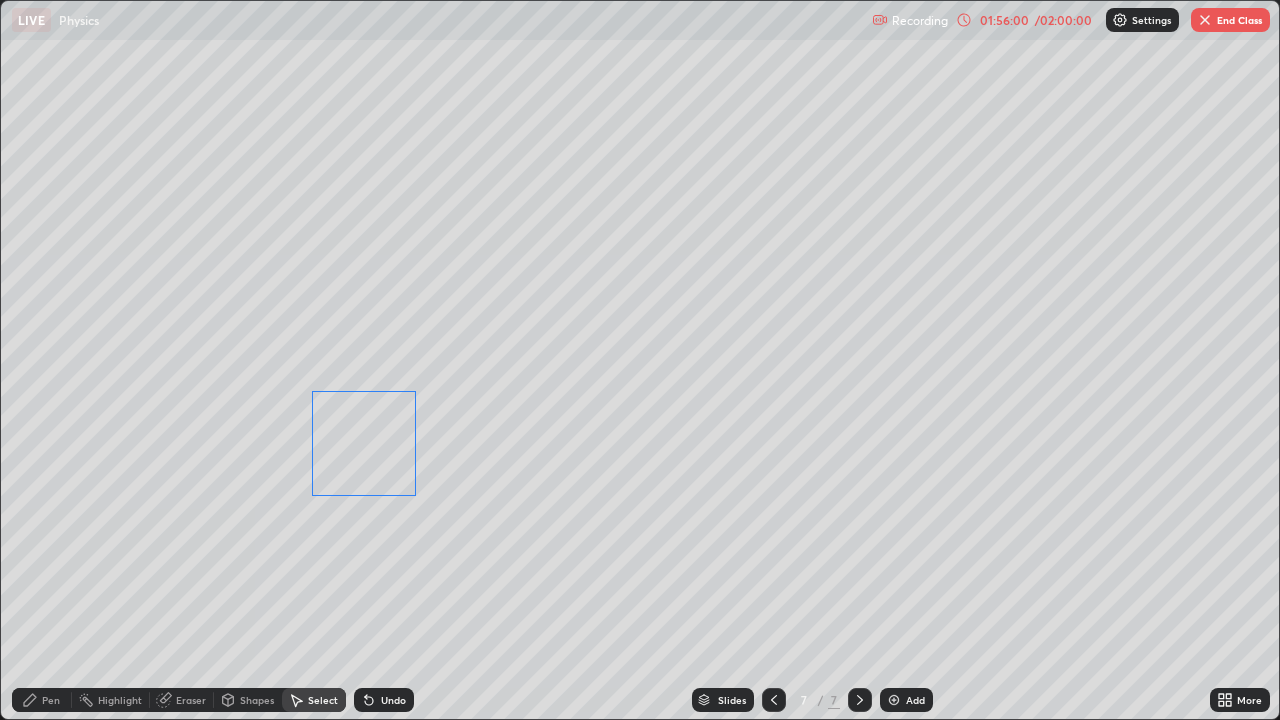 click on "0 ° Undo Copy Duplicate Duplicate to new slide Delete" at bounding box center (640, 360) 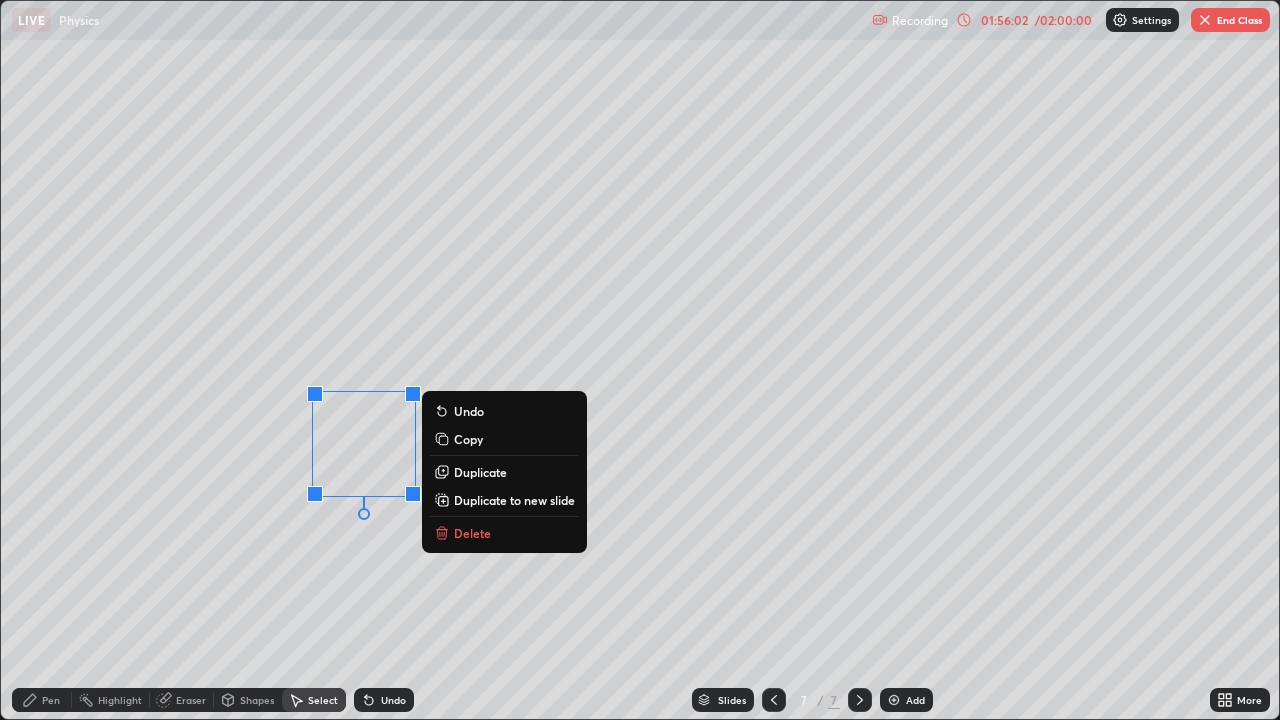click on "0 ° Undo Copy Duplicate Duplicate to new slide Delete" at bounding box center [640, 360] 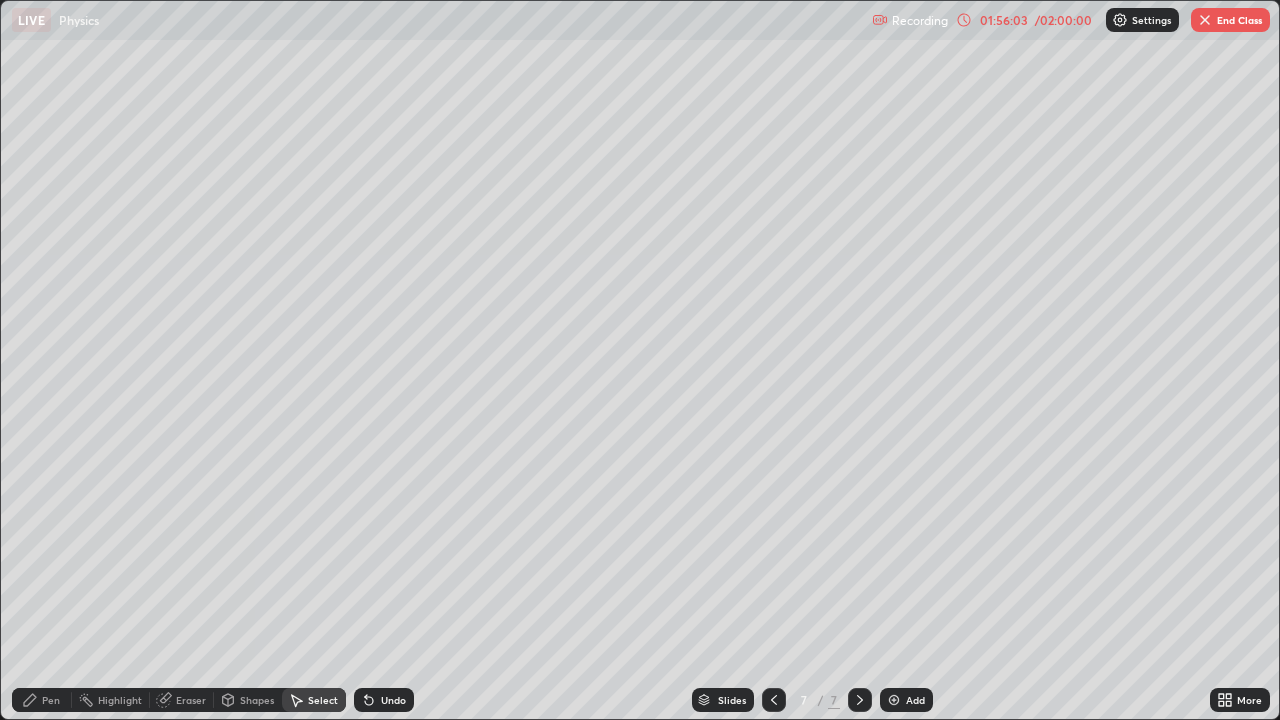 click on "Pen" at bounding box center (42, 700) 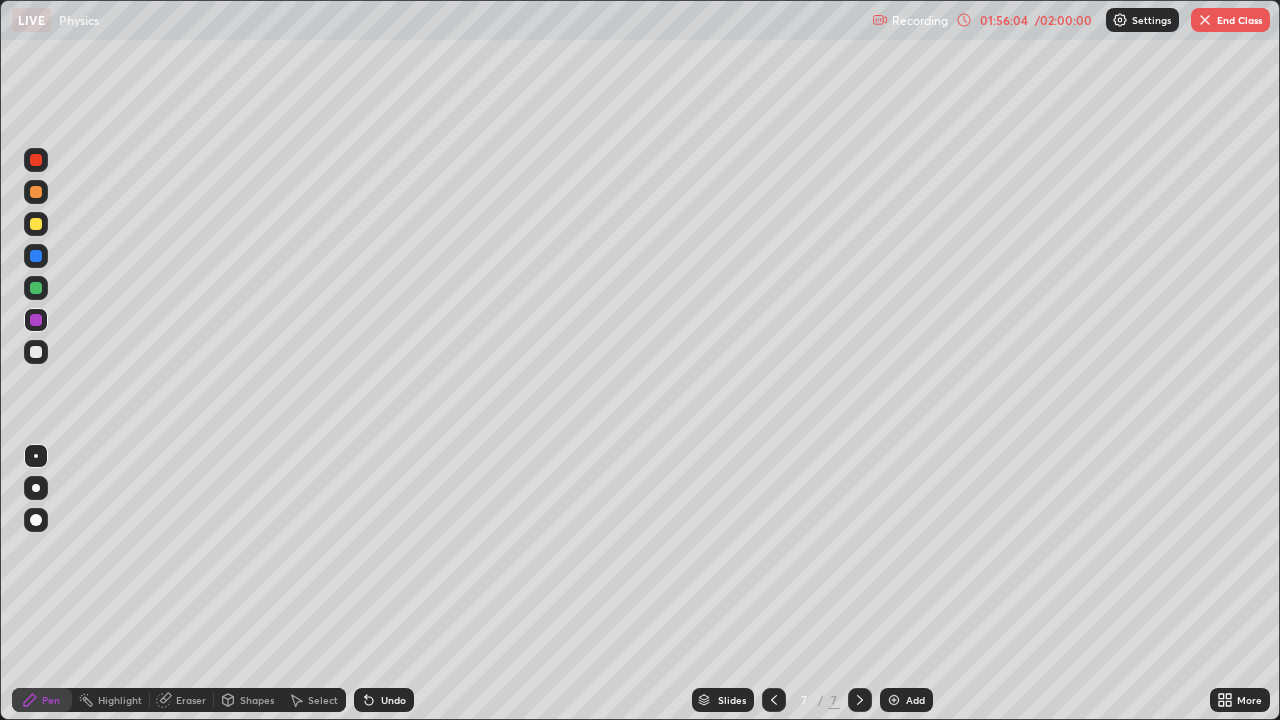 click at bounding box center [36, 224] 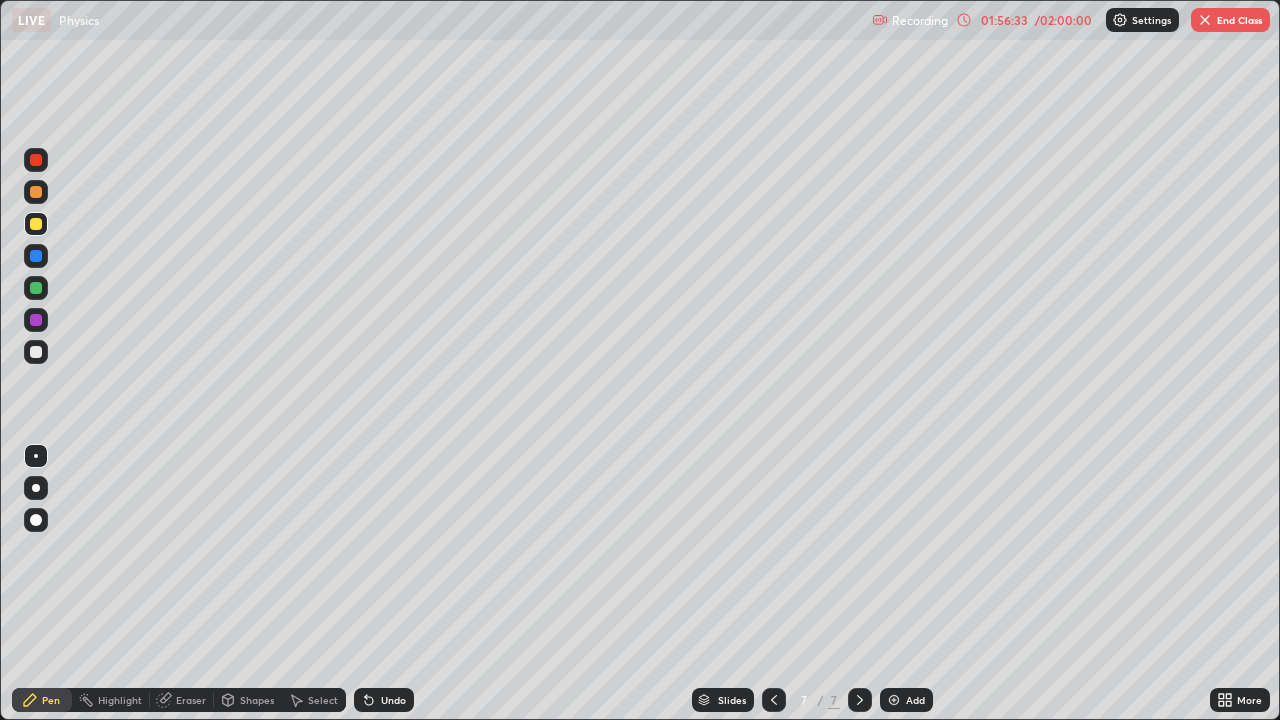 click at bounding box center [36, 192] 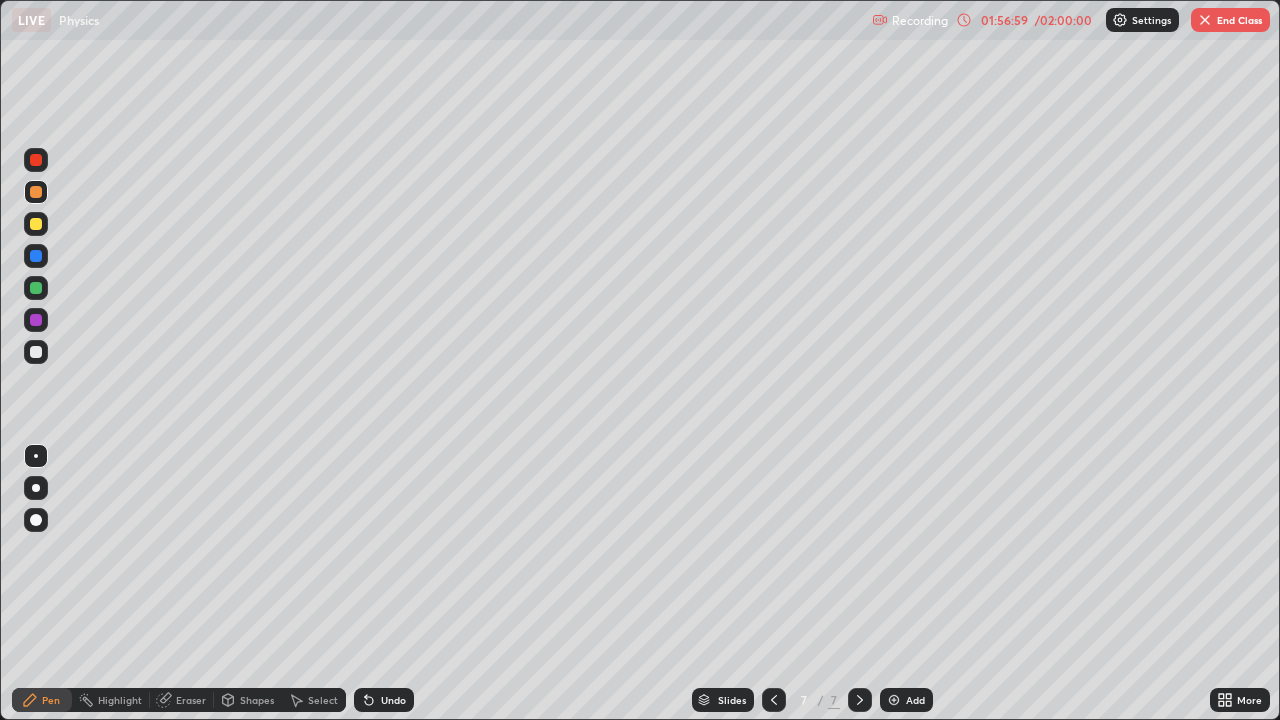 click at bounding box center (36, 288) 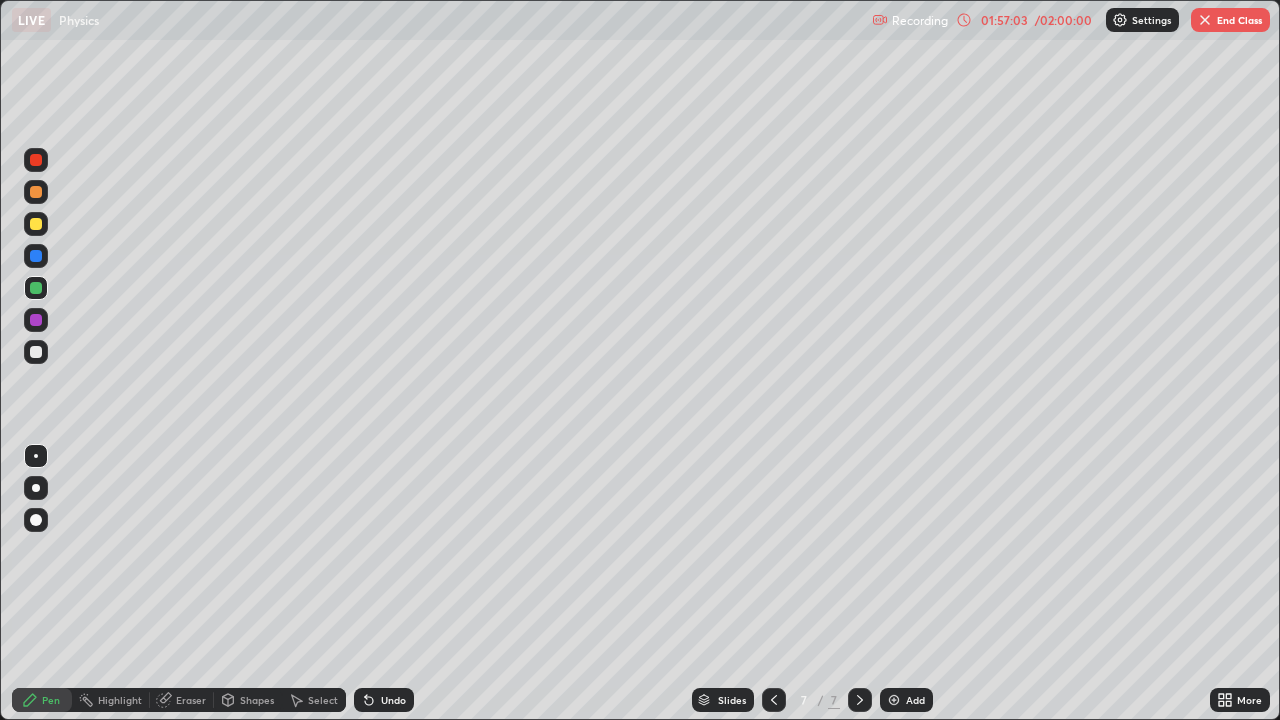 click on "Select" at bounding box center (323, 700) 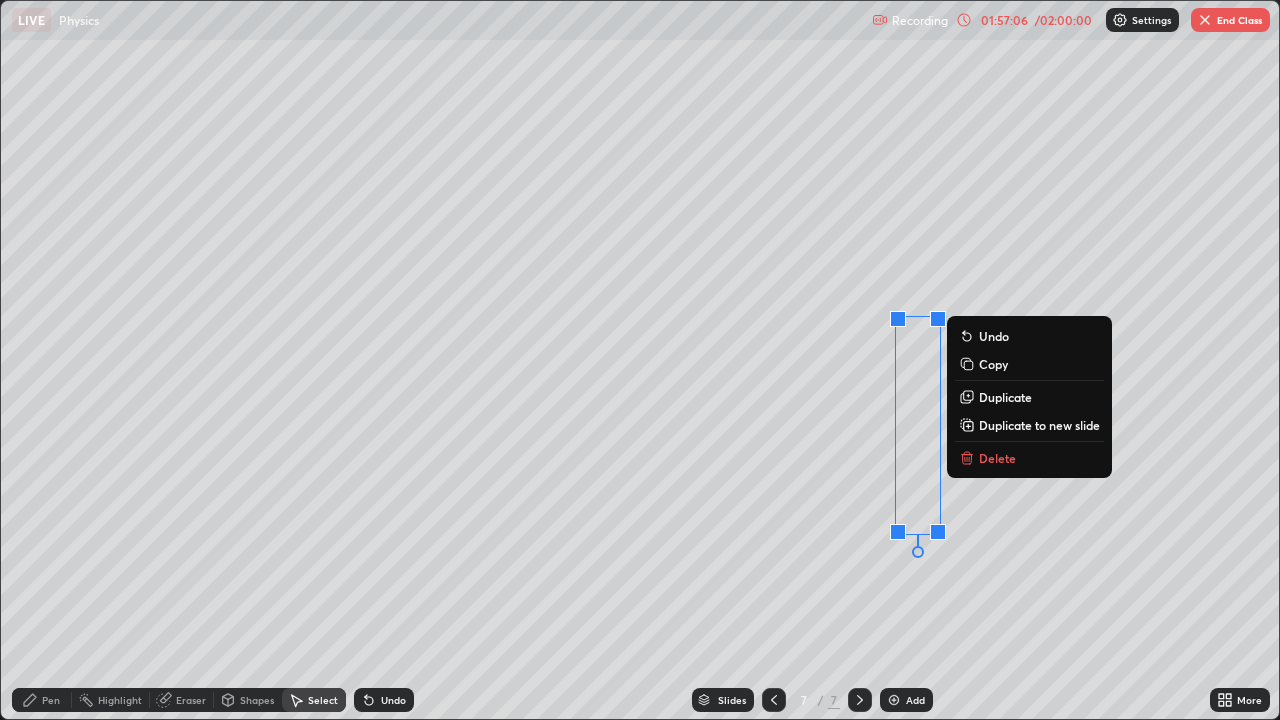 click on "0 ° Undo Copy Duplicate Duplicate to new slide Delete" at bounding box center (640, 360) 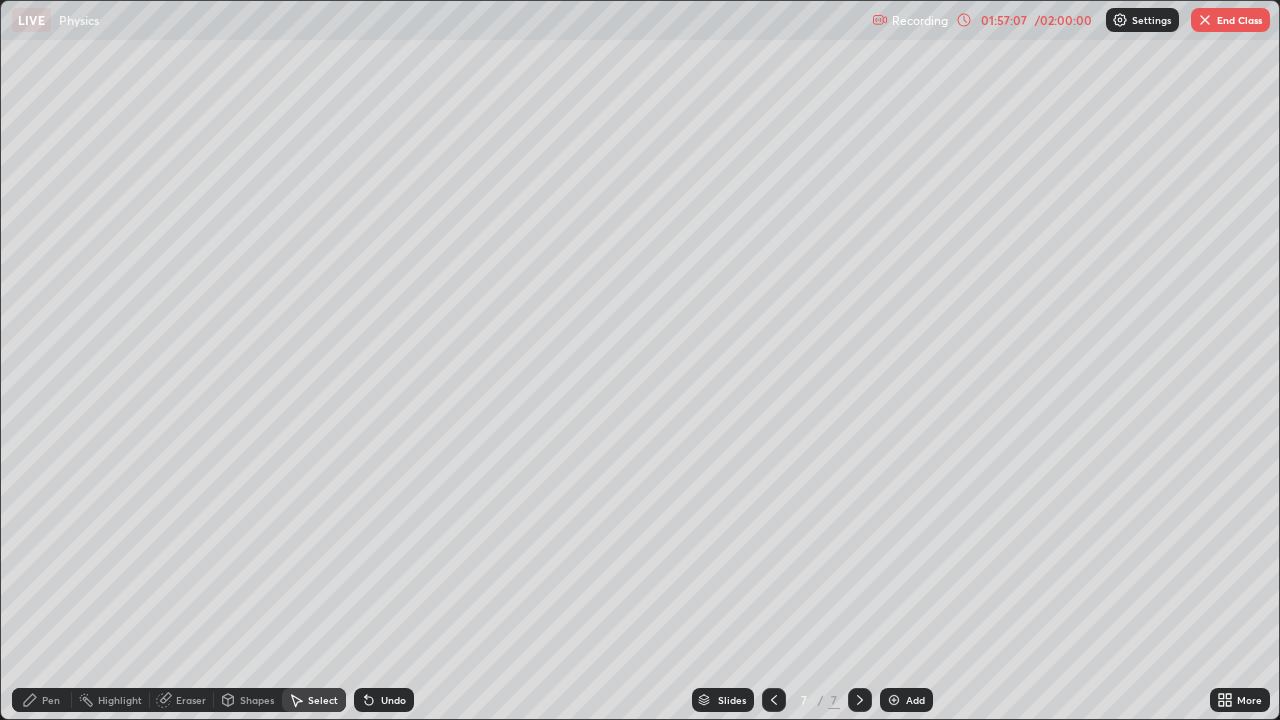 click on "Pen" at bounding box center (51, 700) 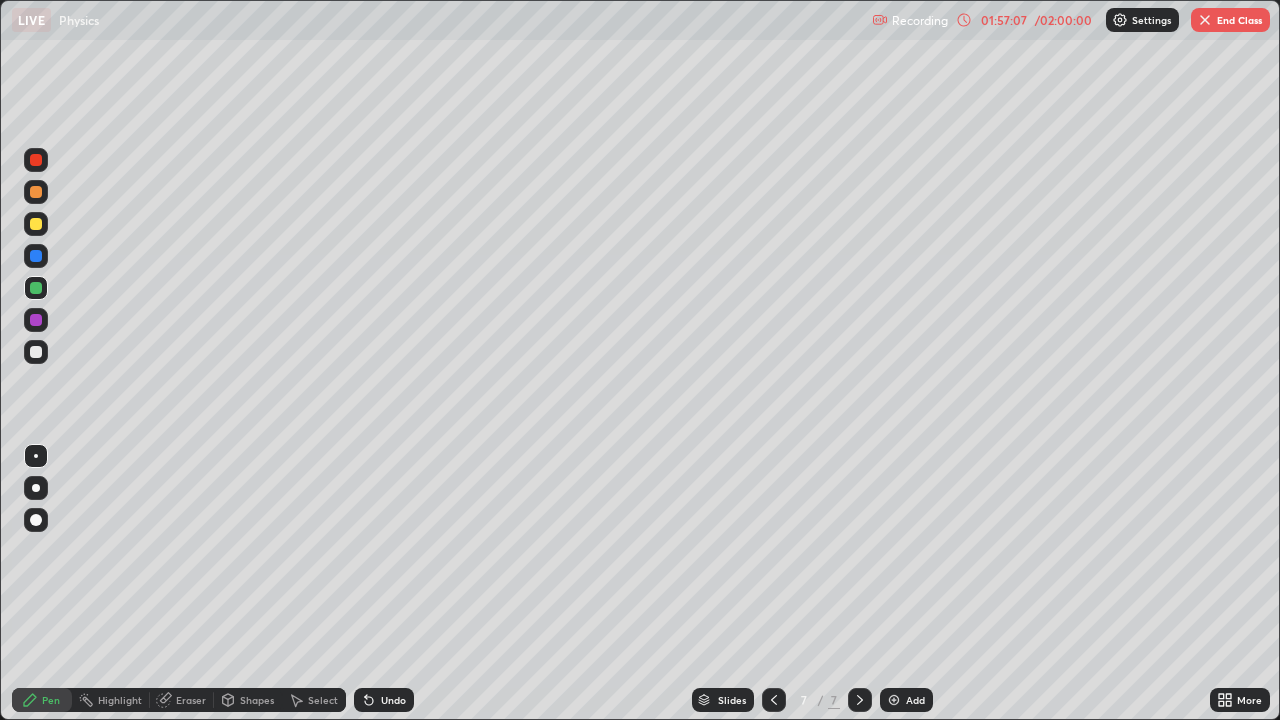 click at bounding box center [36, 352] 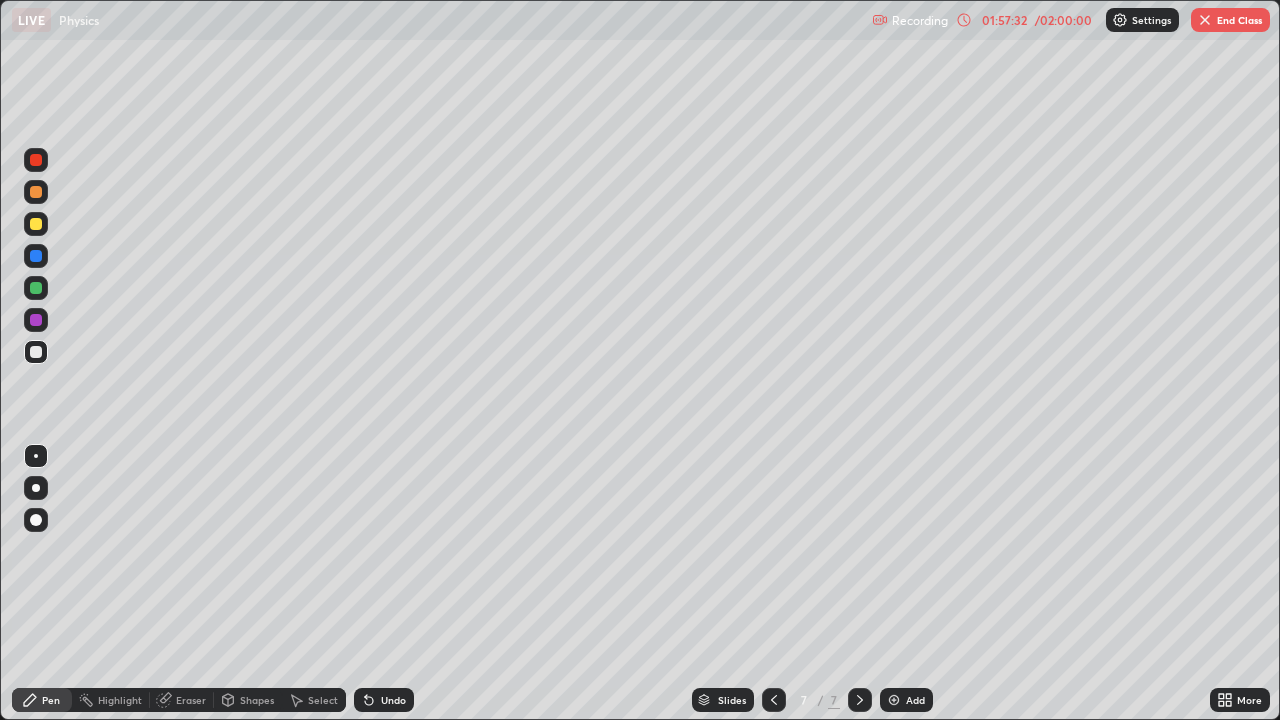 click on "Undo" at bounding box center (384, 700) 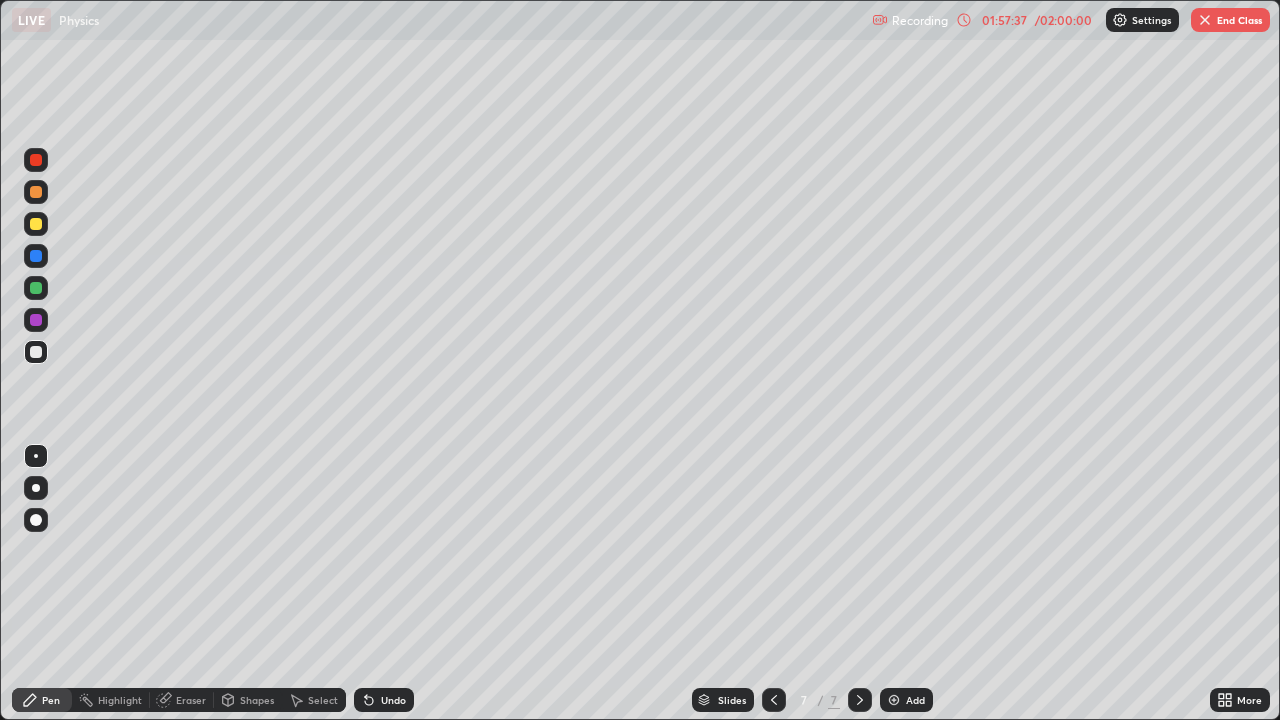 click at bounding box center [36, 288] 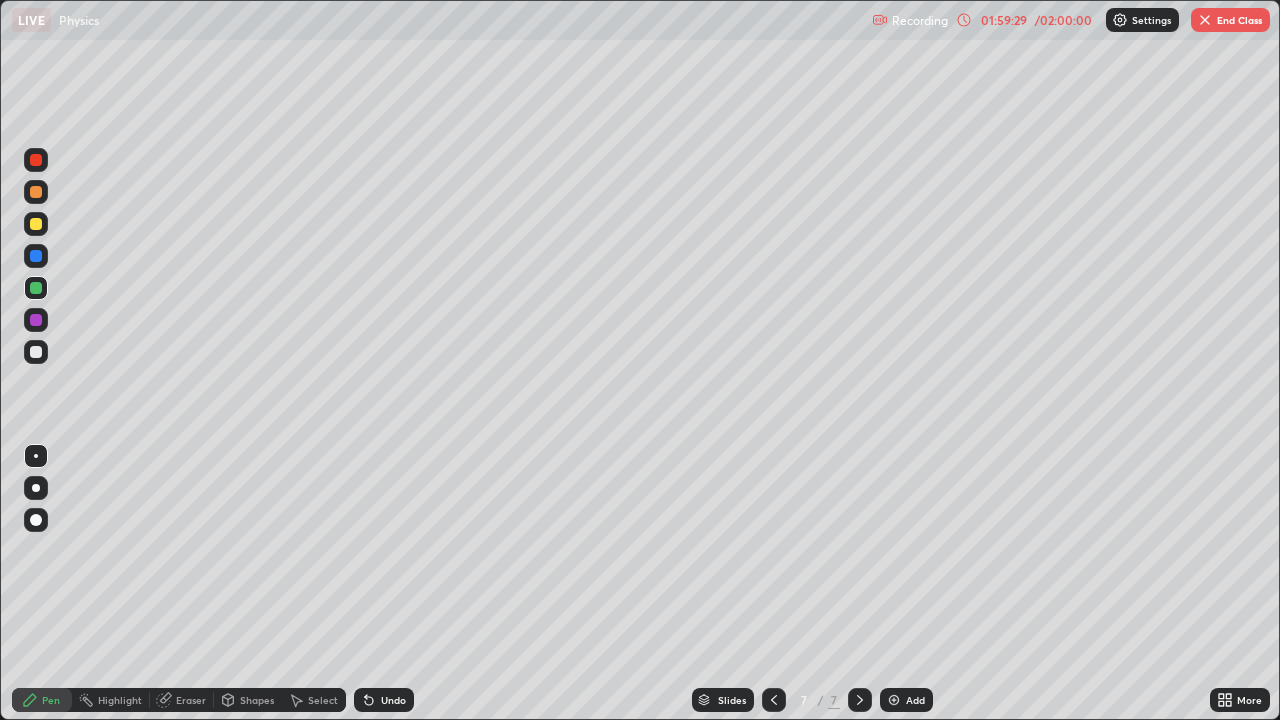 click on "Shapes" at bounding box center (257, 700) 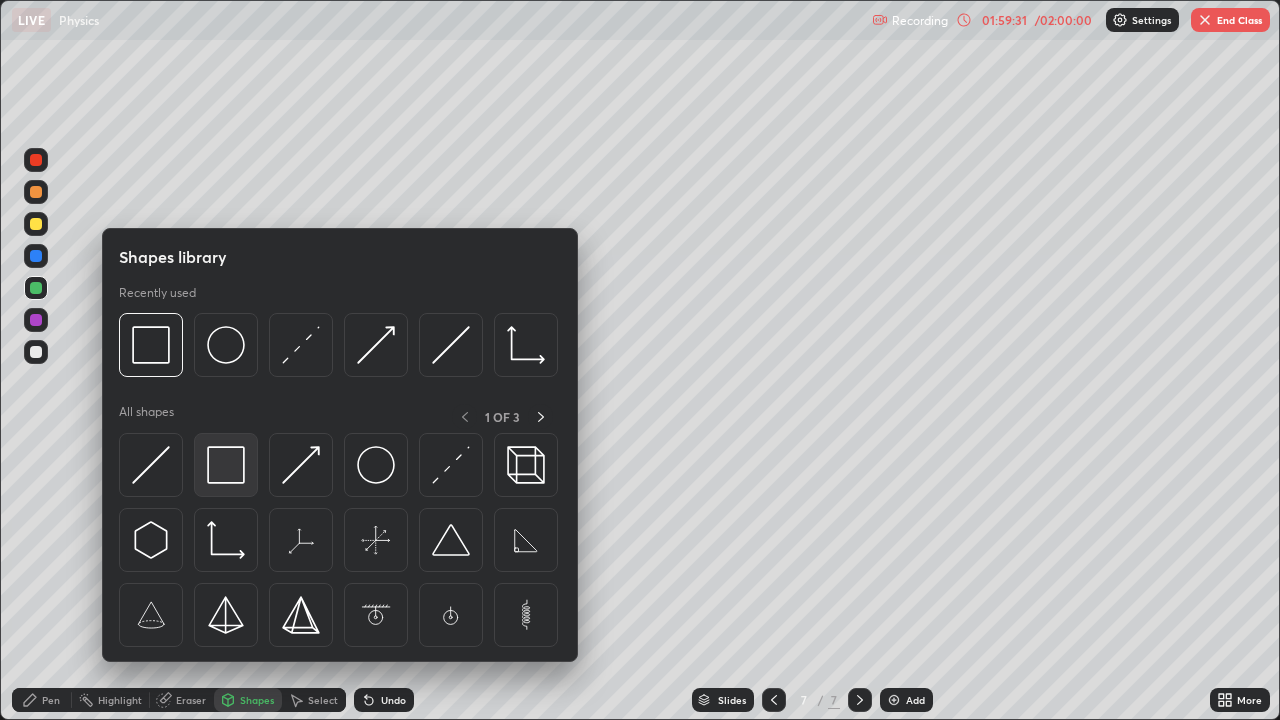 click at bounding box center [226, 465] 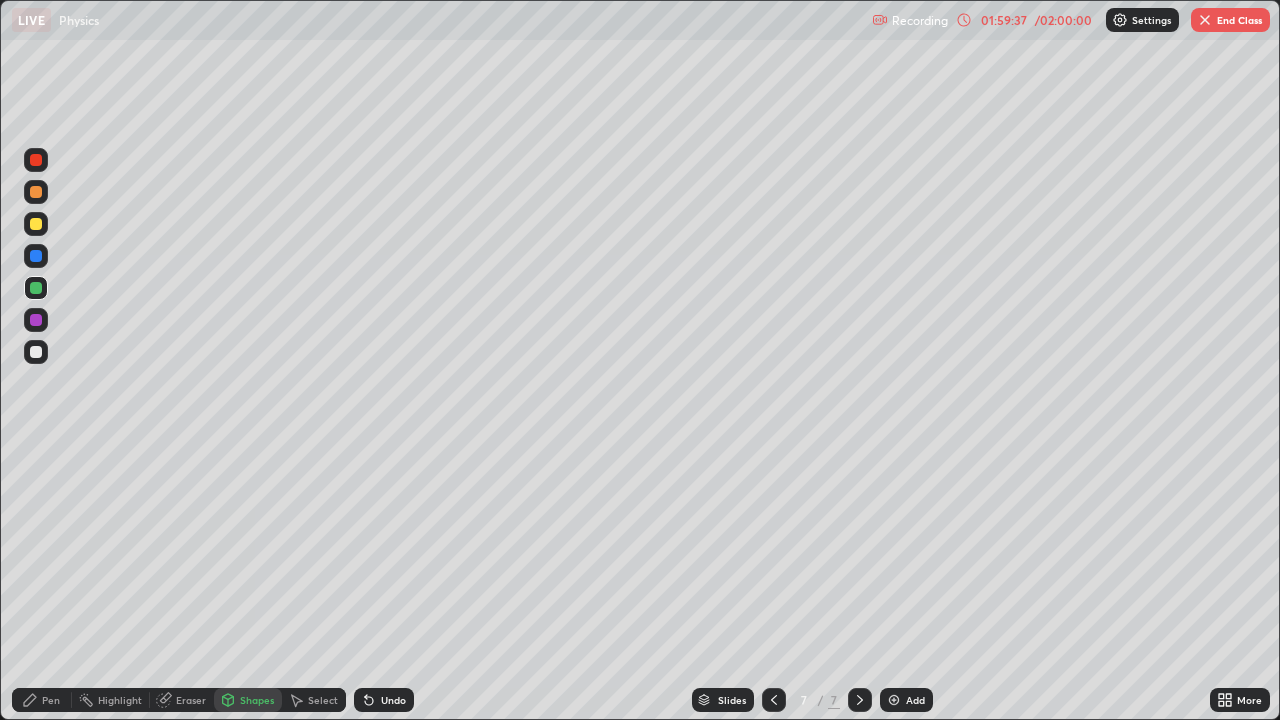 click on "Select" at bounding box center [323, 700] 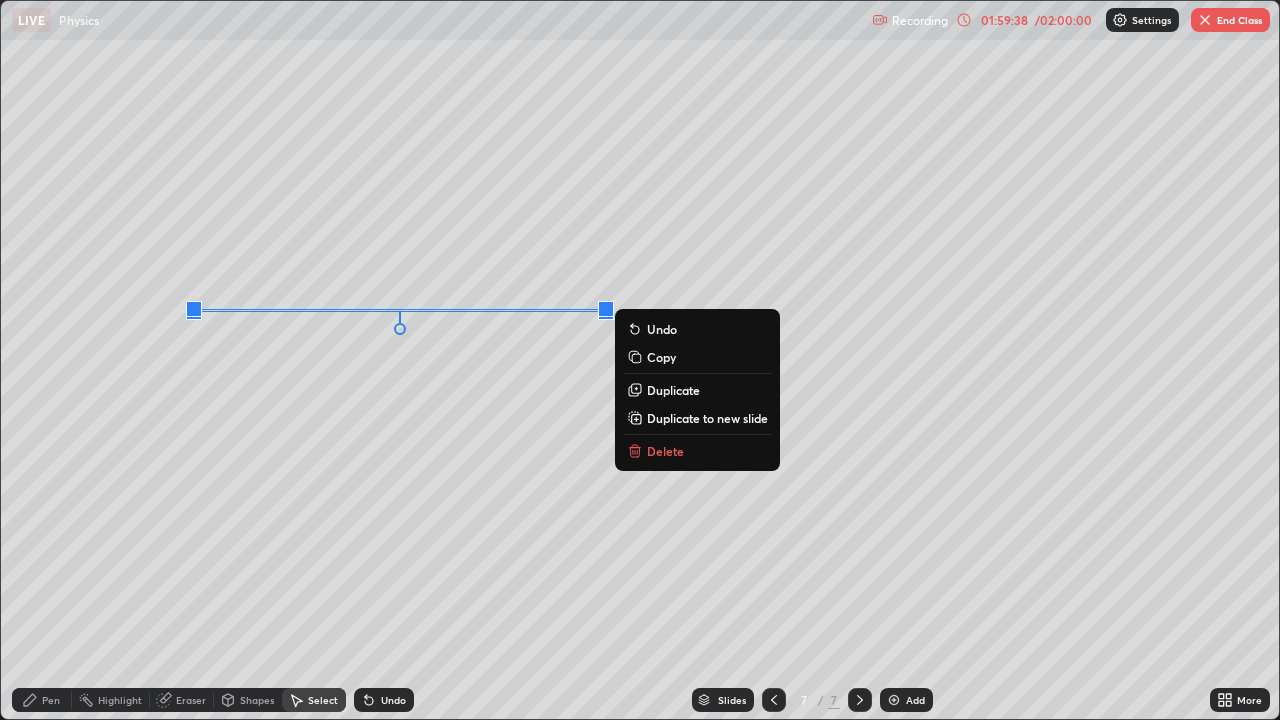 click on "Duplicate" at bounding box center [673, 390] 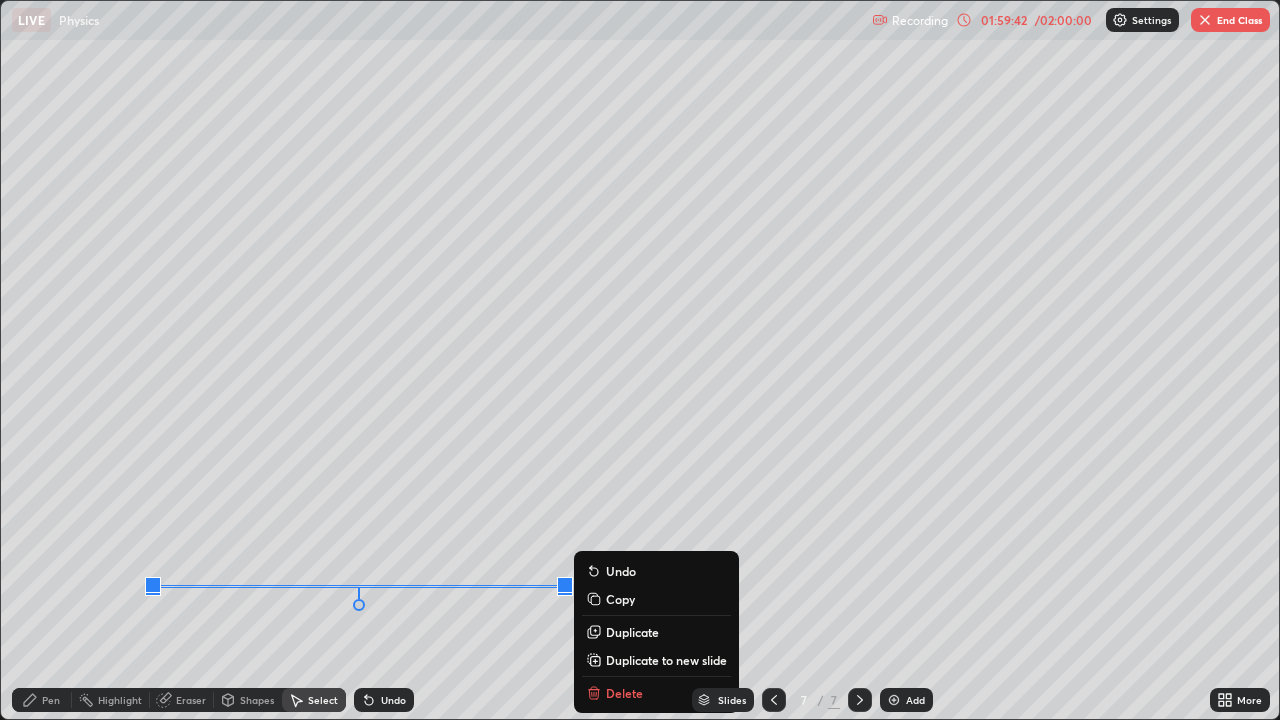 click on "Pen" at bounding box center [42, 700] 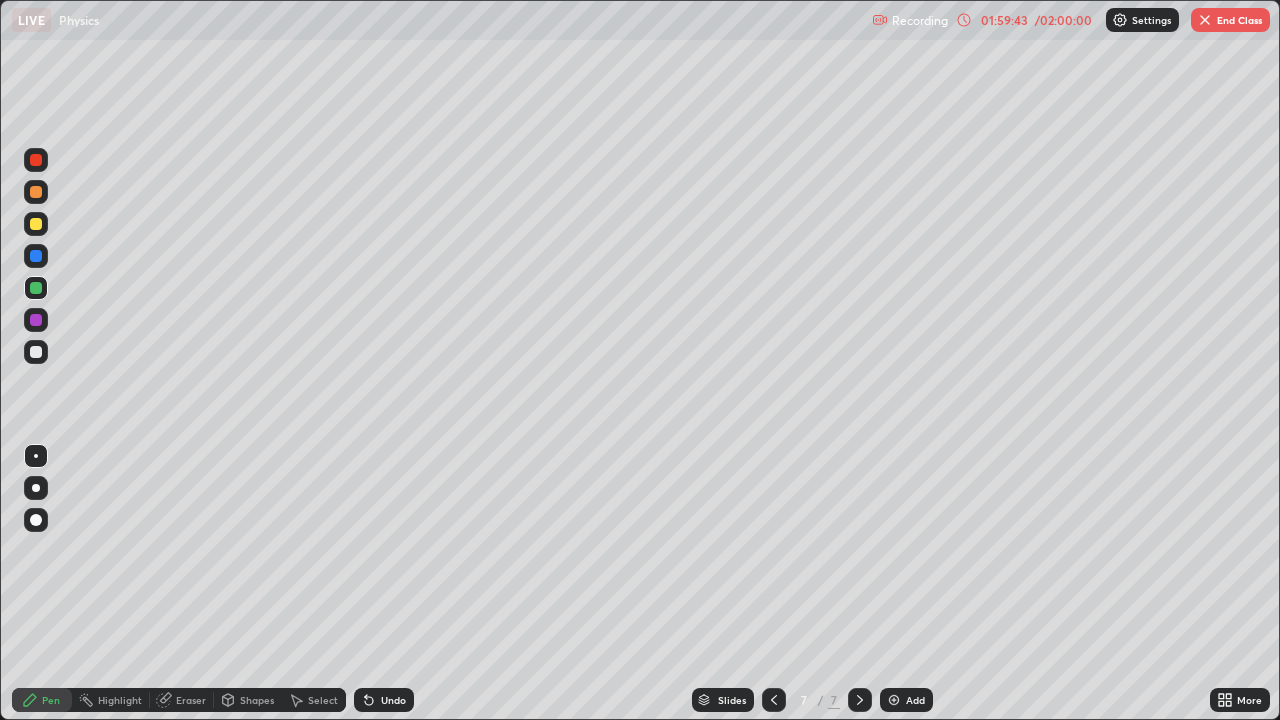 click at bounding box center [36, 256] 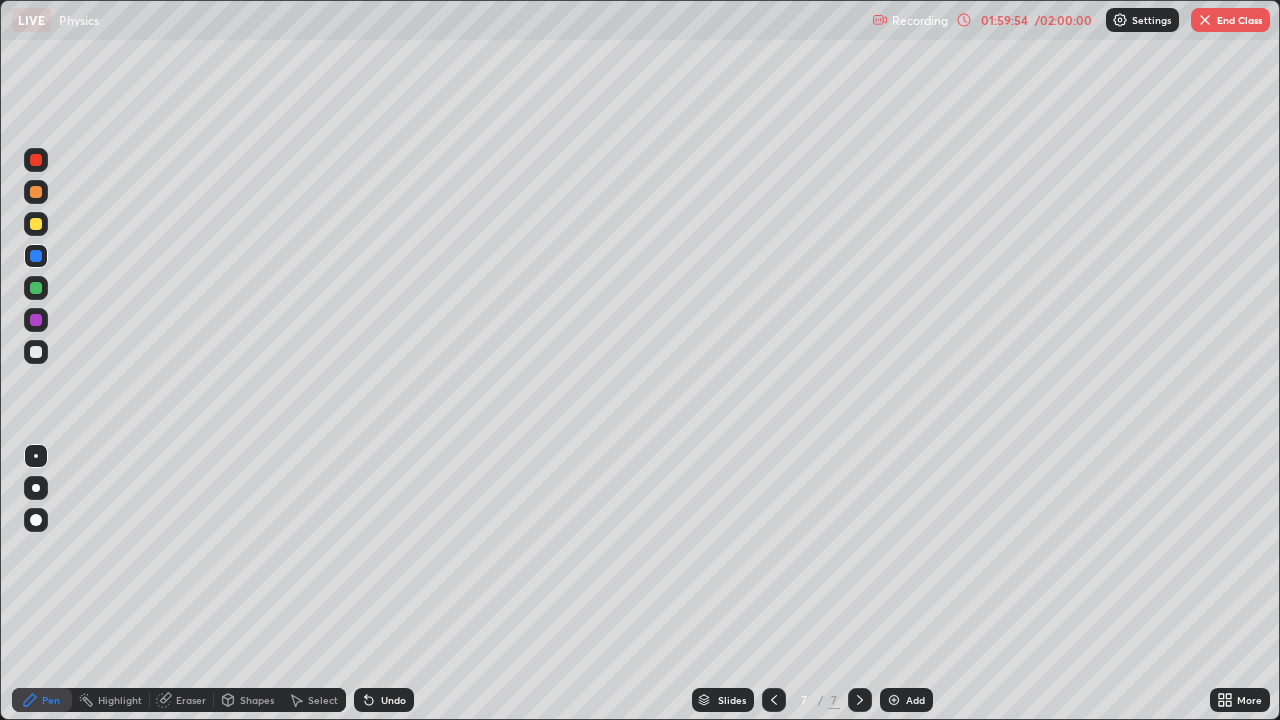 click at bounding box center [36, 352] 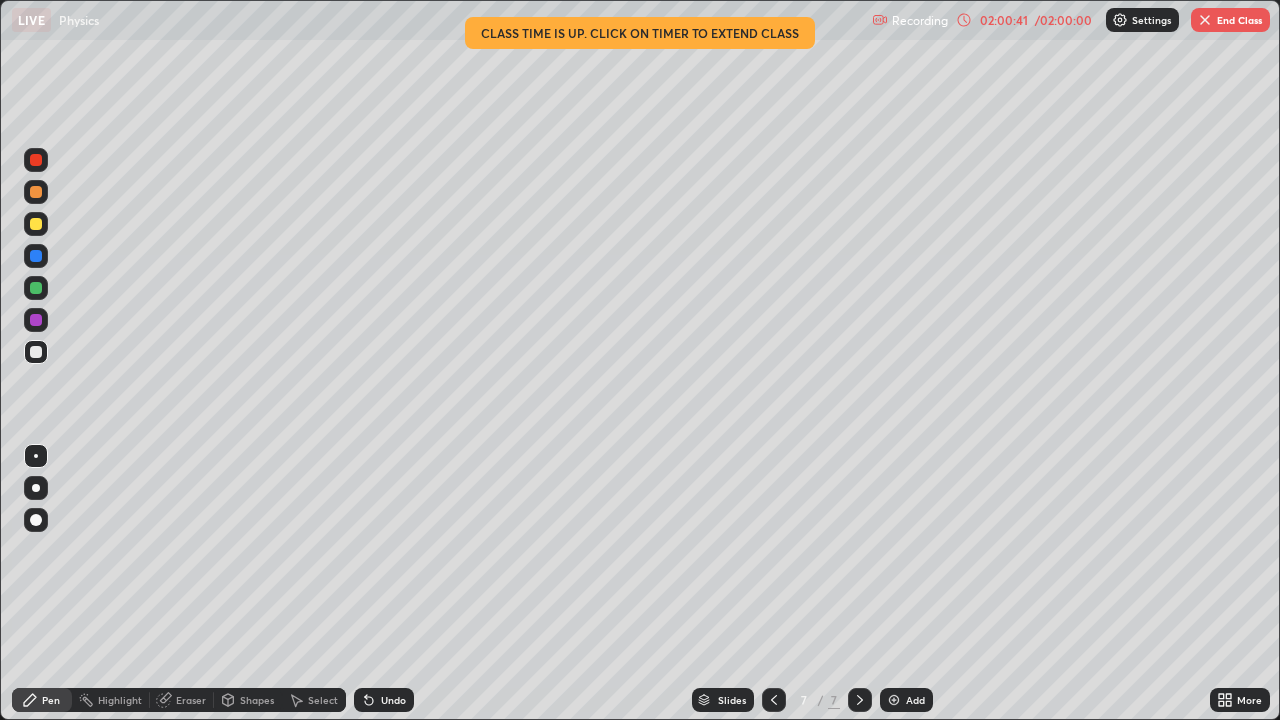 click at bounding box center (36, 224) 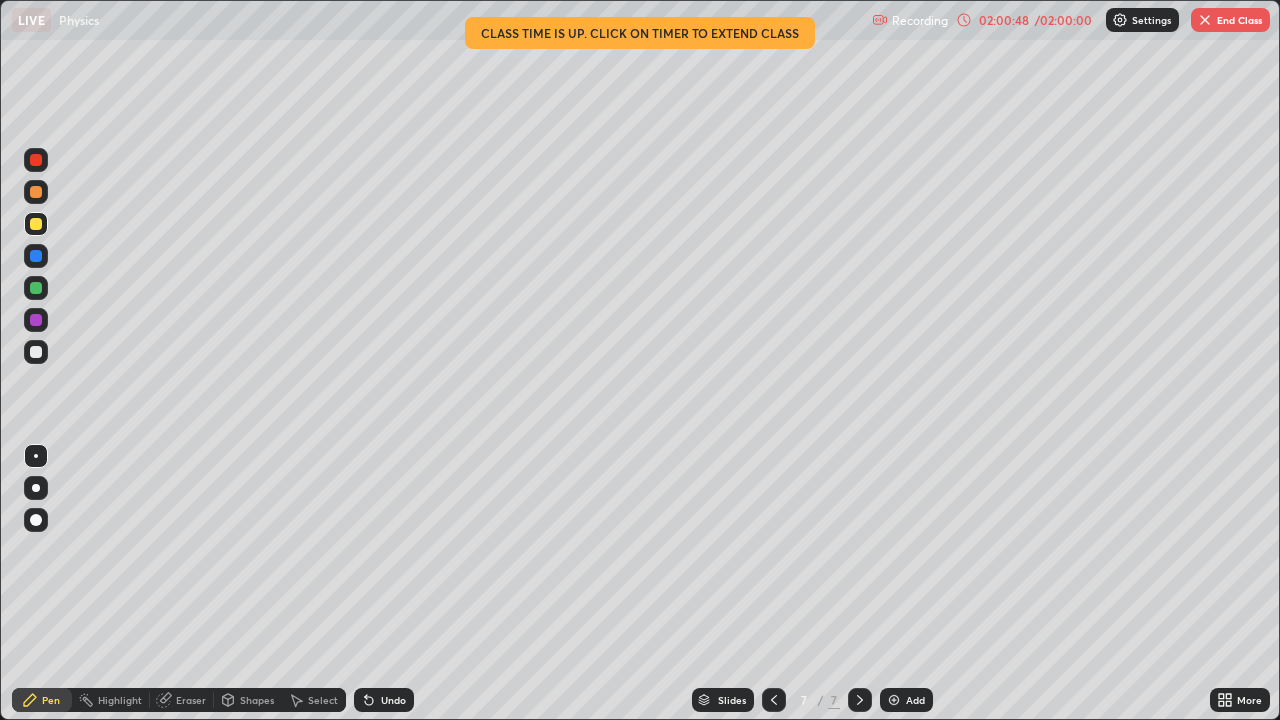 click at bounding box center (36, 256) 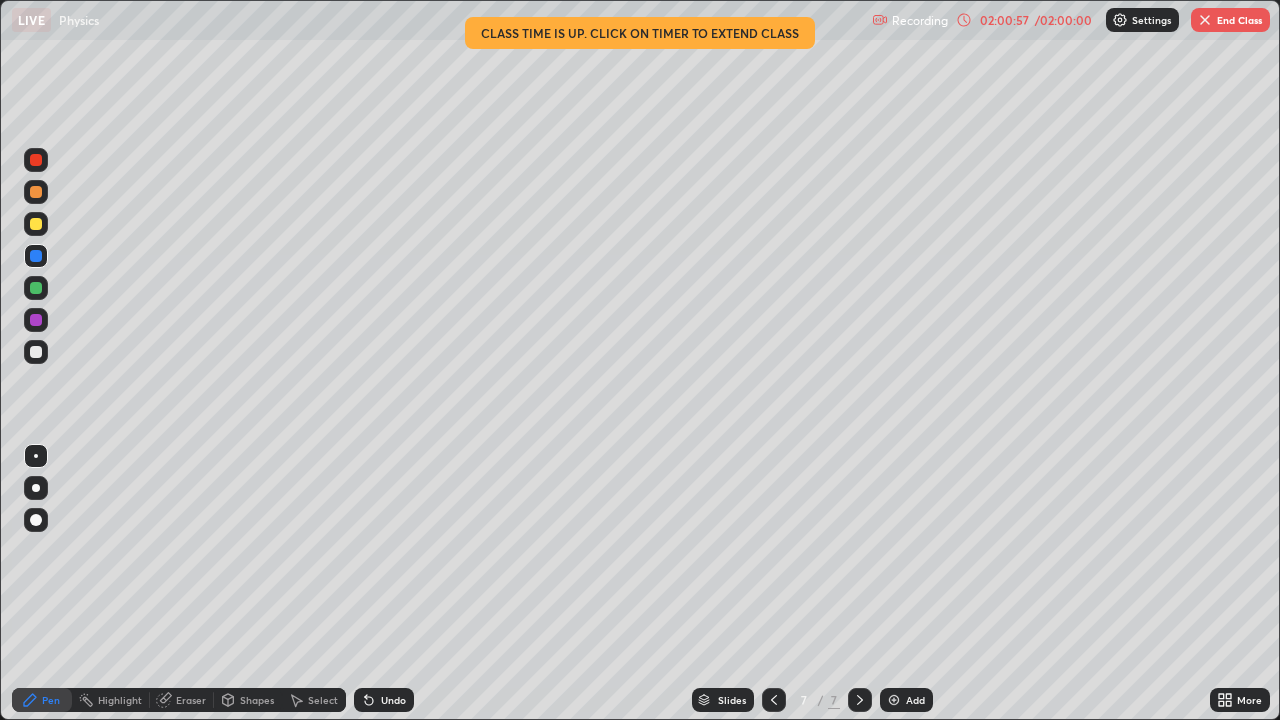 click 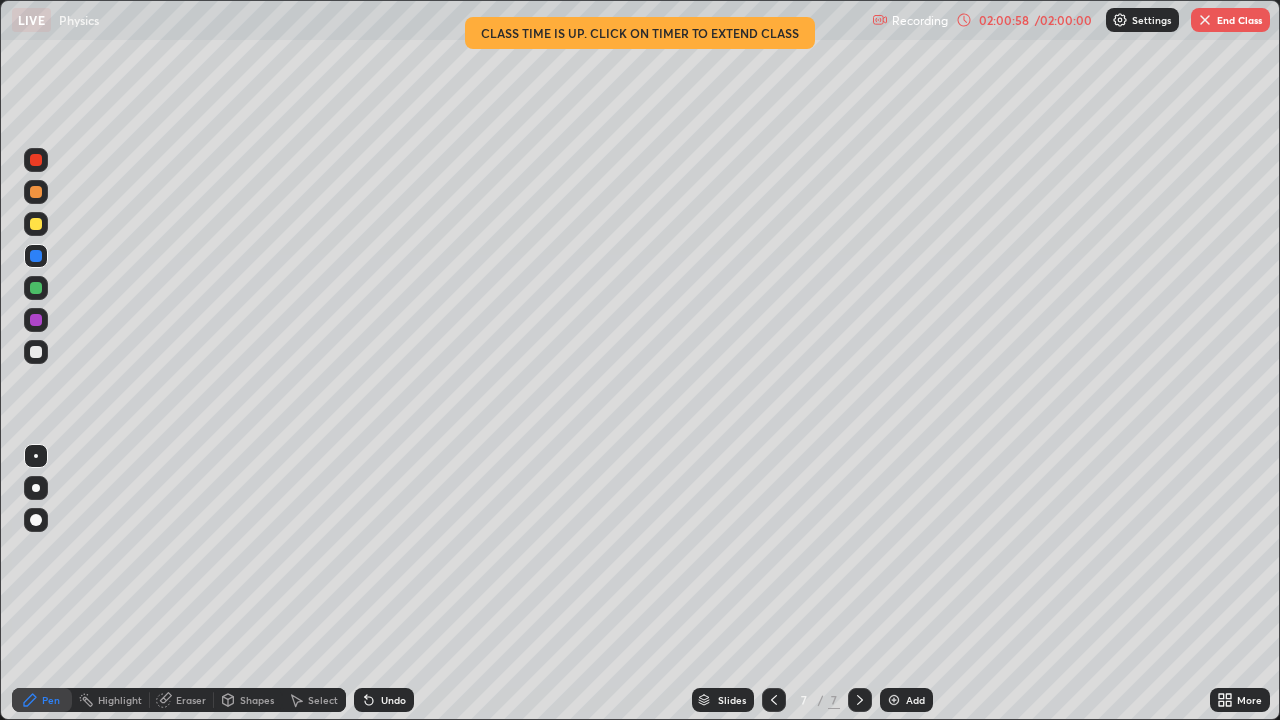 click at bounding box center (36, 320) 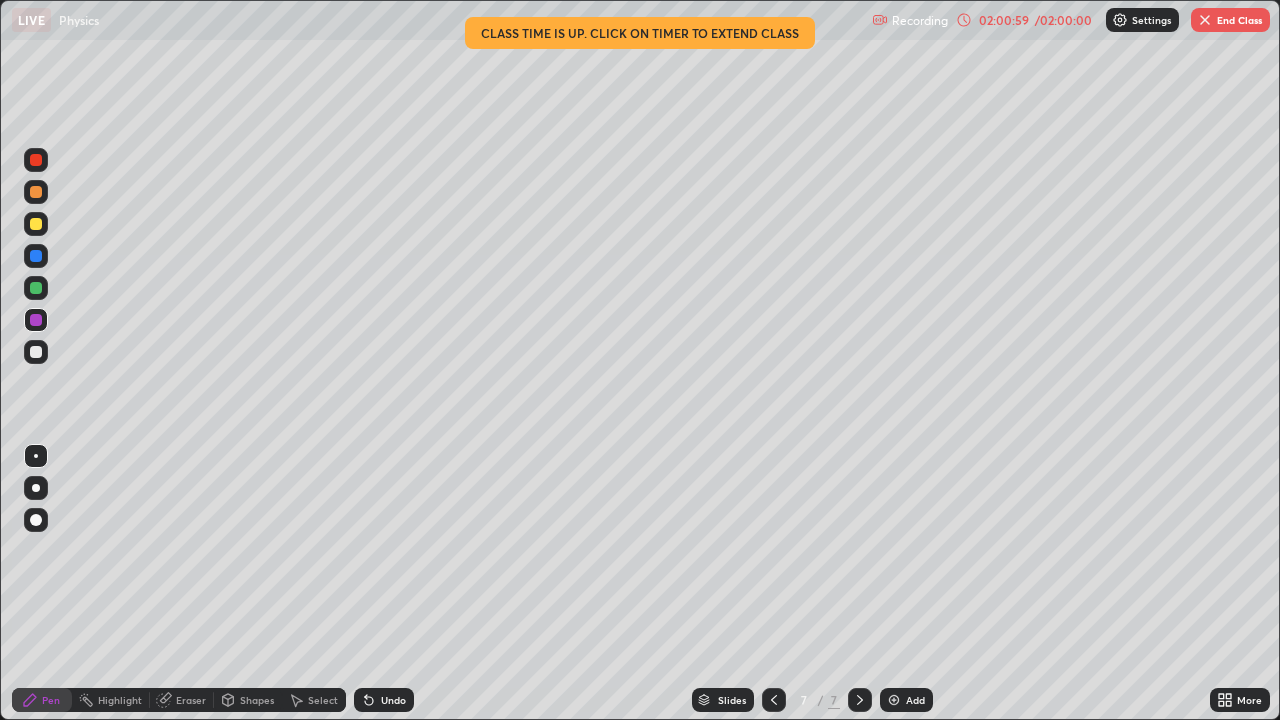 click at bounding box center [36, 256] 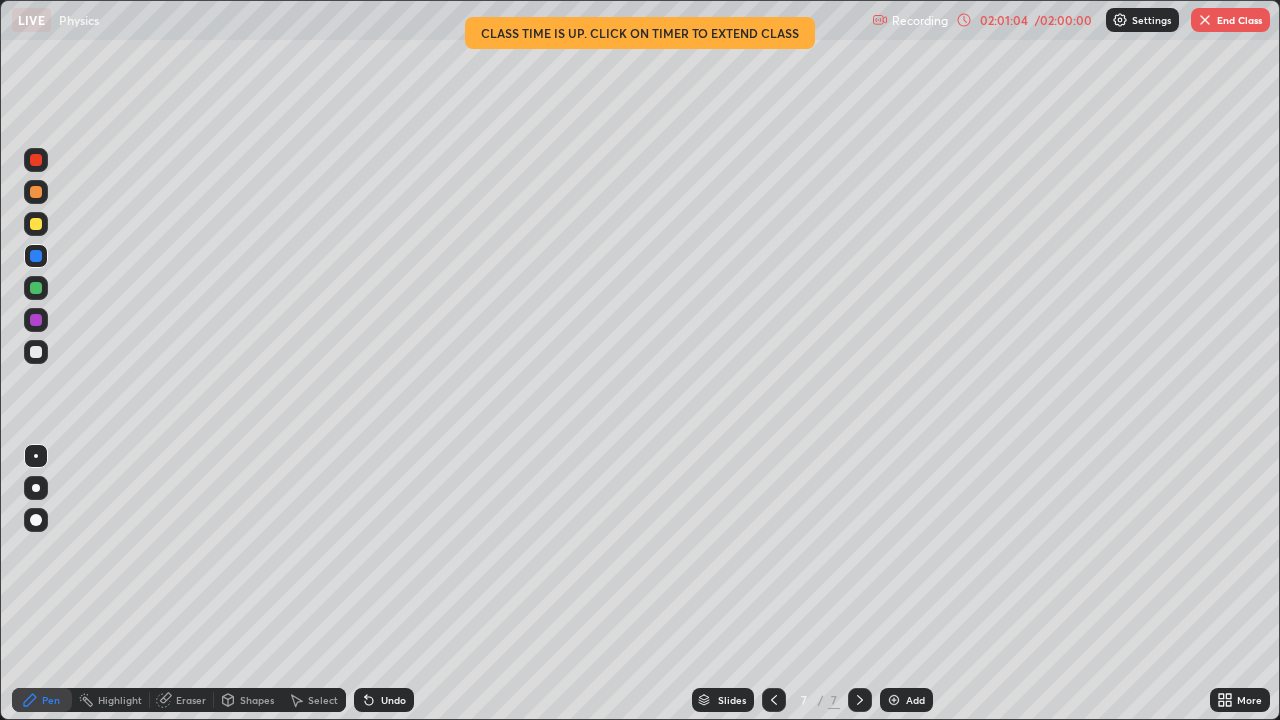 click on "Undo" at bounding box center [393, 700] 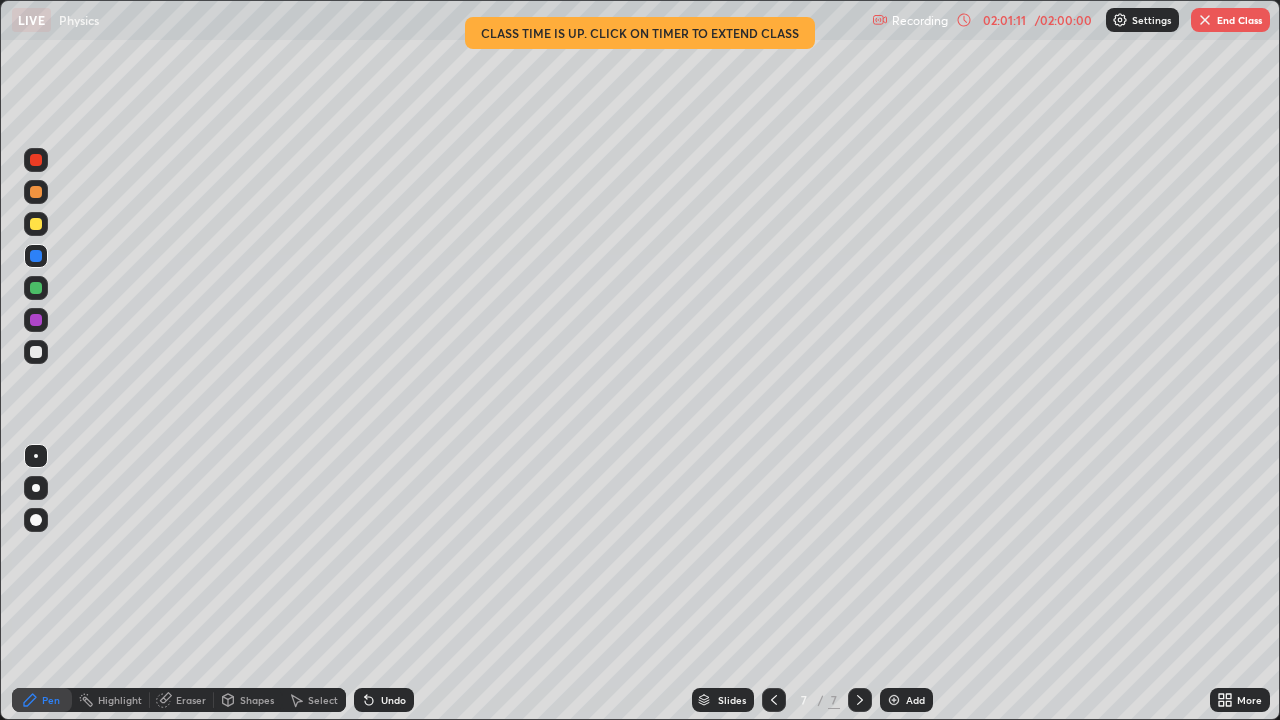 click at bounding box center (36, 224) 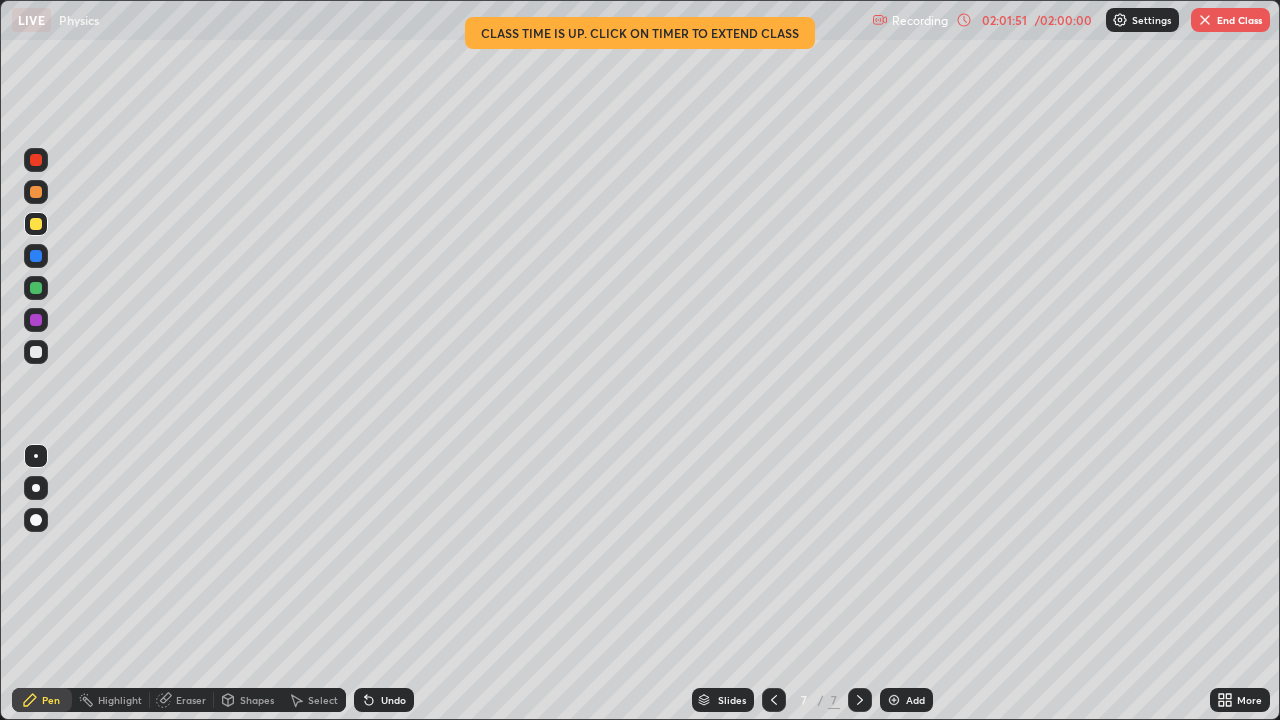 click 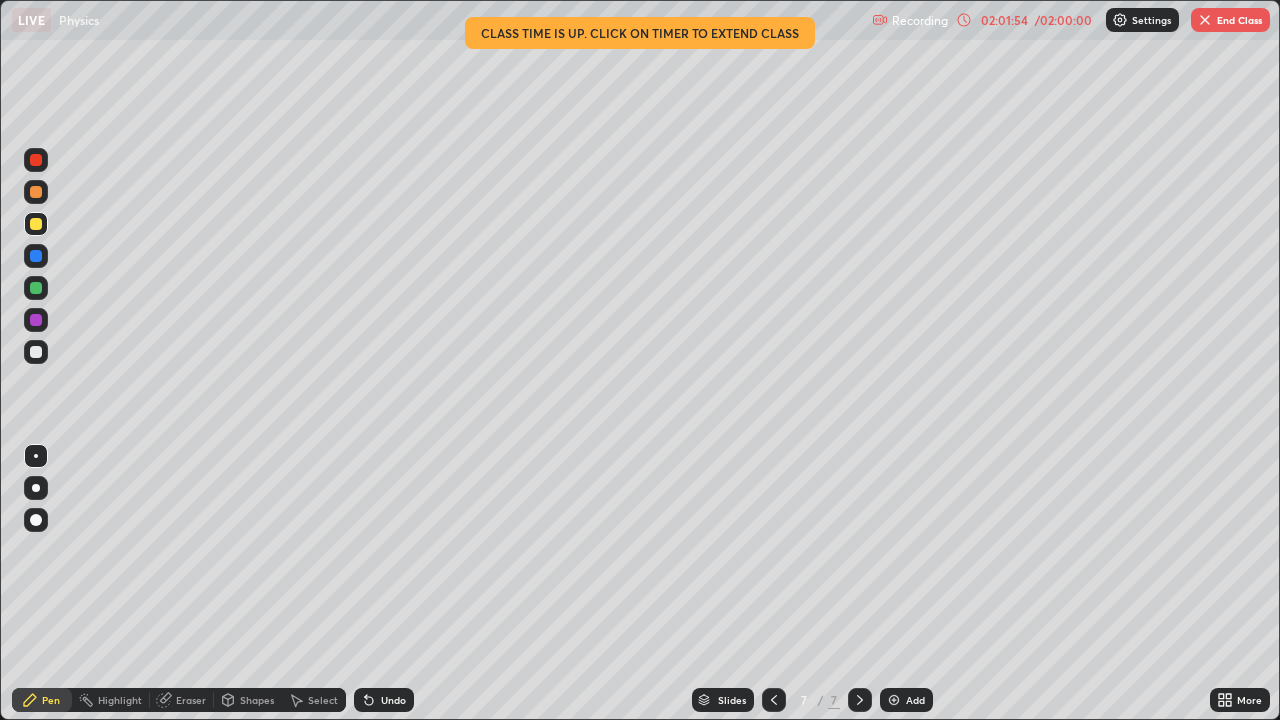click at bounding box center (36, 256) 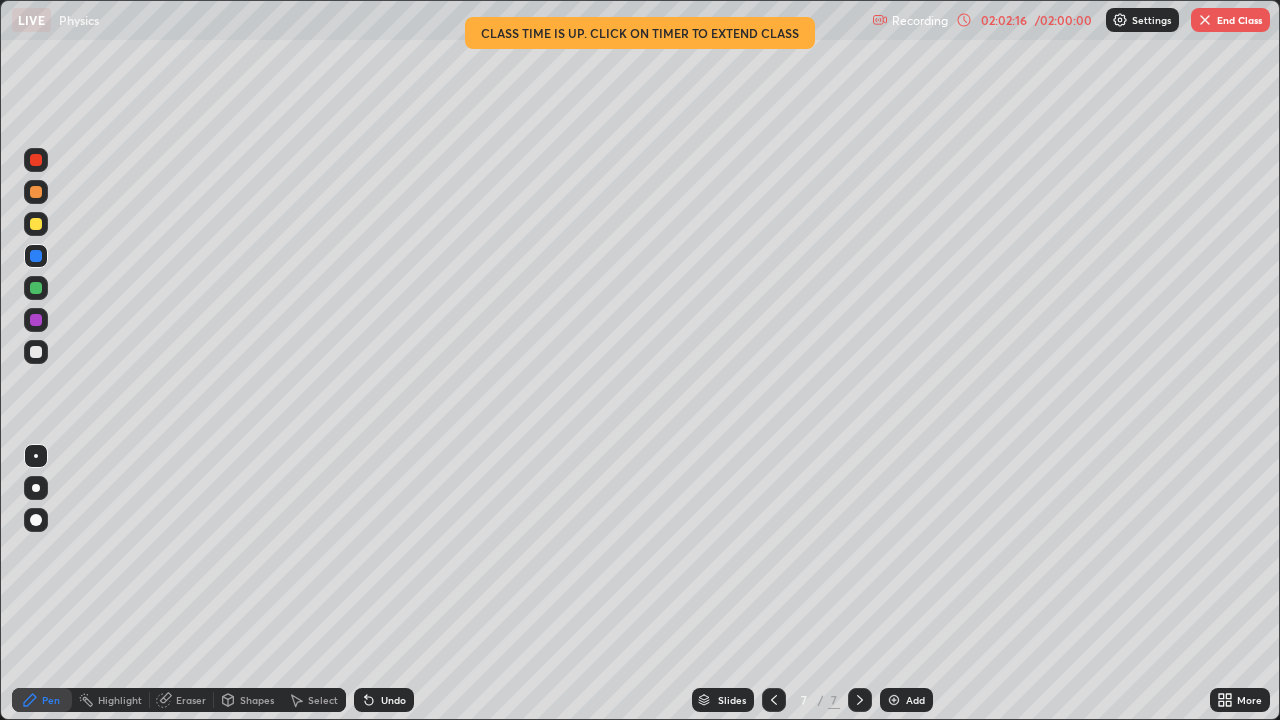click 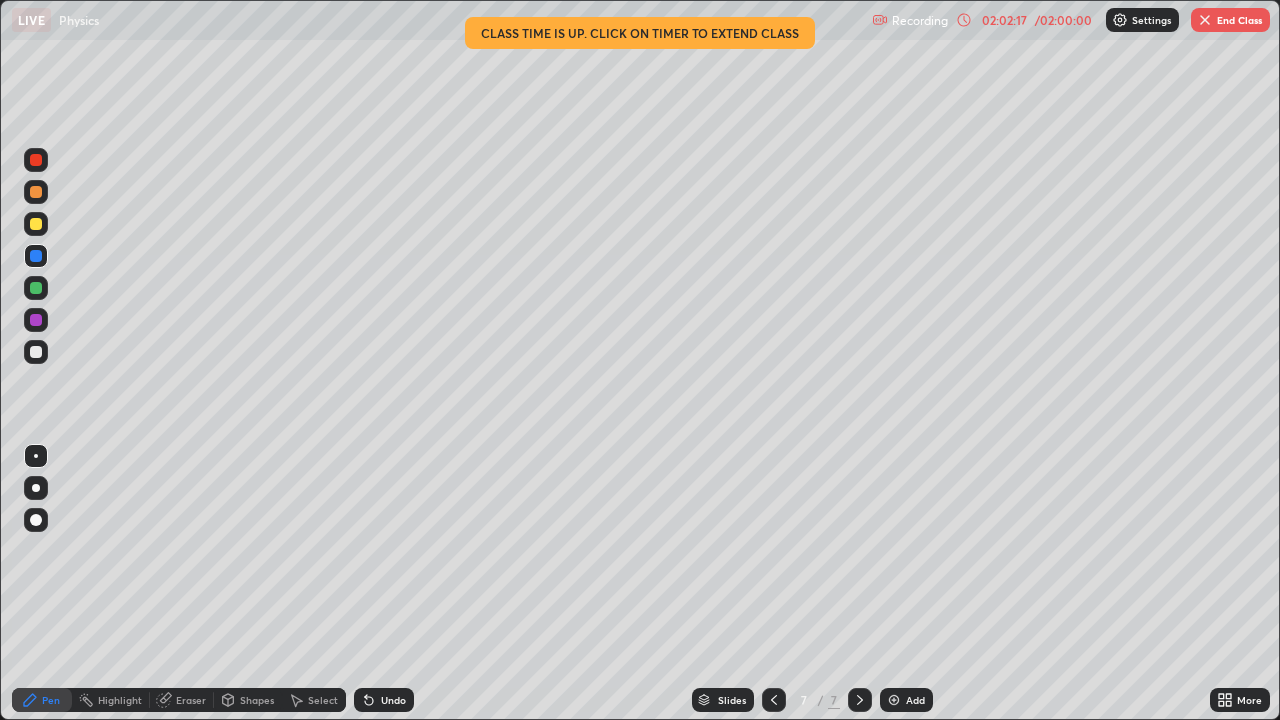 click at bounding box center (36, 352) 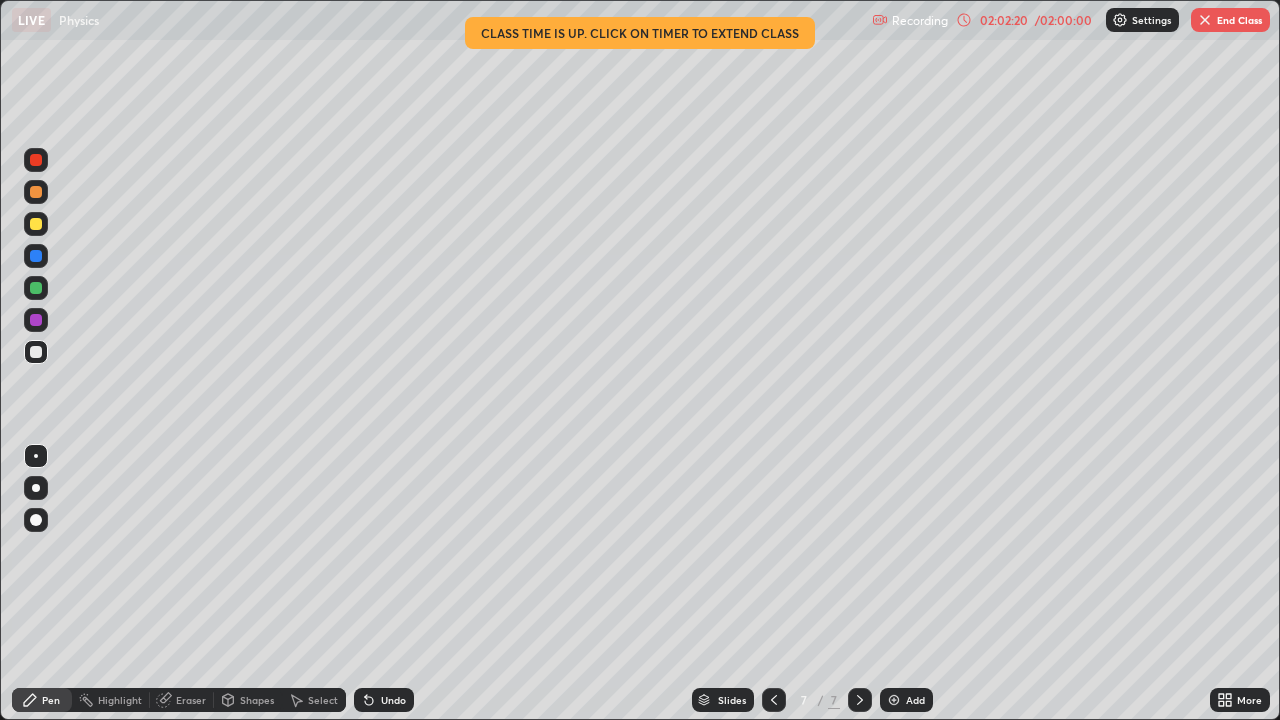 click at bounding box center (36, 352) 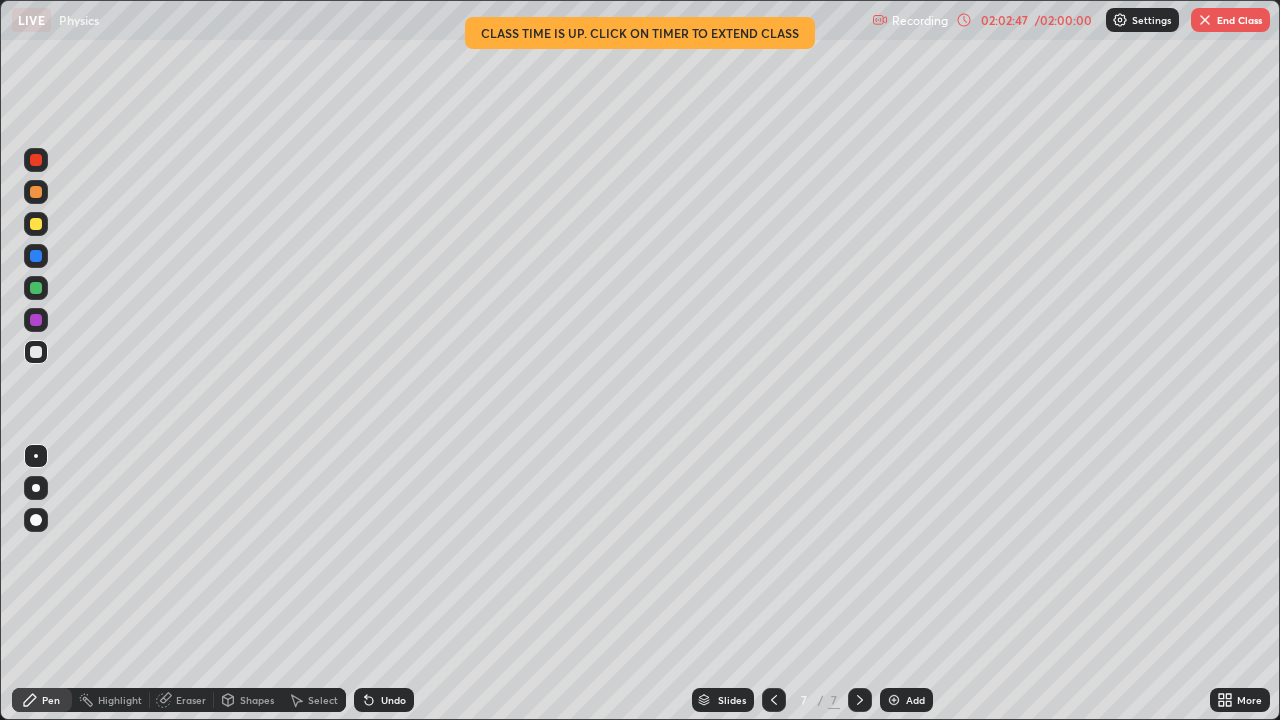 click on "Undo" at bounding box center [384, 700] 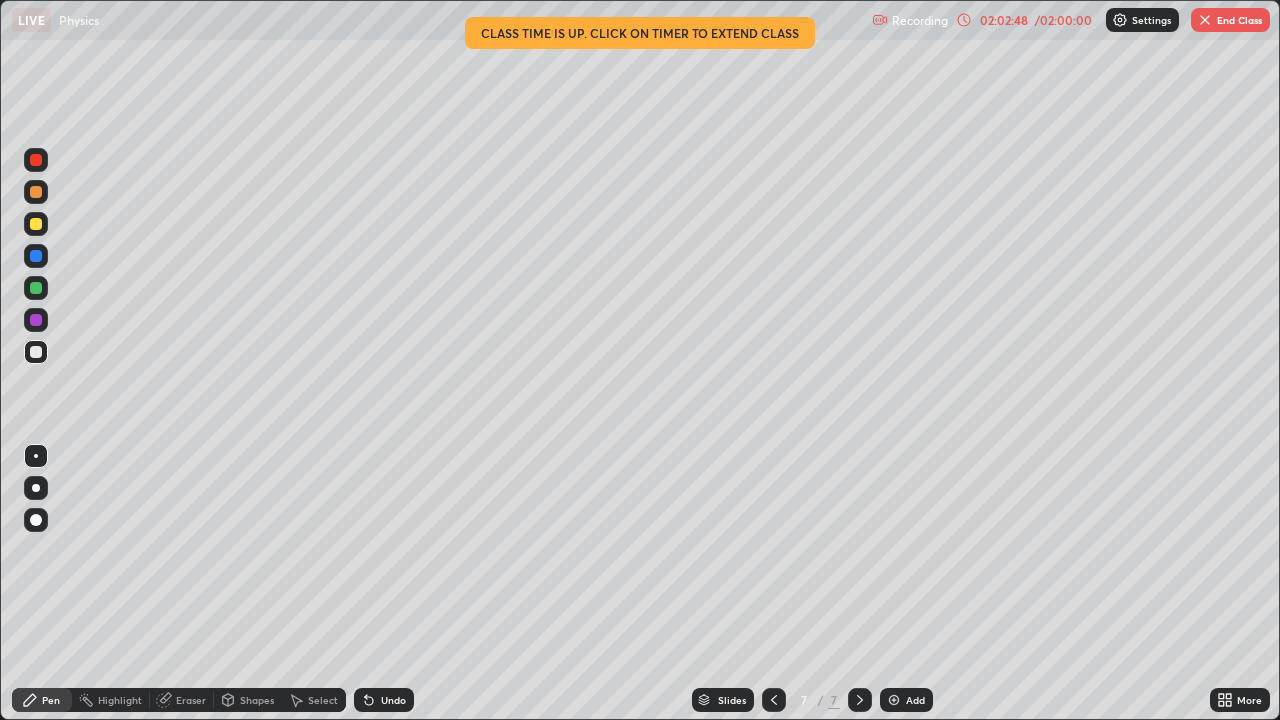 click on "Undo" at bounding box center (384, 700) 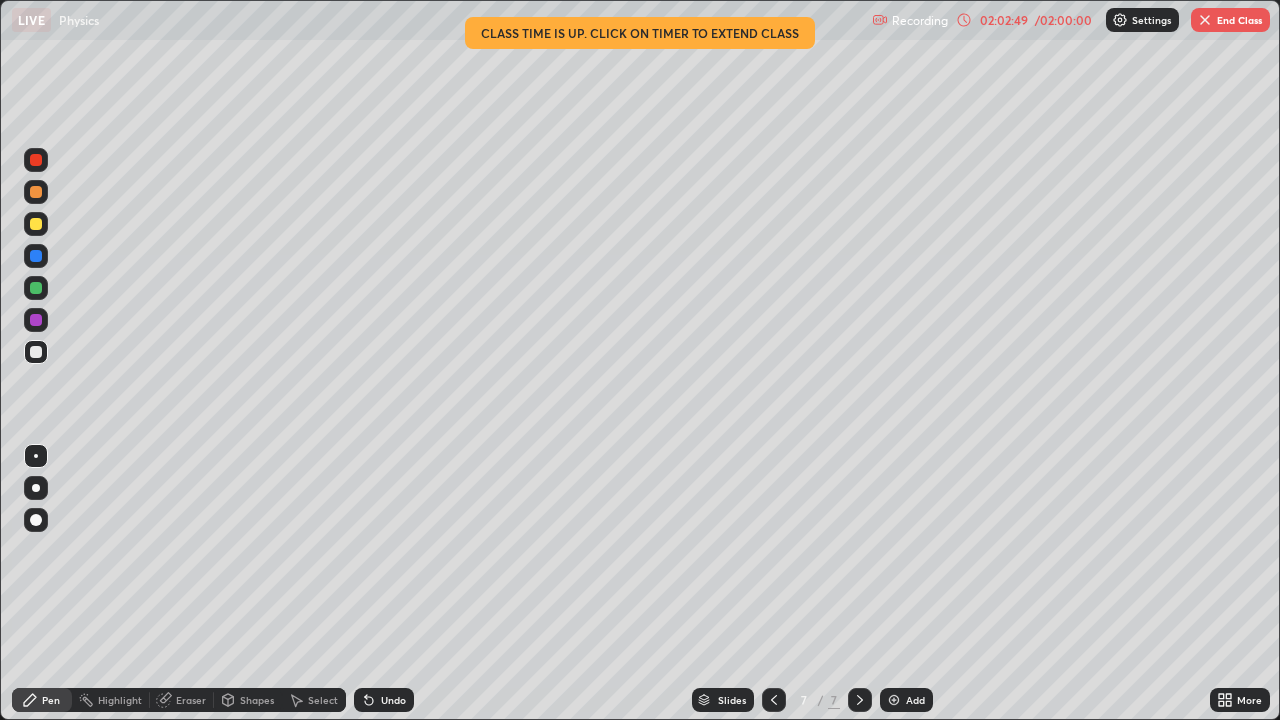 click on "Undo" at bounding box center (384, 700) 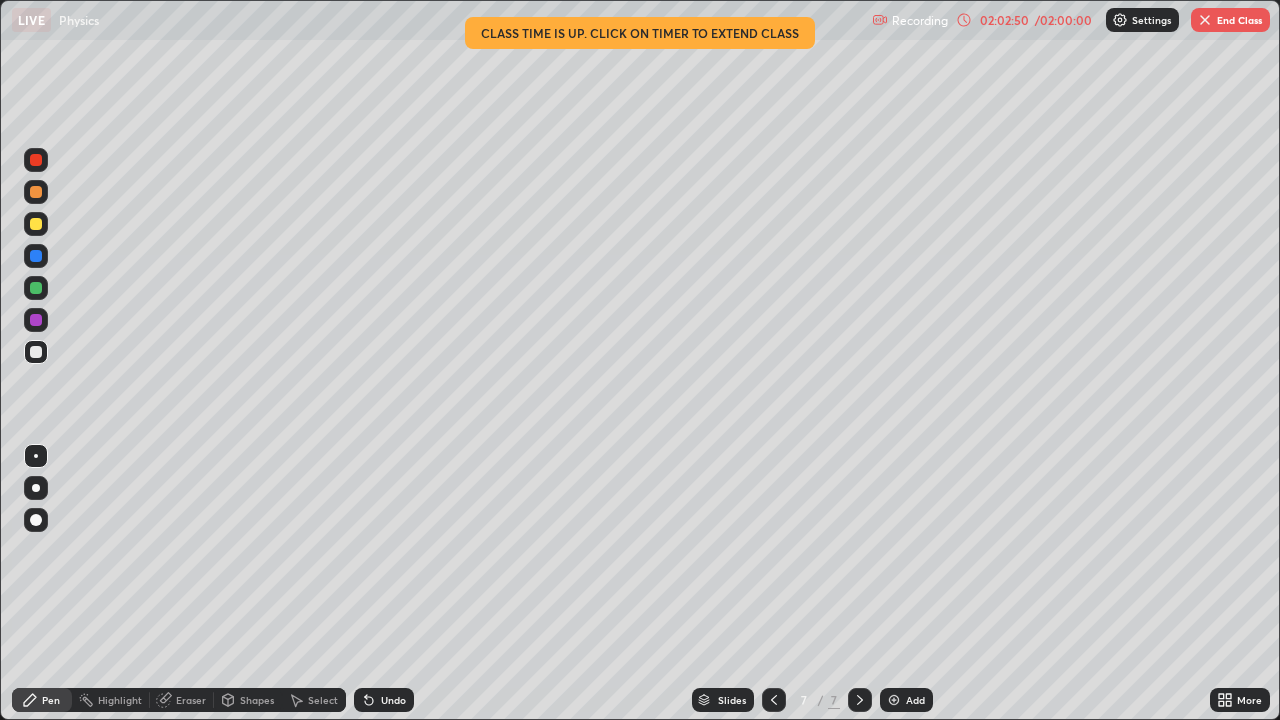 click 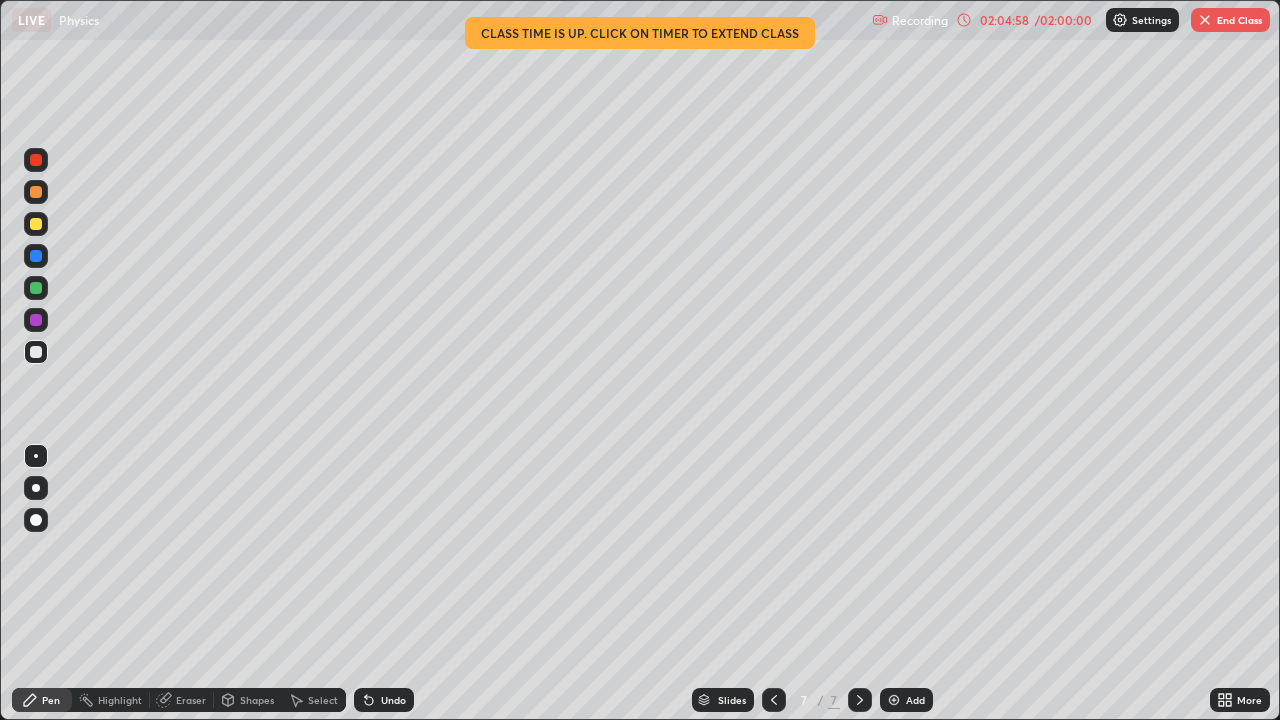 click on "End Class" at bounding box center [1230, 20] 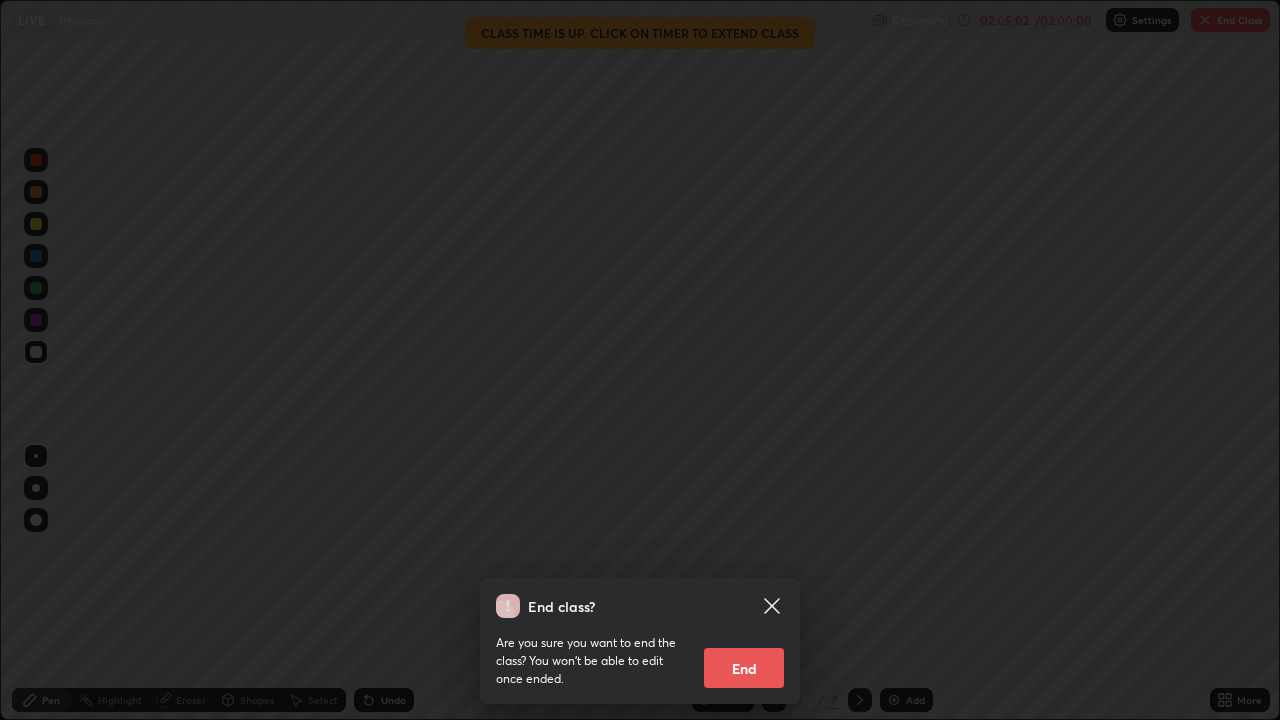 click on "End" at bounding box center [744, 668] 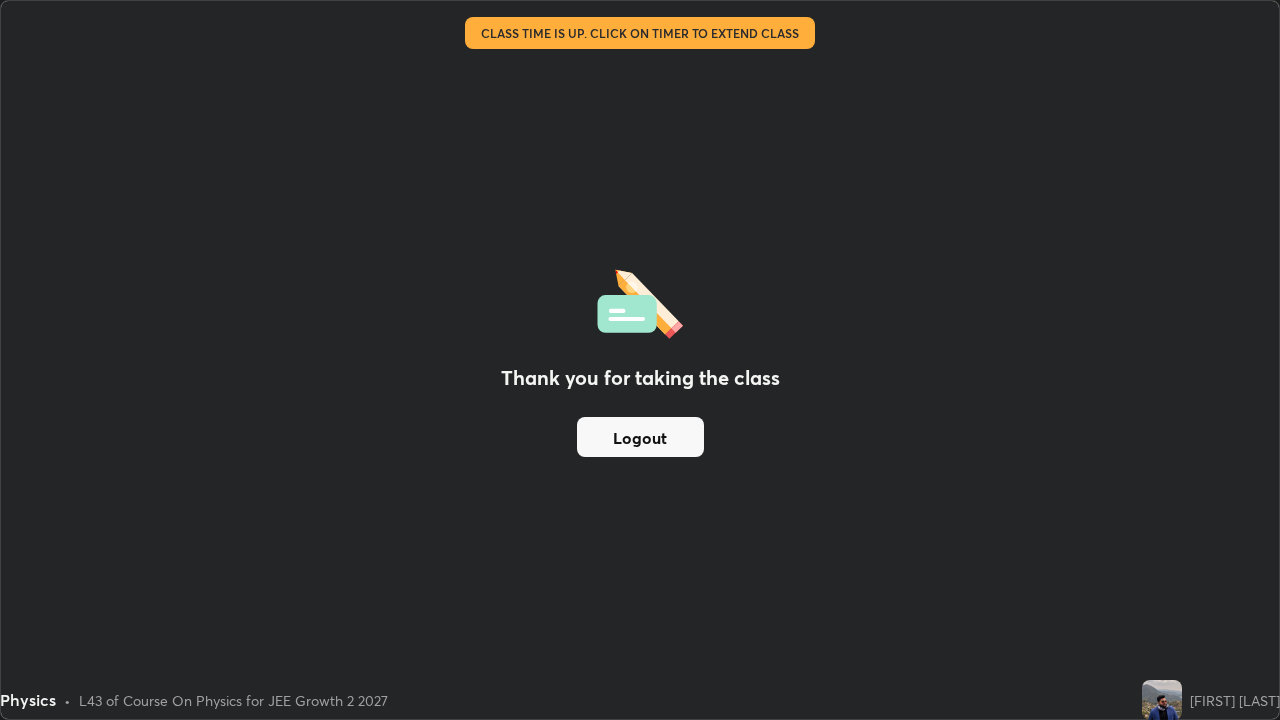 click on "Thank you for taking the class Logout" at bounding box center [640, 360] 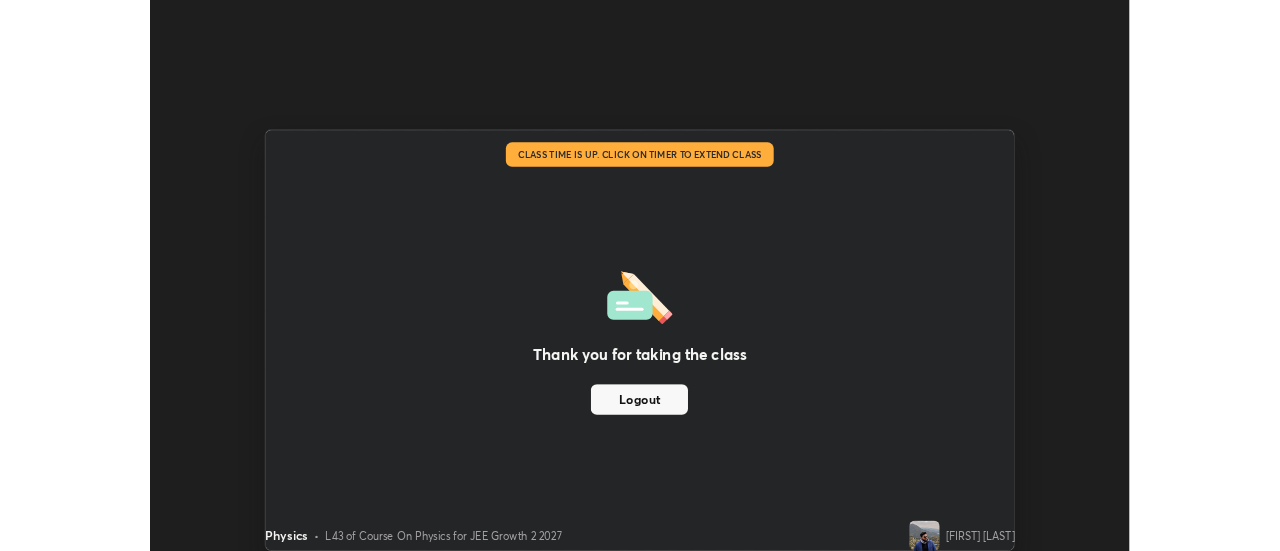 scroll, scrollTop: 551, scrollLeft: 1280, axis: both 